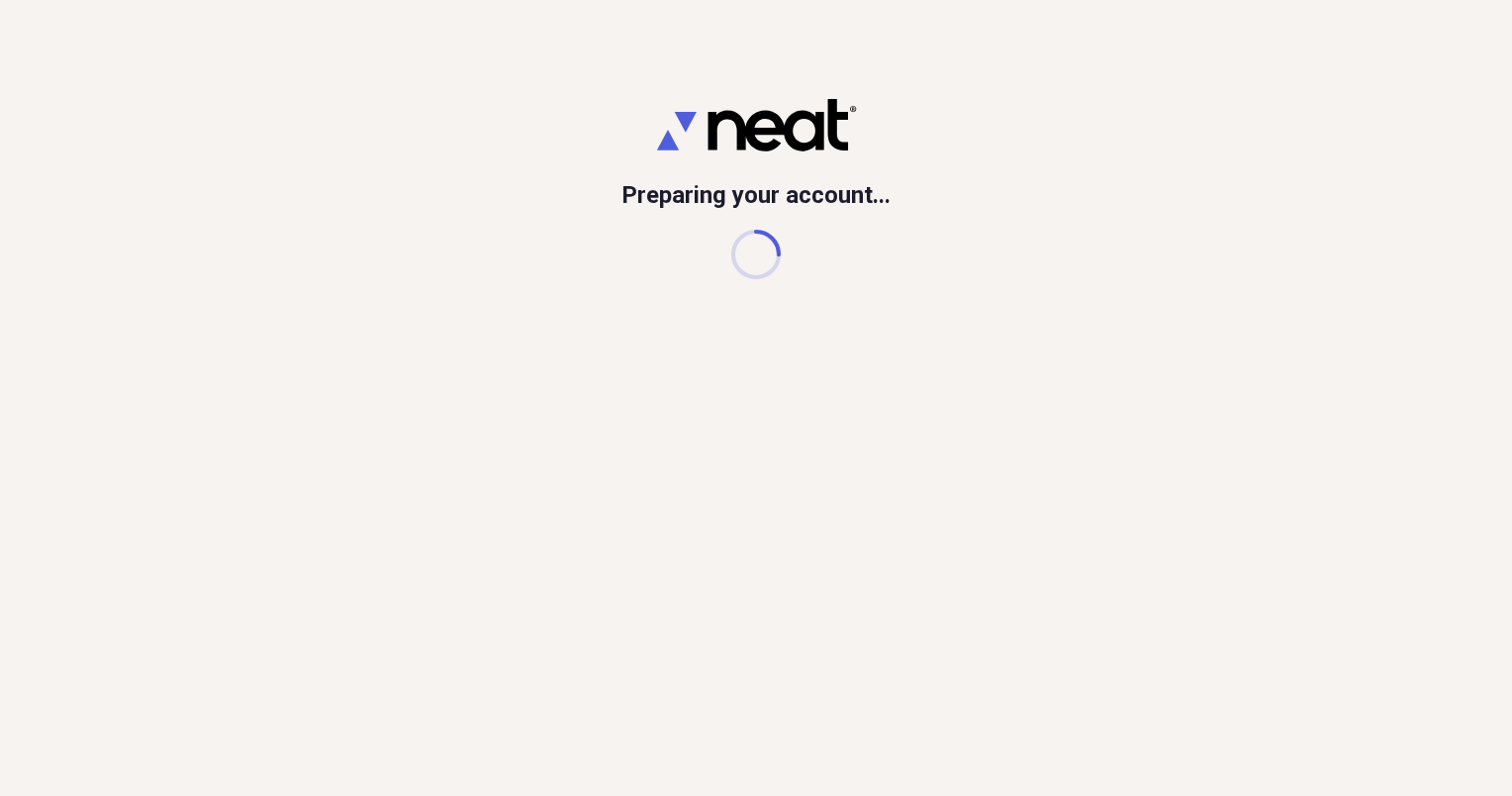 scroll, scrollTop: 0, scrollLeft: 0, axis: both 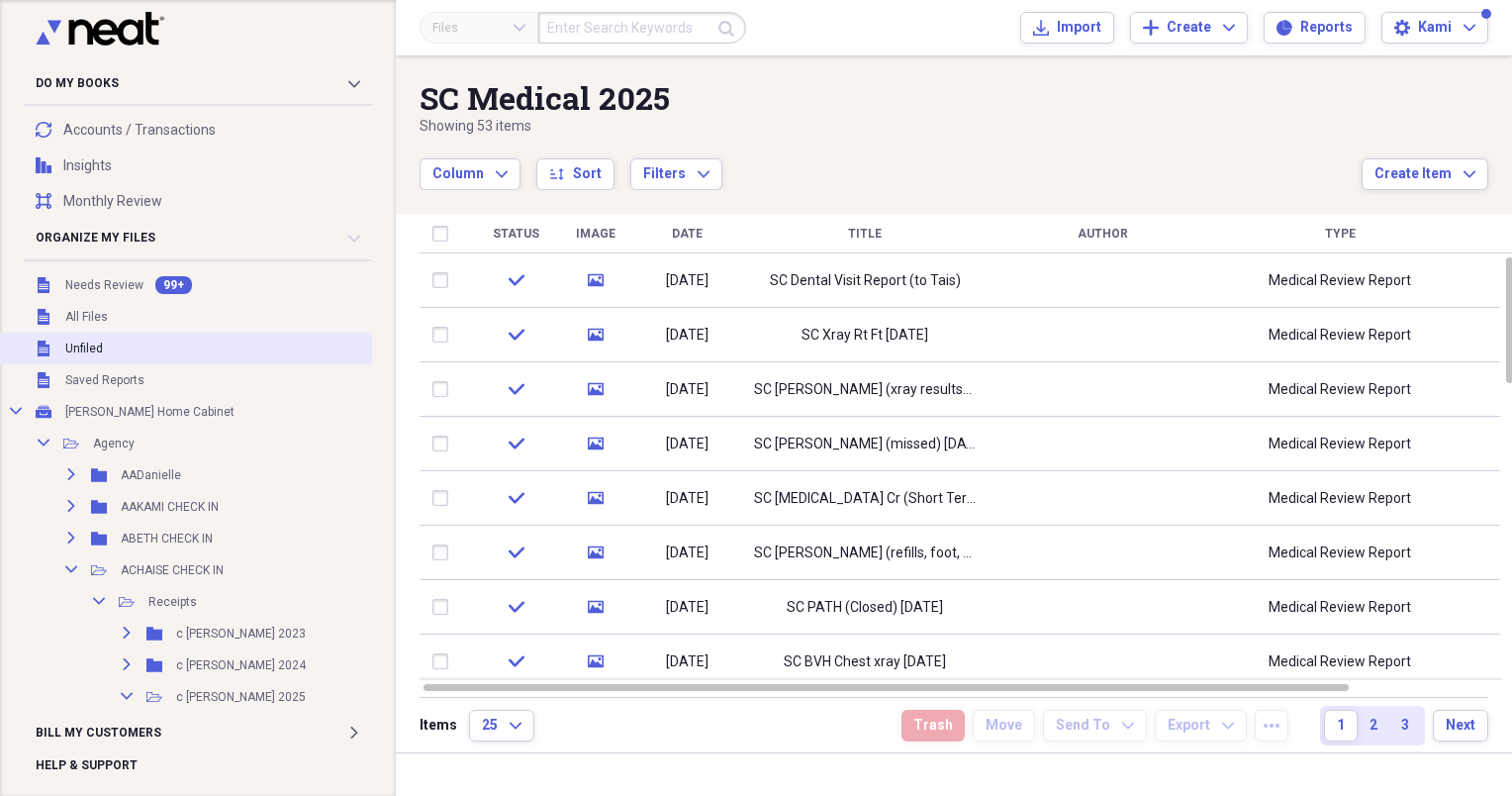 click on "Unfiled Unfiled" at bounding box center (199, 348) 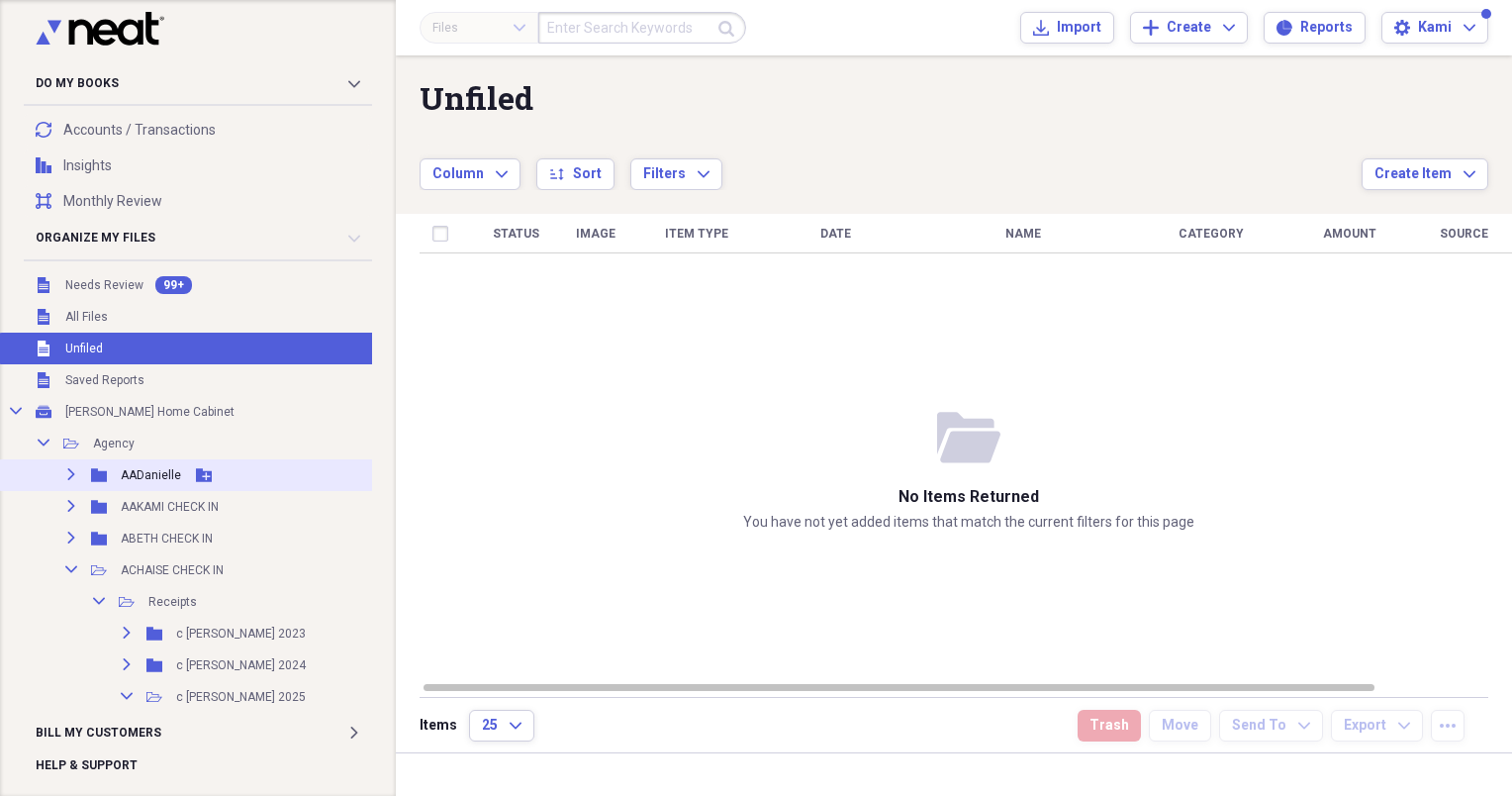 click on "AADanielle" at bounding box center [150, 475] 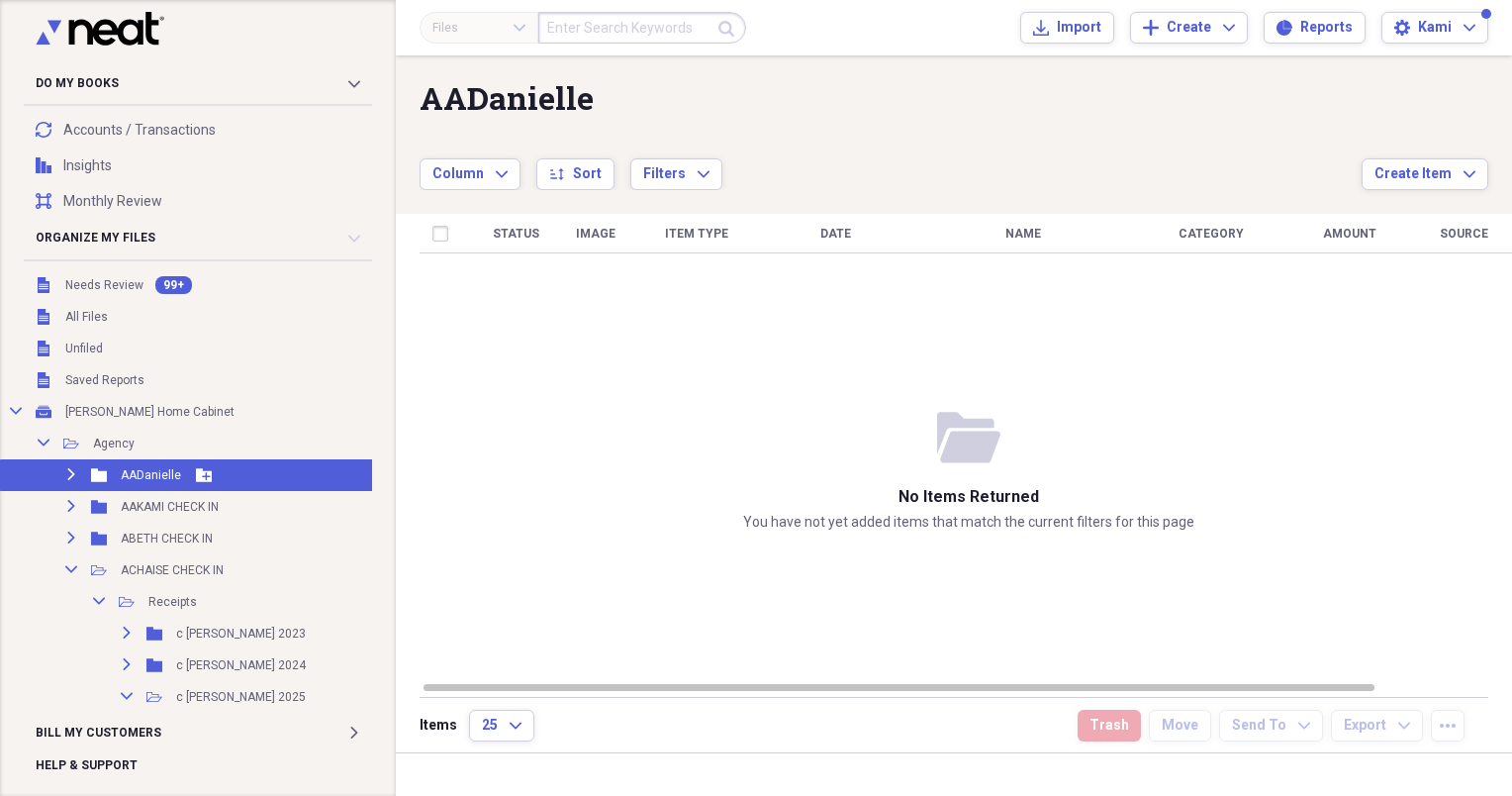 click on "Expand" 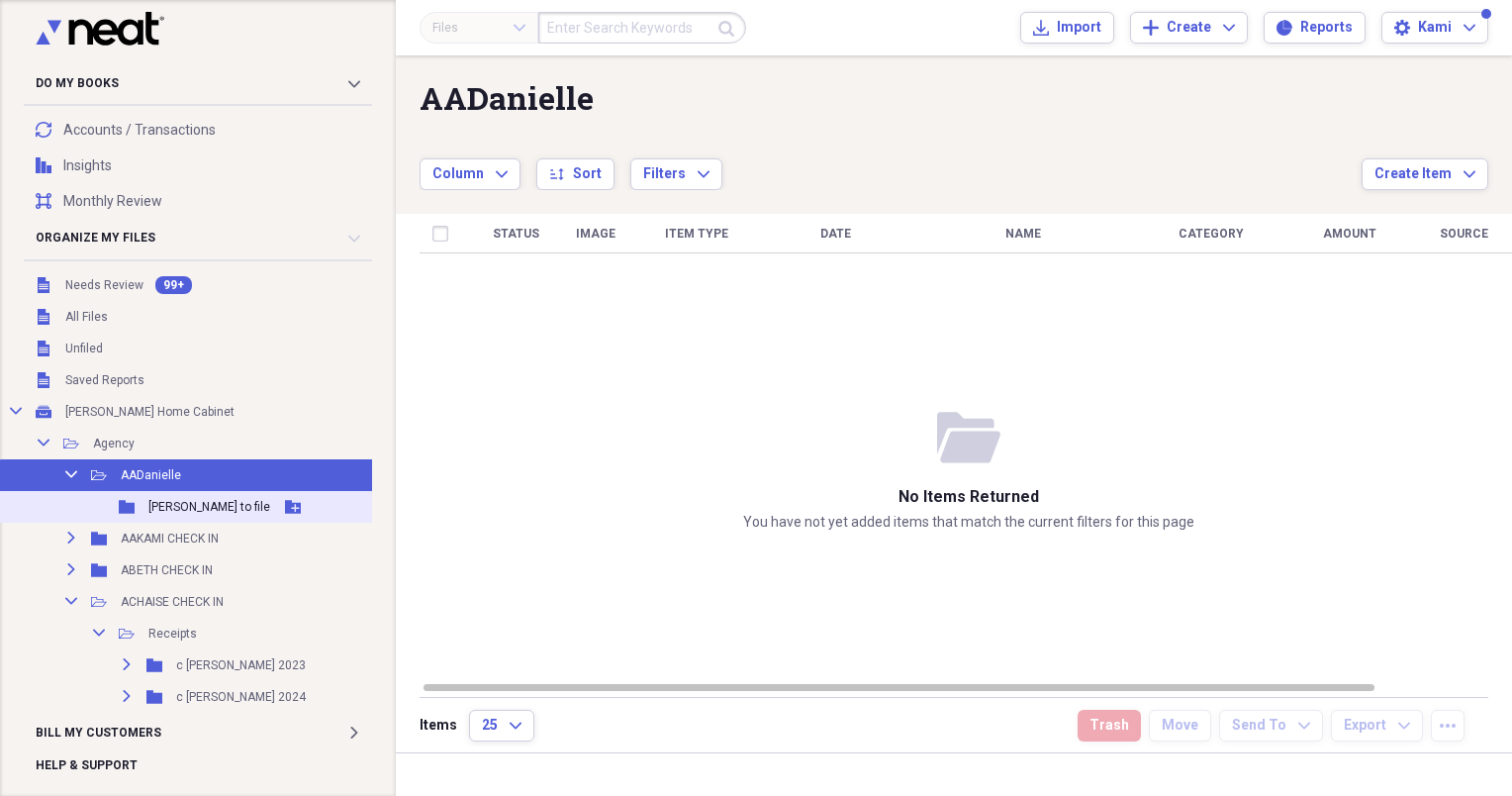 click on "Folder" at bounding box center (128, 507) 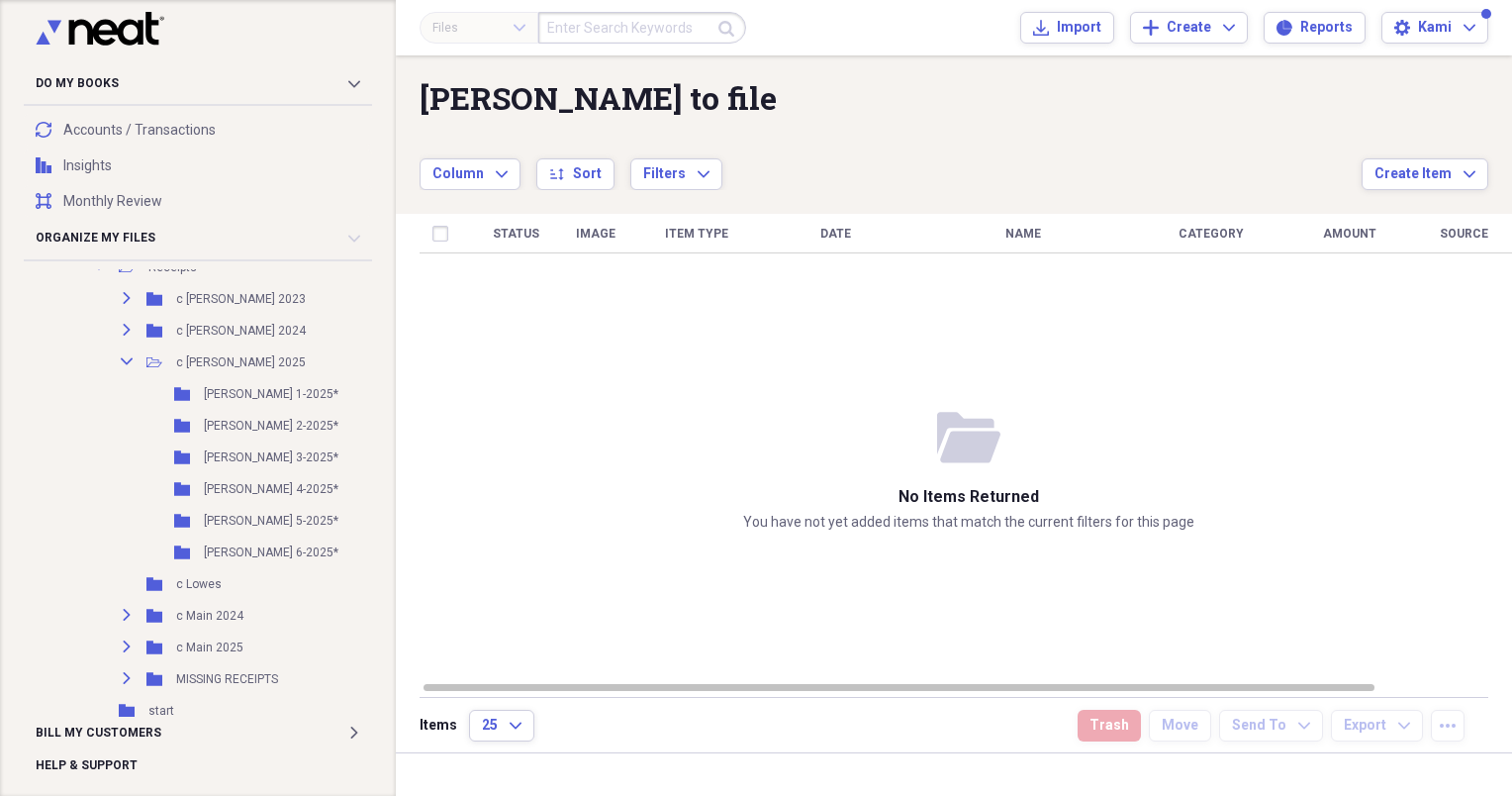 scroll, scrollTop: 368, scrollLeft: 0, axis: vertical 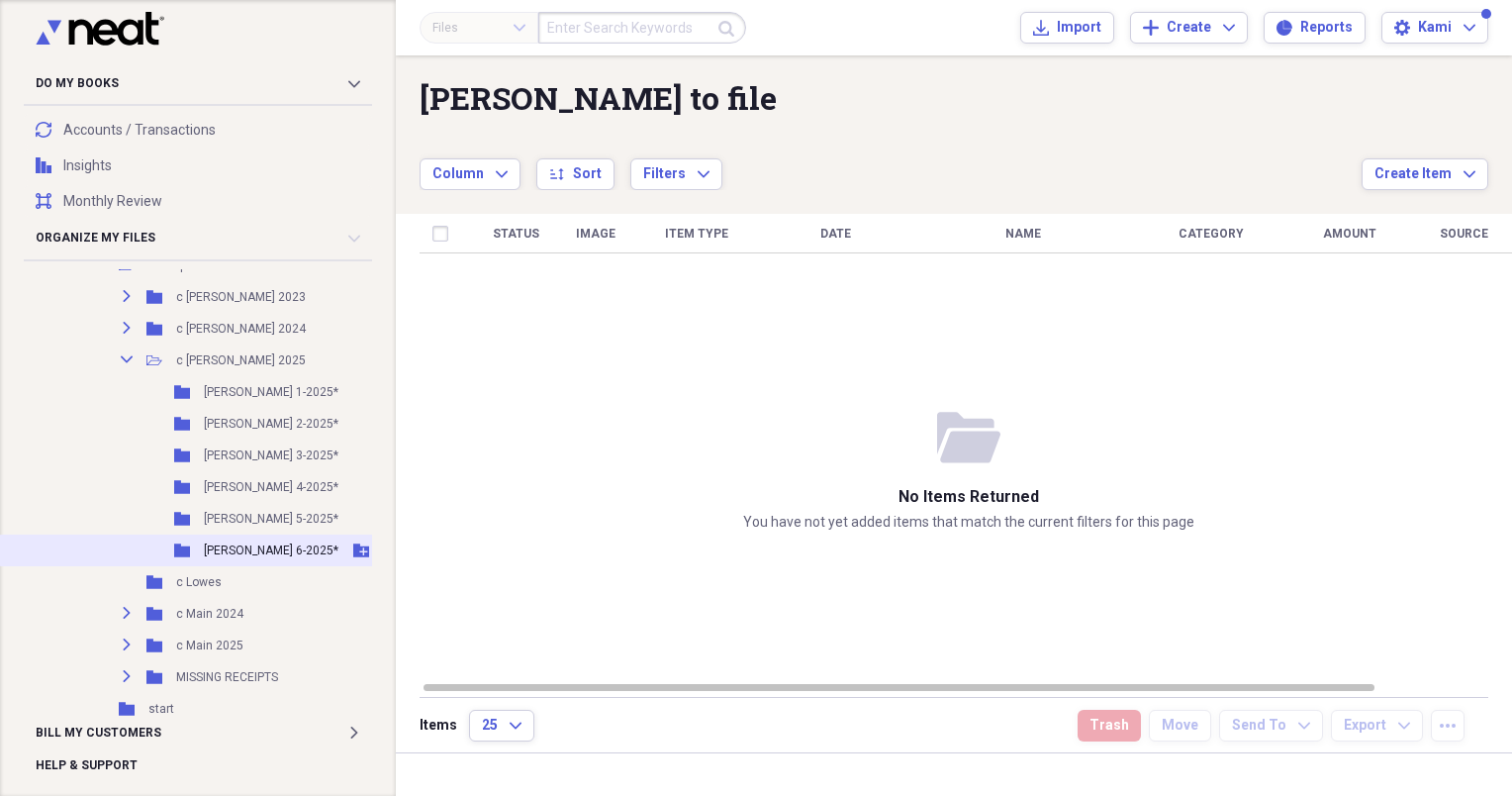 click on "[PERSON_NAME] 6-2025*" at bounding box center [271, 550] 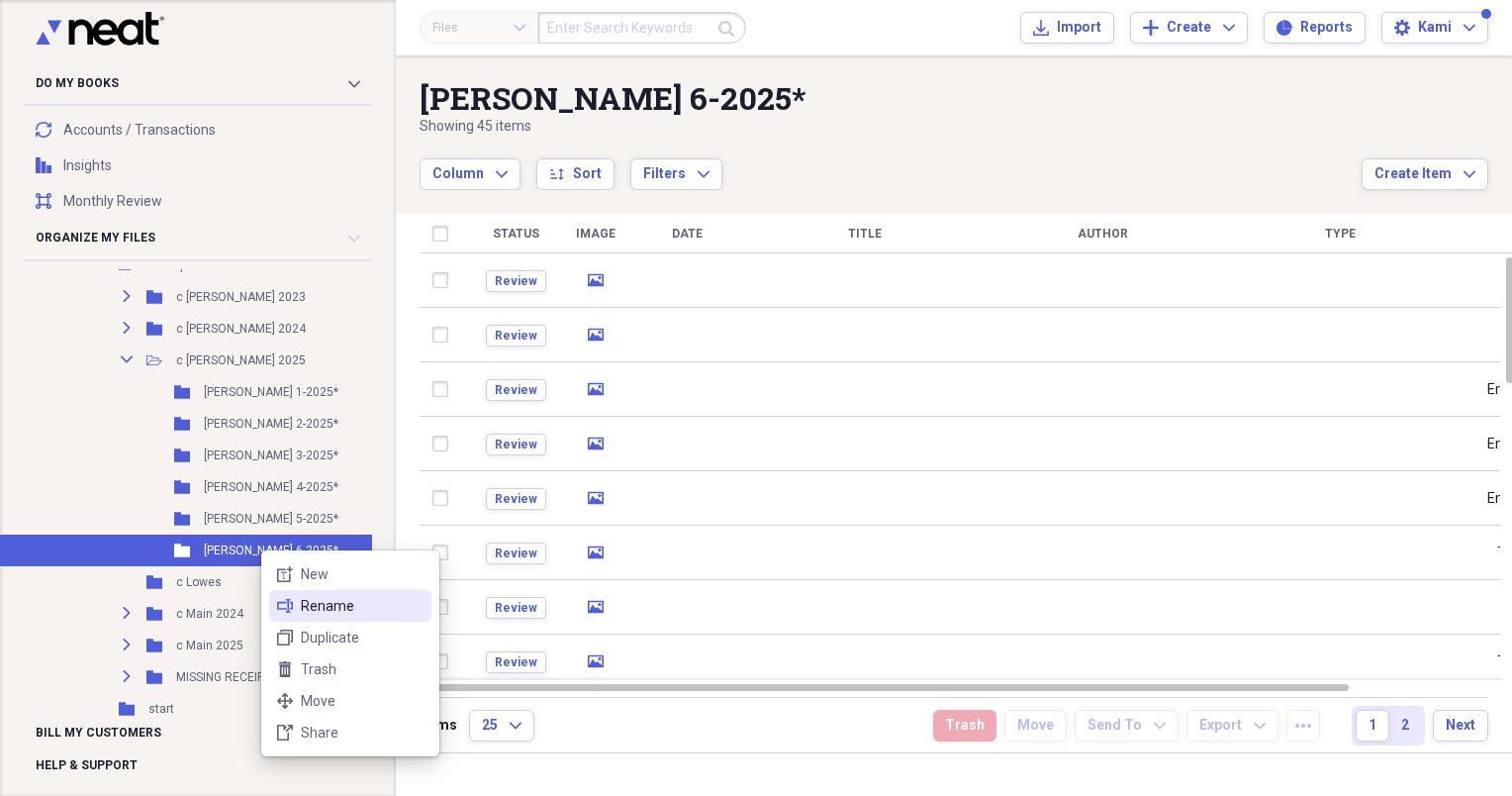 click on "Rename" at bounding box center [362, 606] 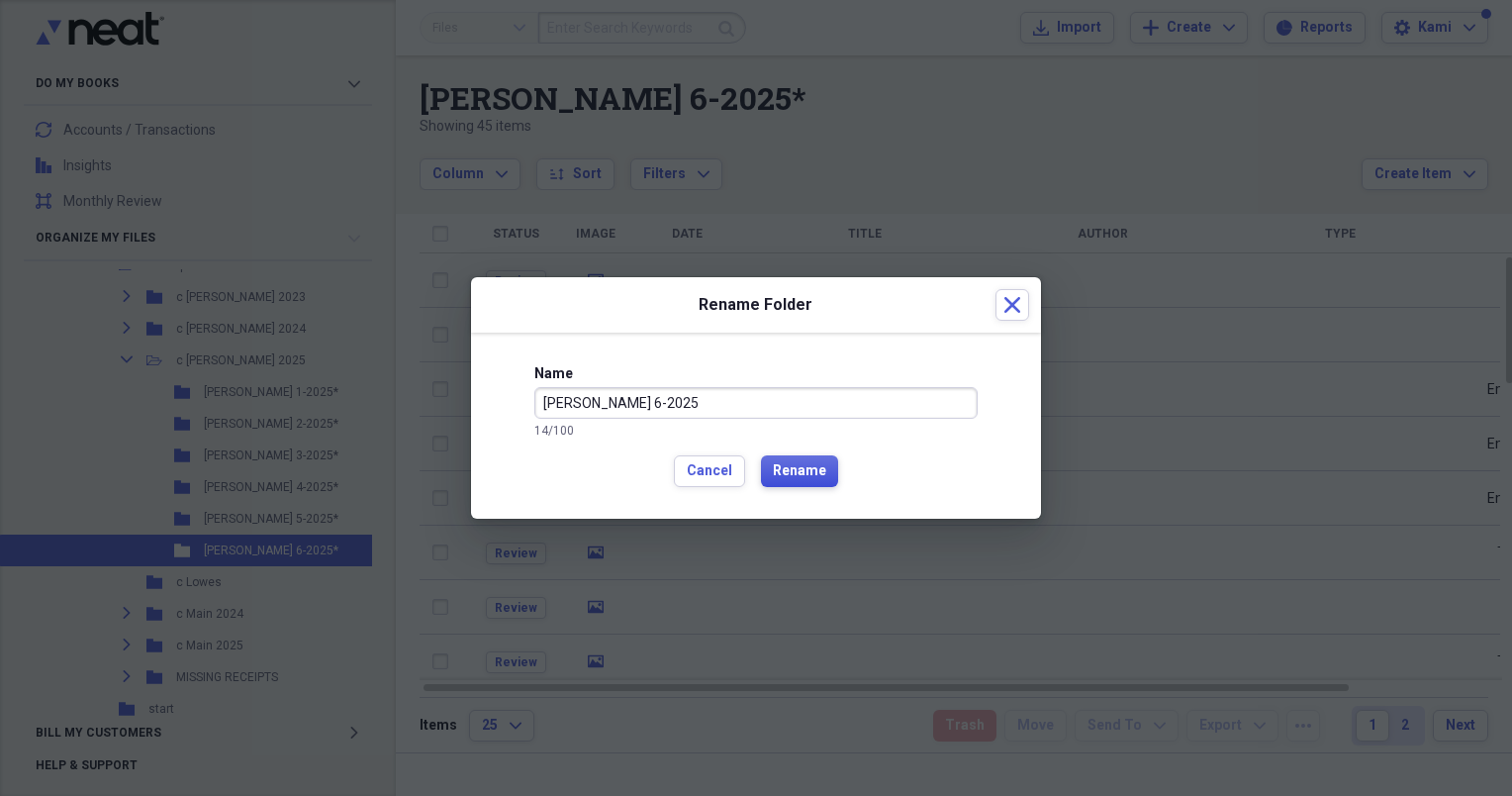 type on "[PERSON_NAME] 6-2025" 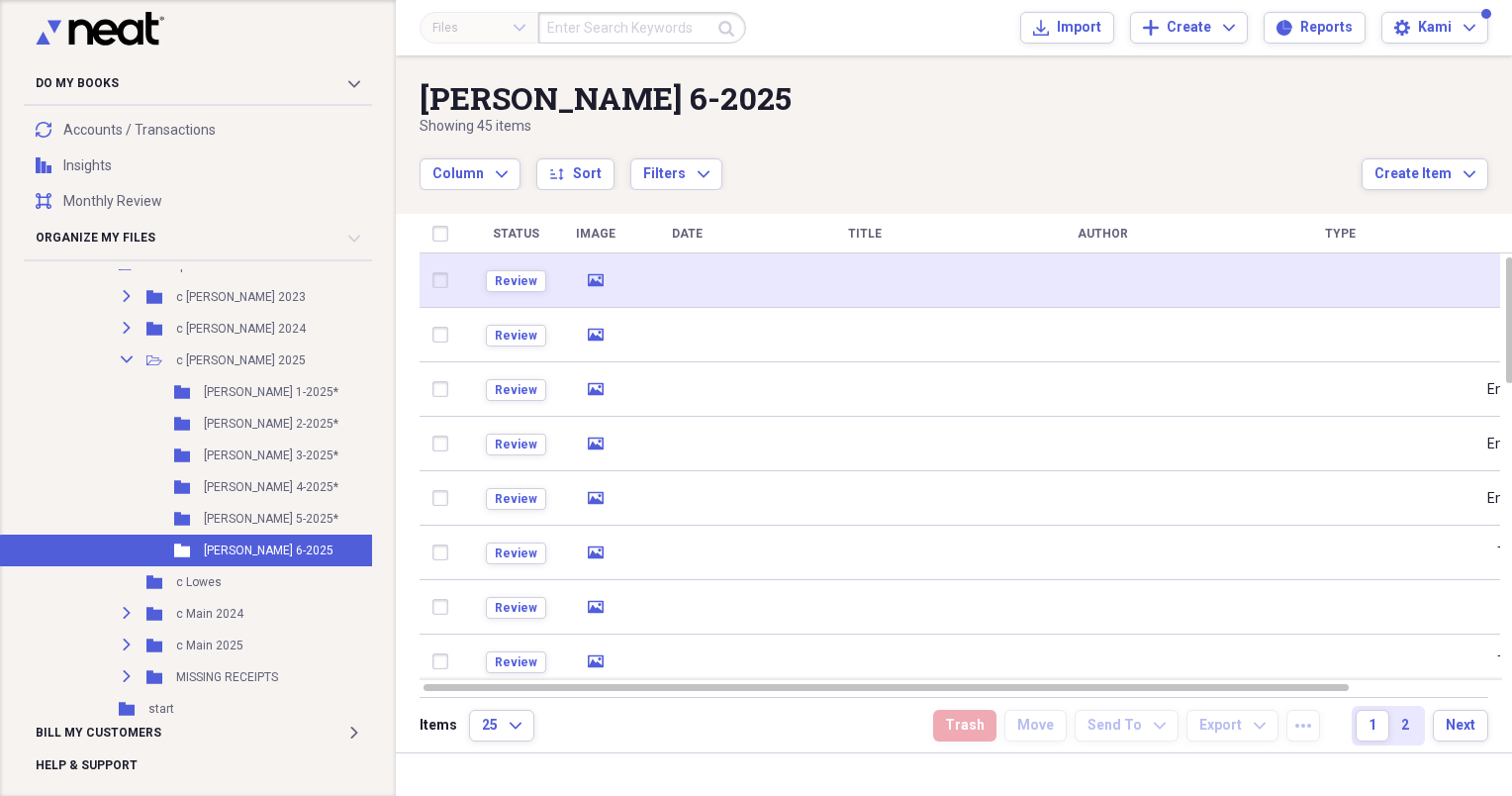 click at bounding box center [865, 280] 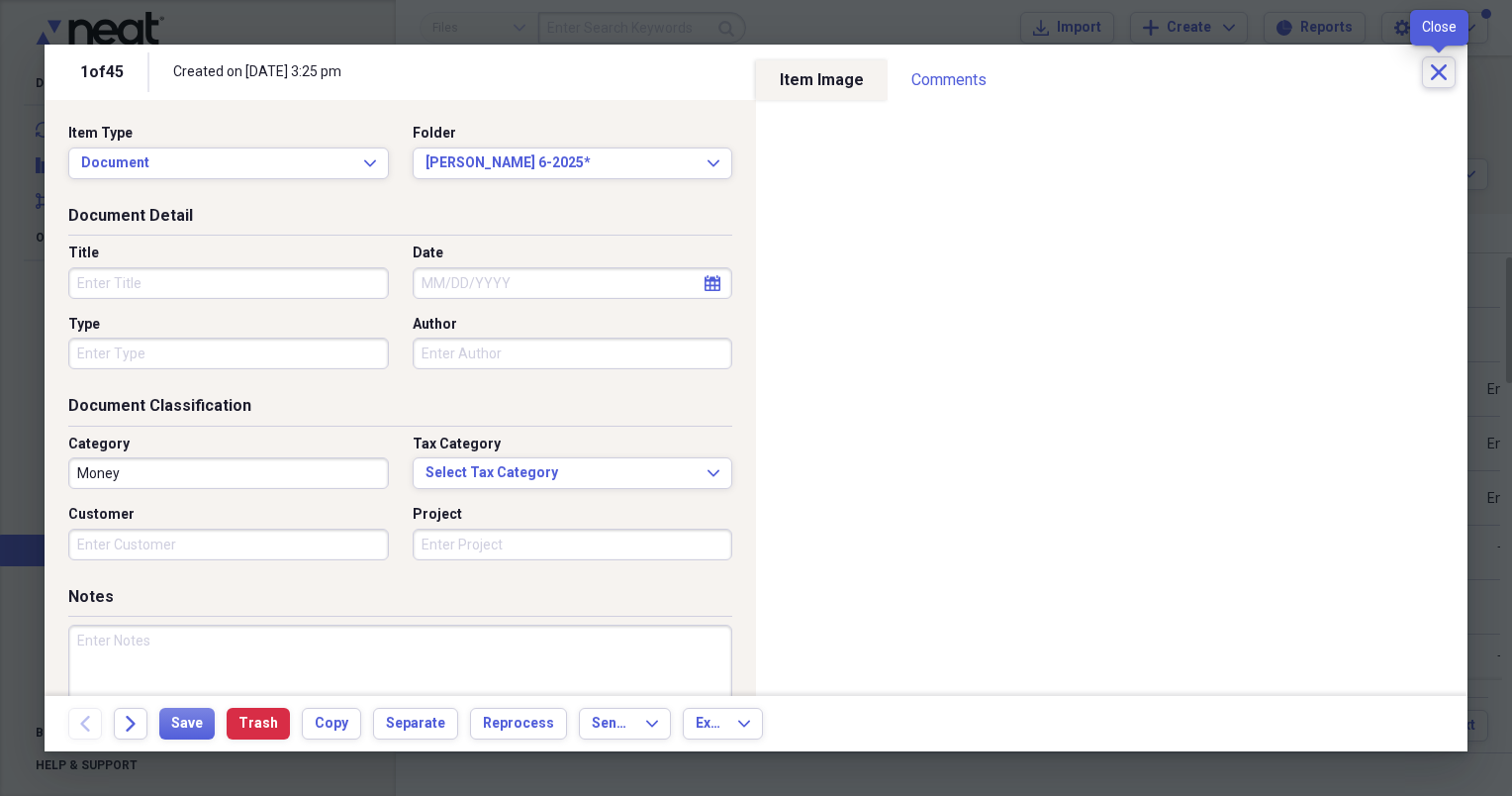 click on "Close" at bounding box center [1439, 72] 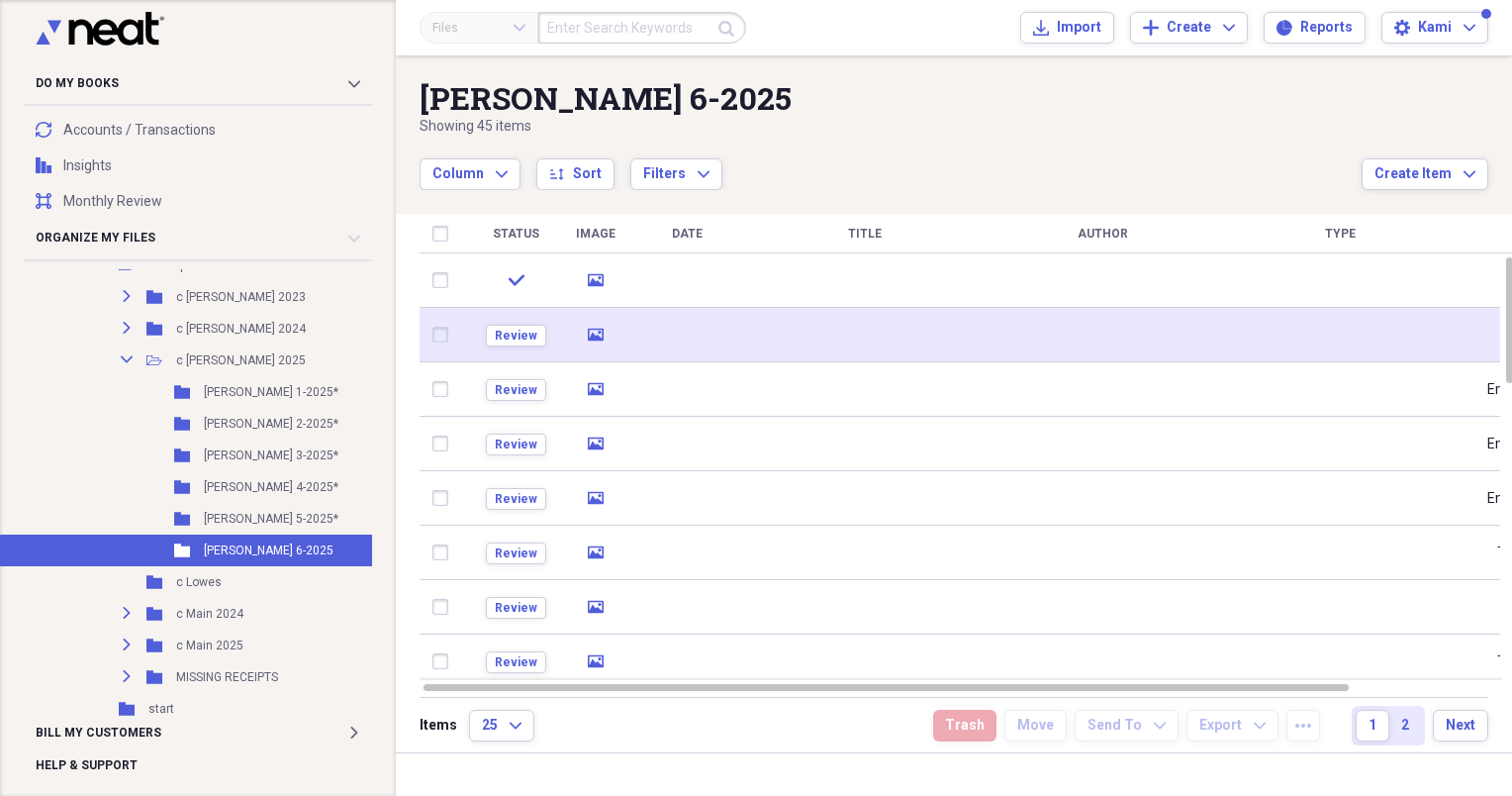 drag, startPoint x: 709, startPoint y: 285, endPoint x: 631, endPoint y: 329, distance: 89.55445 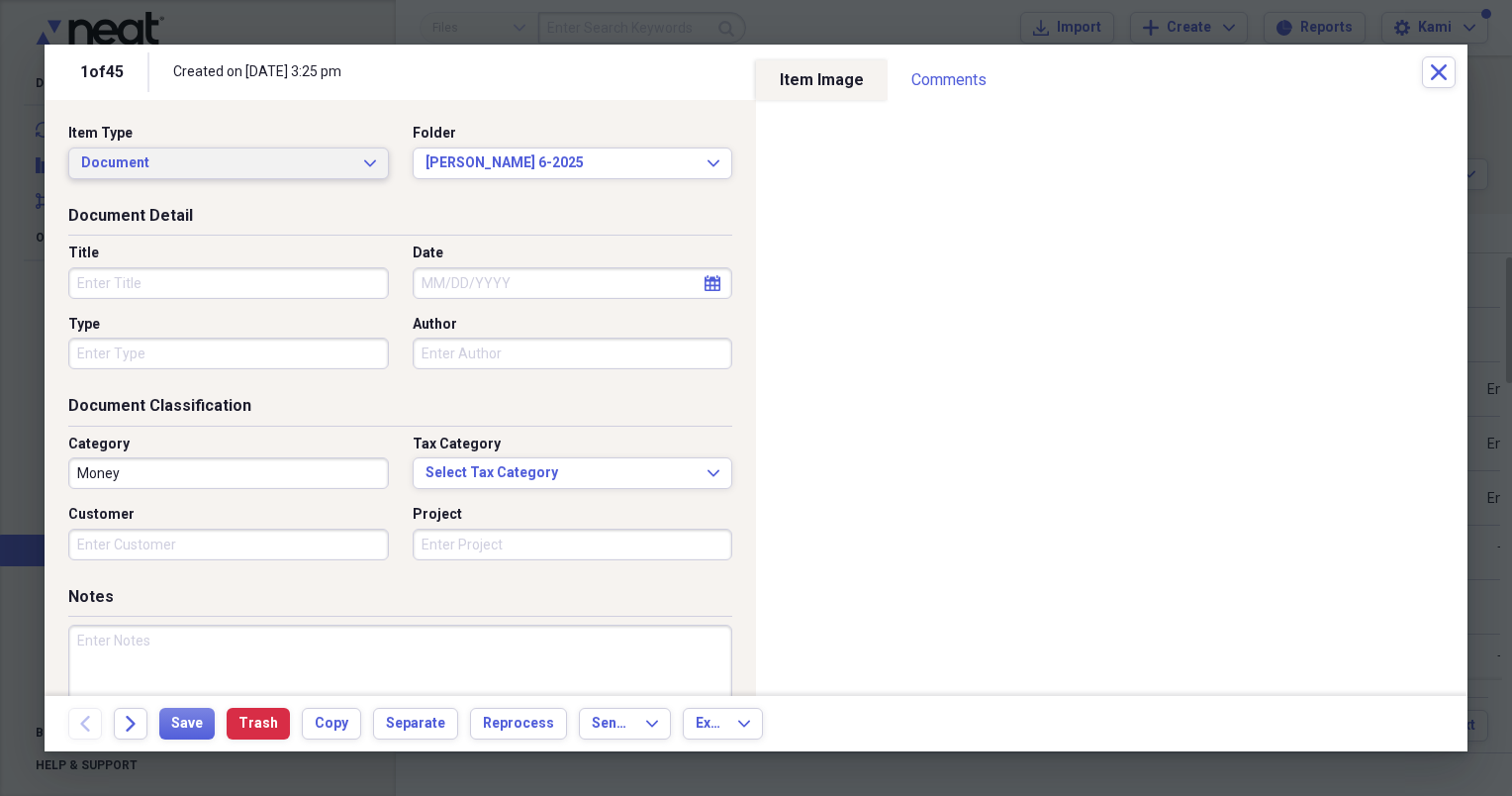 click on "Document" at bounding box center [217, 163] 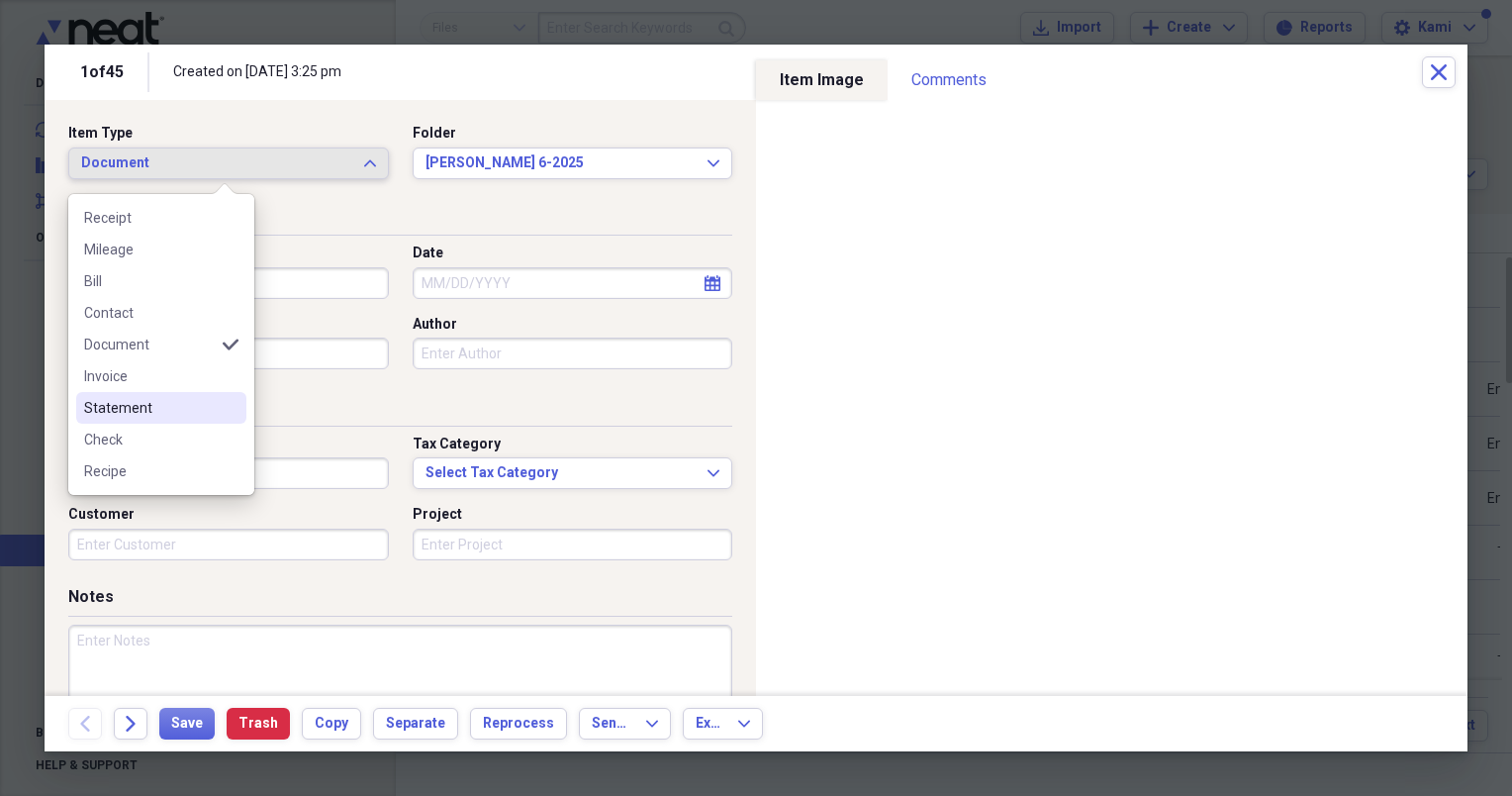 click on "Statement" at bounding box center [161, 408] 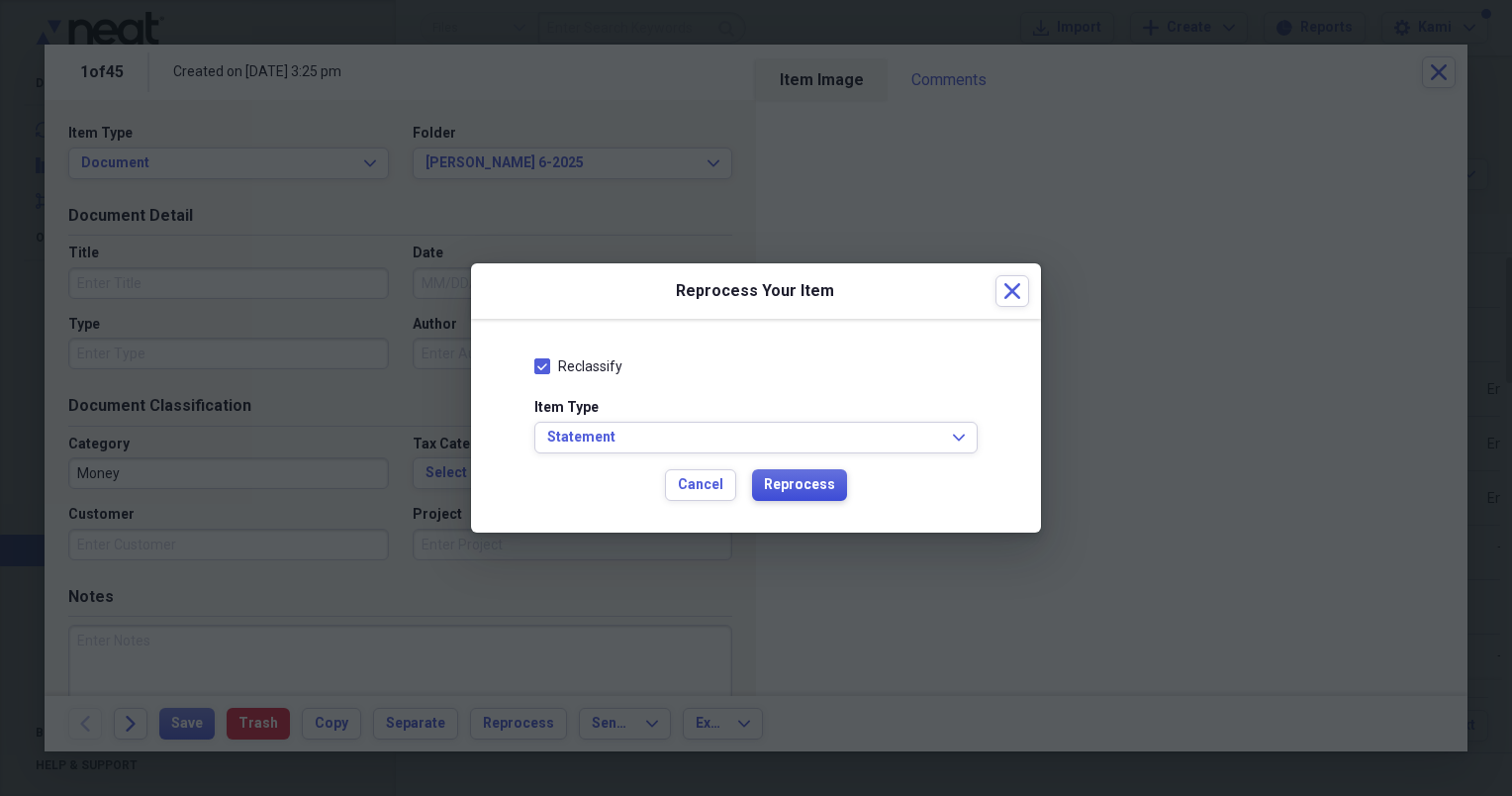 click on "Reprocess" at bounding box center (800, 485) 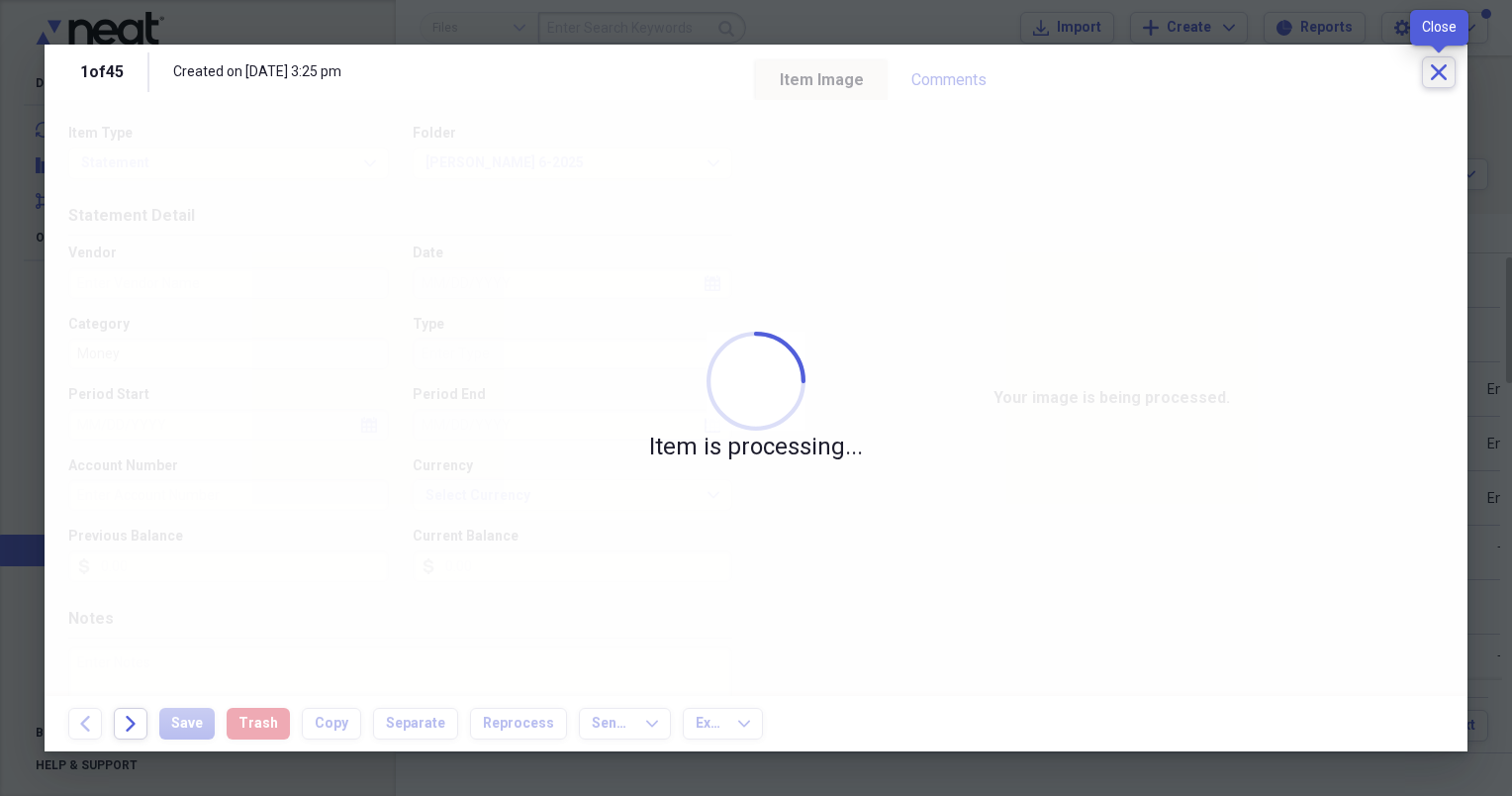 click on "Close" at bounding box center [1439, 72] 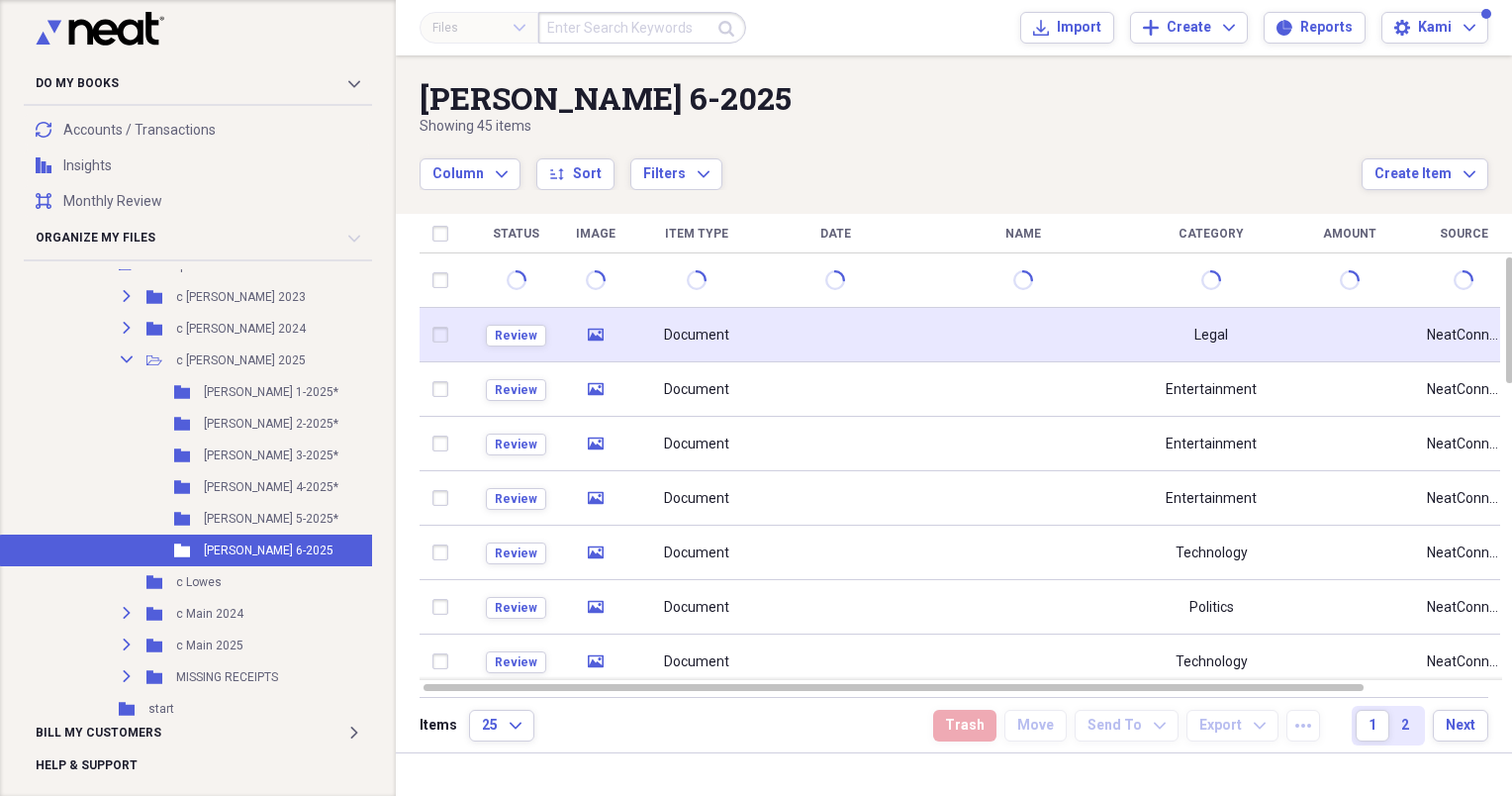 click at bounding box center (835, 335) 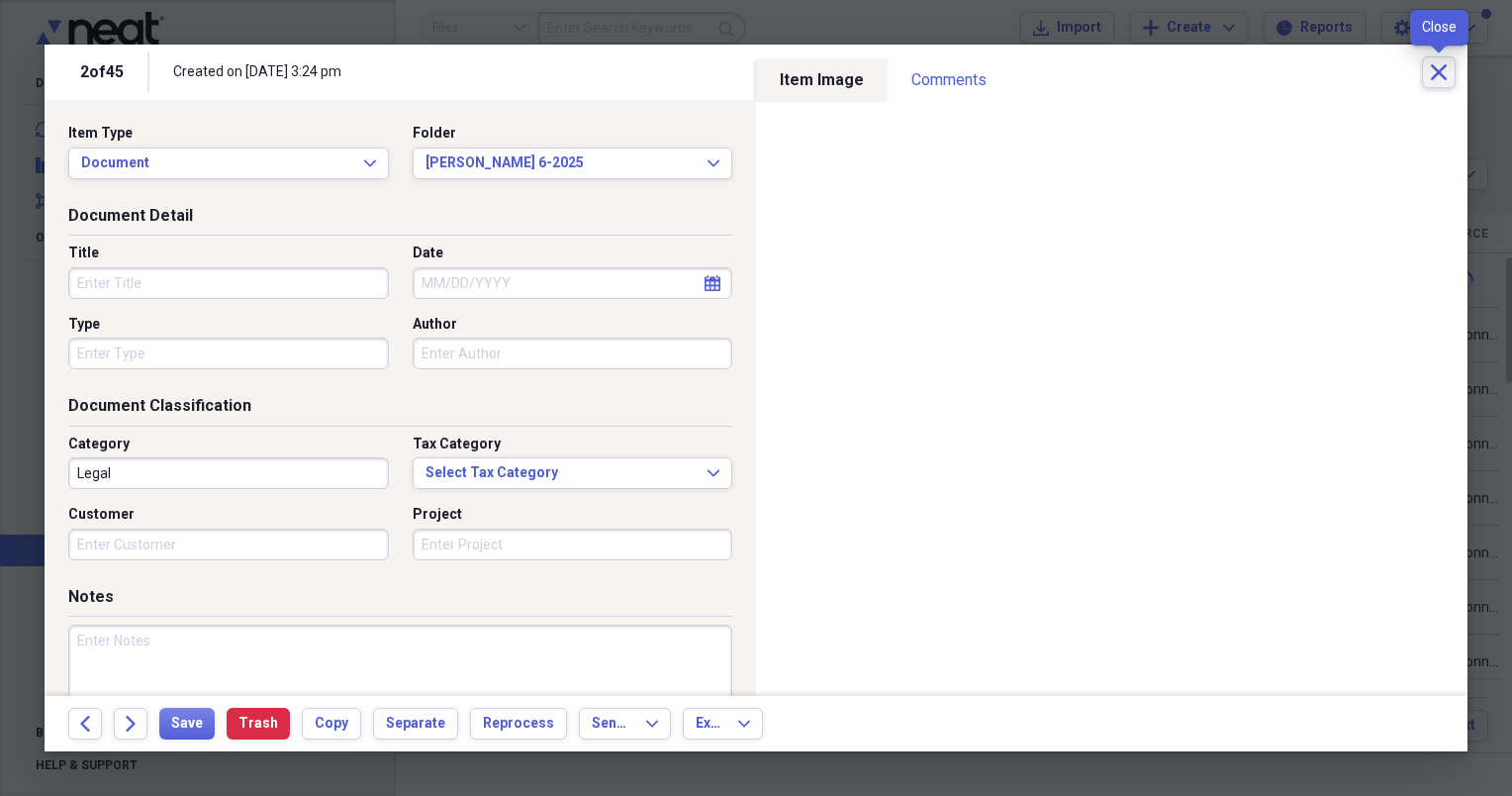 click 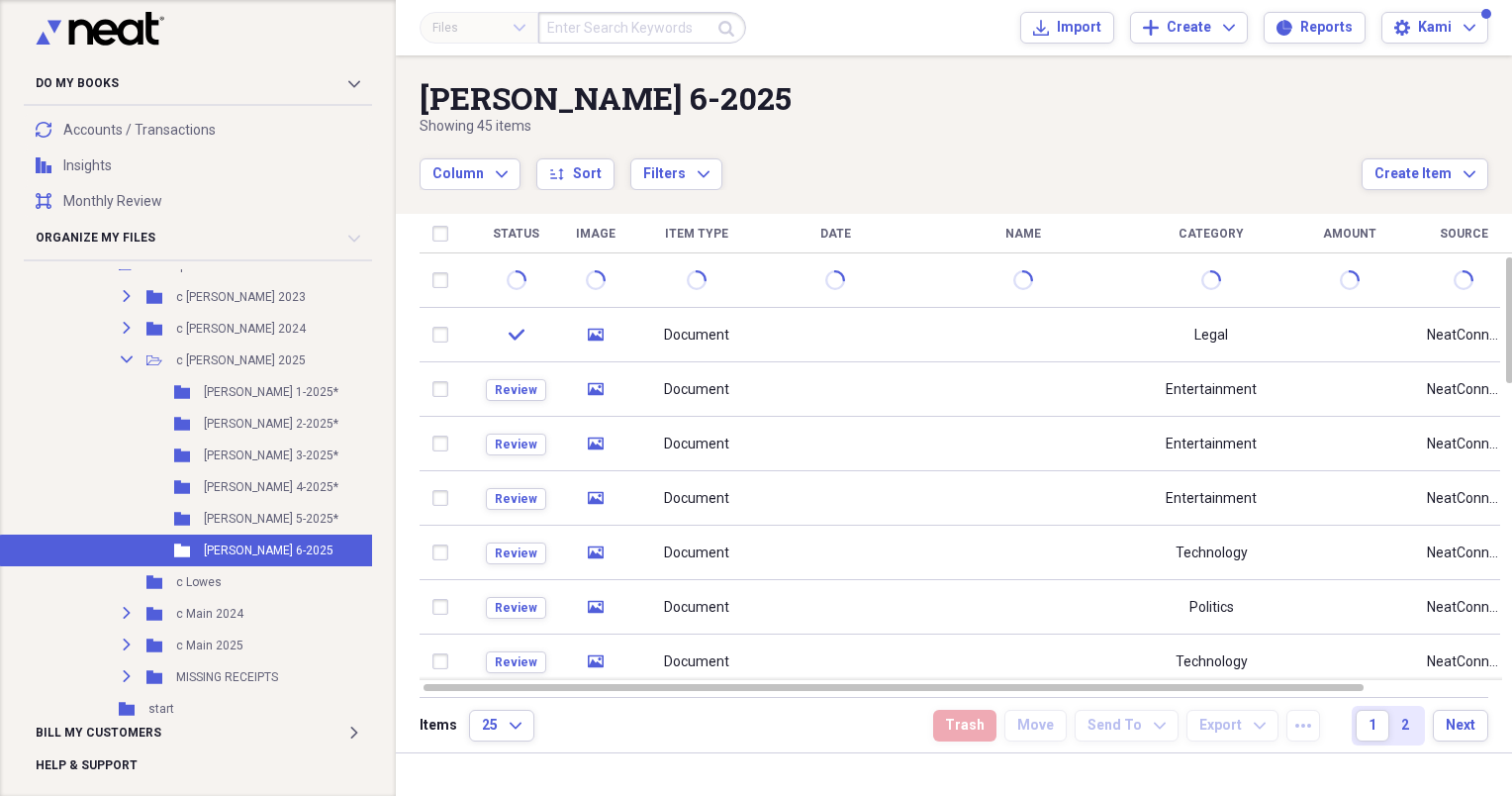click at bounding box center [444, 234] 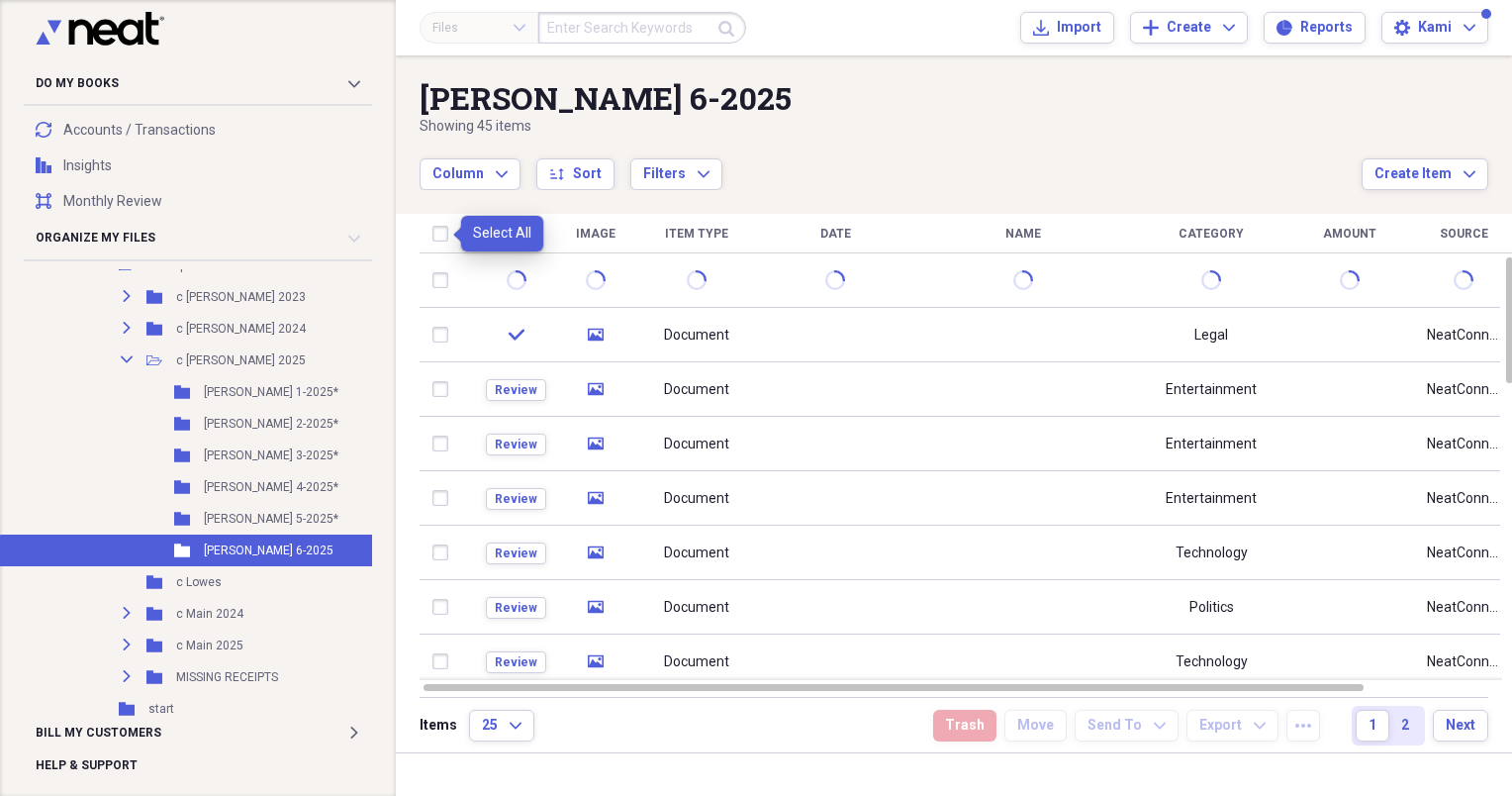 click at bounding box center (444, 234) 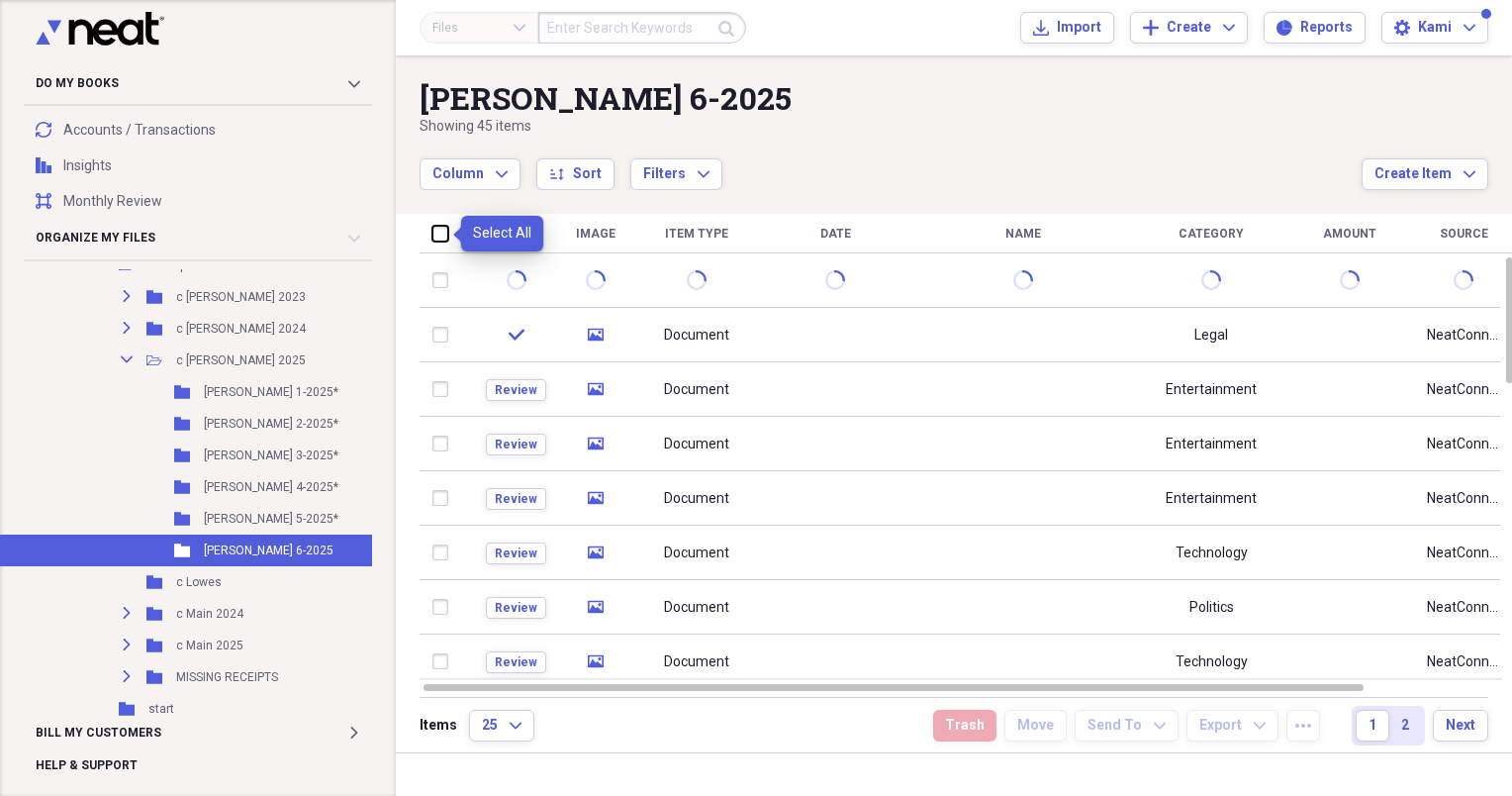 click at bounding box center (432, 233) 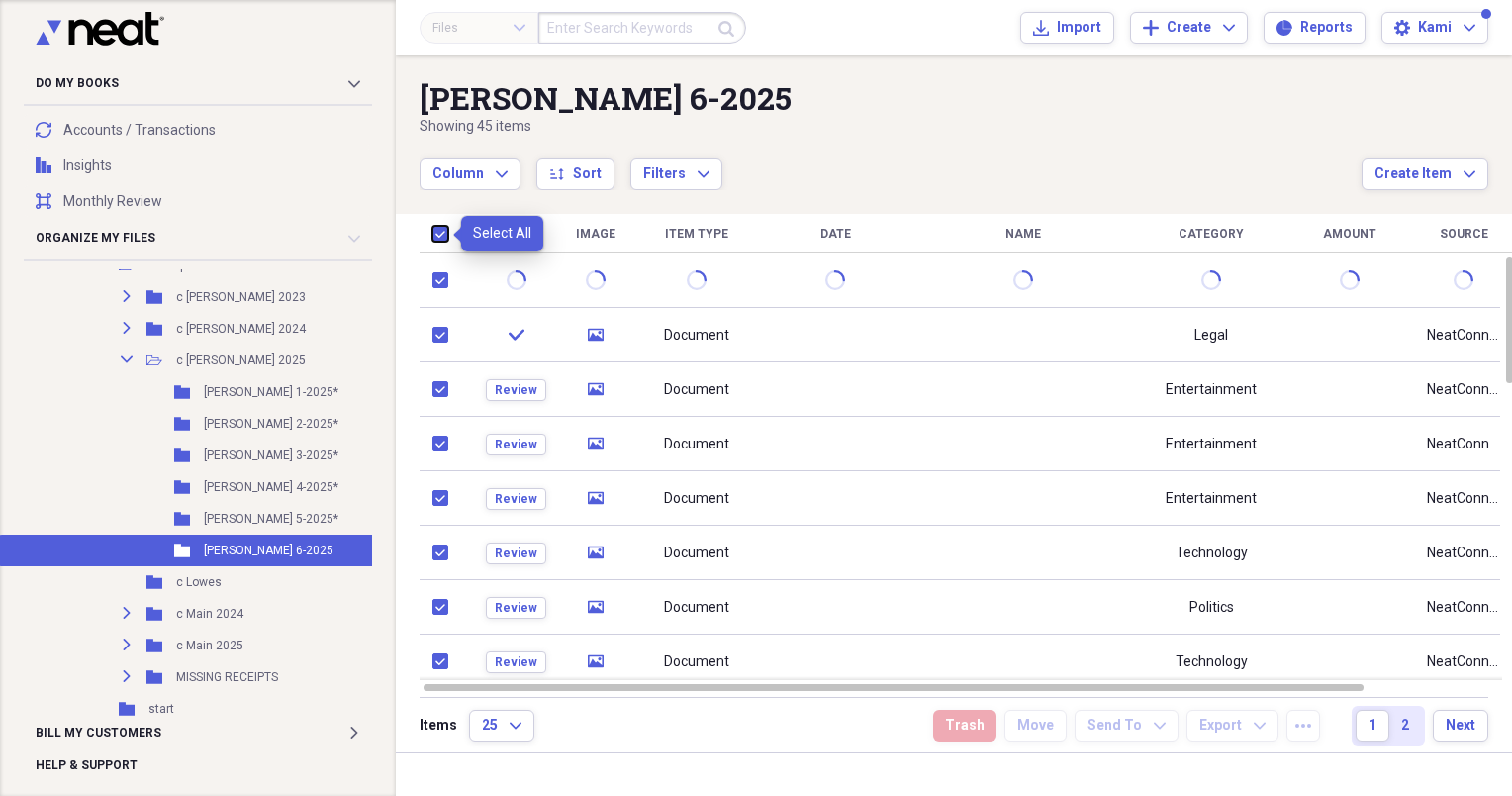 checkbox on "true" 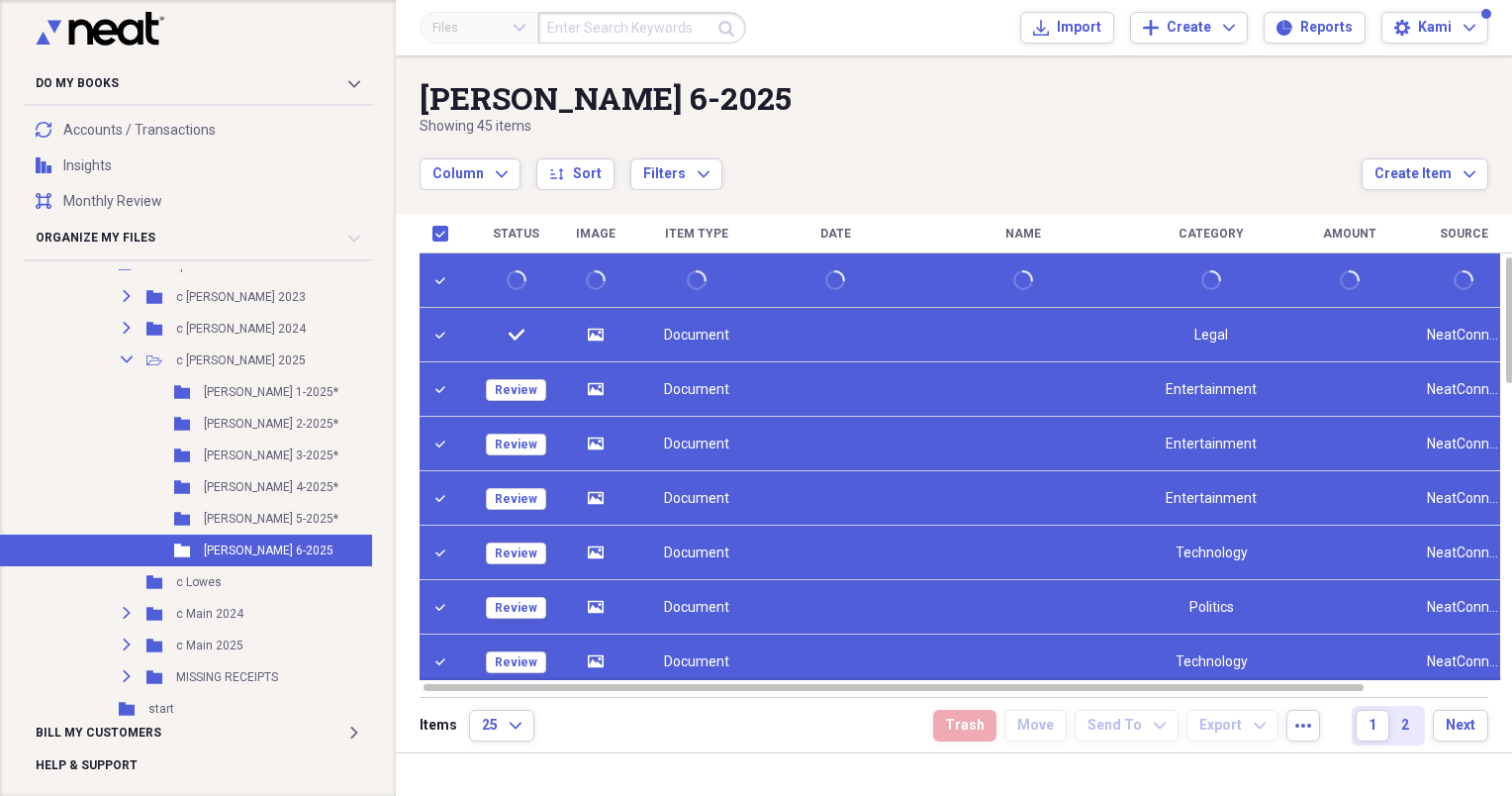 click at bounding box center (444, 280) 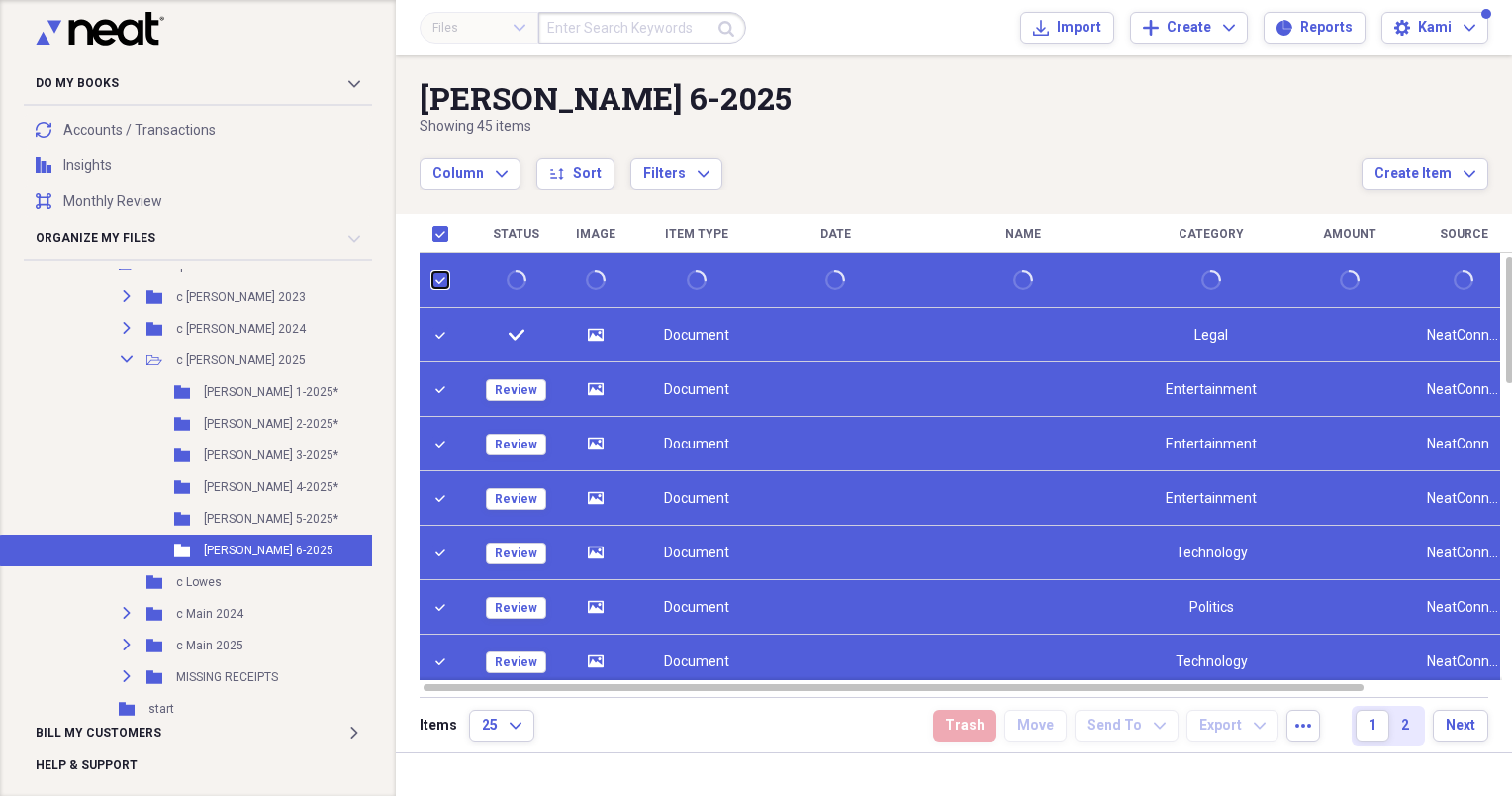 click at bounding box center (432, 280) 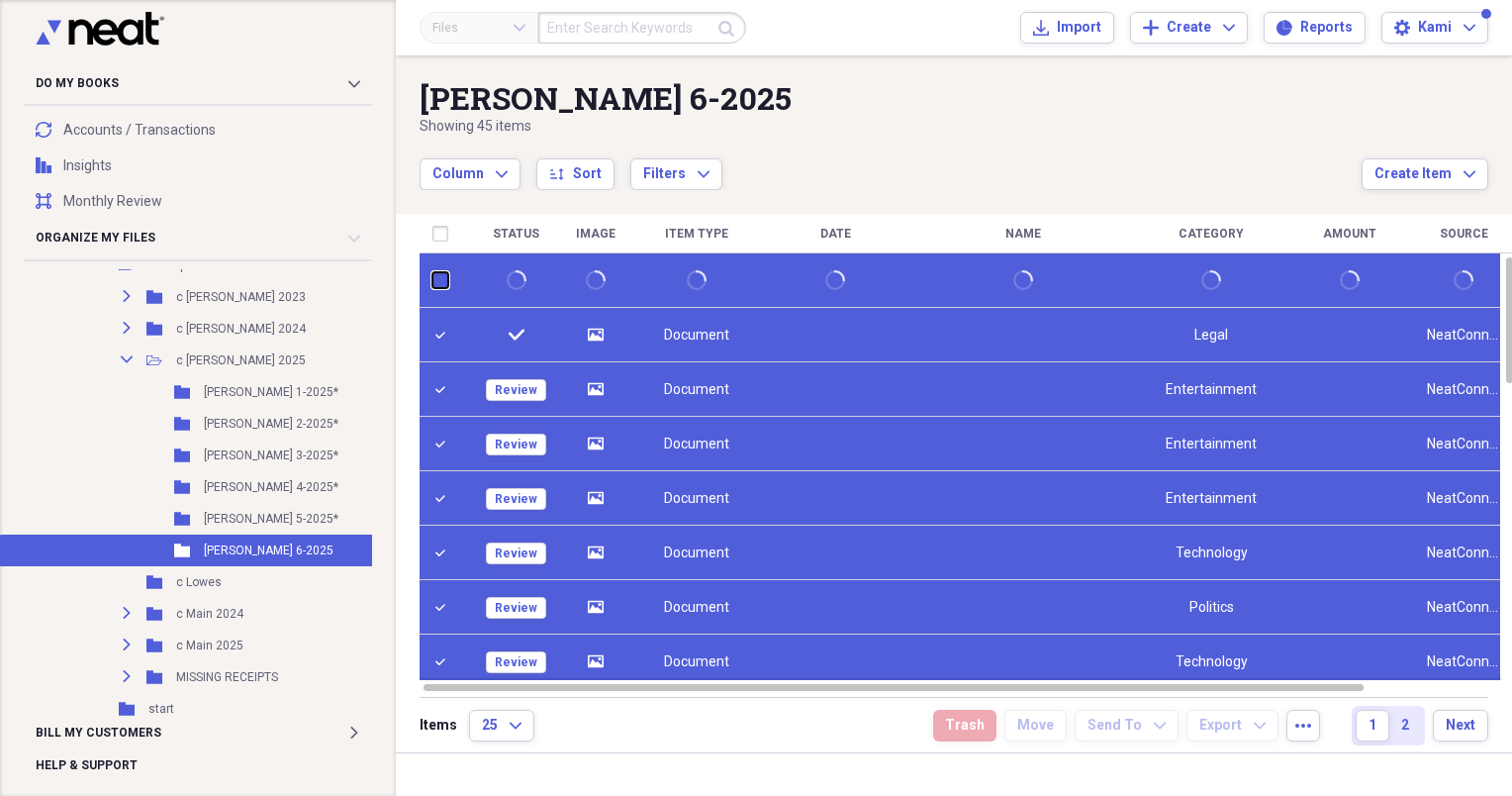 checkbox on "false" 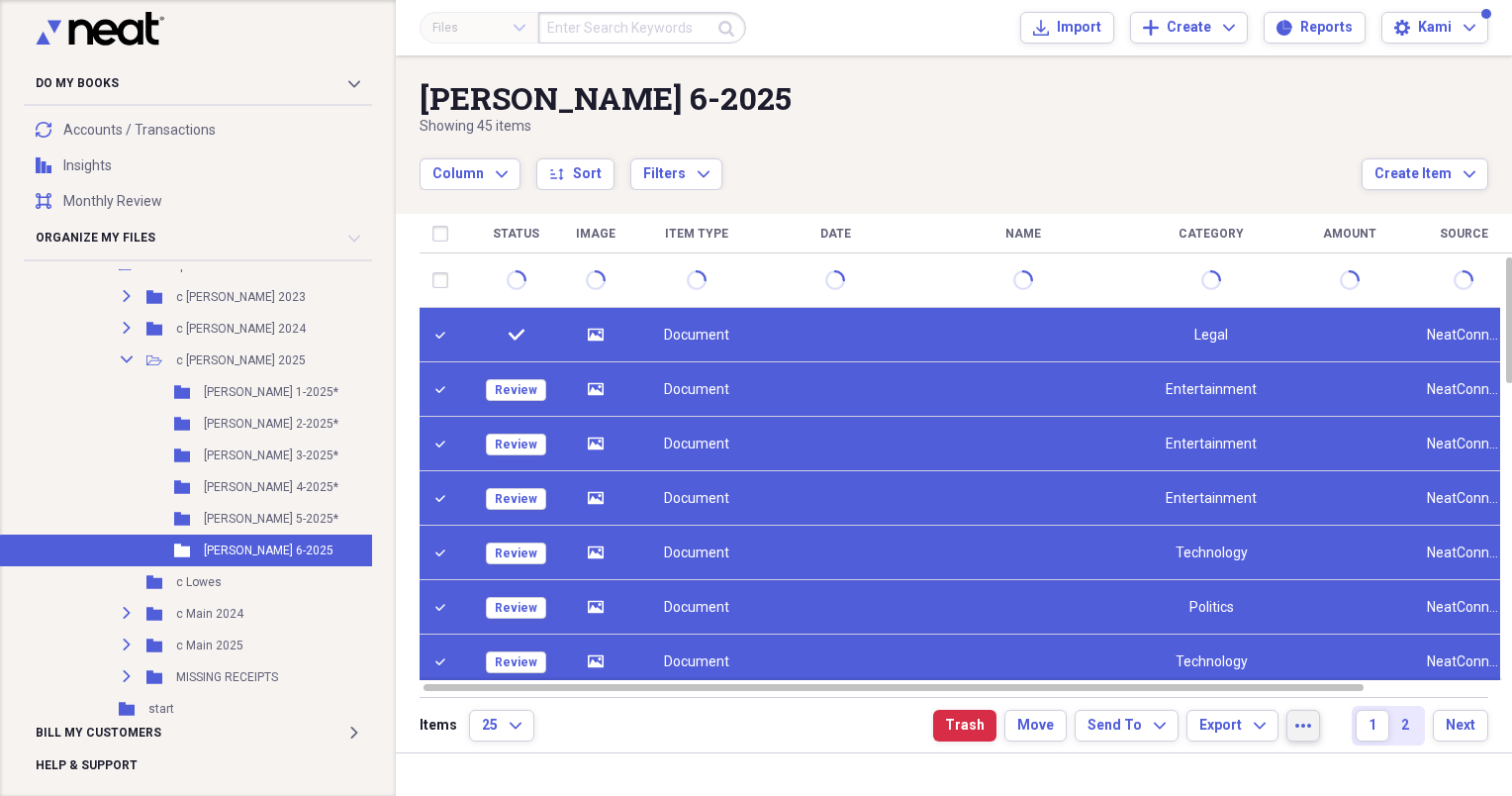 click on "more" at bounding box center (1303, 726) 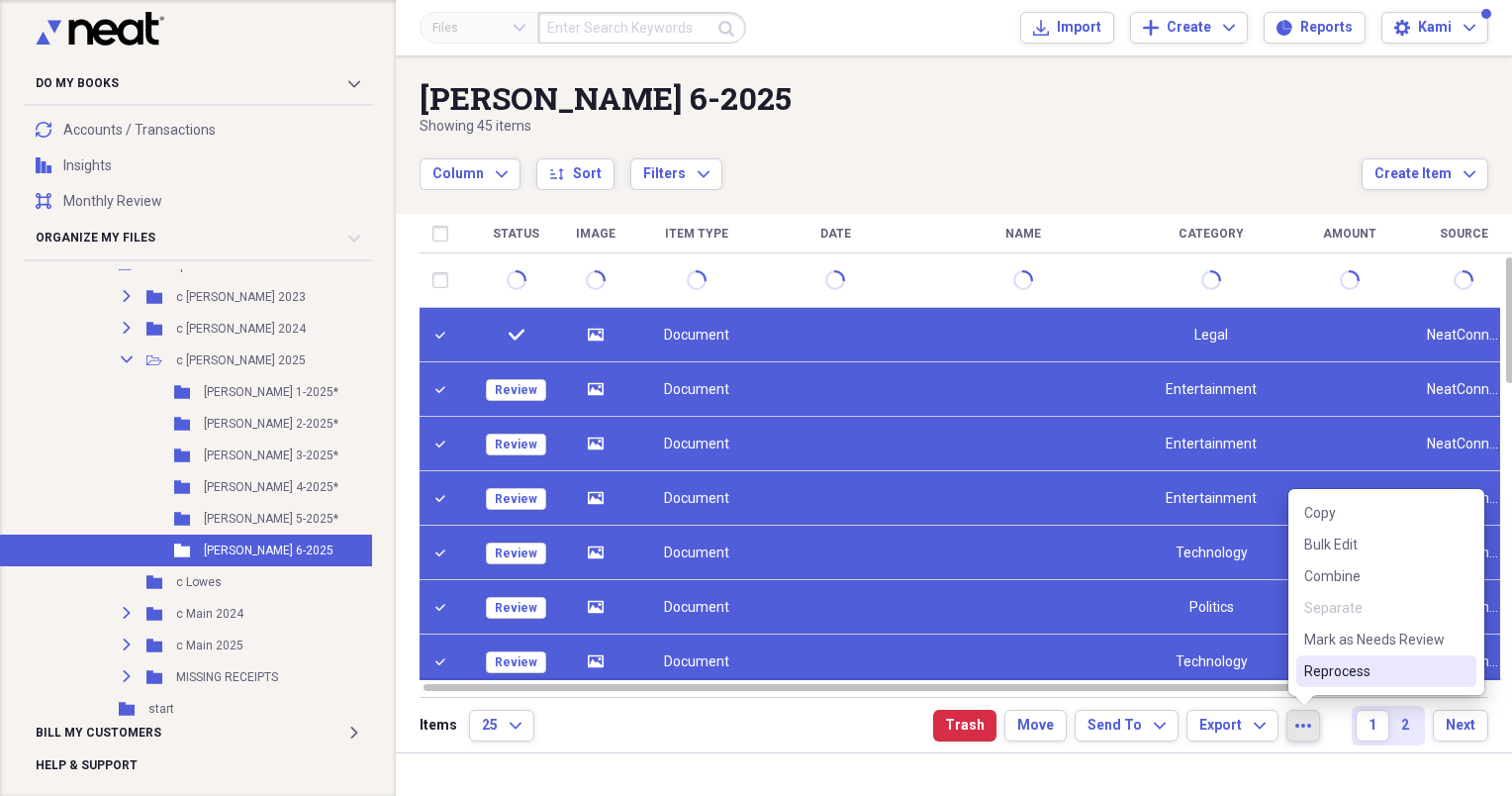 click on "Reprocess" at bounding box center [1374, 671] 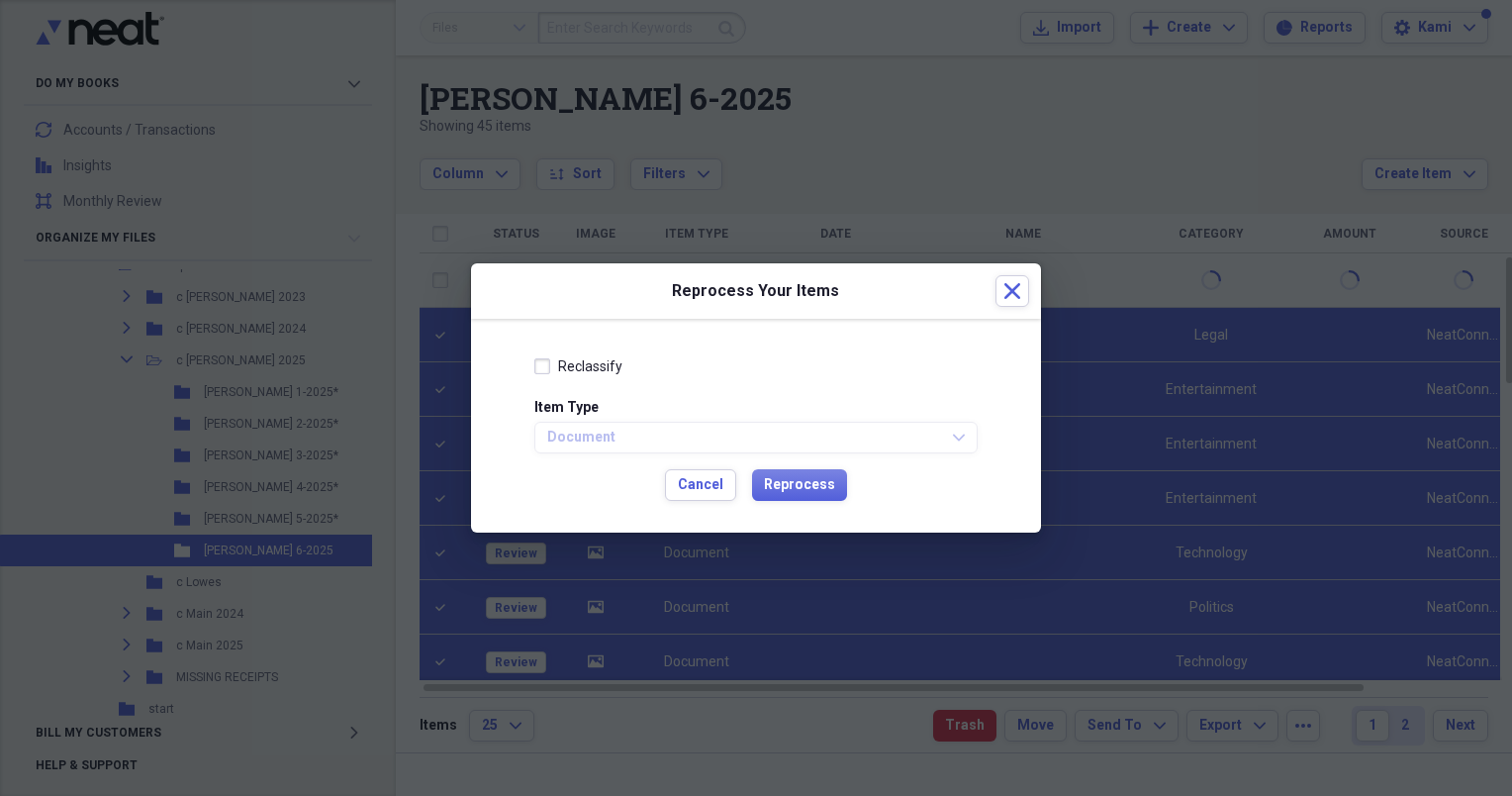 click on "Reclassify" at bounding box center [578, 366] 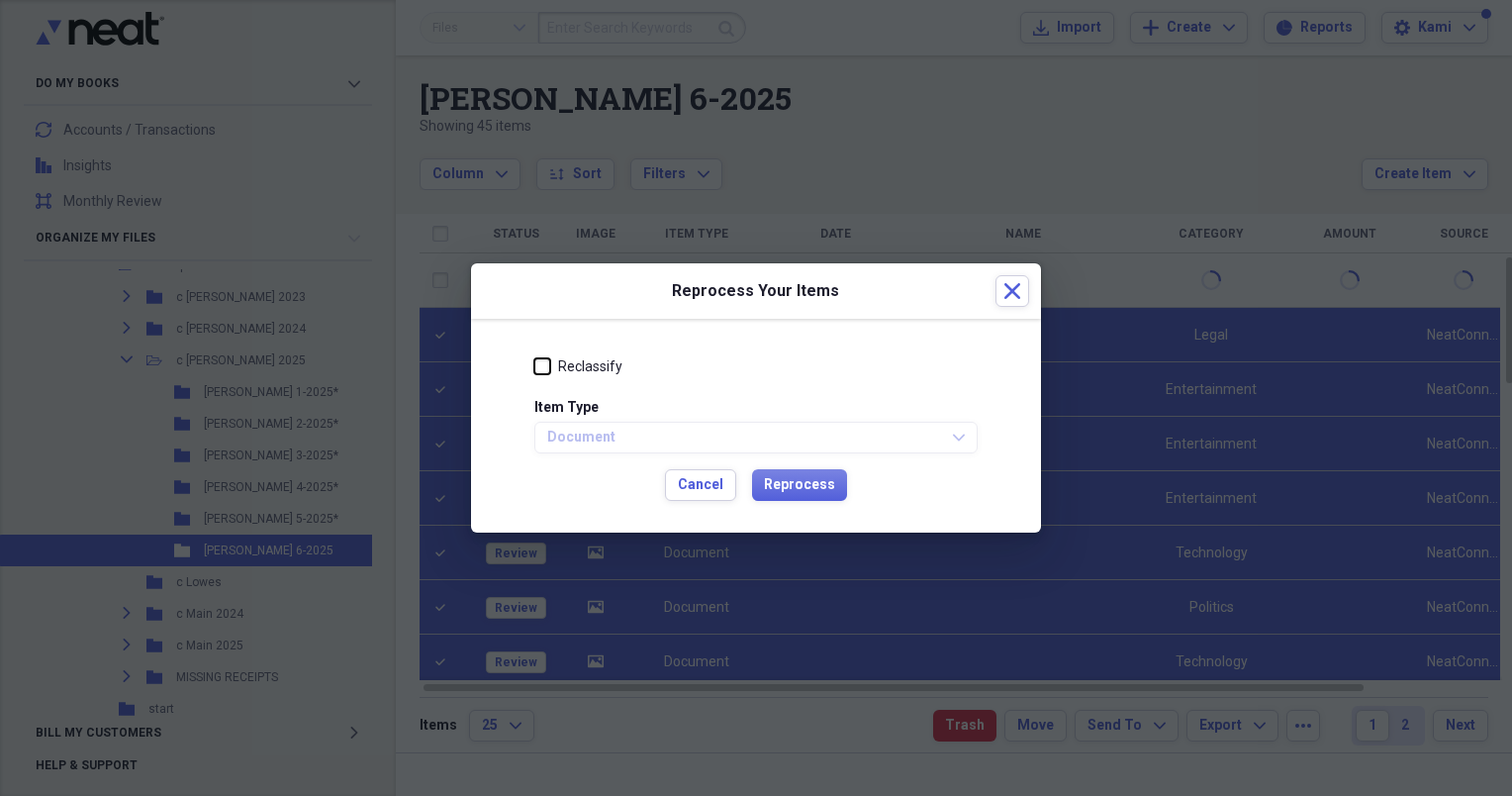 click on "Reclassify" at bounding box center [534, 366] 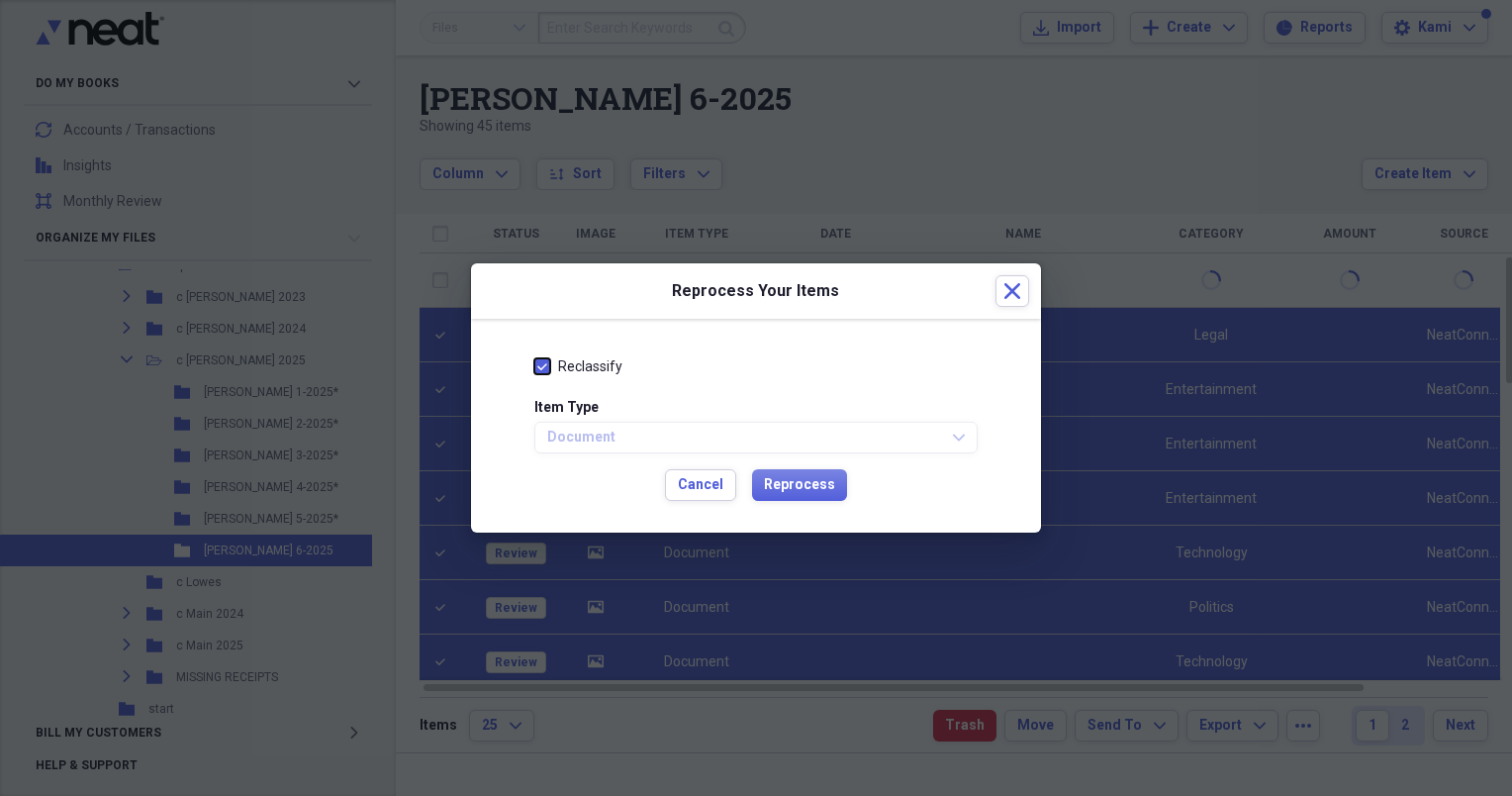 checkbox on "true" 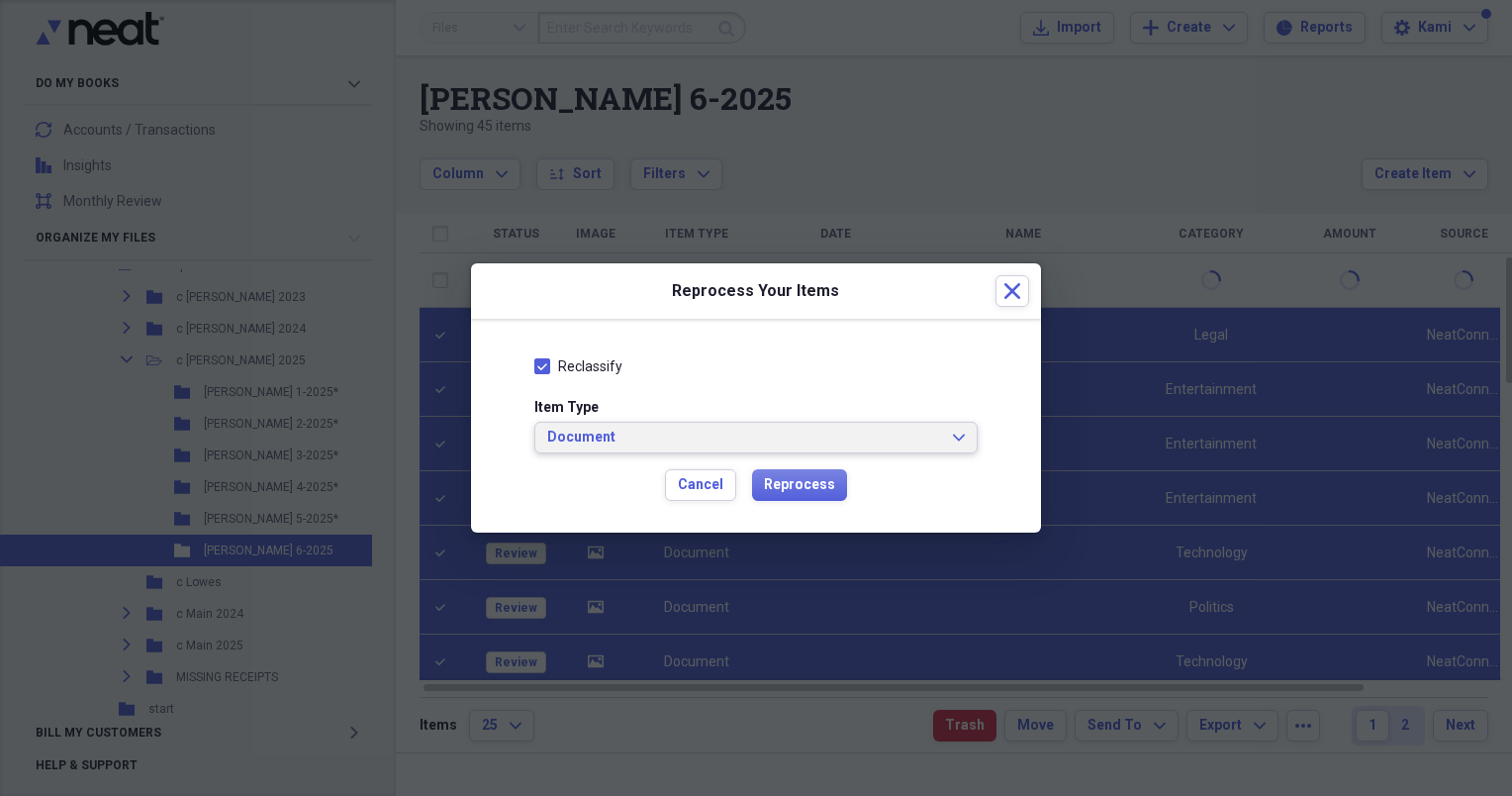 click on "Document Expand" at bounding box center [756, 438] 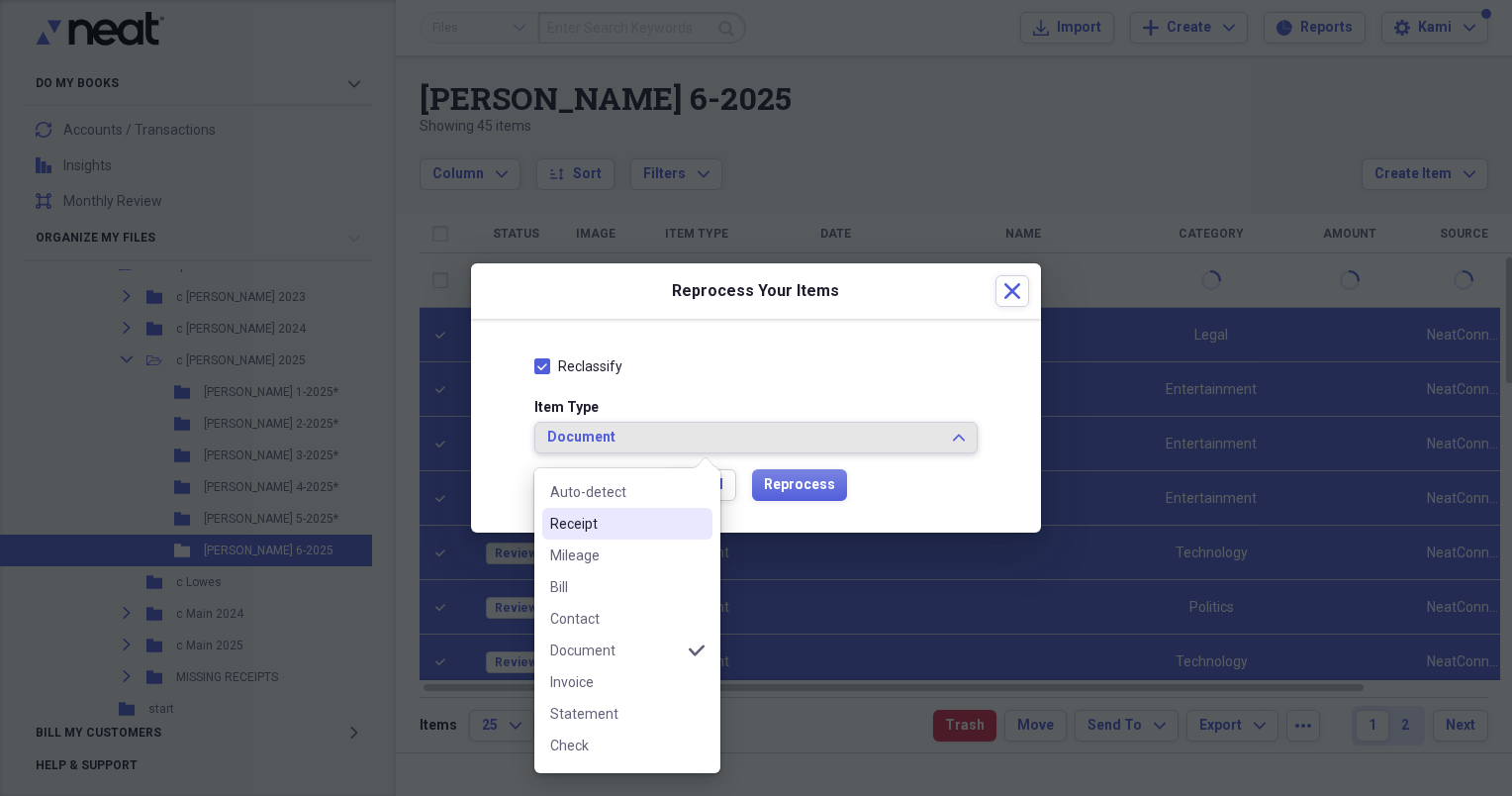 click on "Receipt" at bounding box center (615, 524) 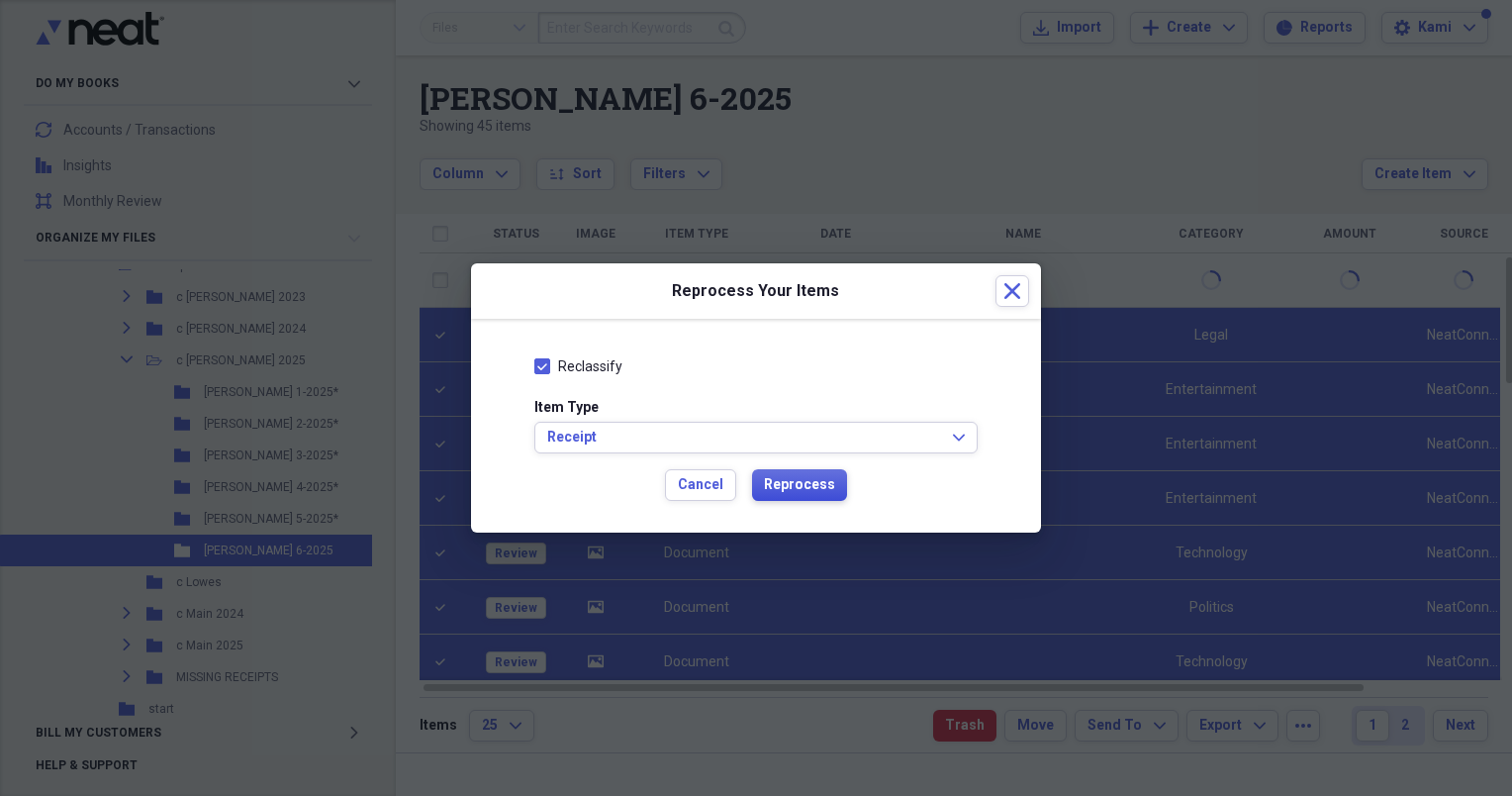 click on "Reprocess" at bounding box center (800, 485) 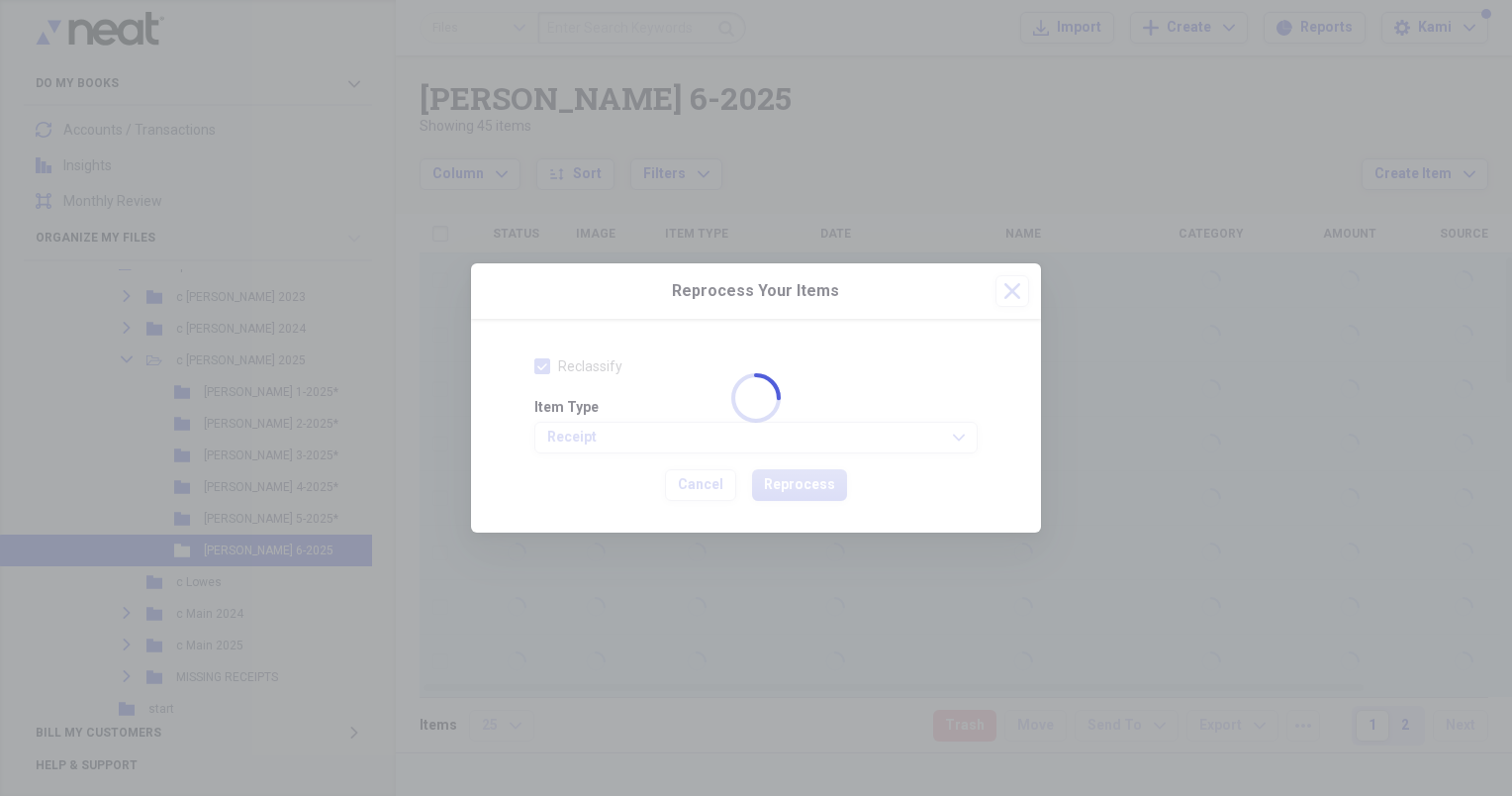 checkbox on "false" 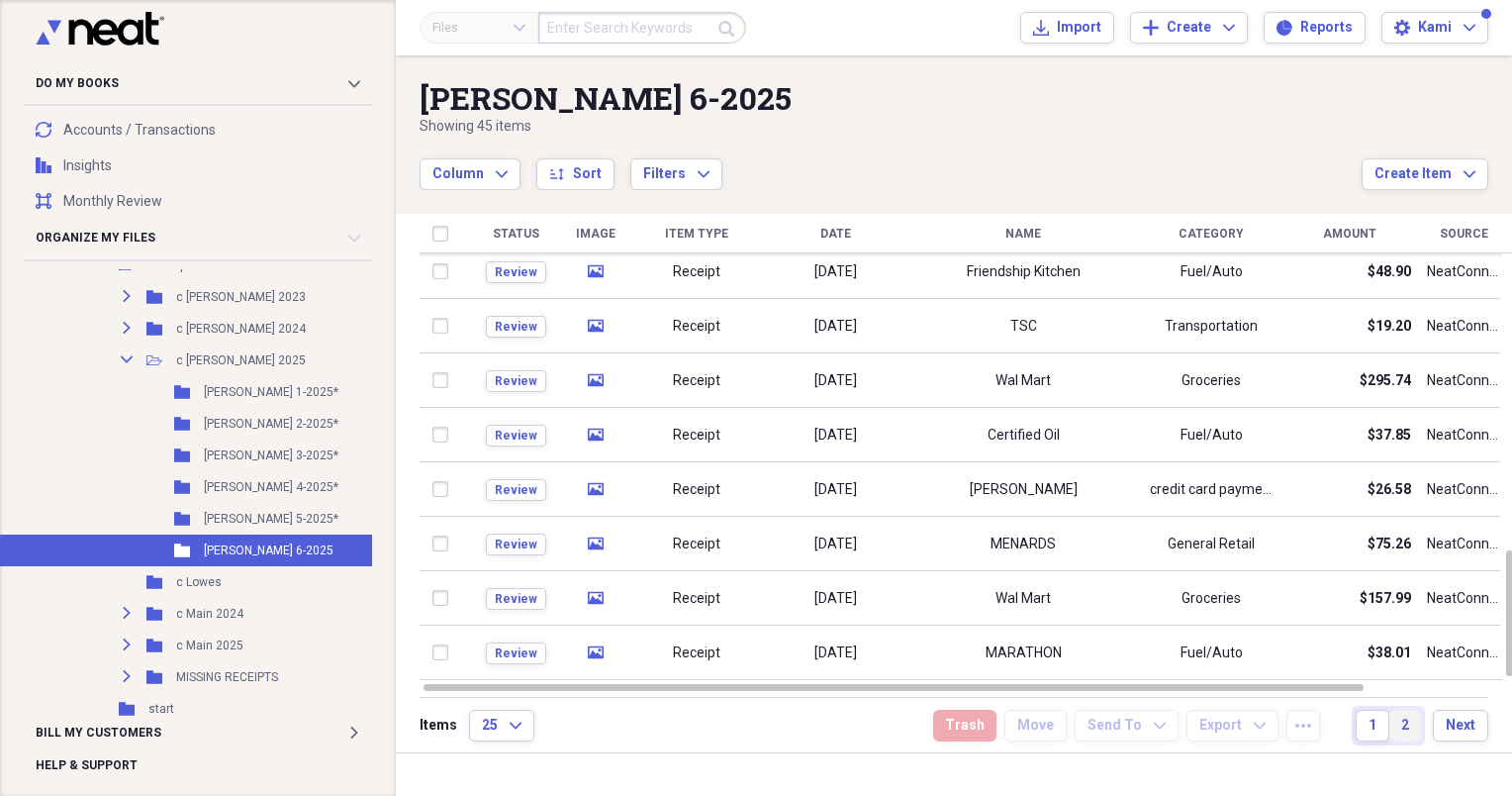 click on "2" at bounding box center [1405, 726] 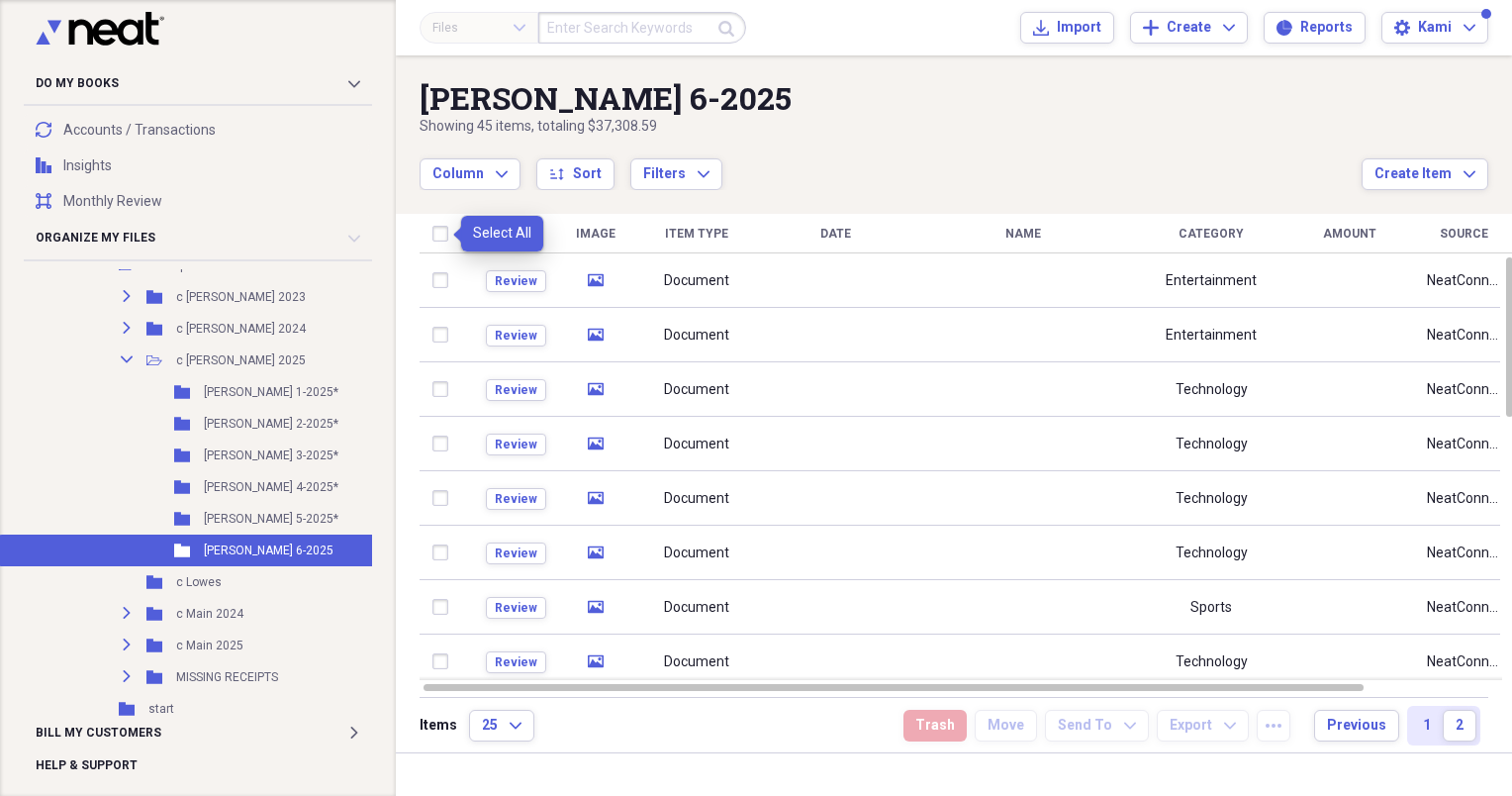 click at bounding box center [444, 234] 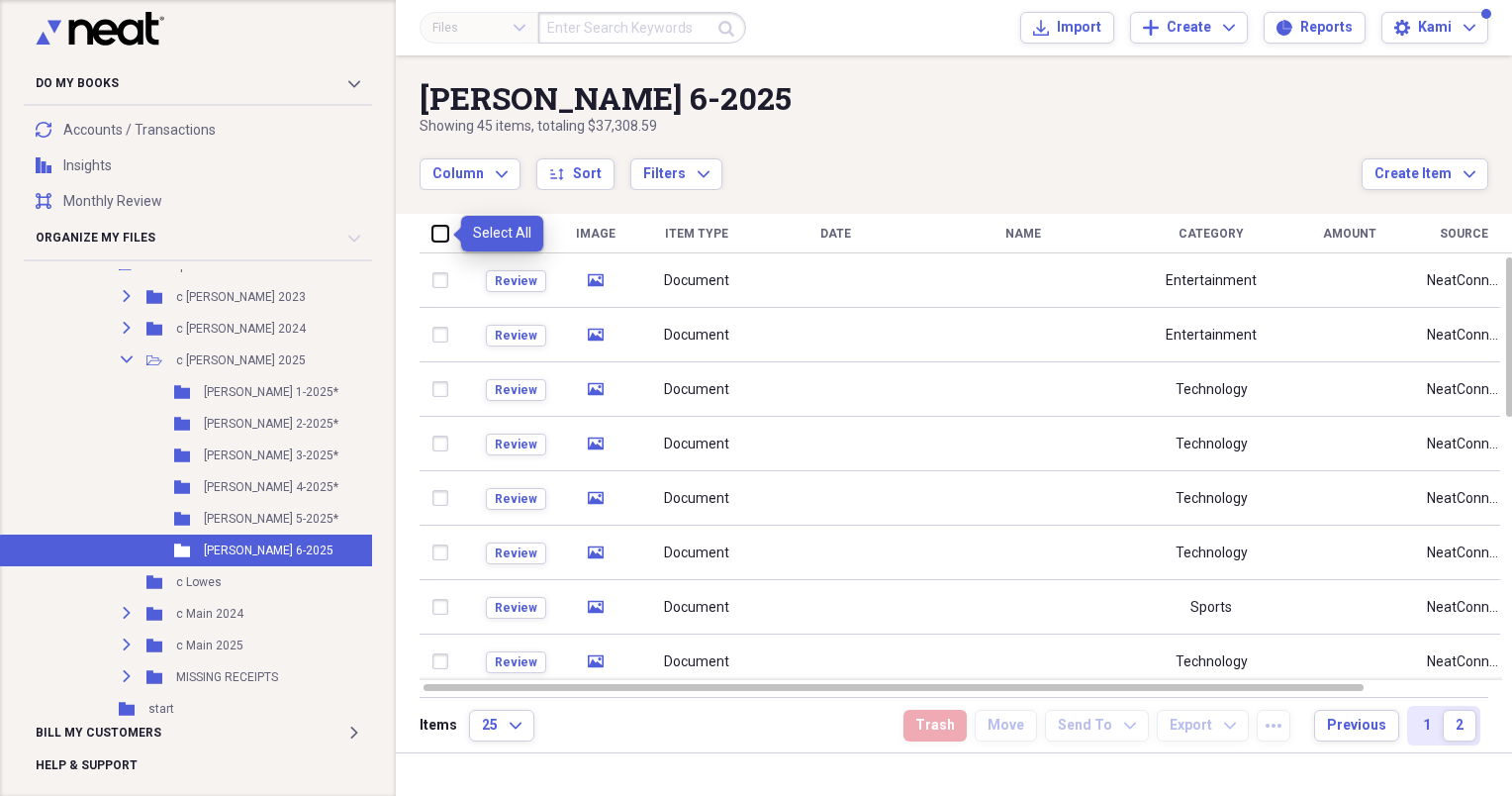 click at bounding box center [432, 233] 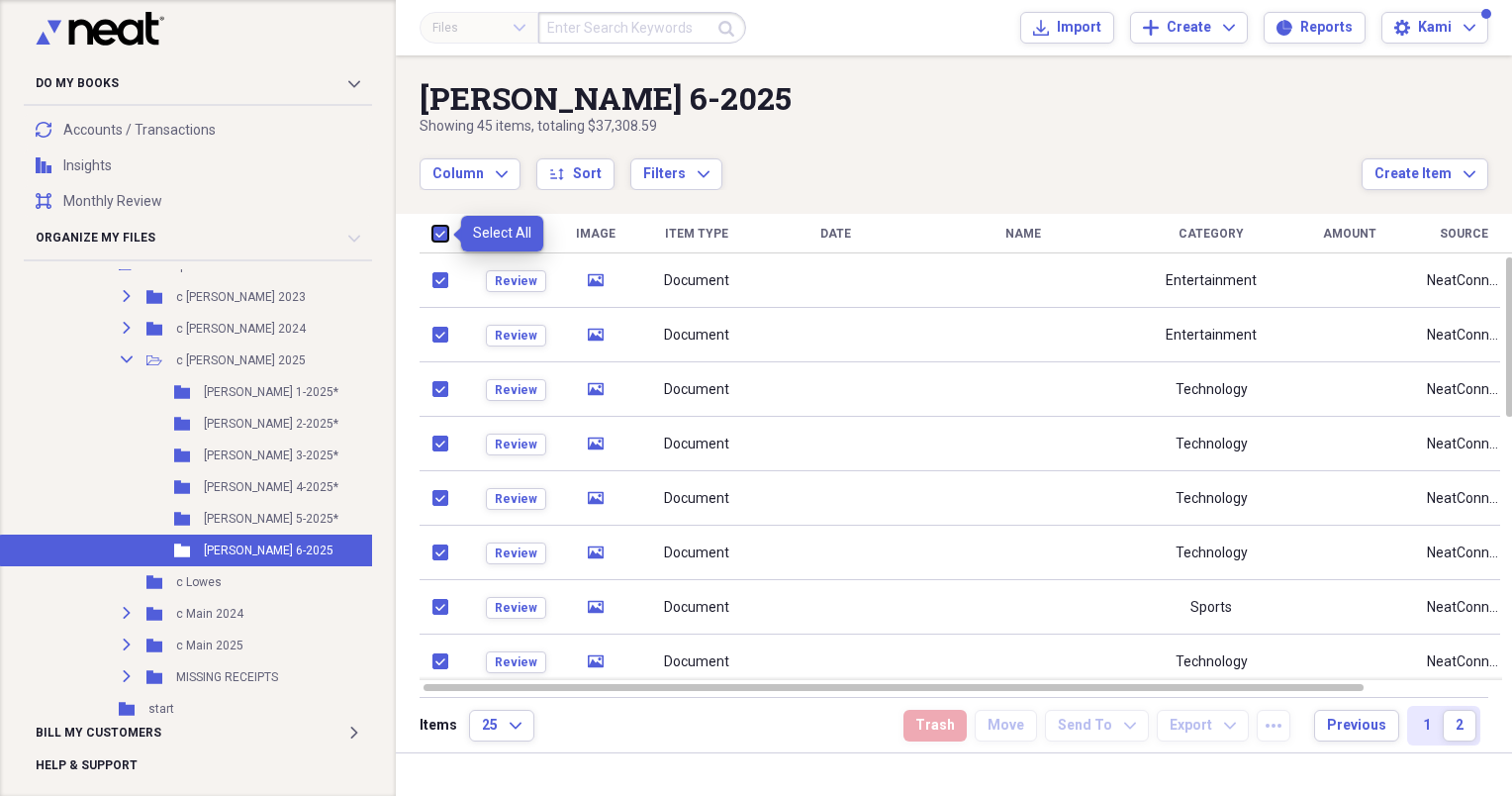 checkbox on "true" 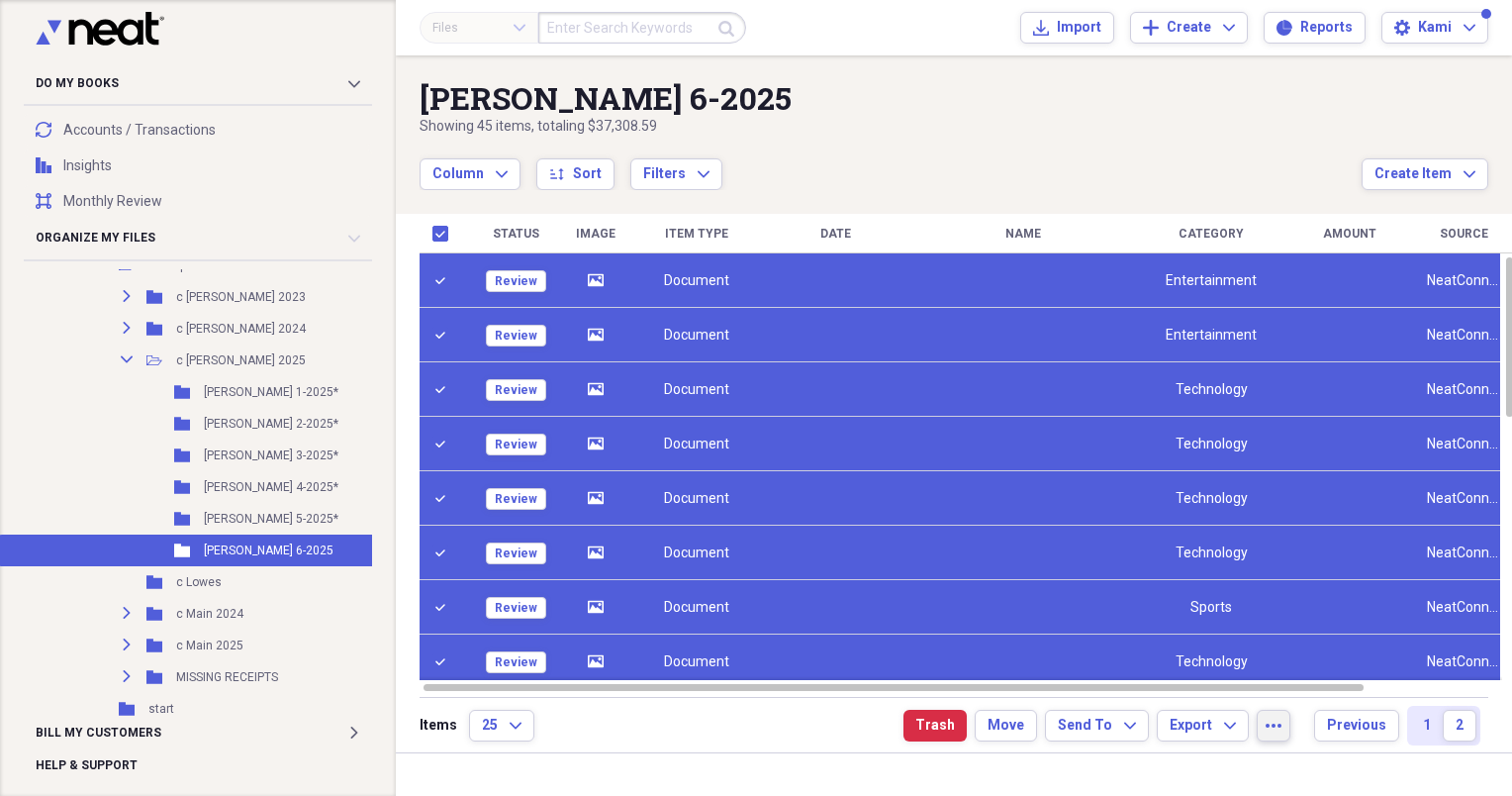 click on "more" at bounding box center [1274, 726] 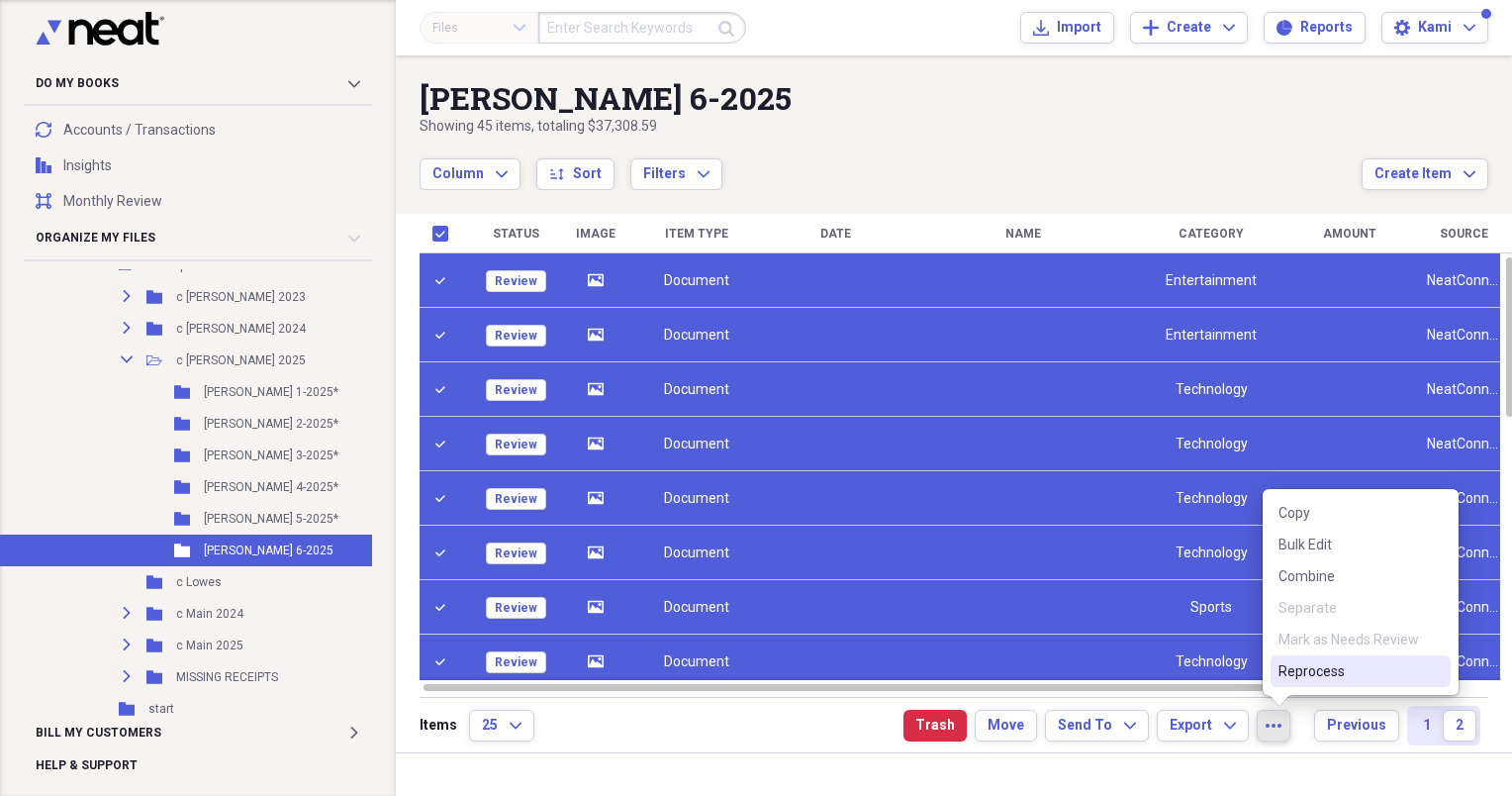 click 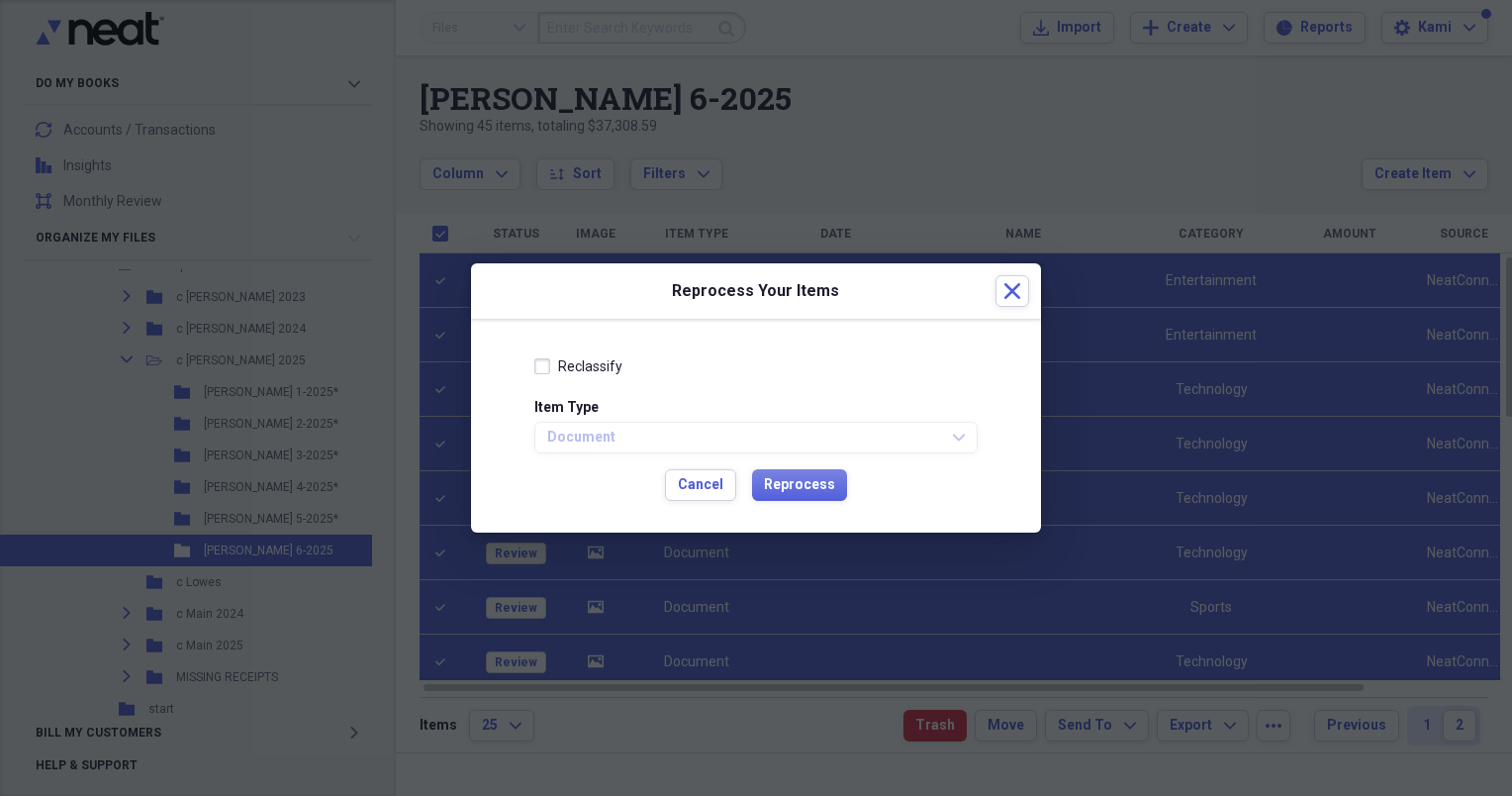 click on "Reclassify" at bounding box center [578, 366] 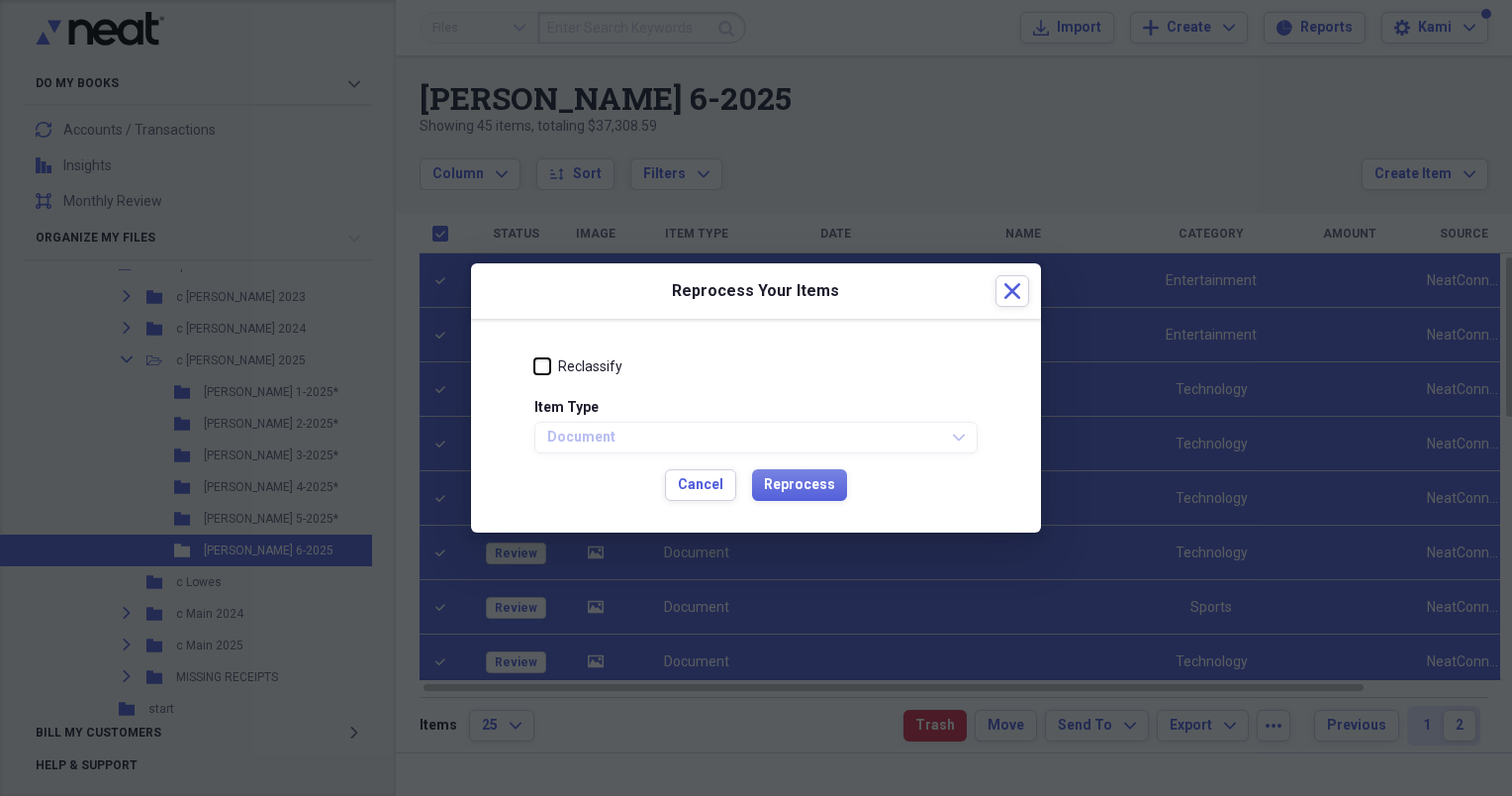 click on "Reclassify" at bounding box center [534, 366] 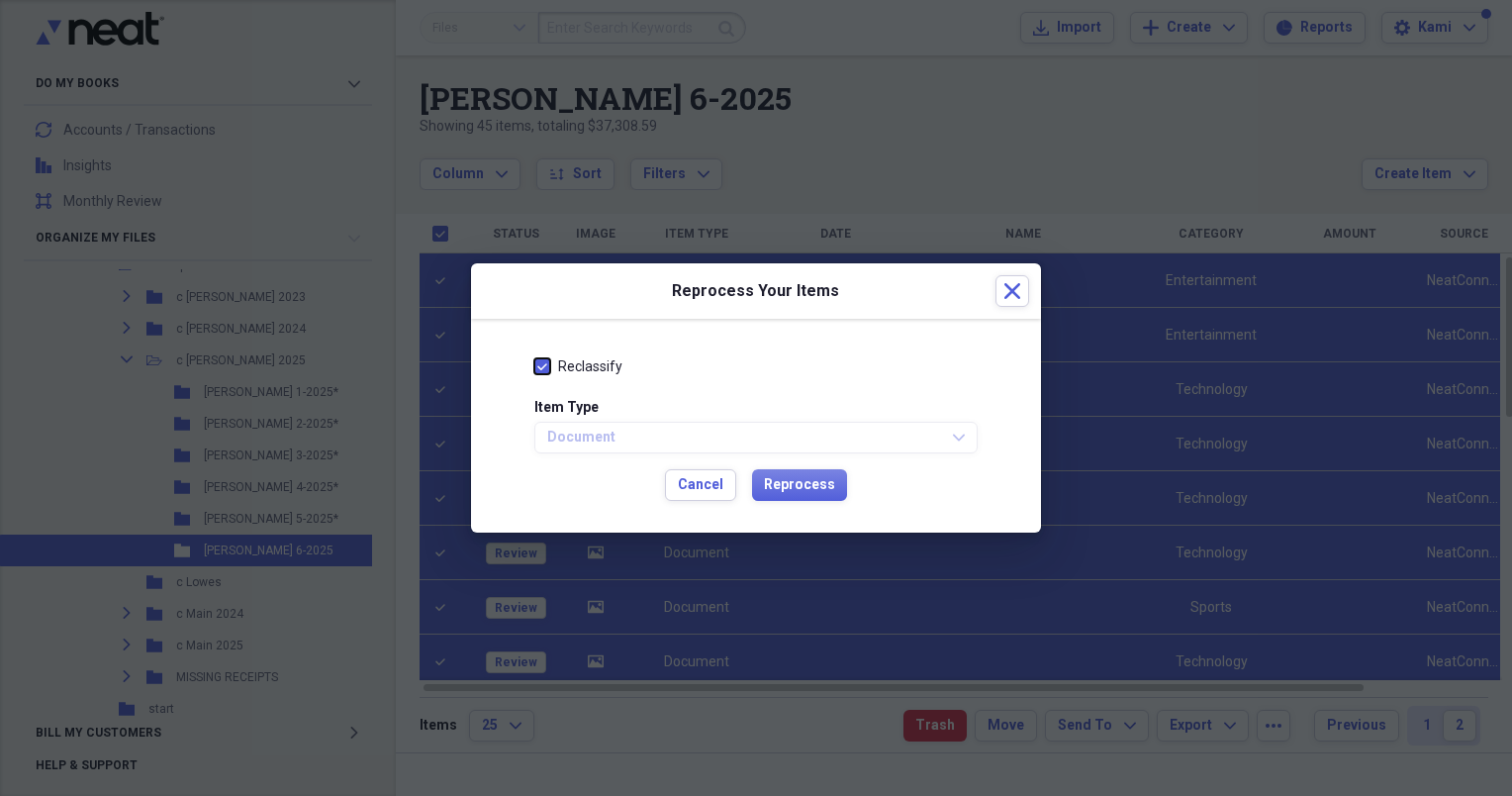 checkbox on "true" 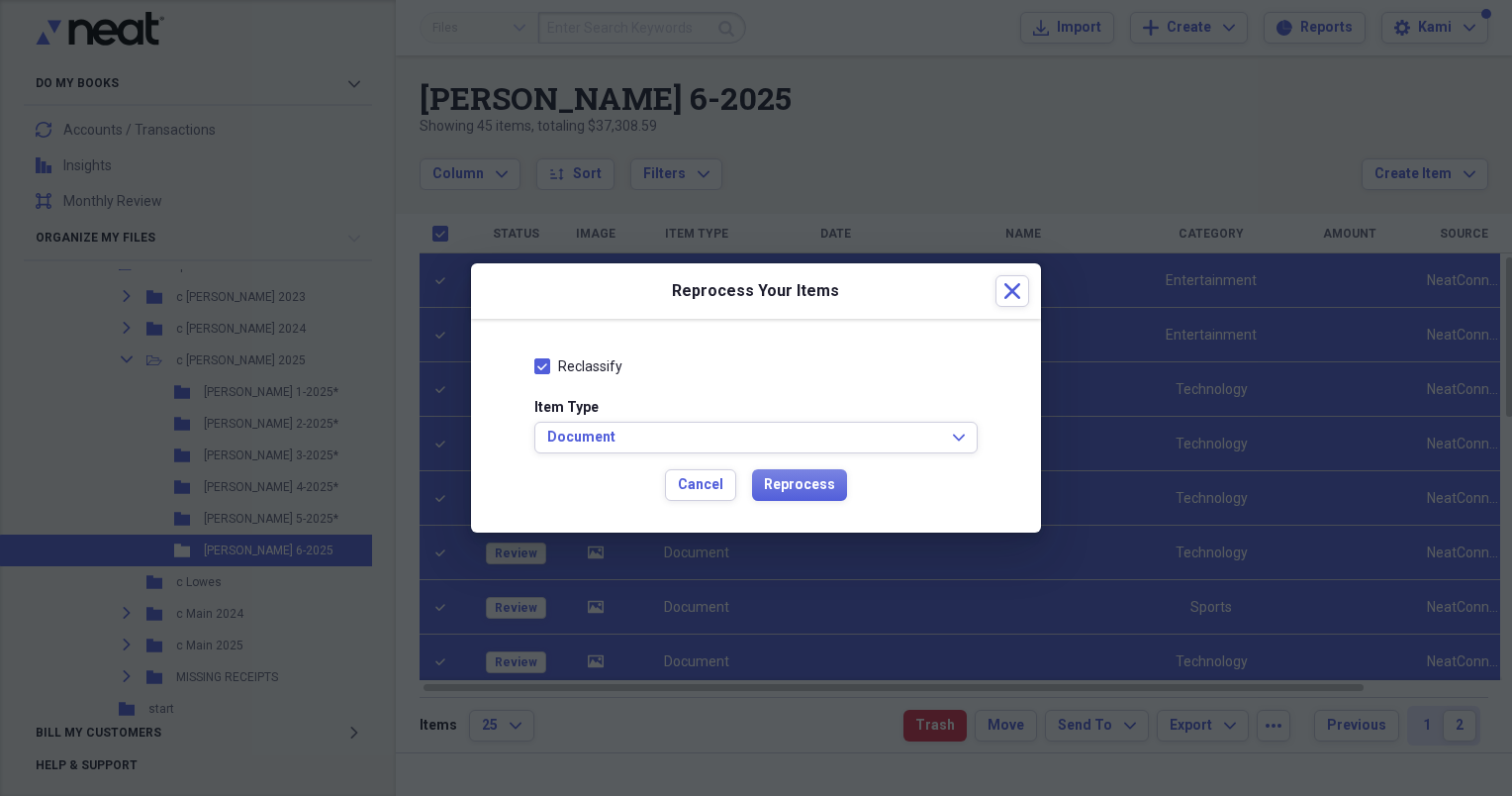 click on "Item Type" at bounding box center [566, 408] 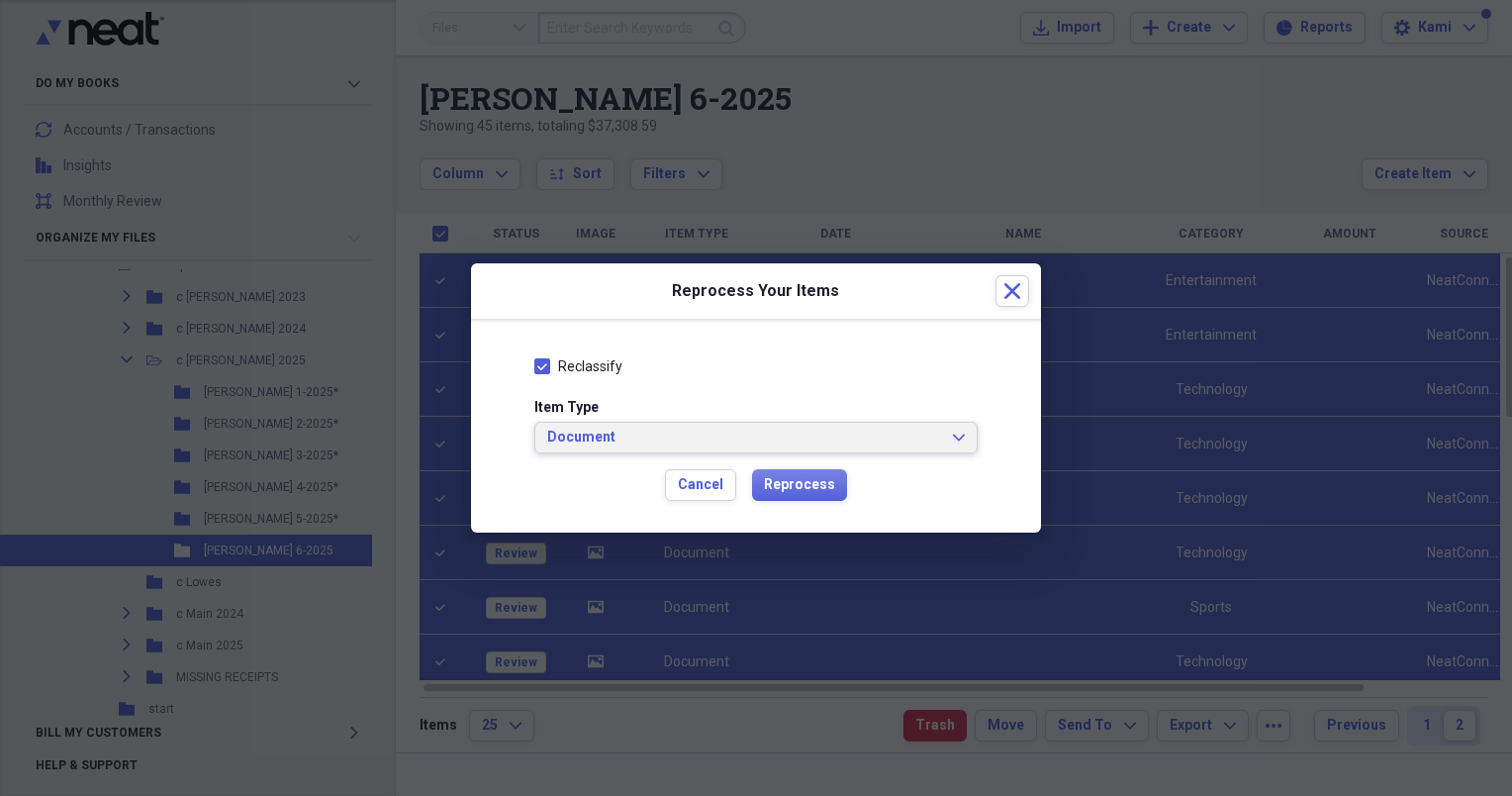 click on "Document" at bounding box center [744, 438] 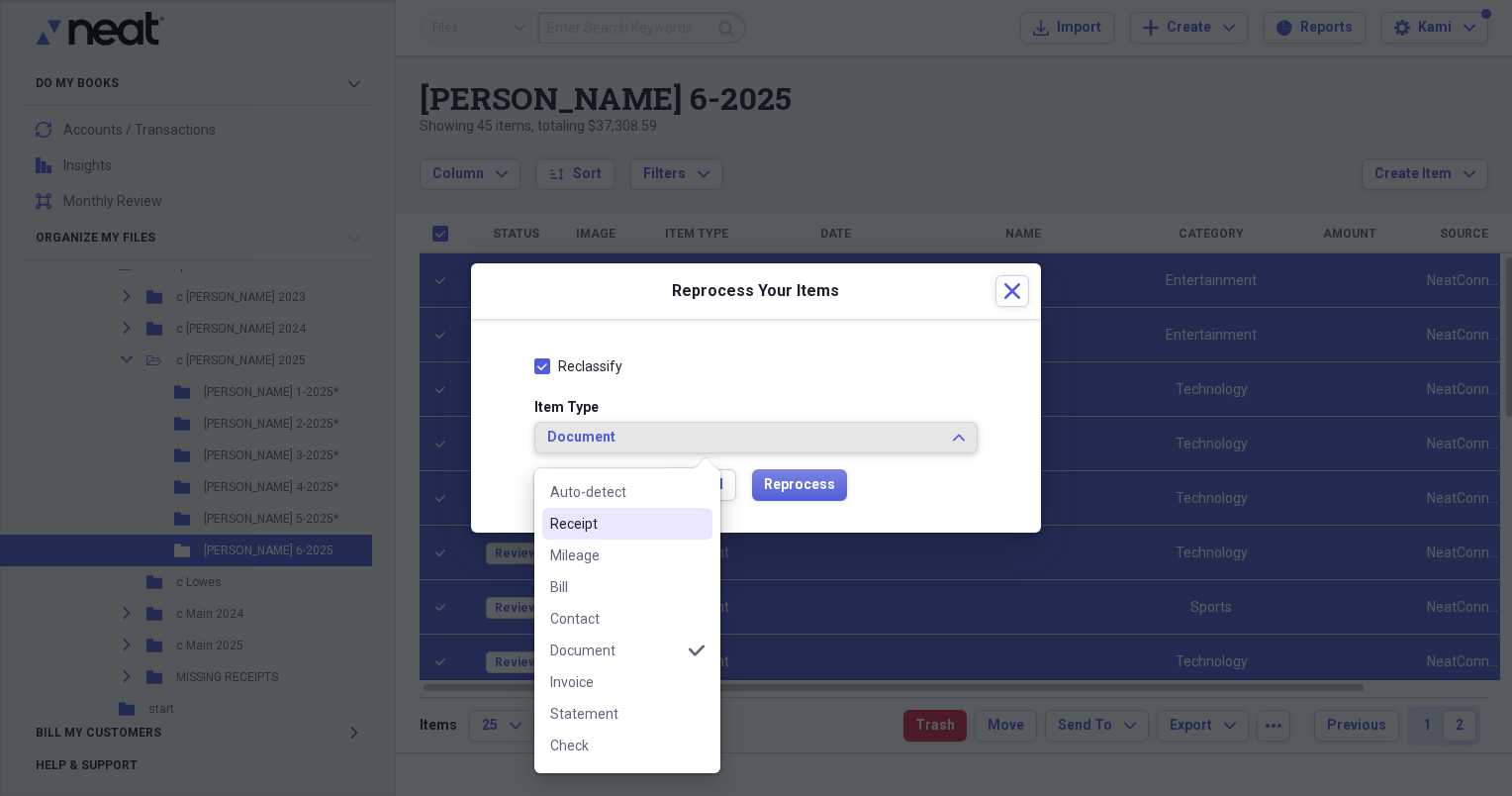 click on "Receipt" at bounding box center [615, 524] 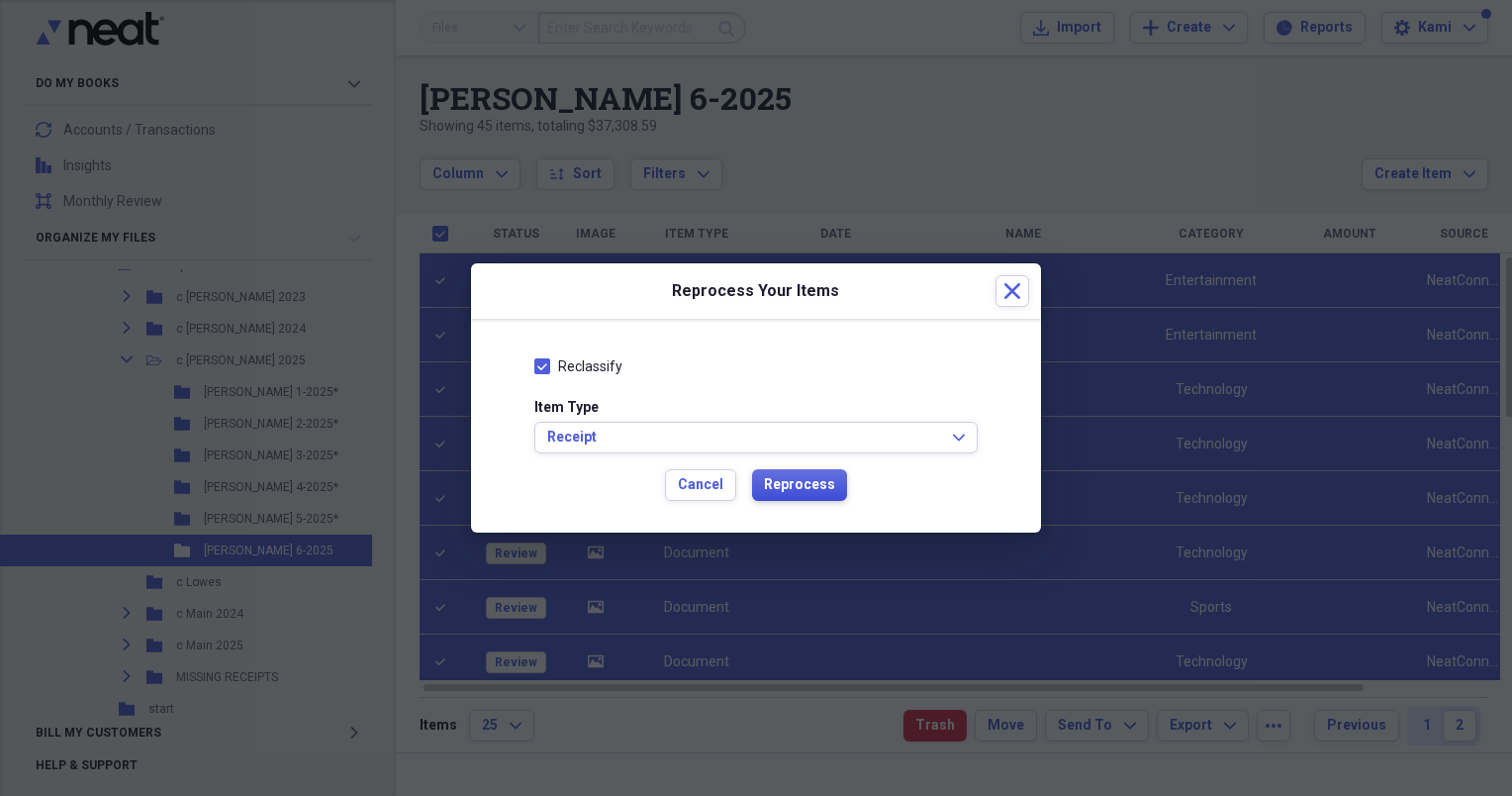 click on "Reprocess" at bounding box center [800, 485] 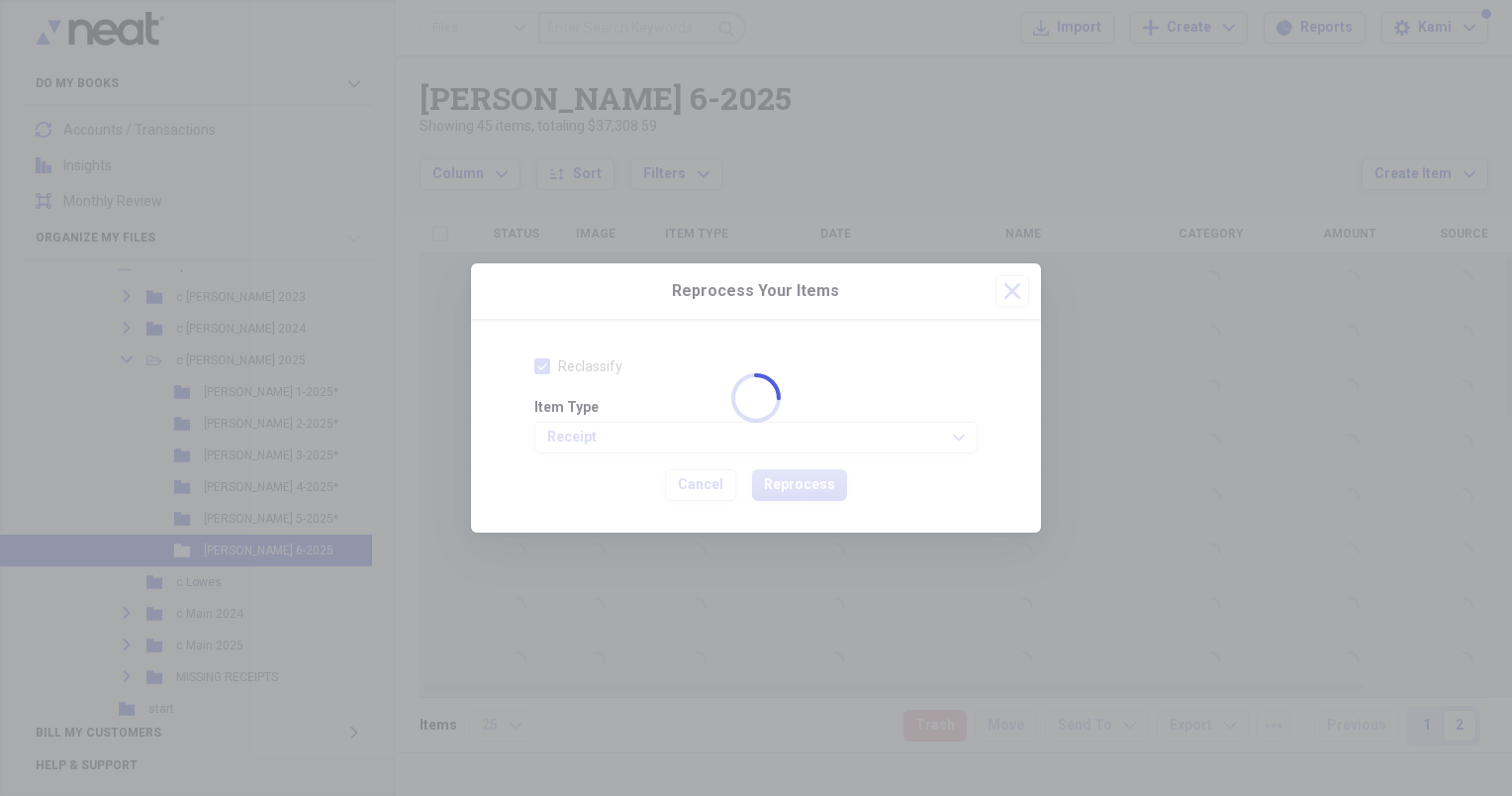 checkbox on "false" 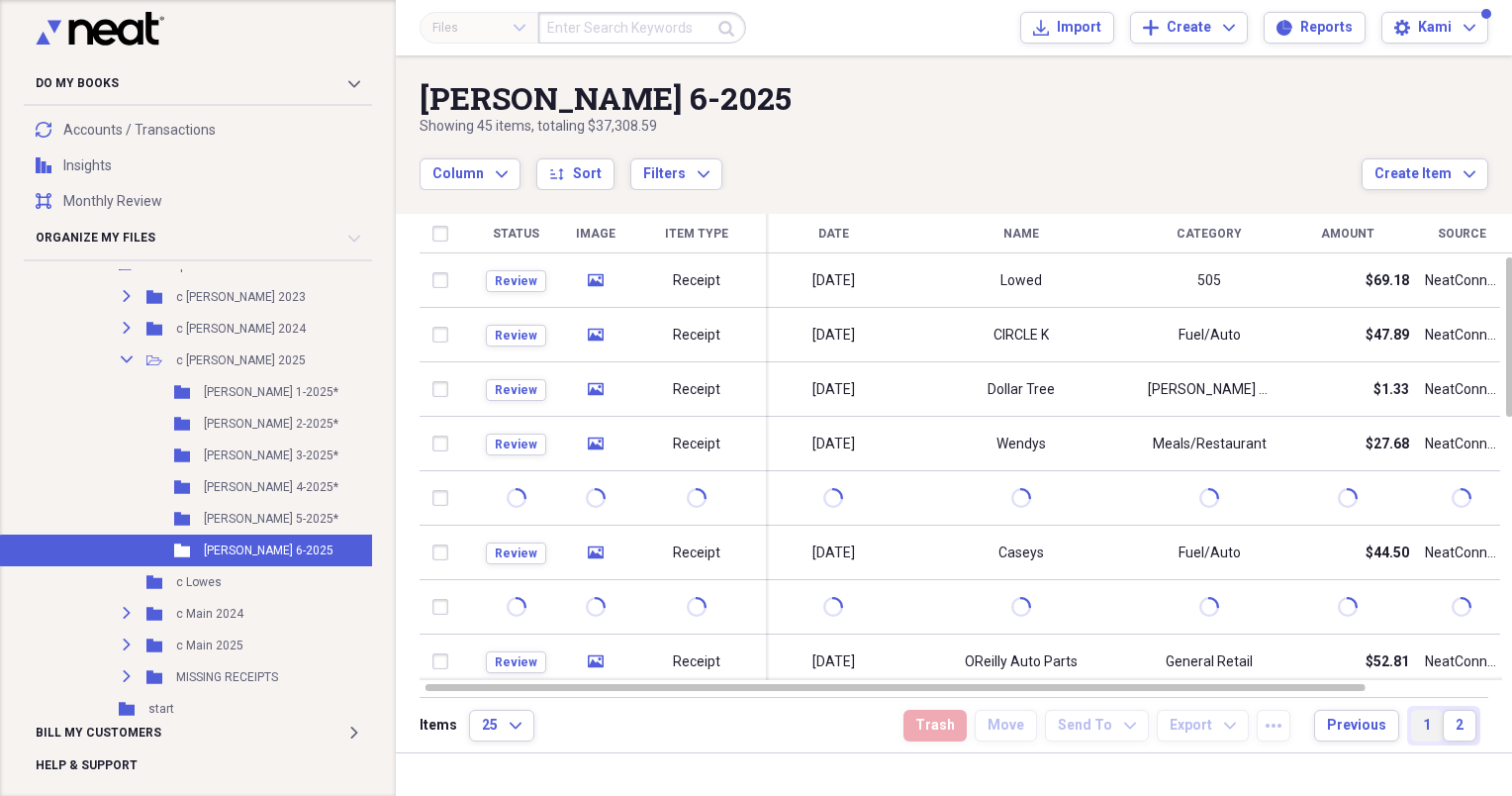 click on "1" at bounding box center (1427, 726) 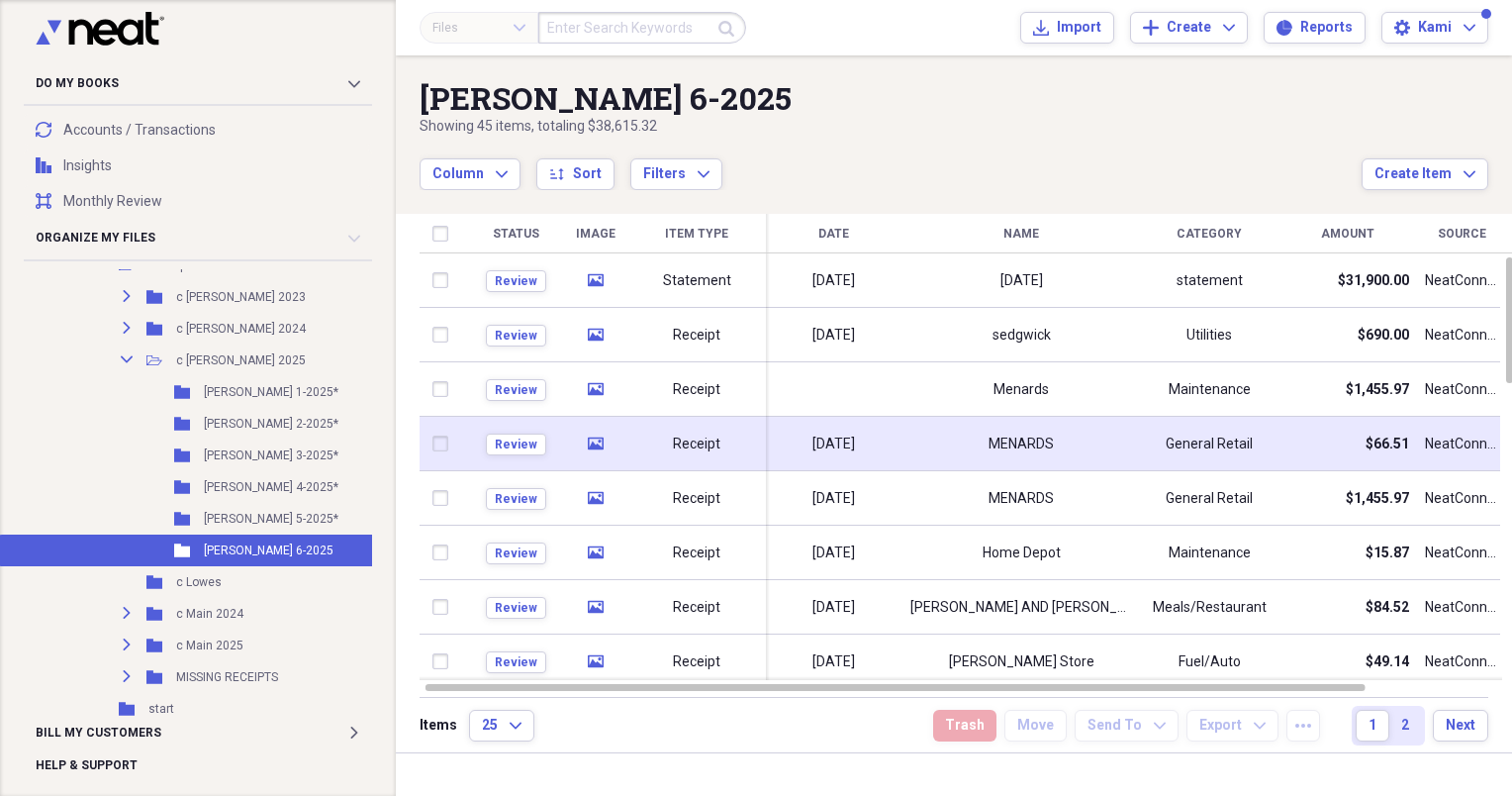 click on "[DATE]" at bounding box center [833, 444] 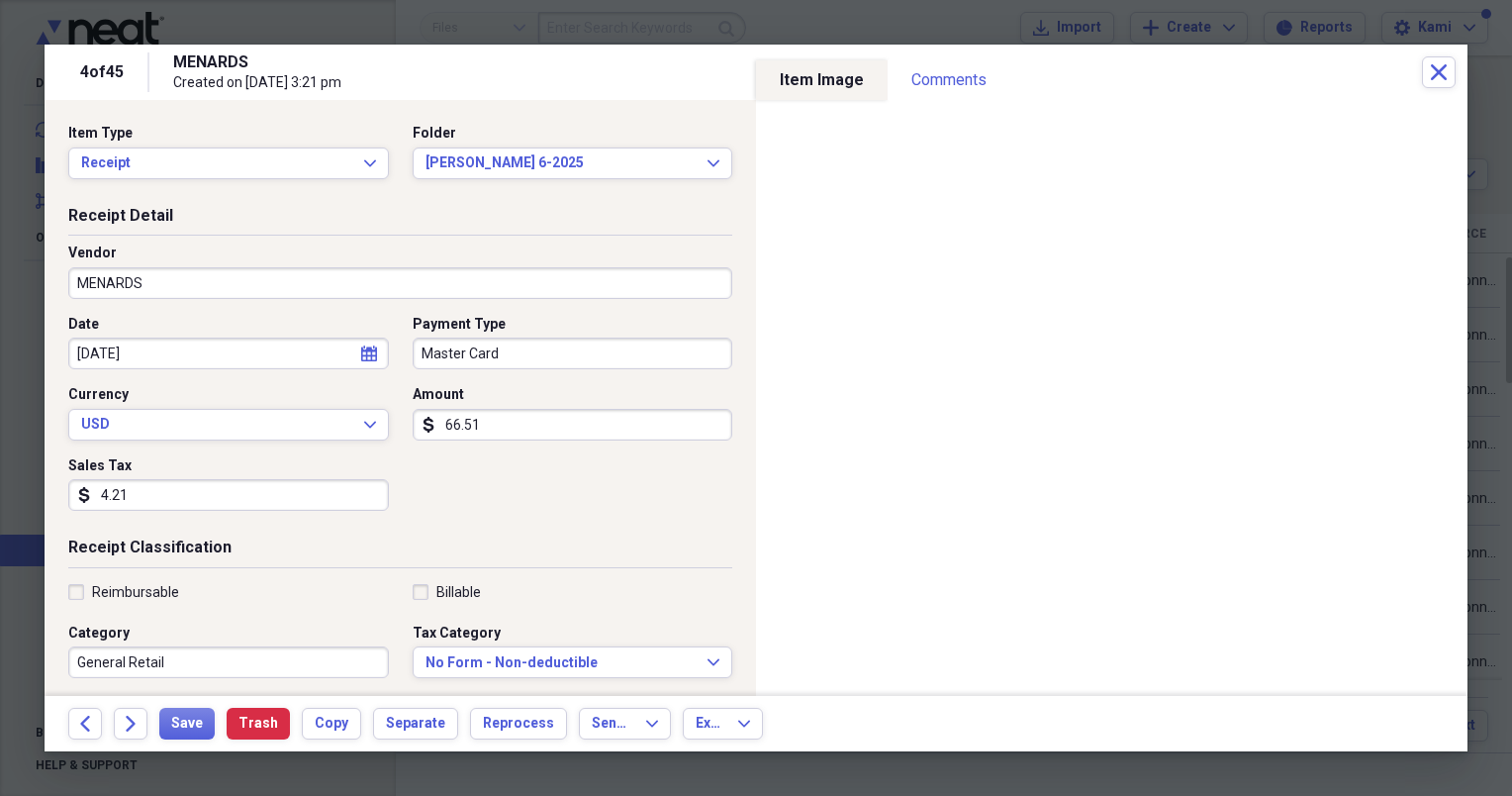 click on "MENARDS Created on [DATE] 3:21 pm" at bounding box center (798, 72) 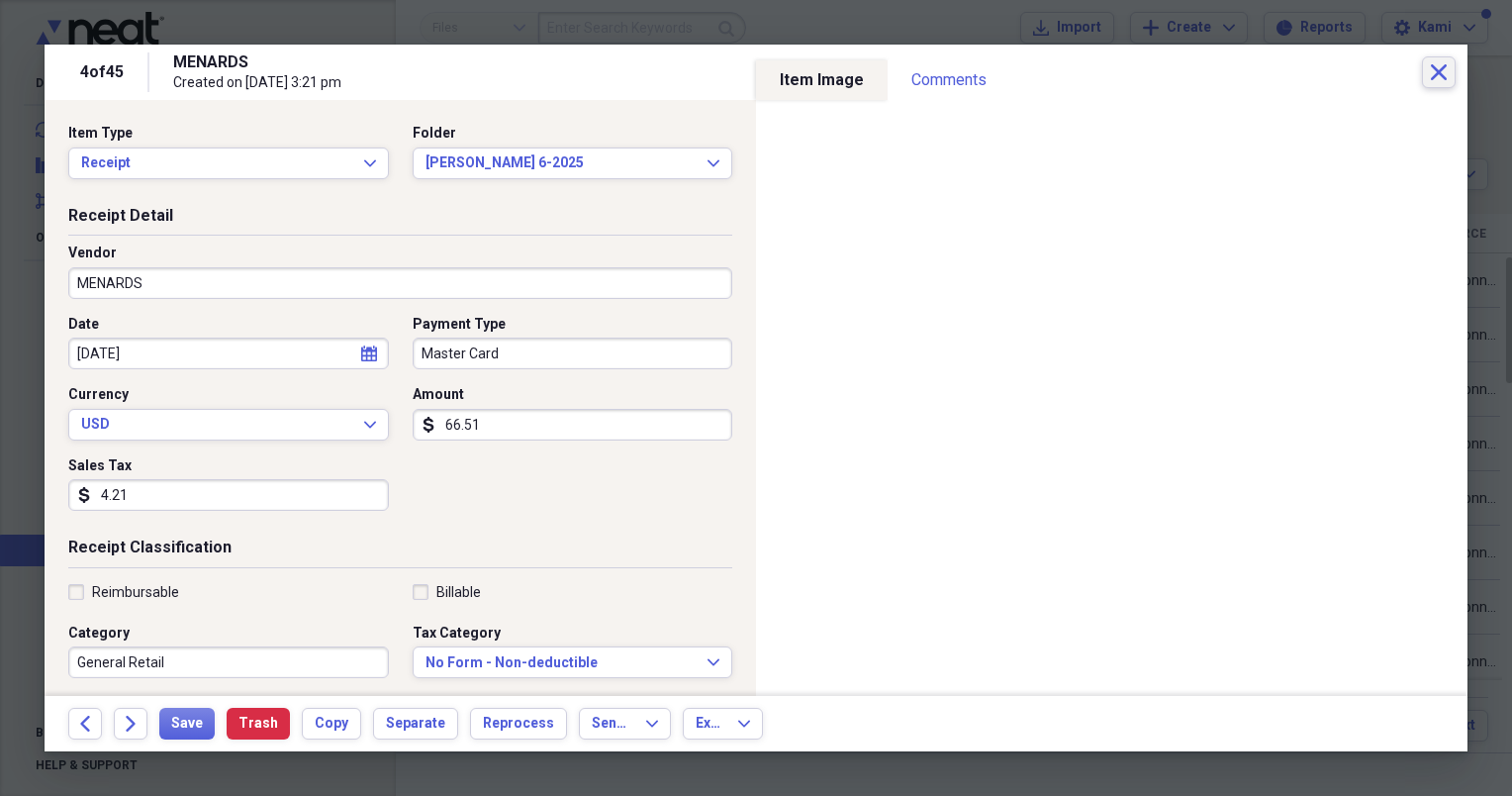 click on "Close" at bounding box center (1439, 72) 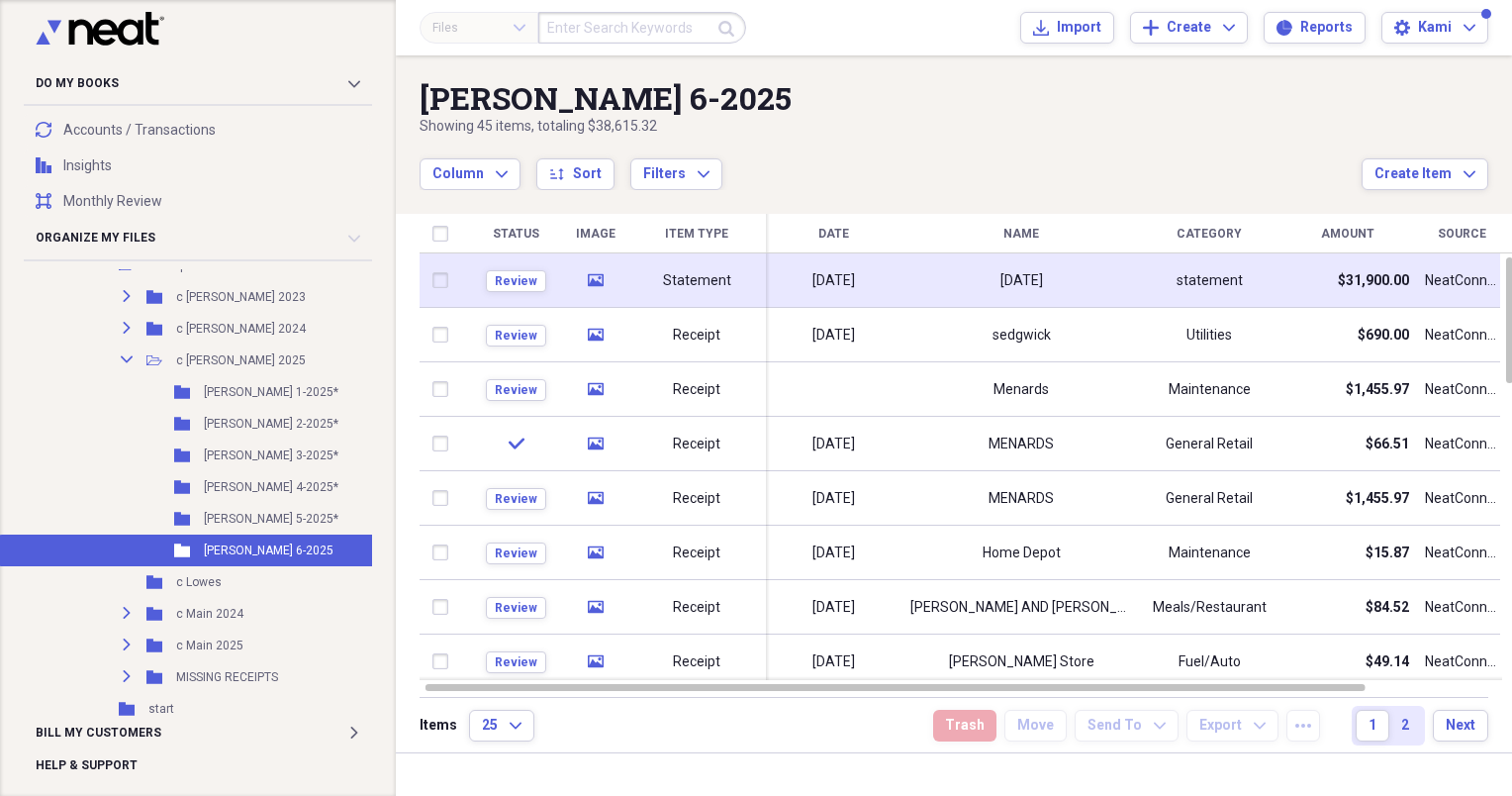 click on "[DATE]" at bounding box center [833, 280] 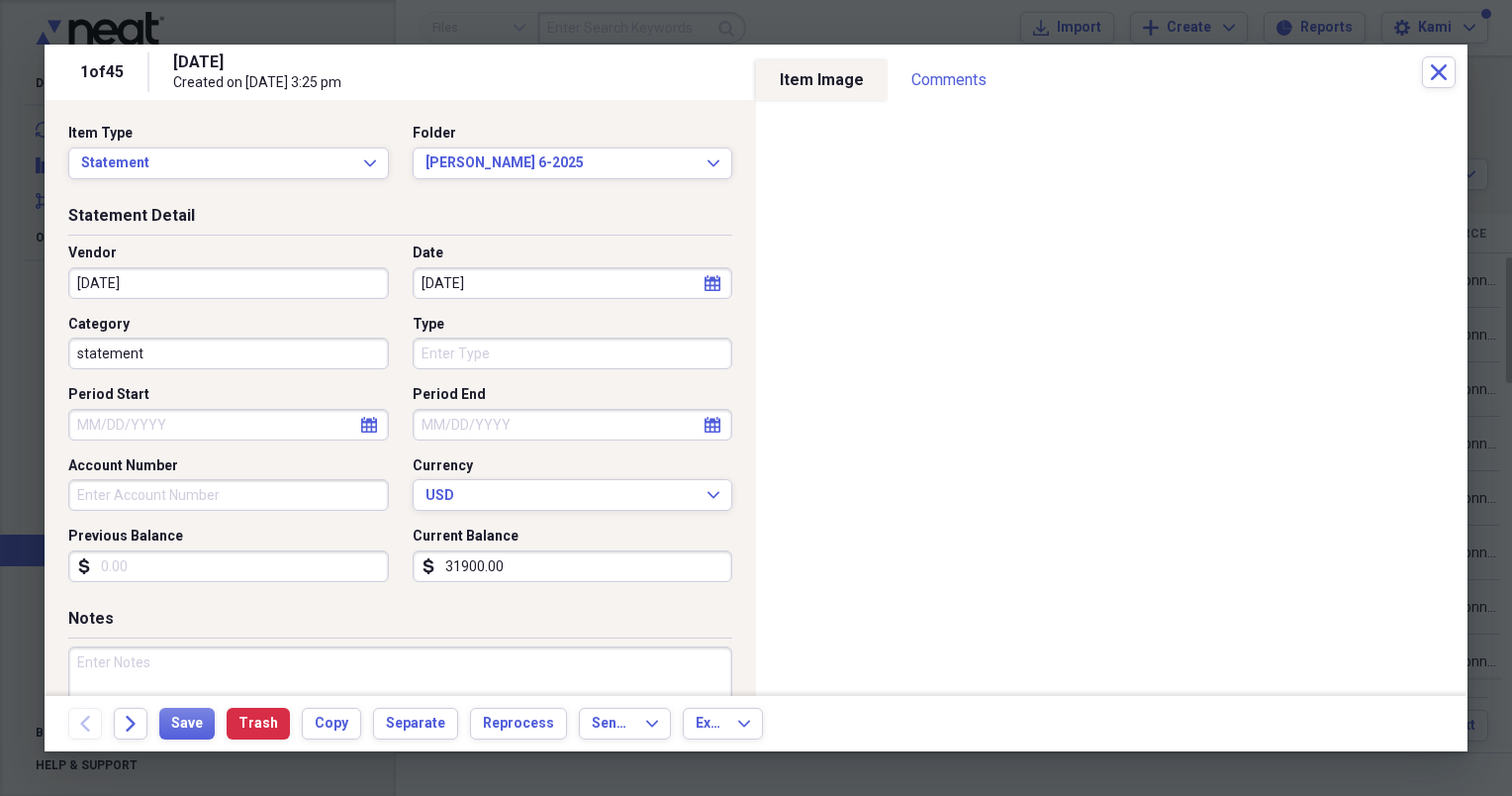click on "Period End" at bounding box center (573, 425) 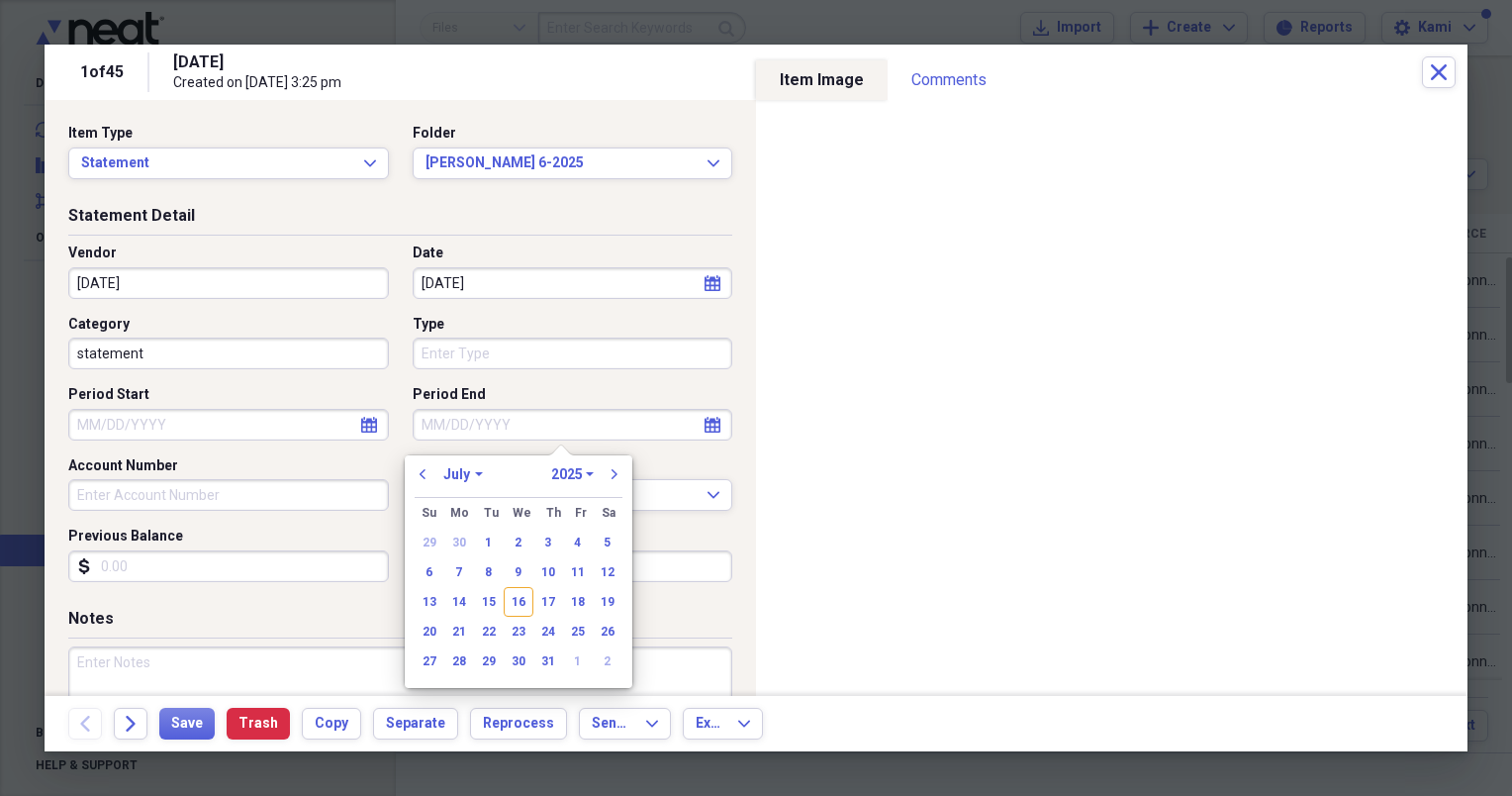 click 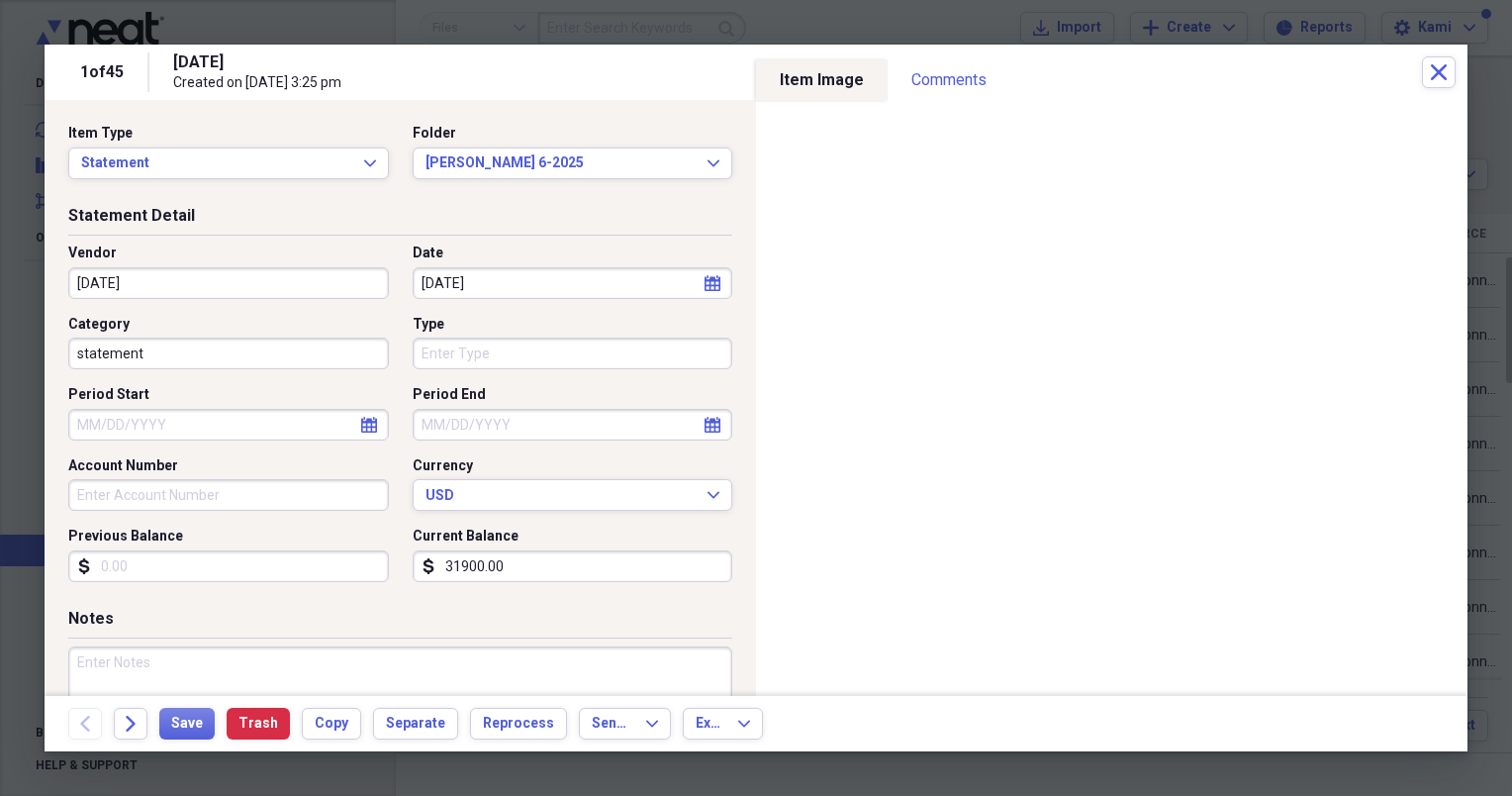 click 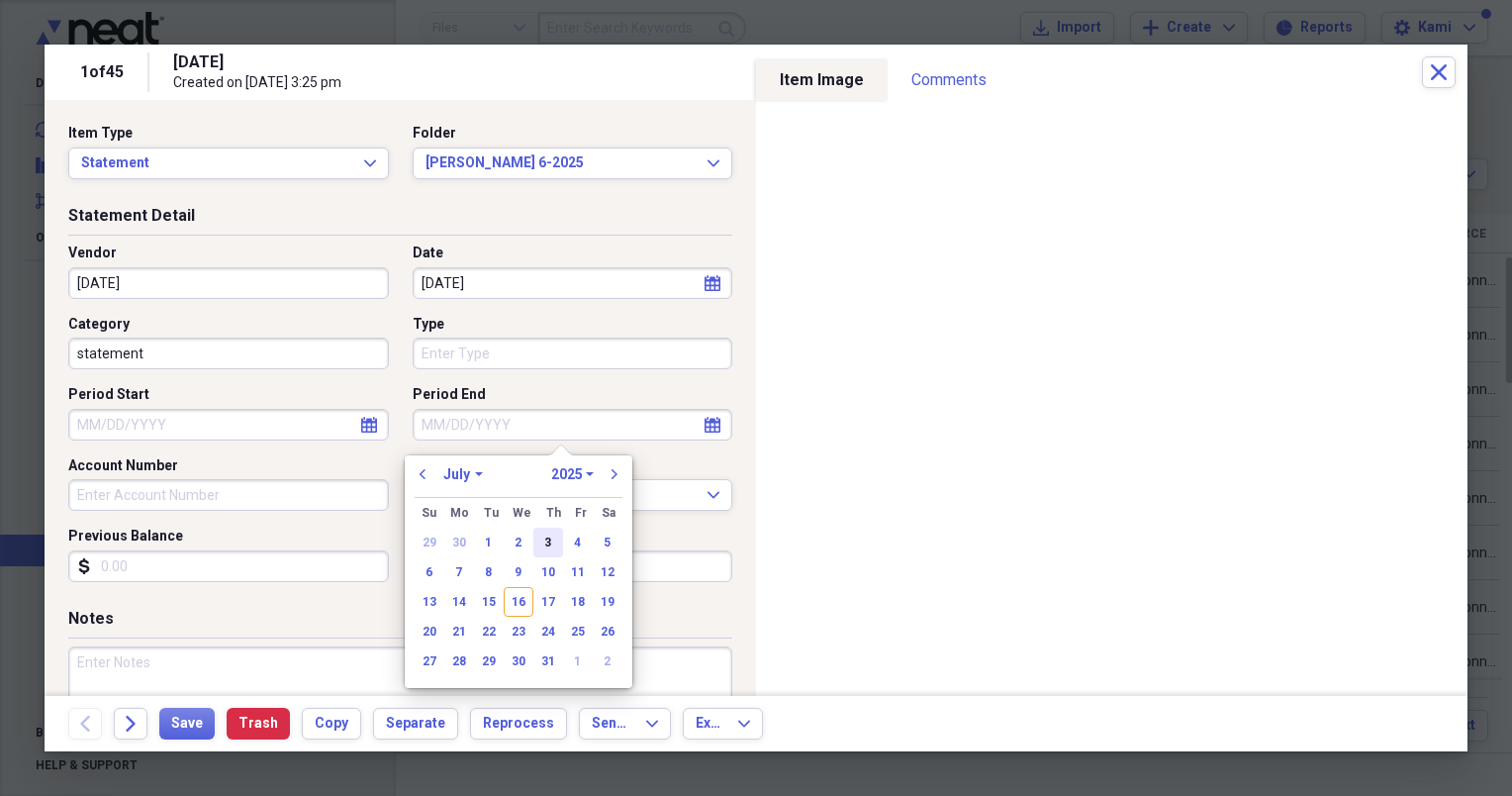 click on "3" at bounding box center [548, 543] 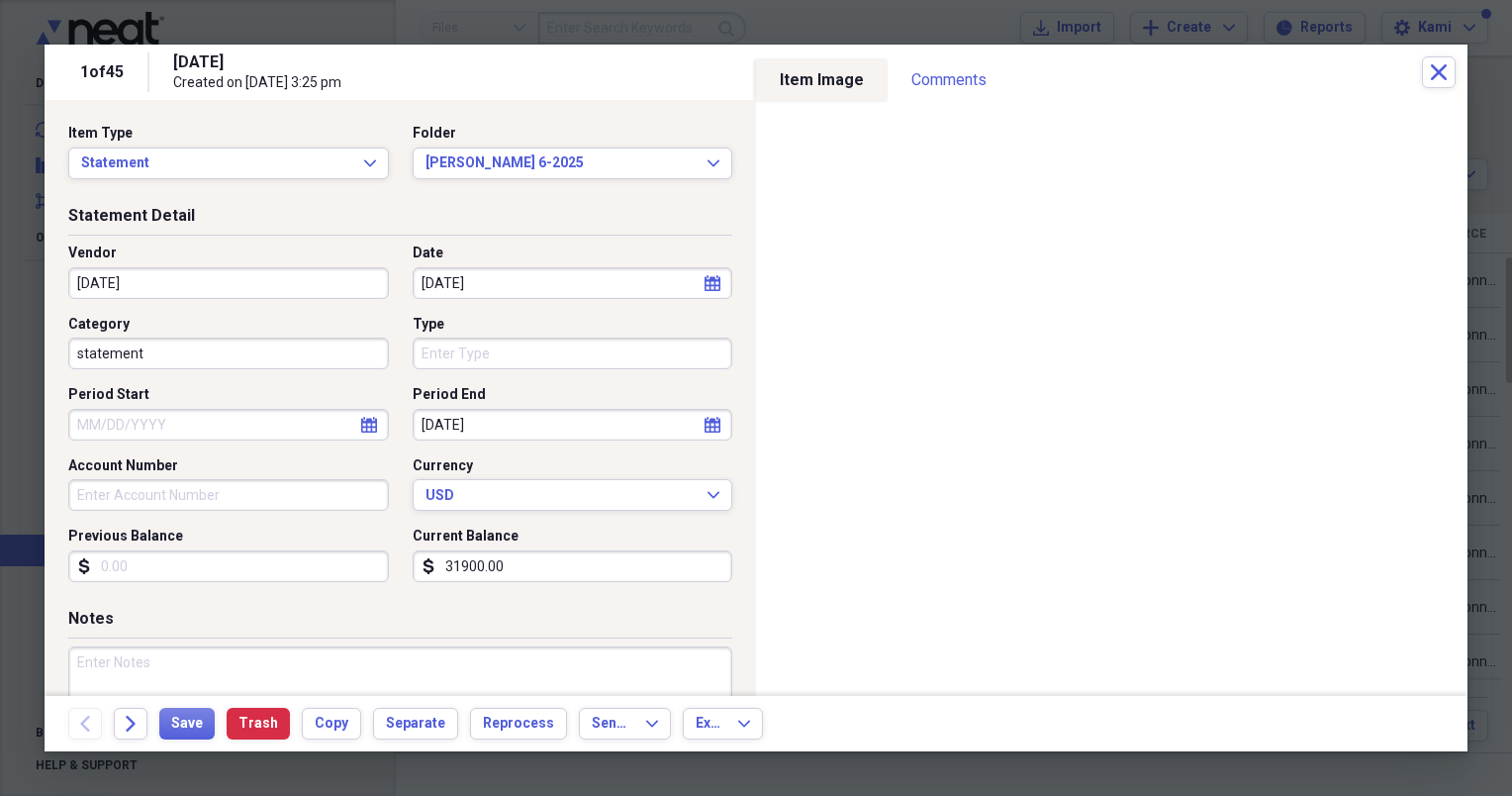 click 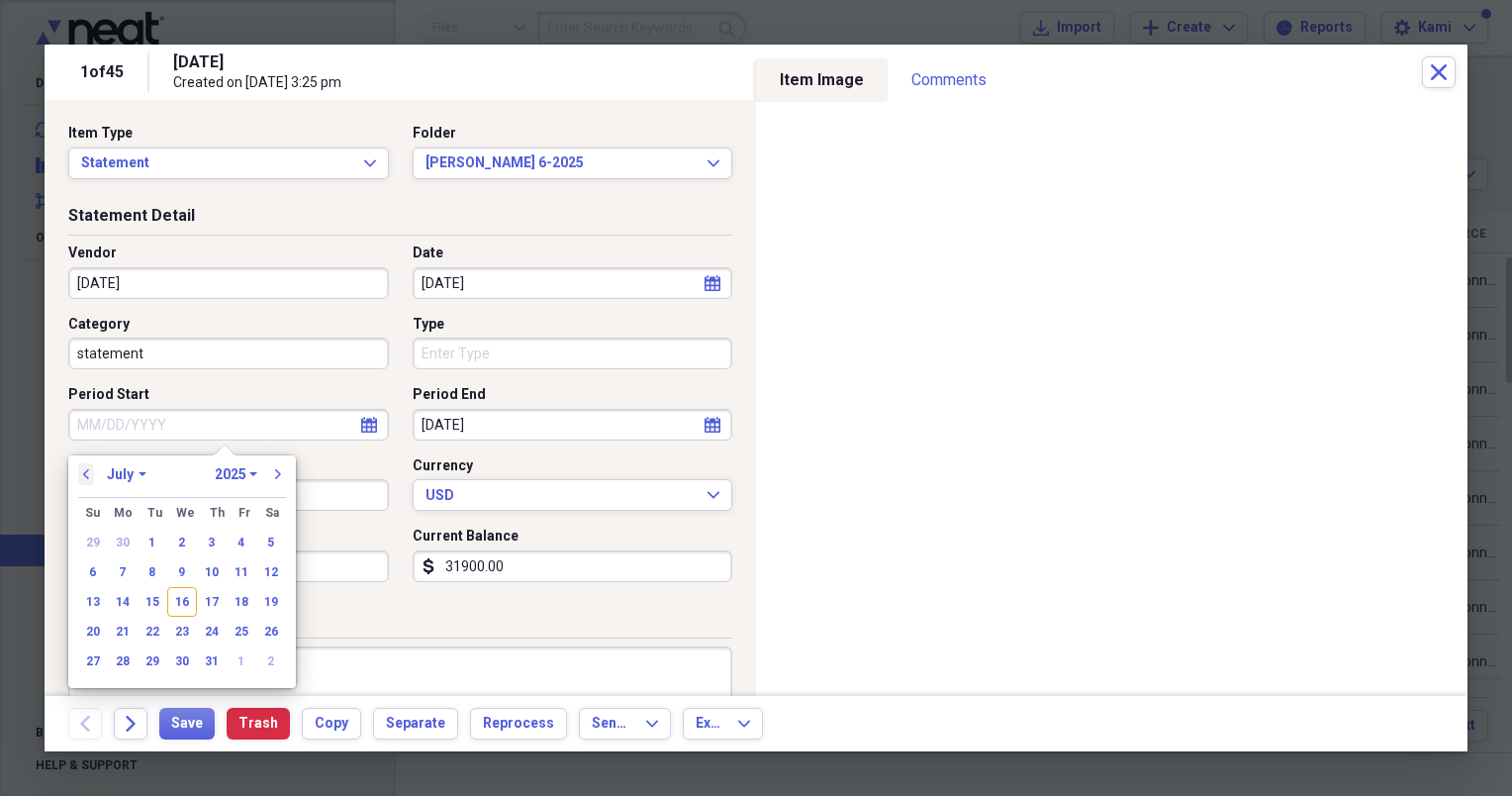 click on "previous" at bounding box center [86, 474] 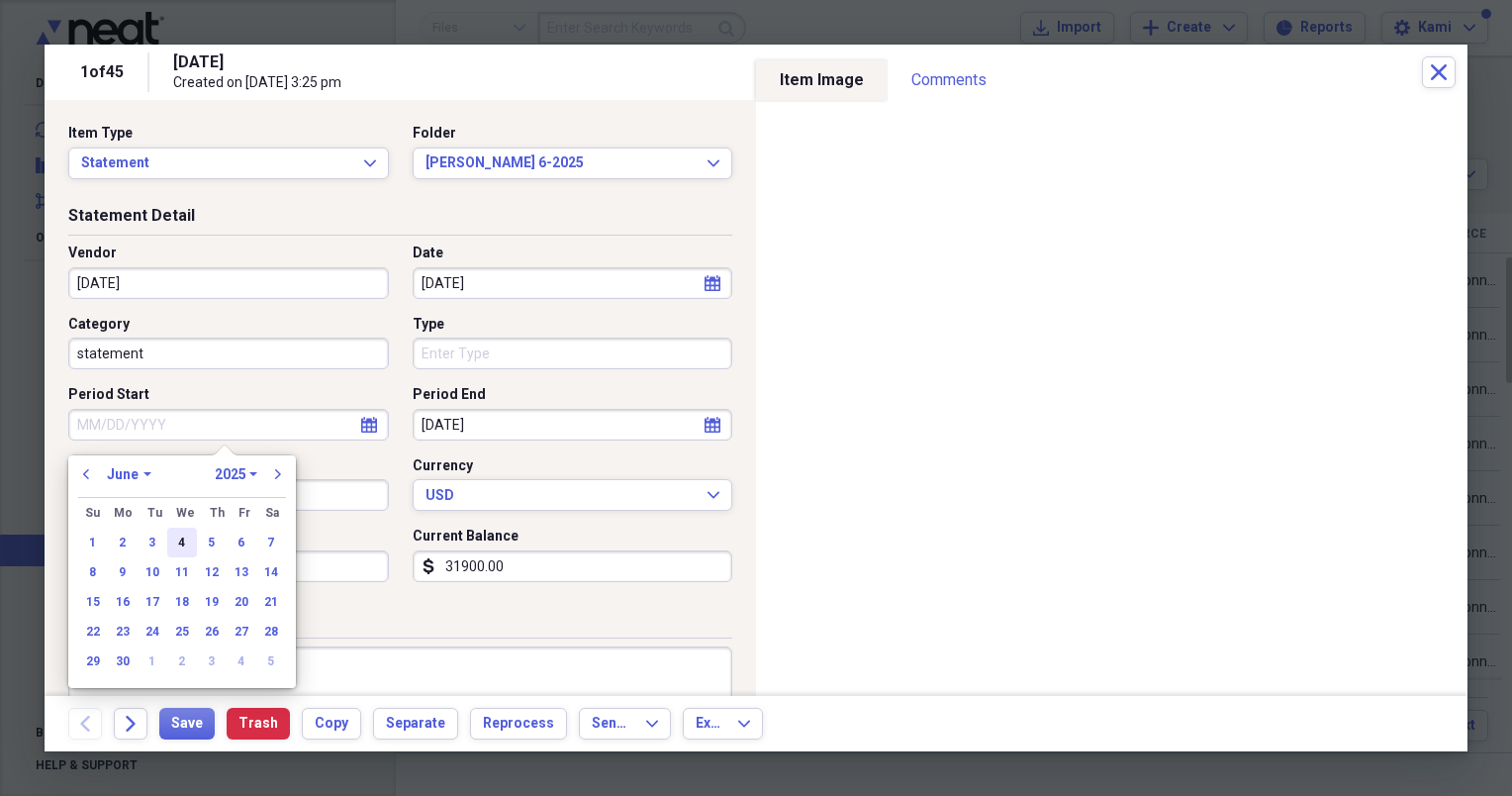 click on "4" at bounding box center [182, 543] 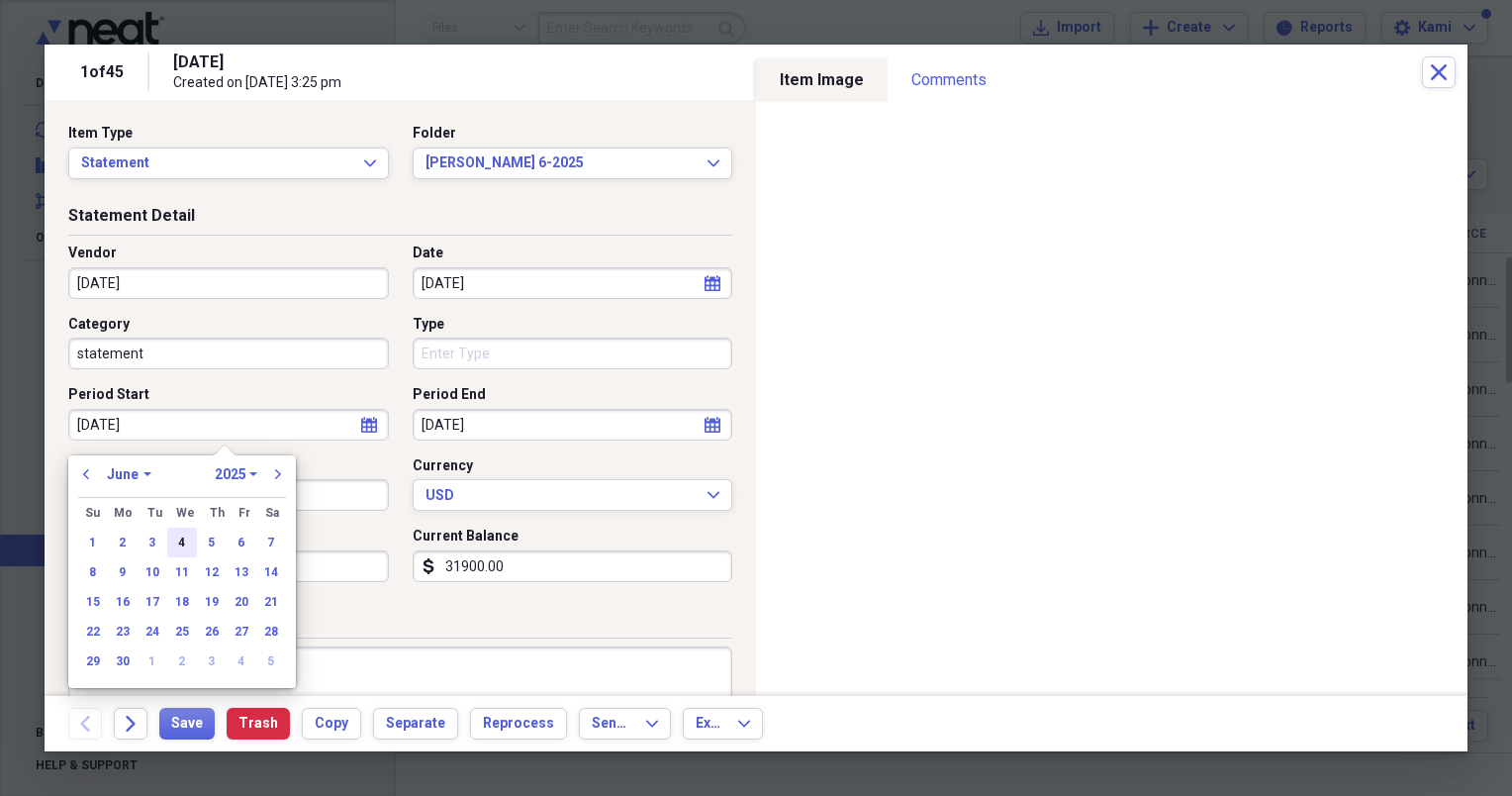type on "[DATE]" 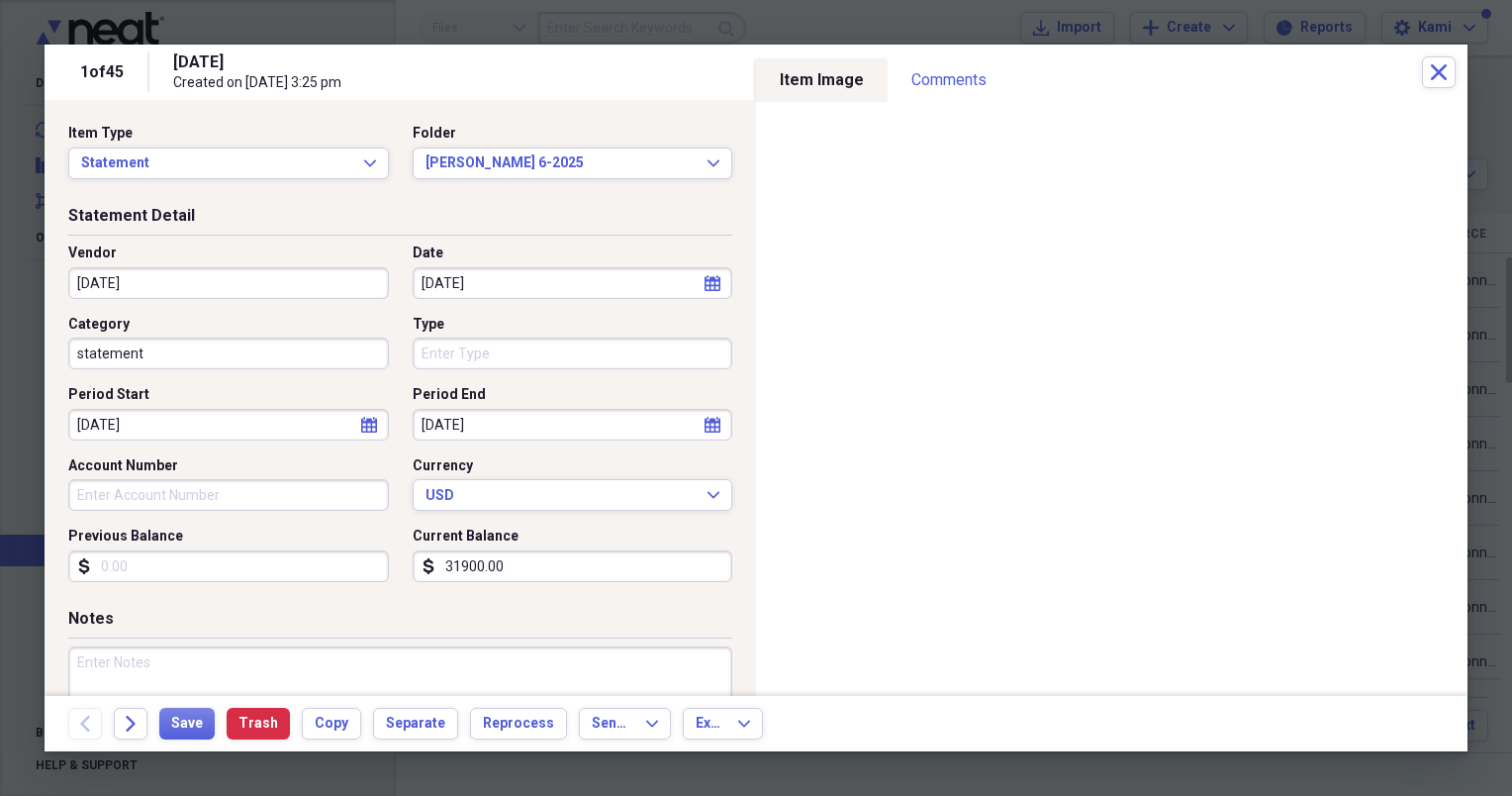 click on "Account Number" at bounding box center (229, 495) 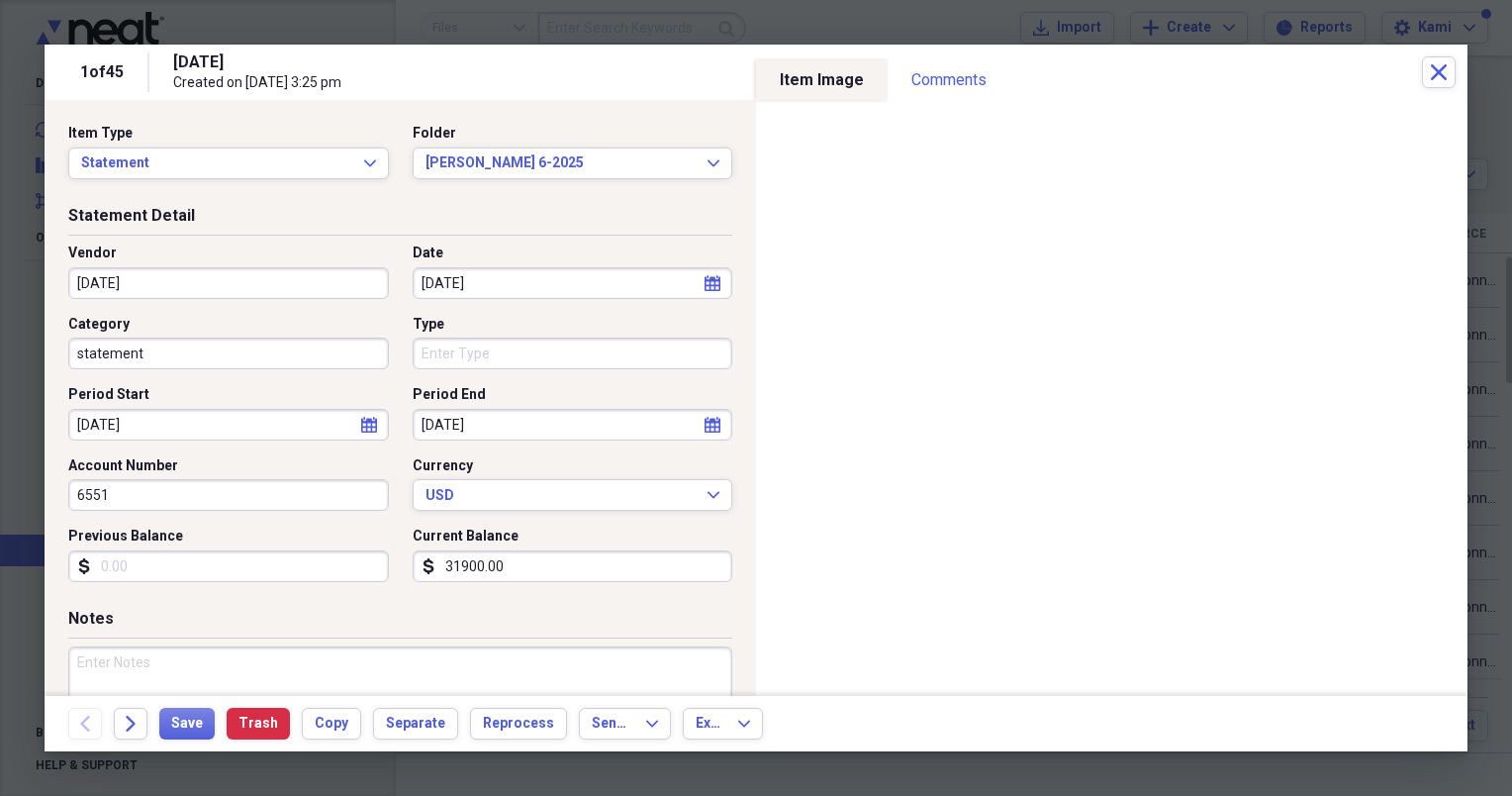 type on "6551" 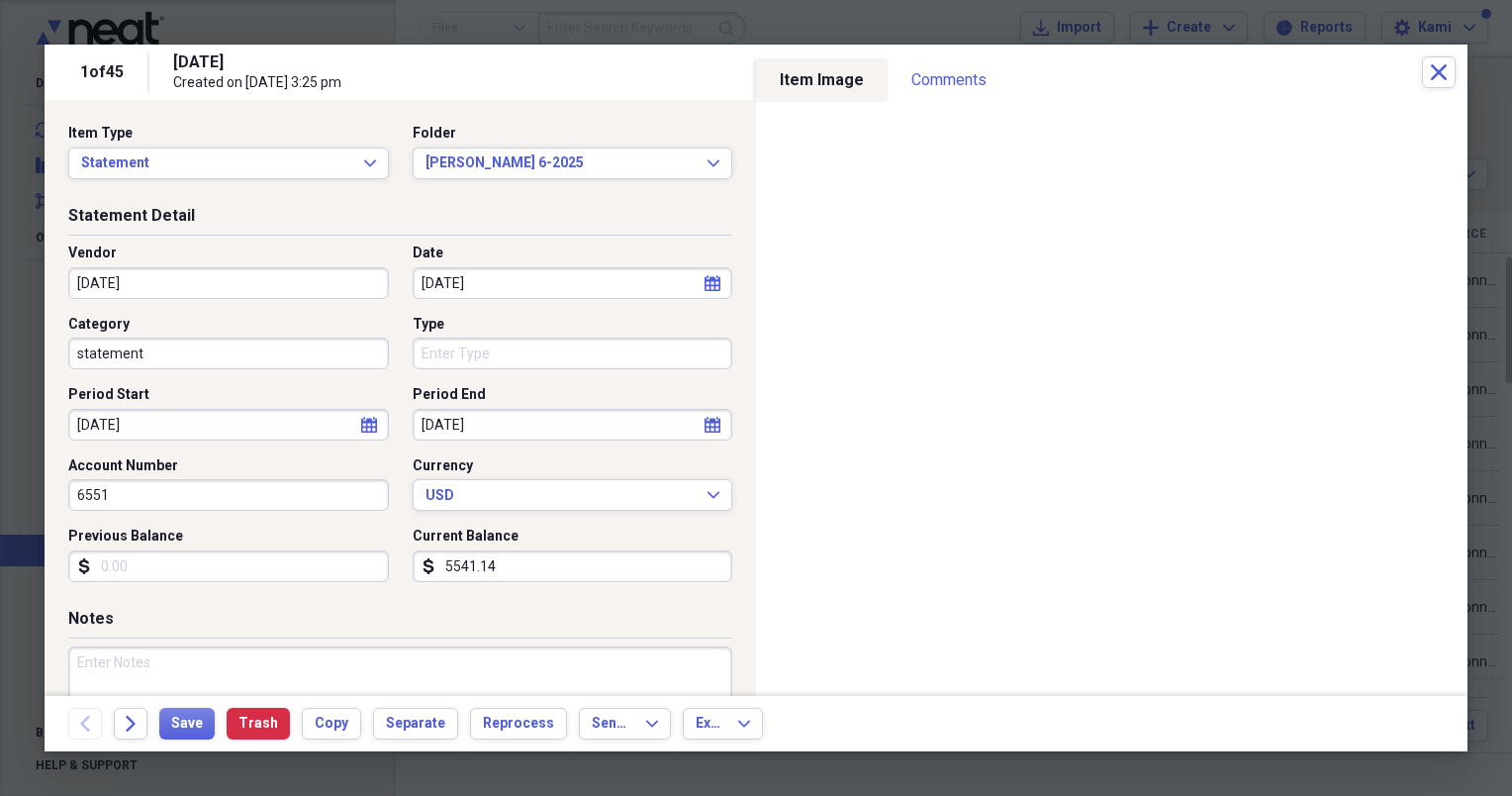 type on "5541.14" 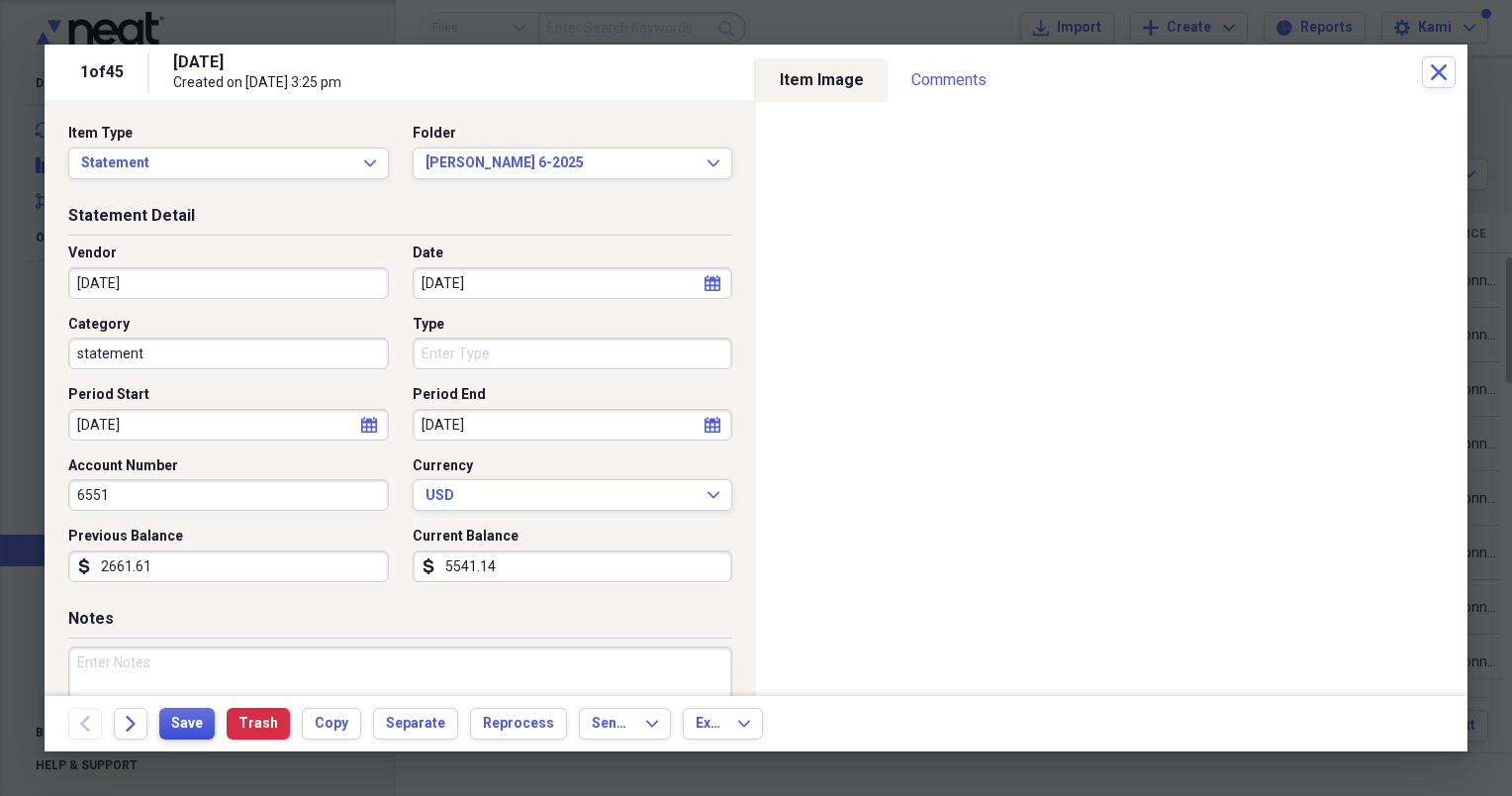 type on "2661.61" 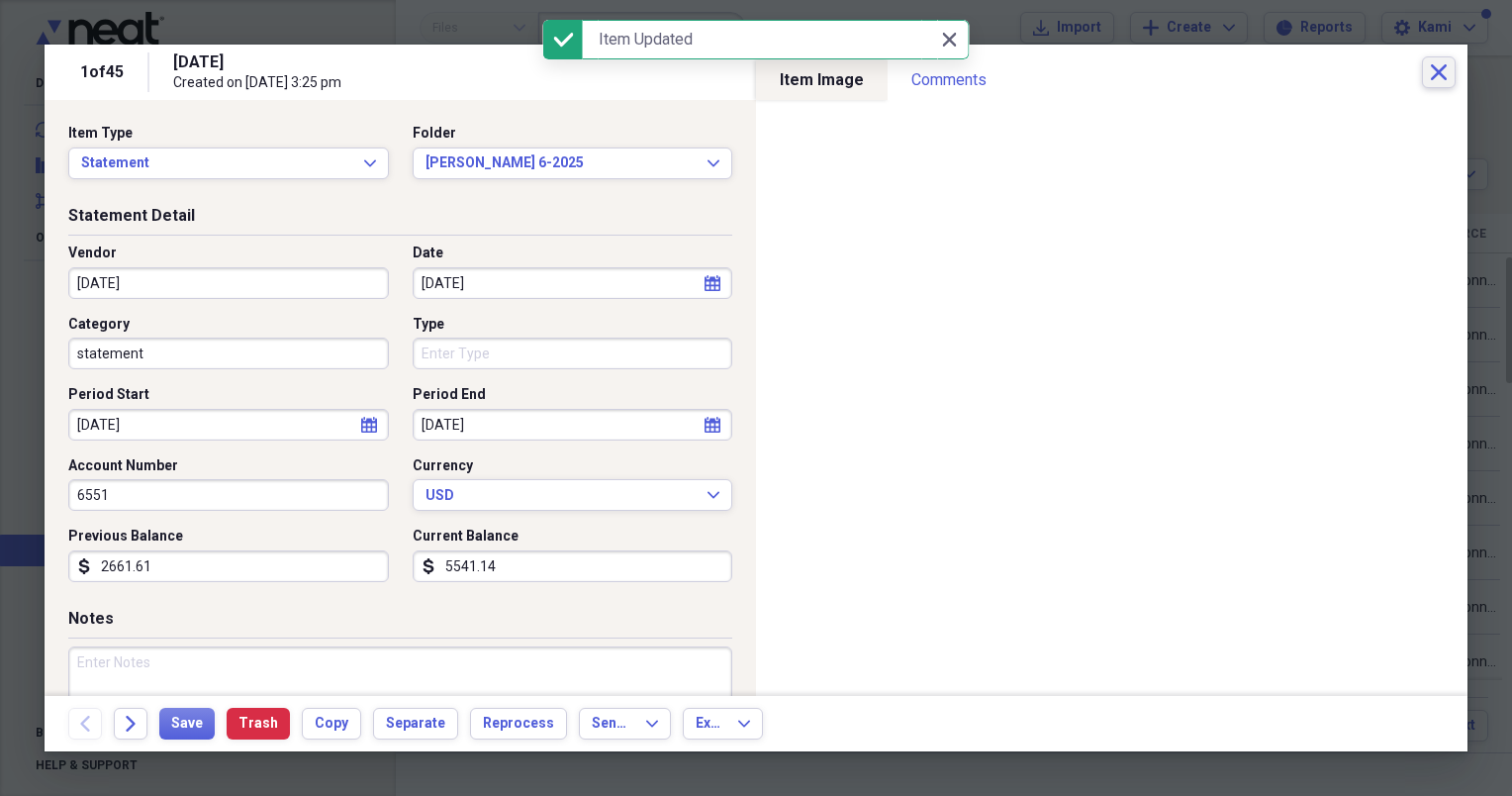 click on "Close" at bounding box center [1439, 72] 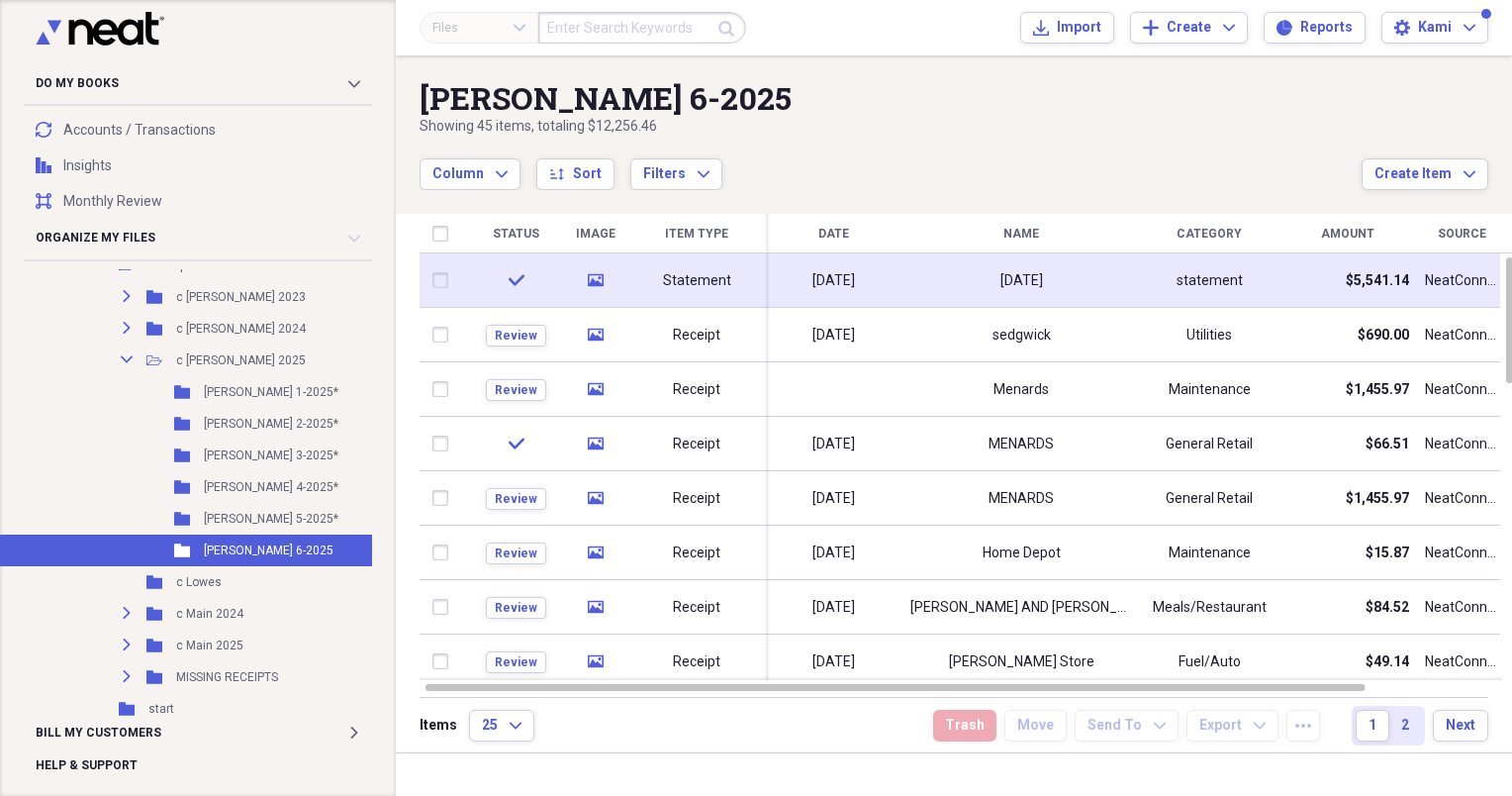 click on "[DATE]" at bounding box center [833, 281] 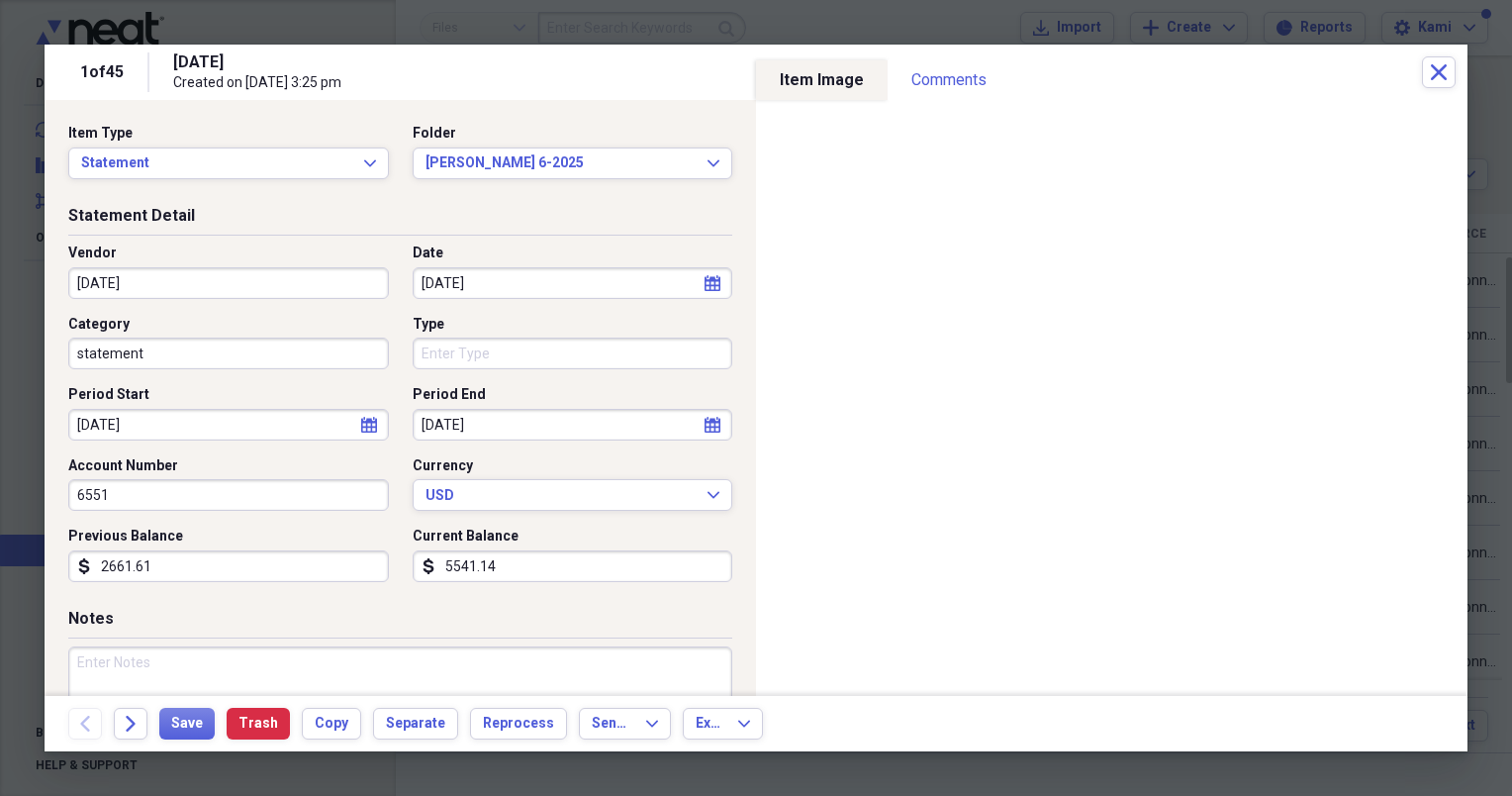 click on "Type" at bounding box center [573, 353] 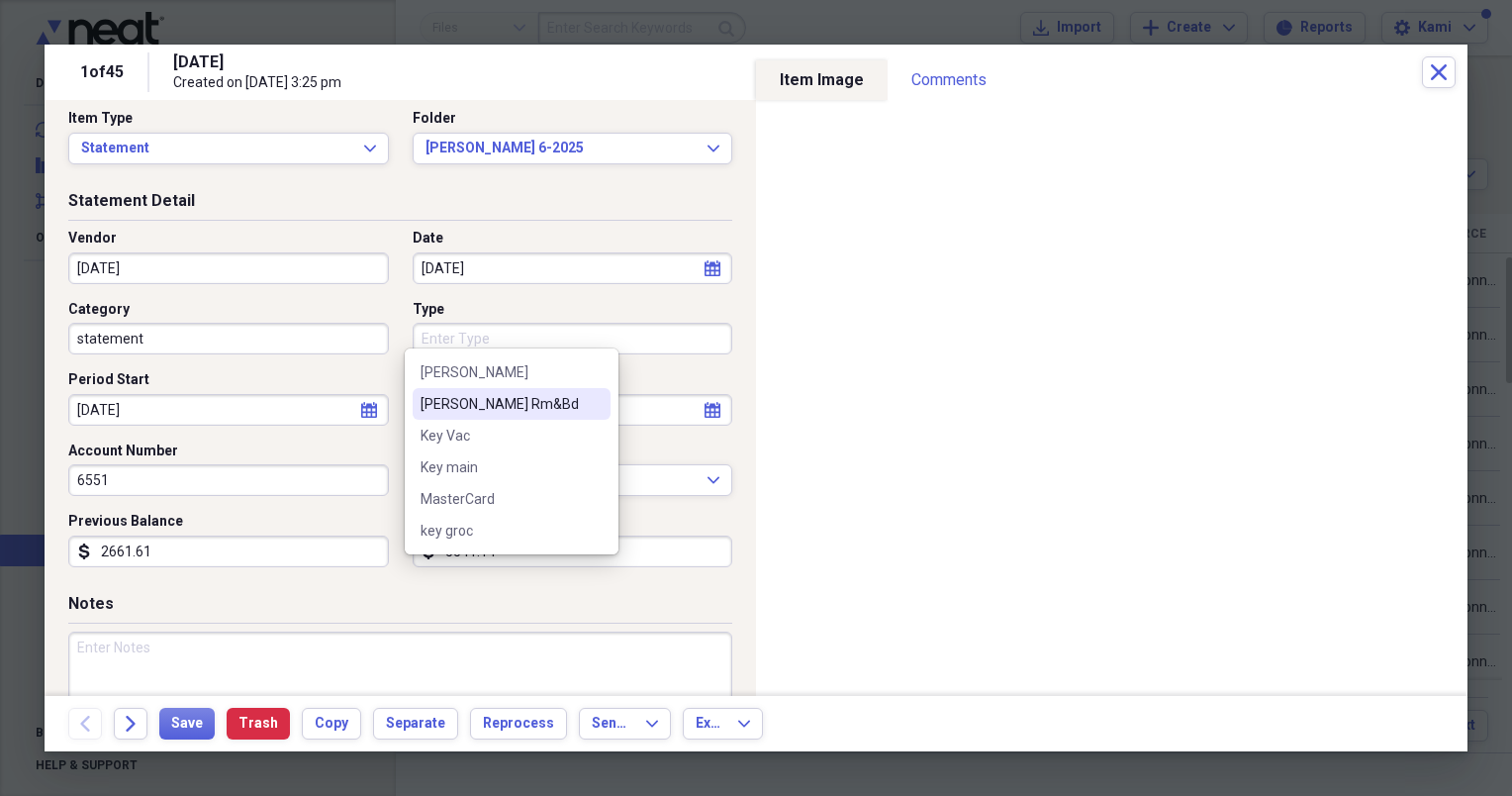scroll, scrollTop: 20, scrollLeft: 0, axis: vertical 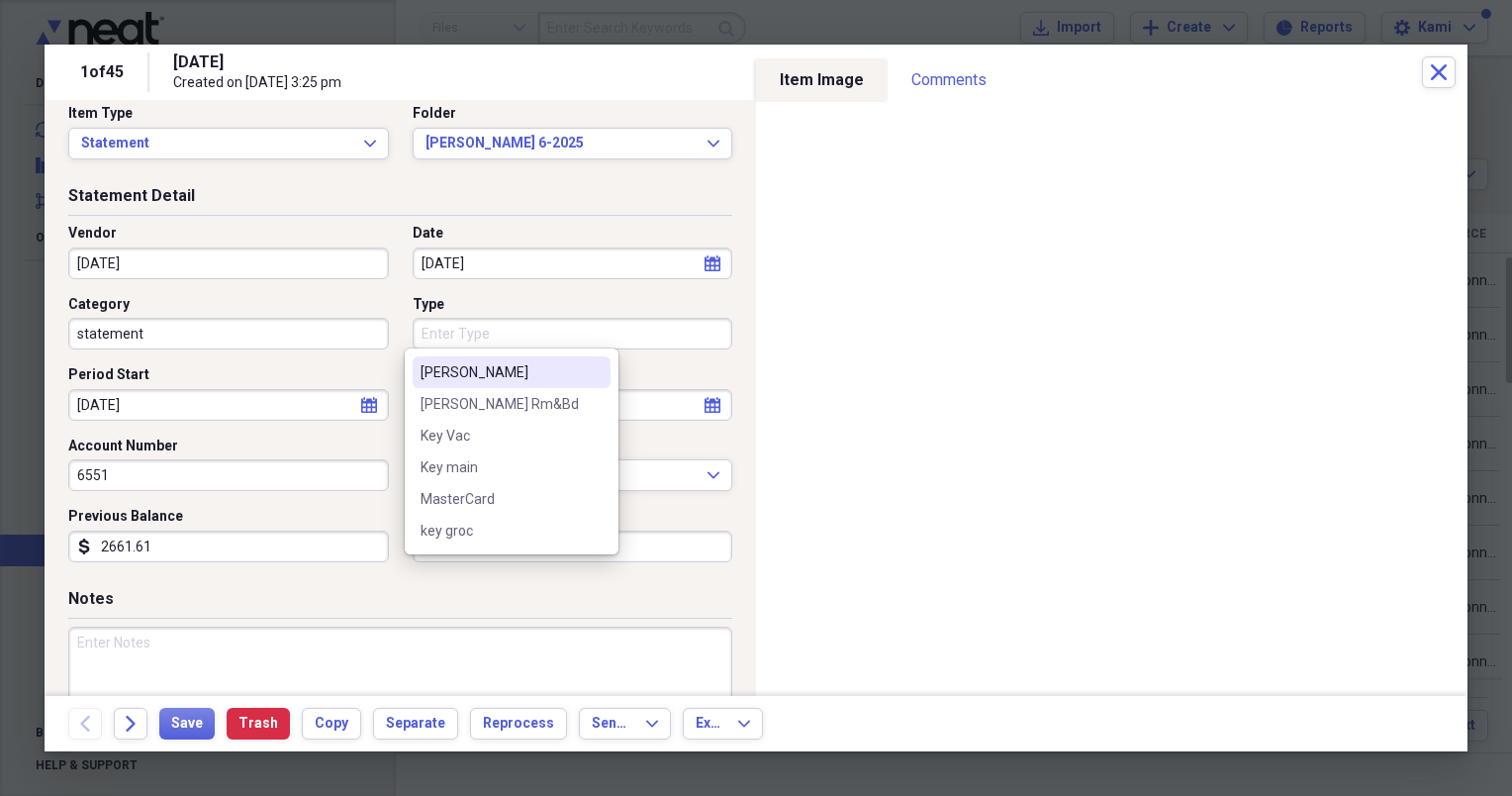 click on "[PERSON_NAME]" at bounding box center (500, 372) 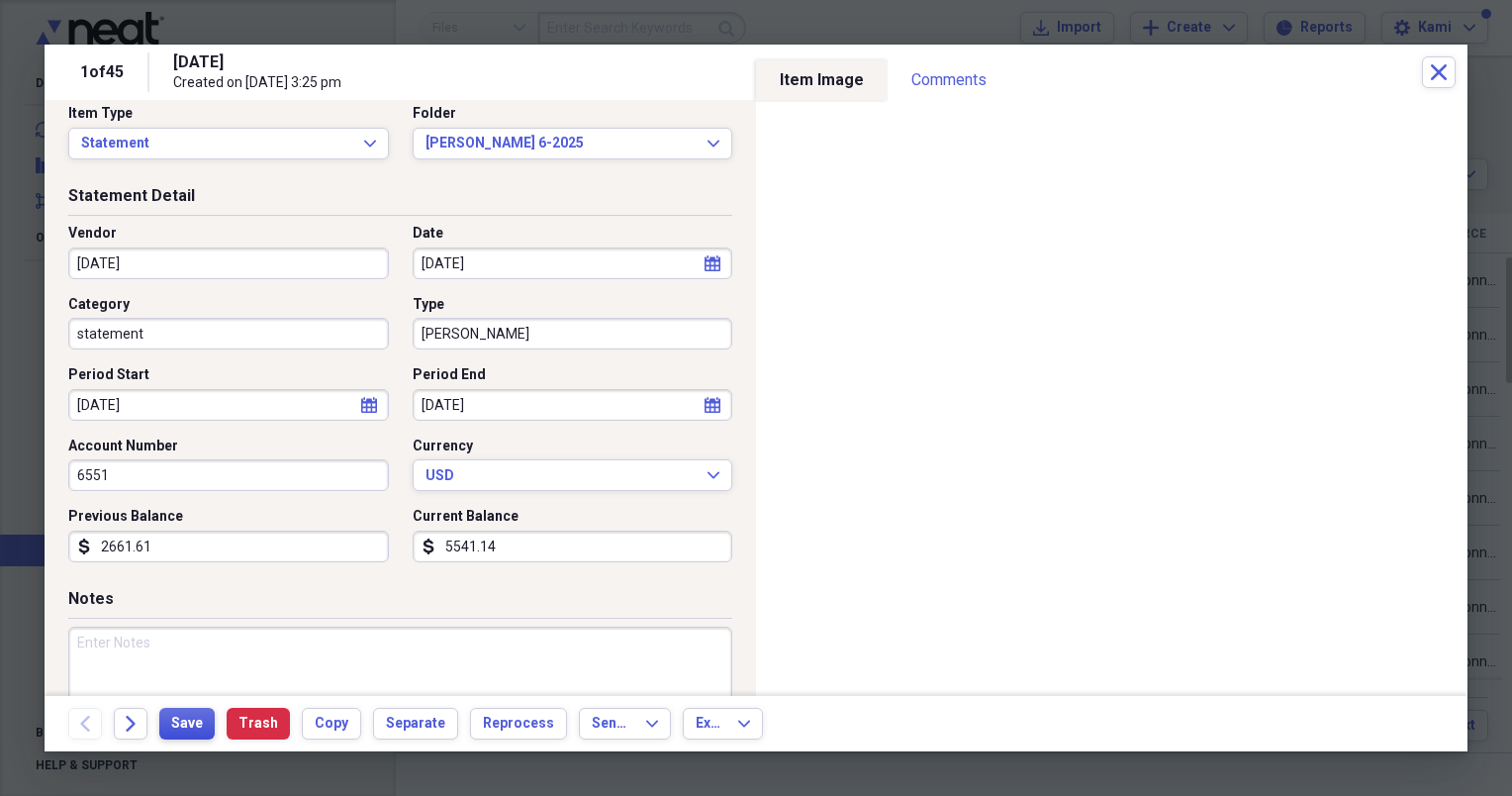 click on "Save" at bounding box center (187, 724) 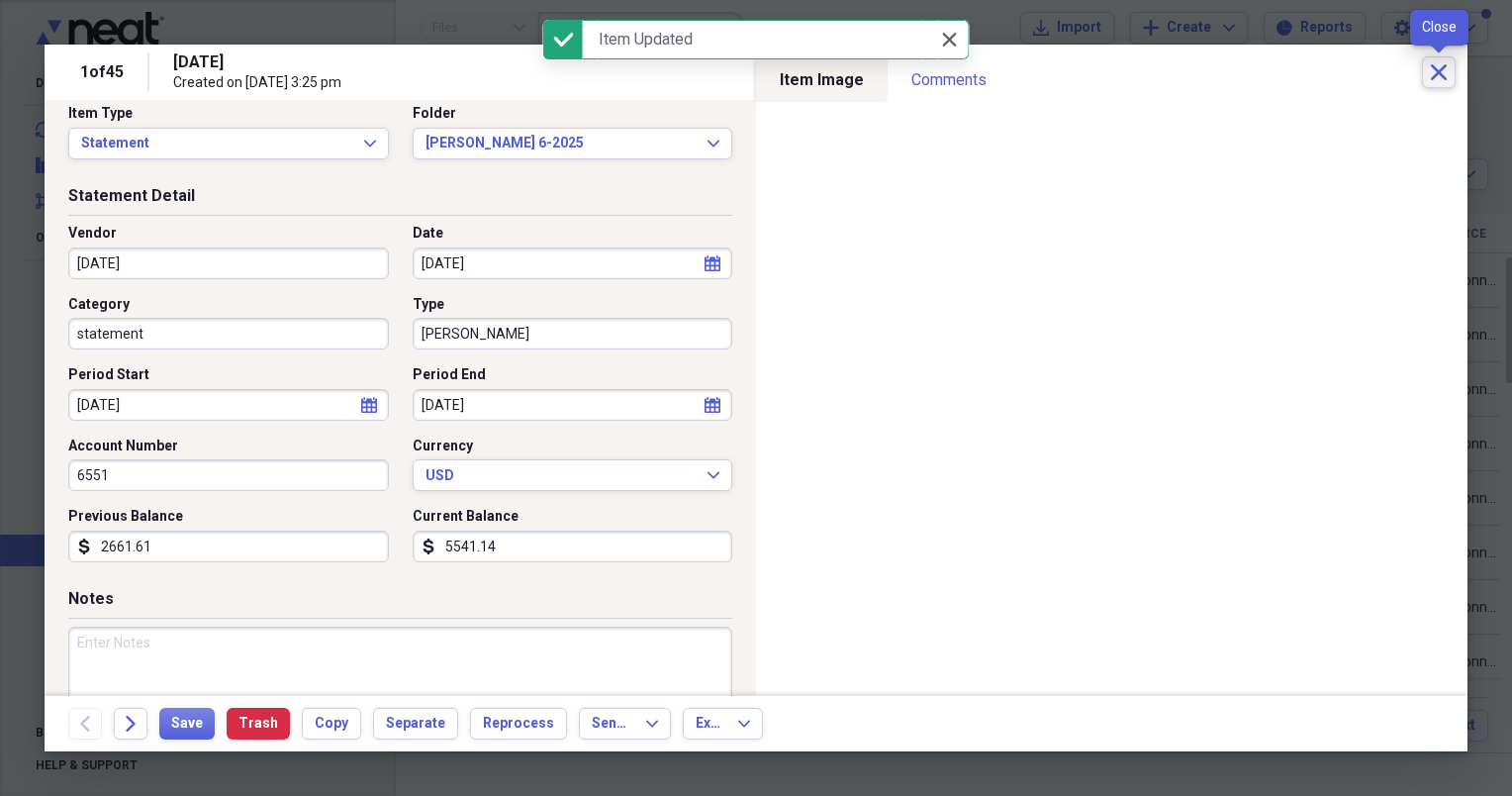 click 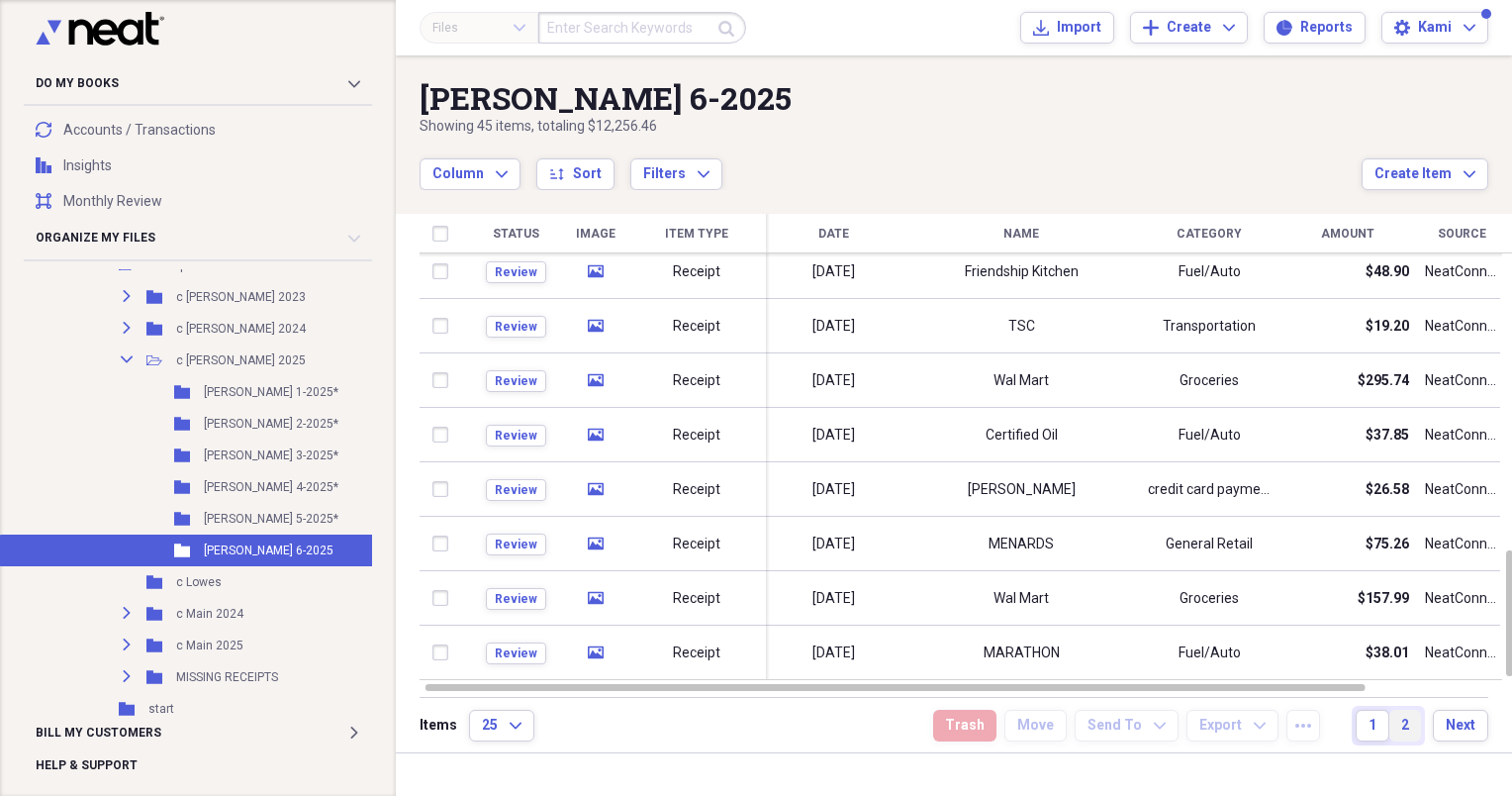 click on "2" at bounding box center (1405, 726) 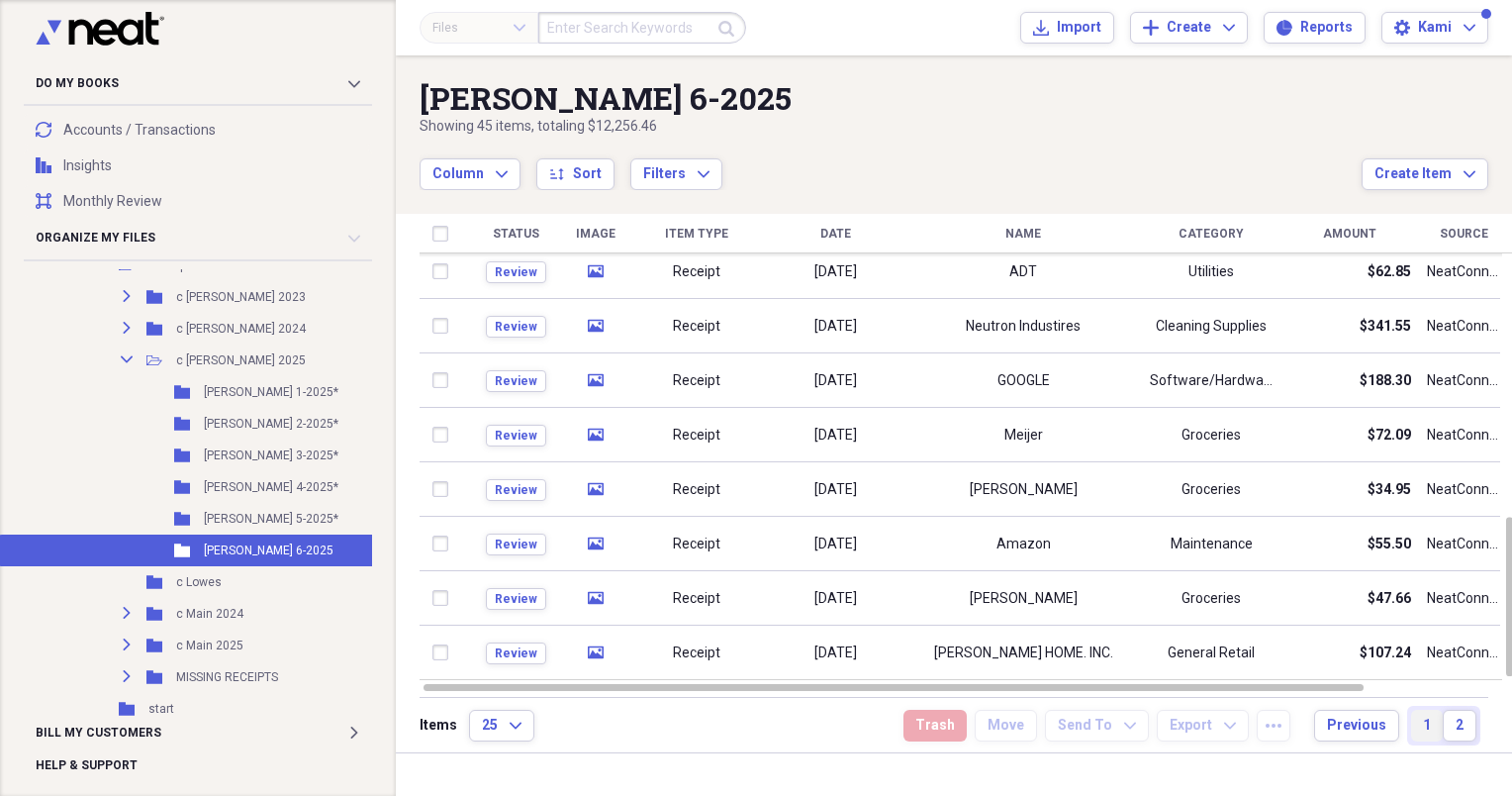 click on "1" at bounding box center [1427, 726] 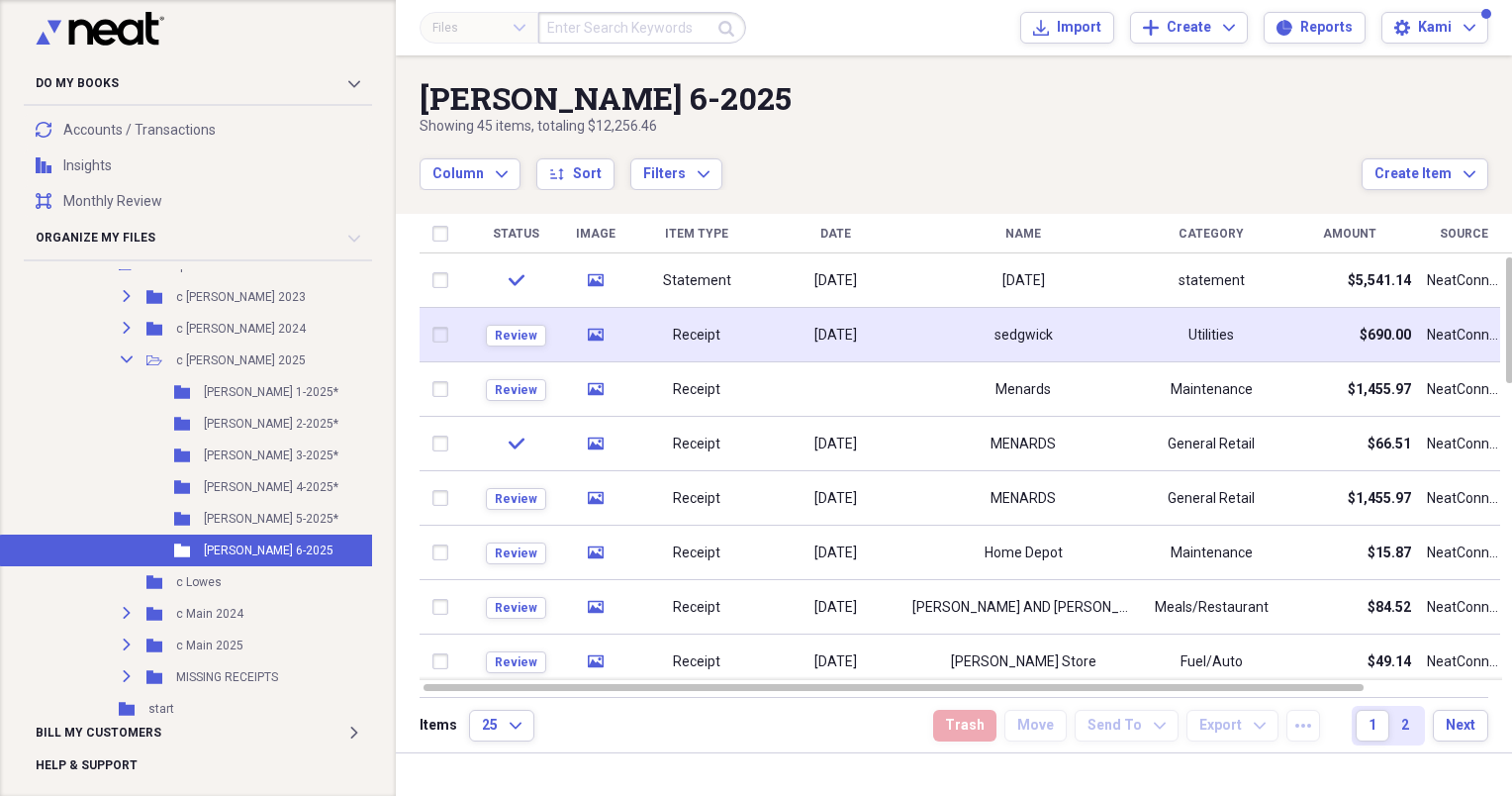 click on "[DATE]" at bounding box center [835, 336] 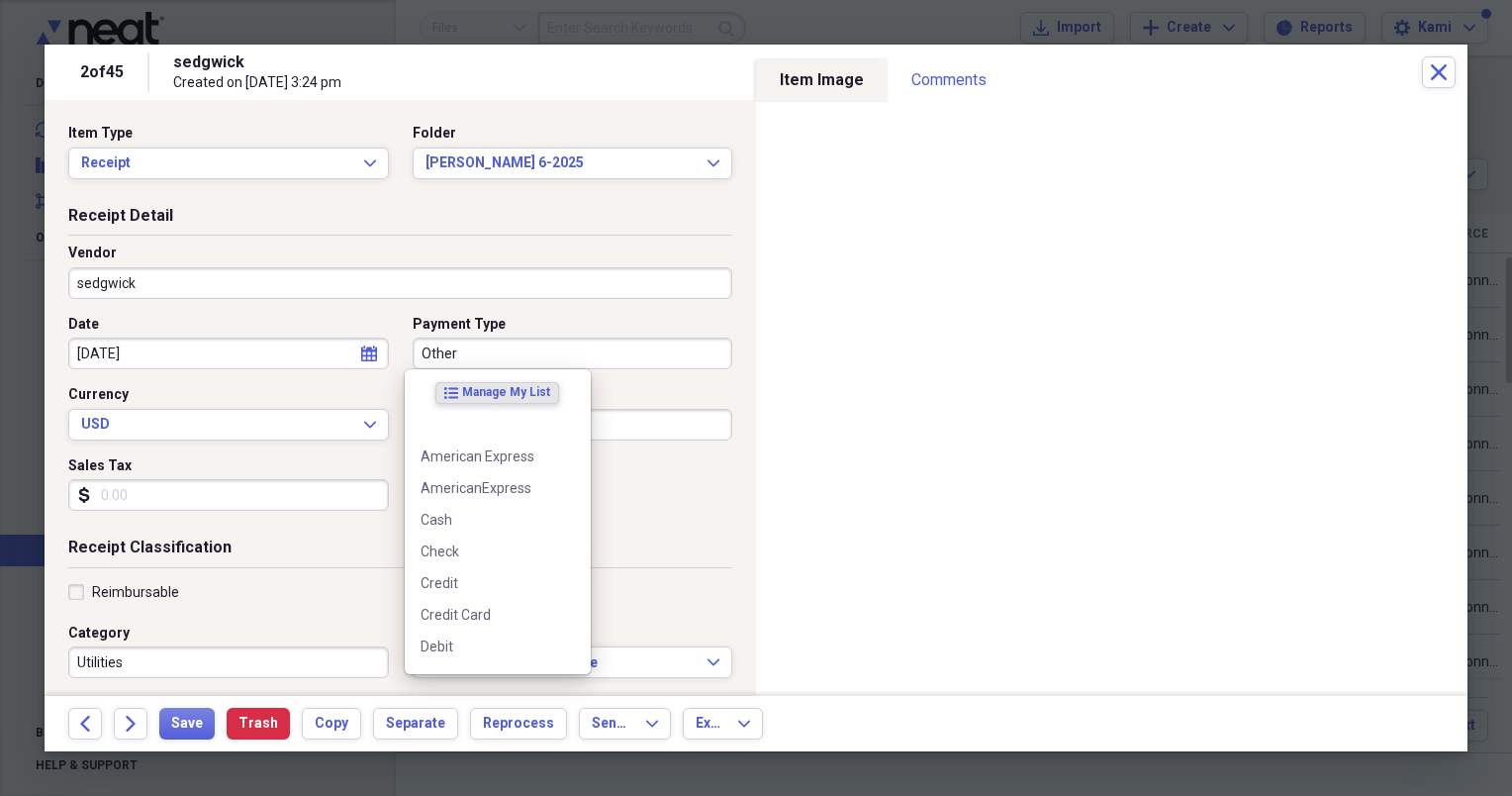click on "Other" at bounding box center [573, 353] 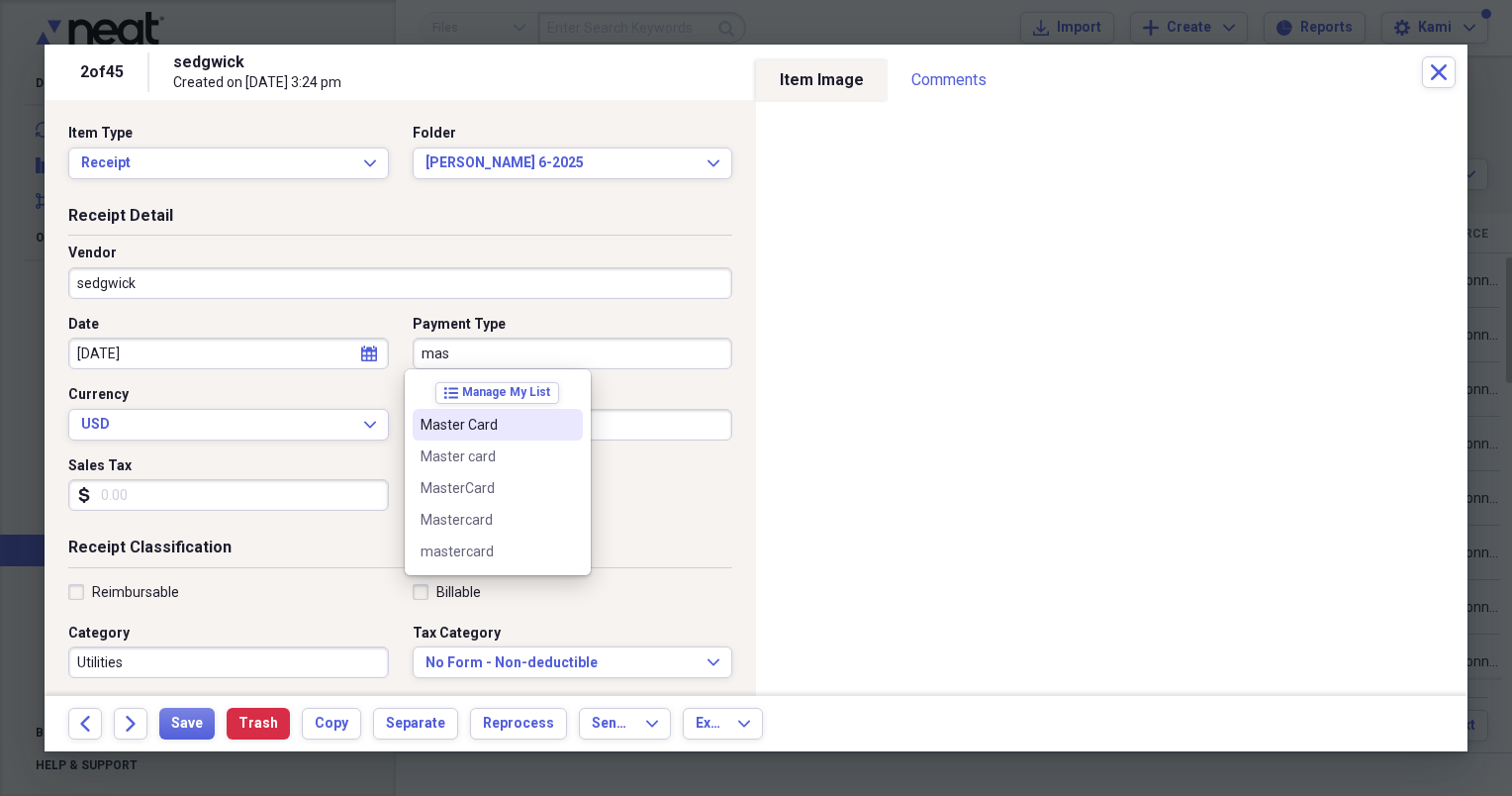 click on "Master Card" at bounding box center [486, 425] 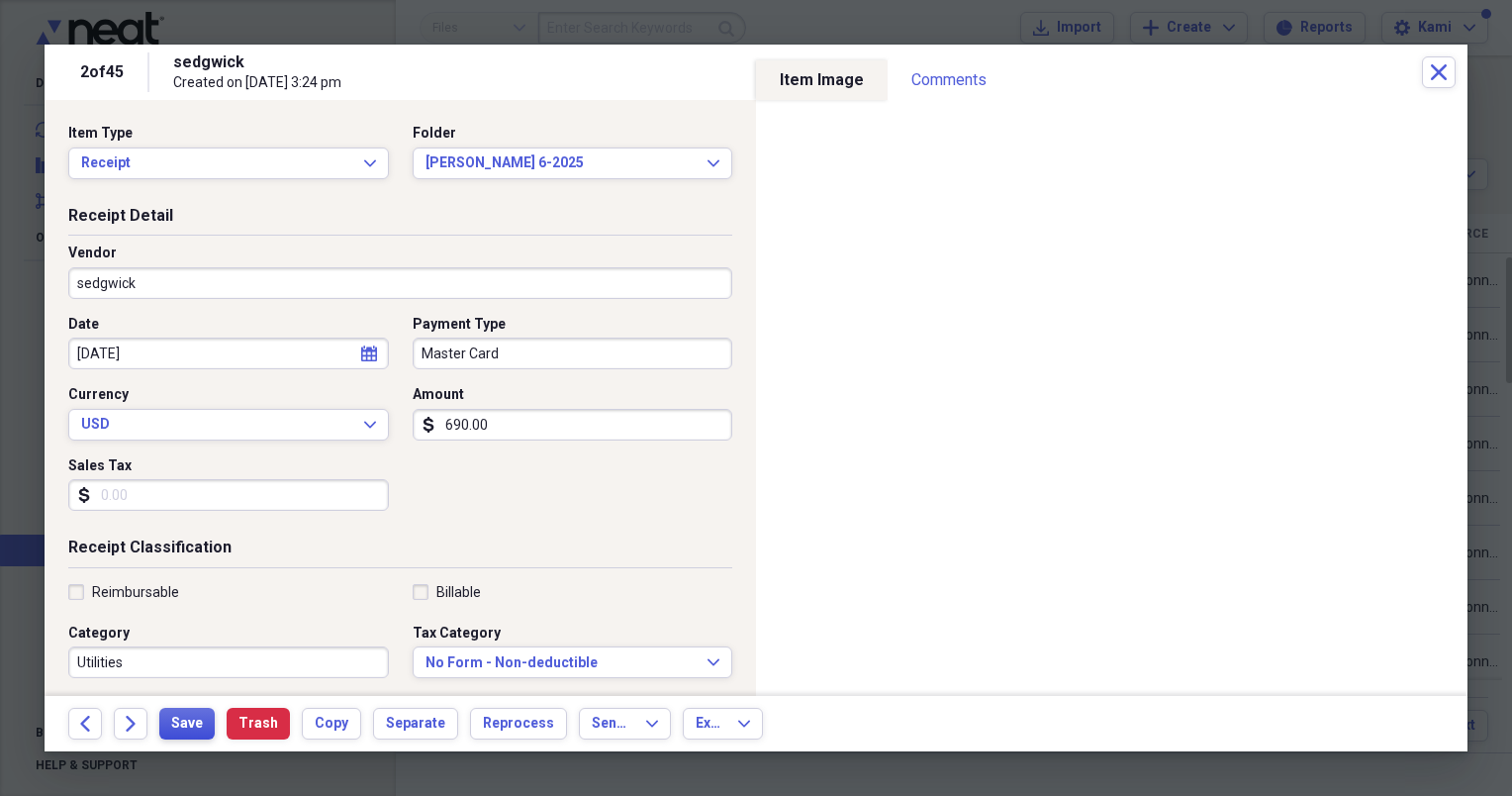 click on "Save" at bounding box center [187, 724] 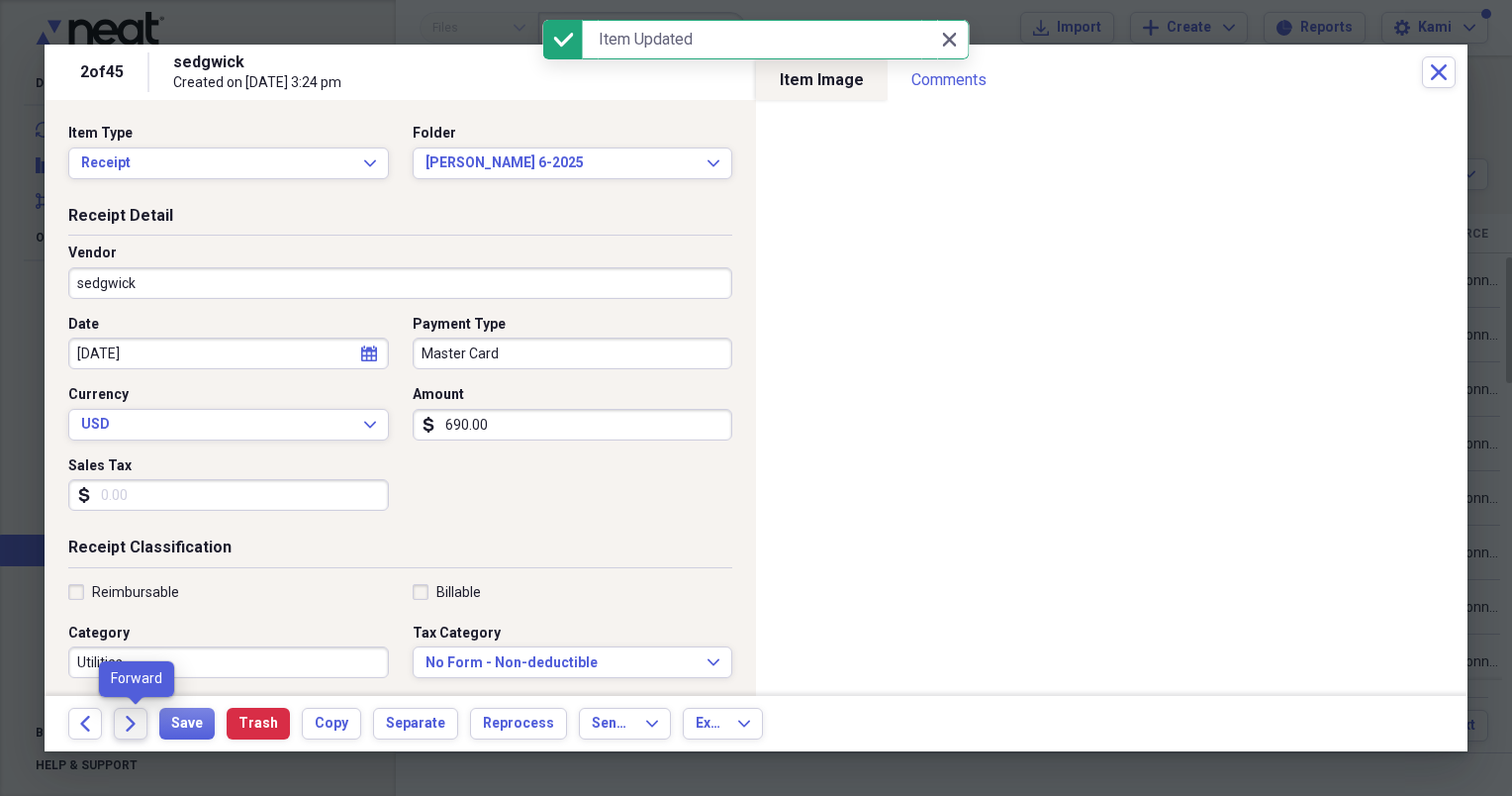 click on "Forward" 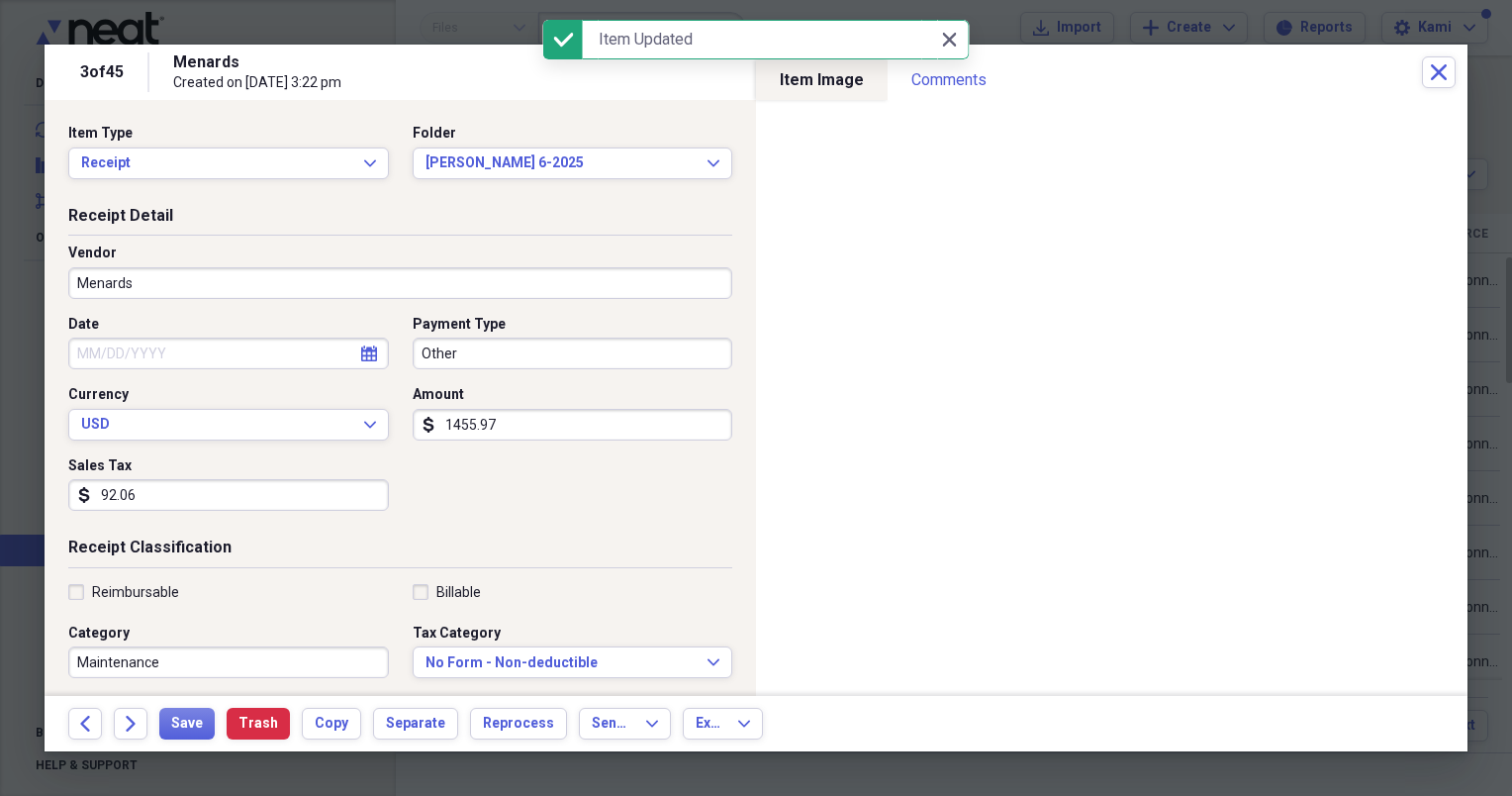 click on "Other" at bounding box center (573, 353) 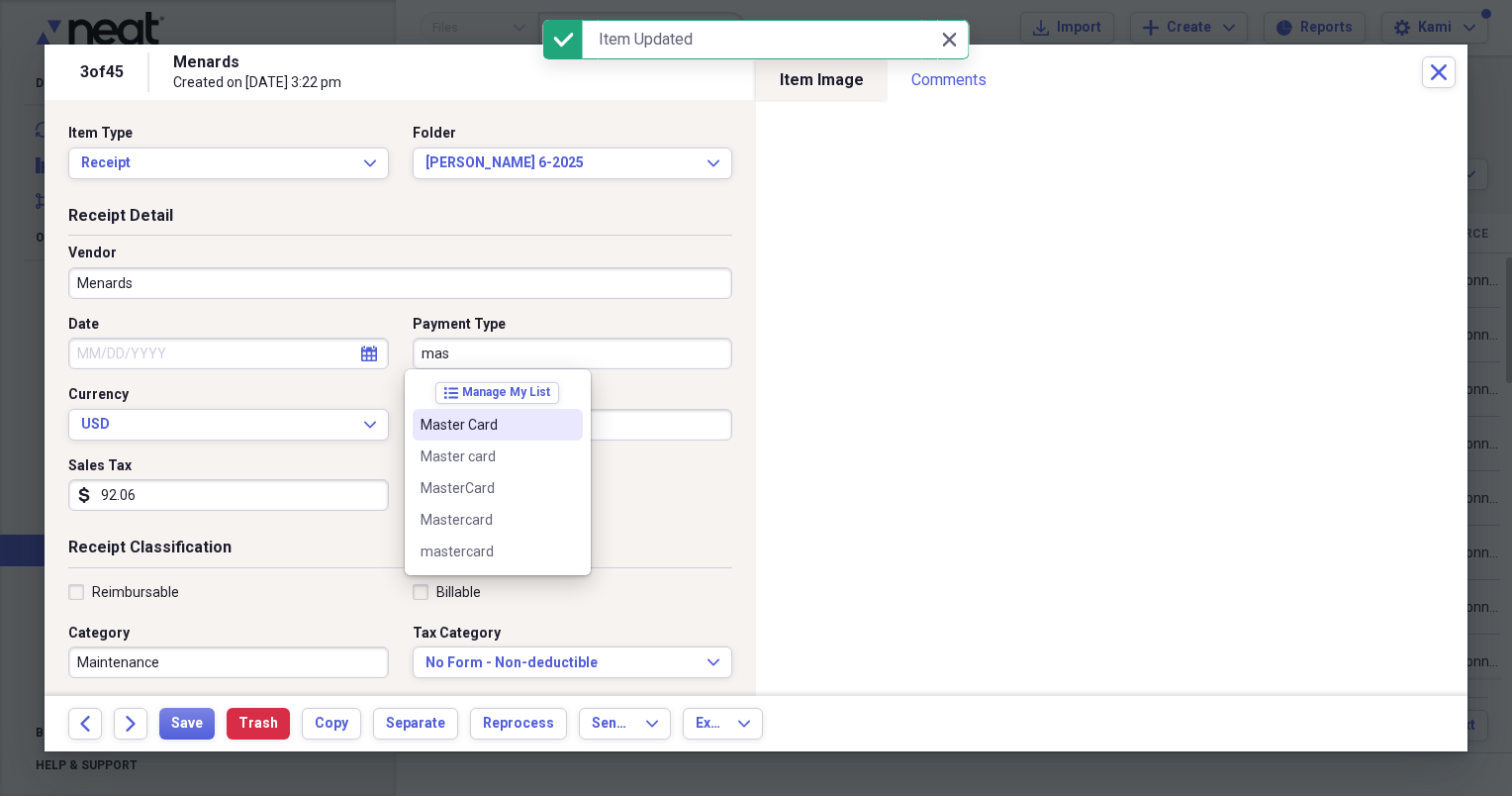 click on "Master Card" at bounding box center [486, 425] 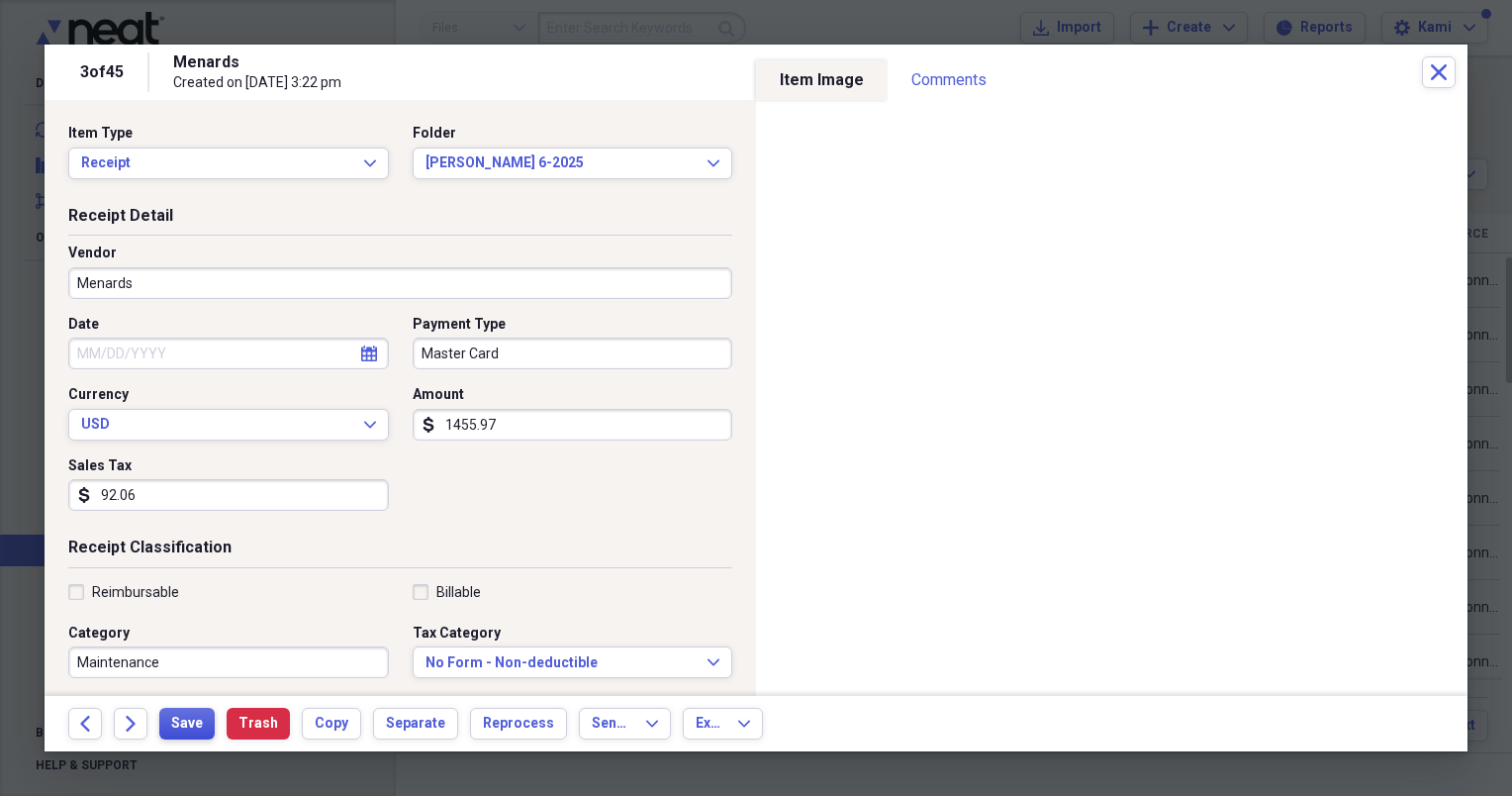 click on "Save" at bounding box center [187, 724] 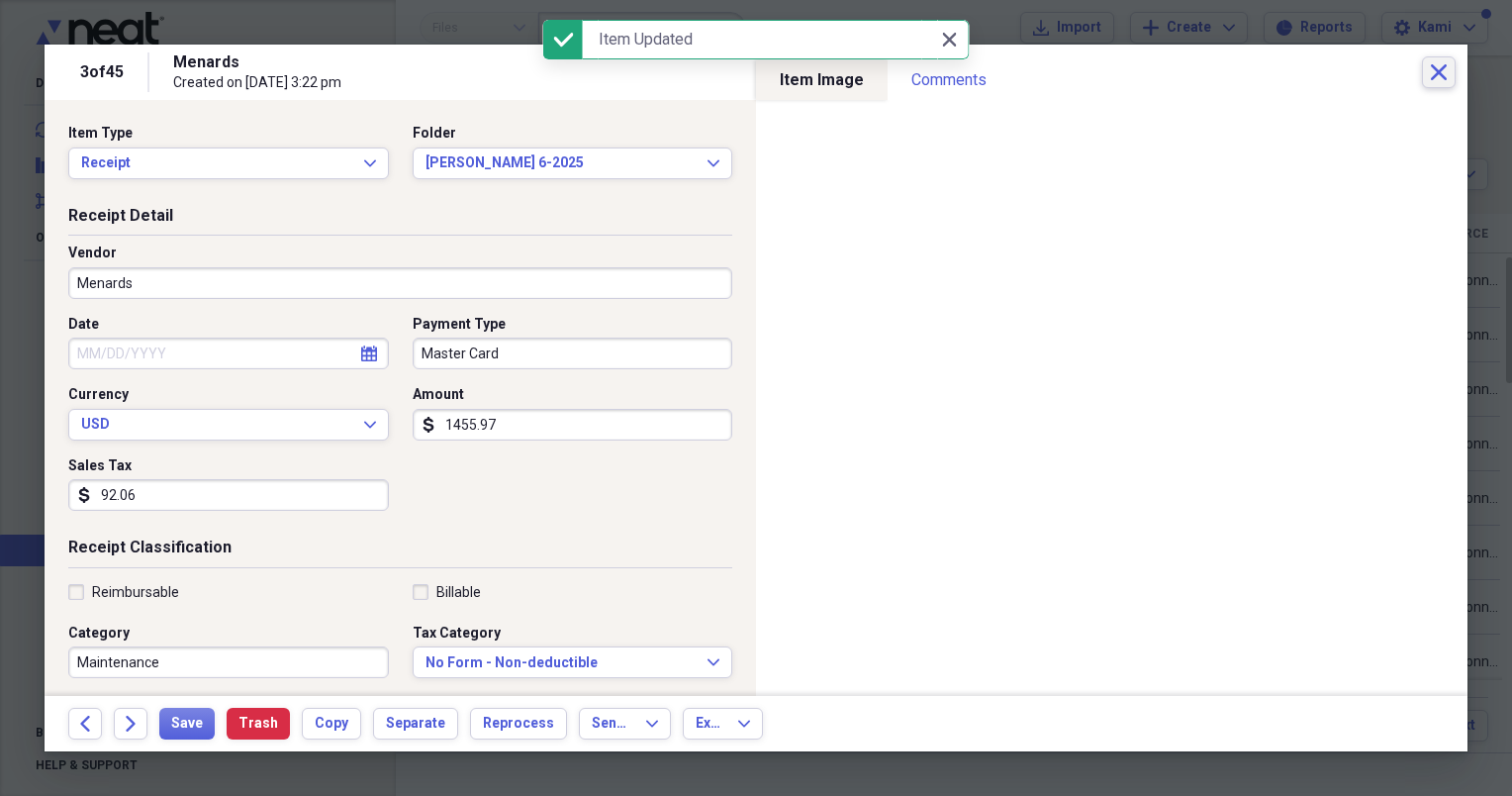 click on "Close" at bounding box center (1439, 72) 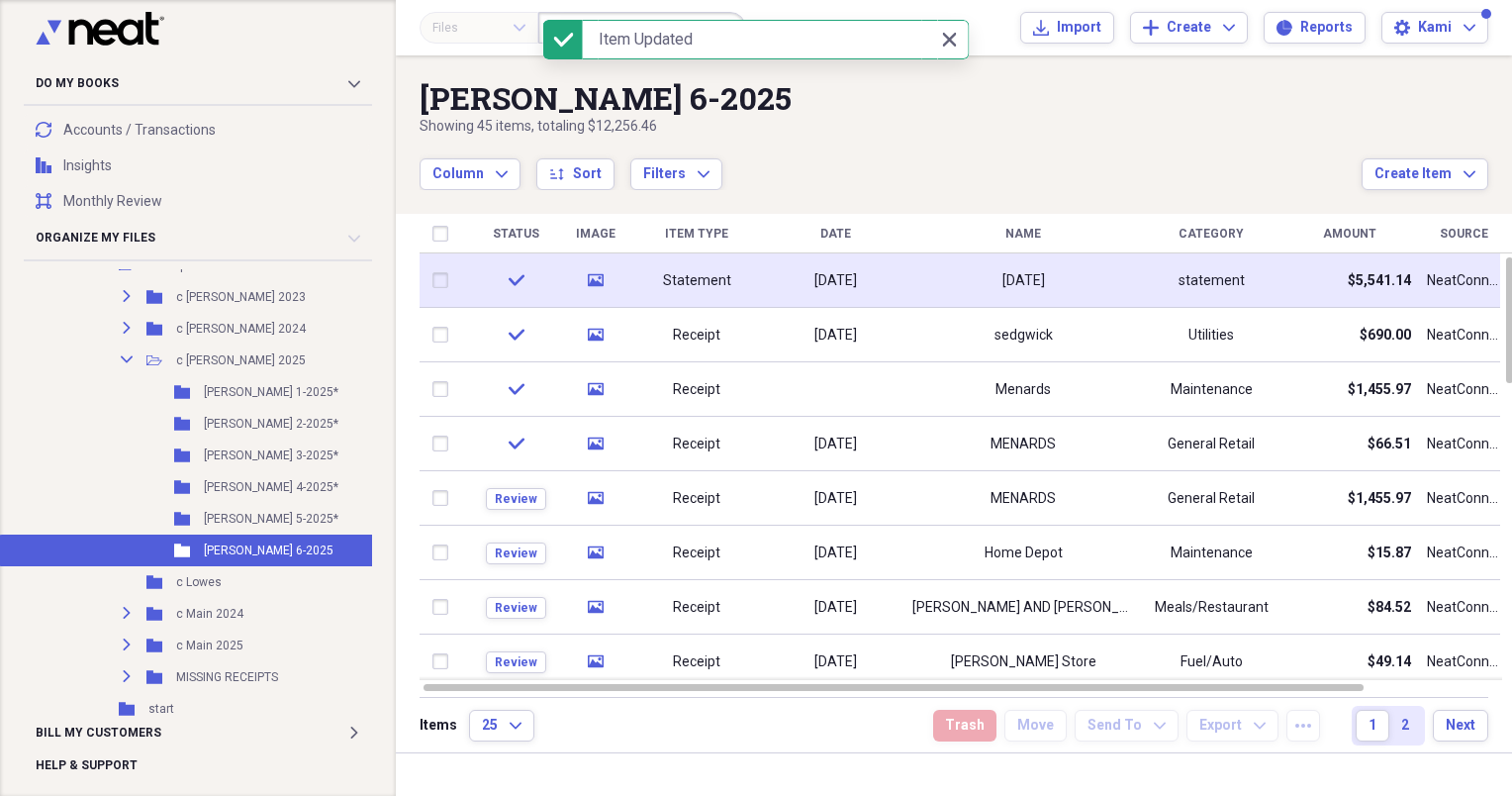 click on "[DATE]" at bounding box center [1023, 280] 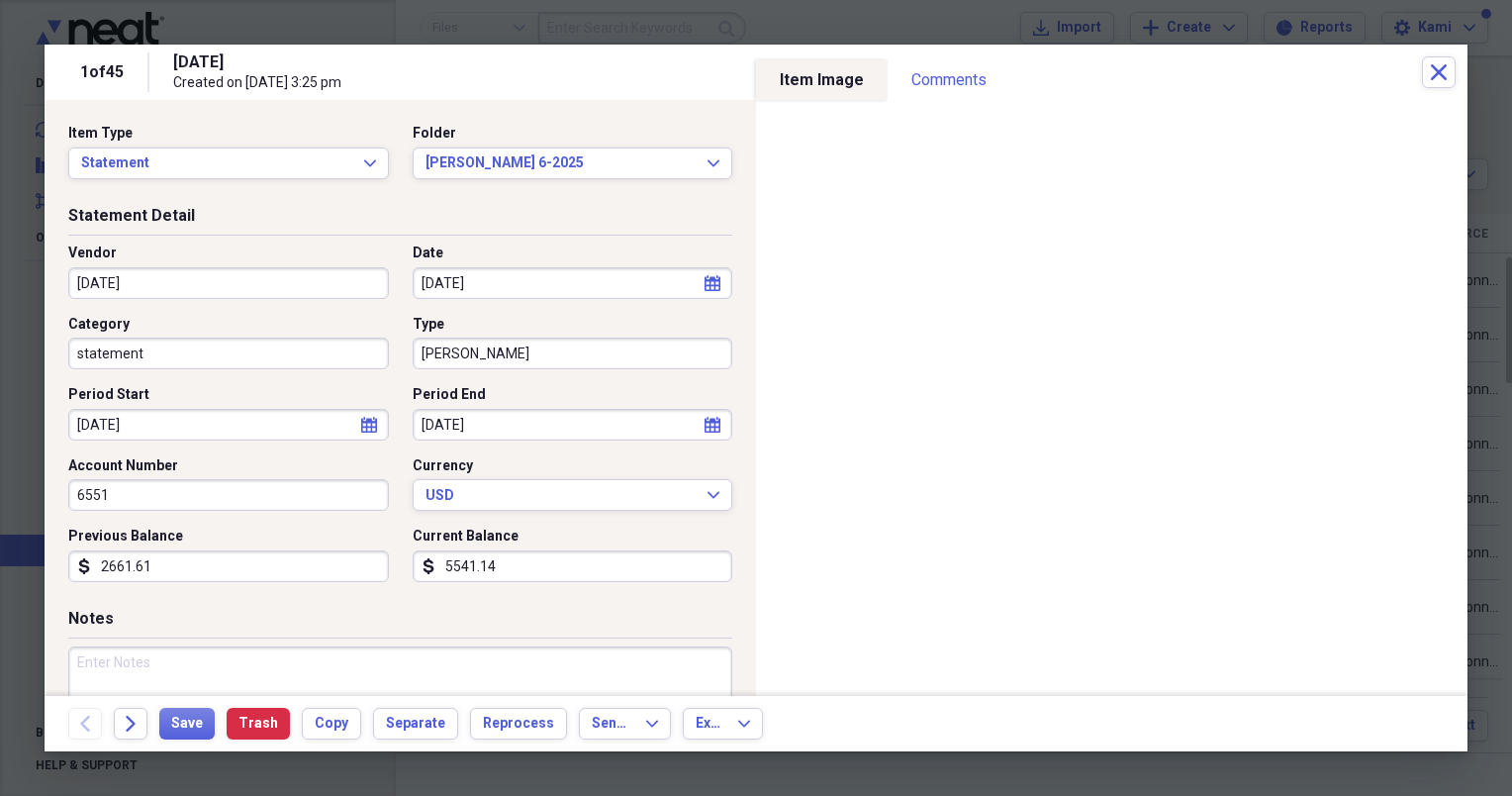 click on "[DATE] Created on [DATE] 3:25 pm" at bounding box center [798, 72] 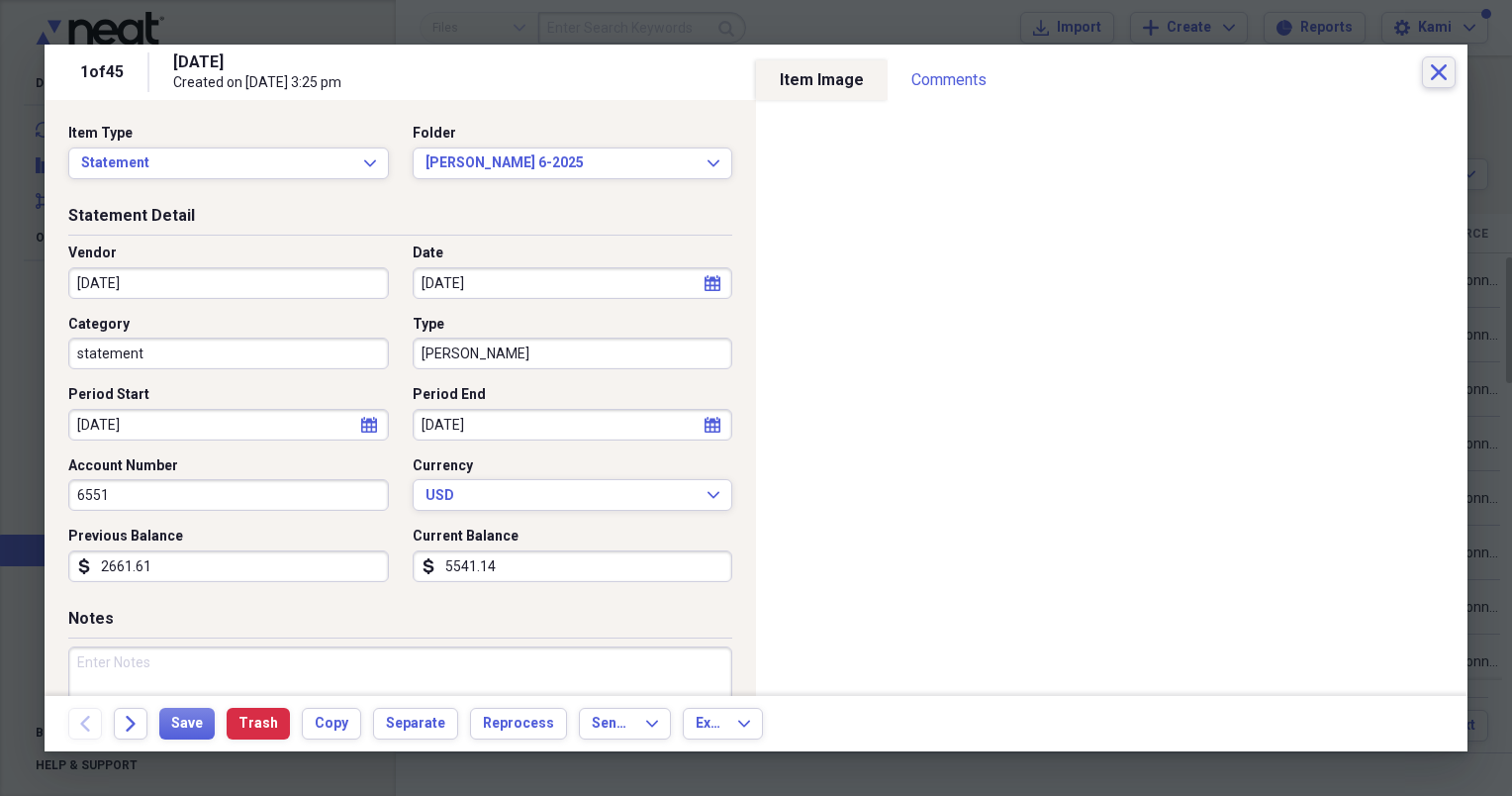 click on "Close" at bounding box center [1439, 72] 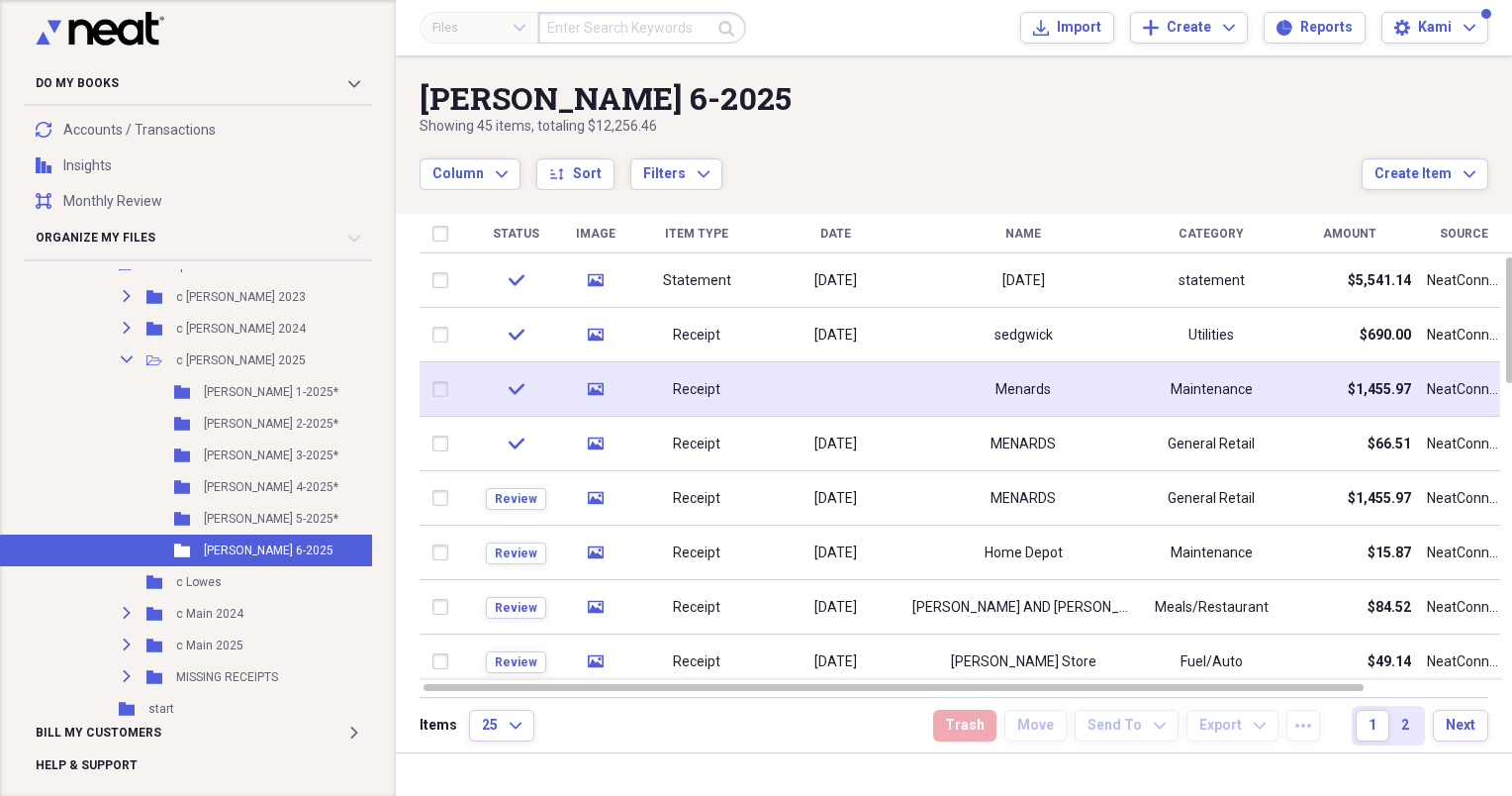 click on "Receipt" at bounding box center (697, 389) 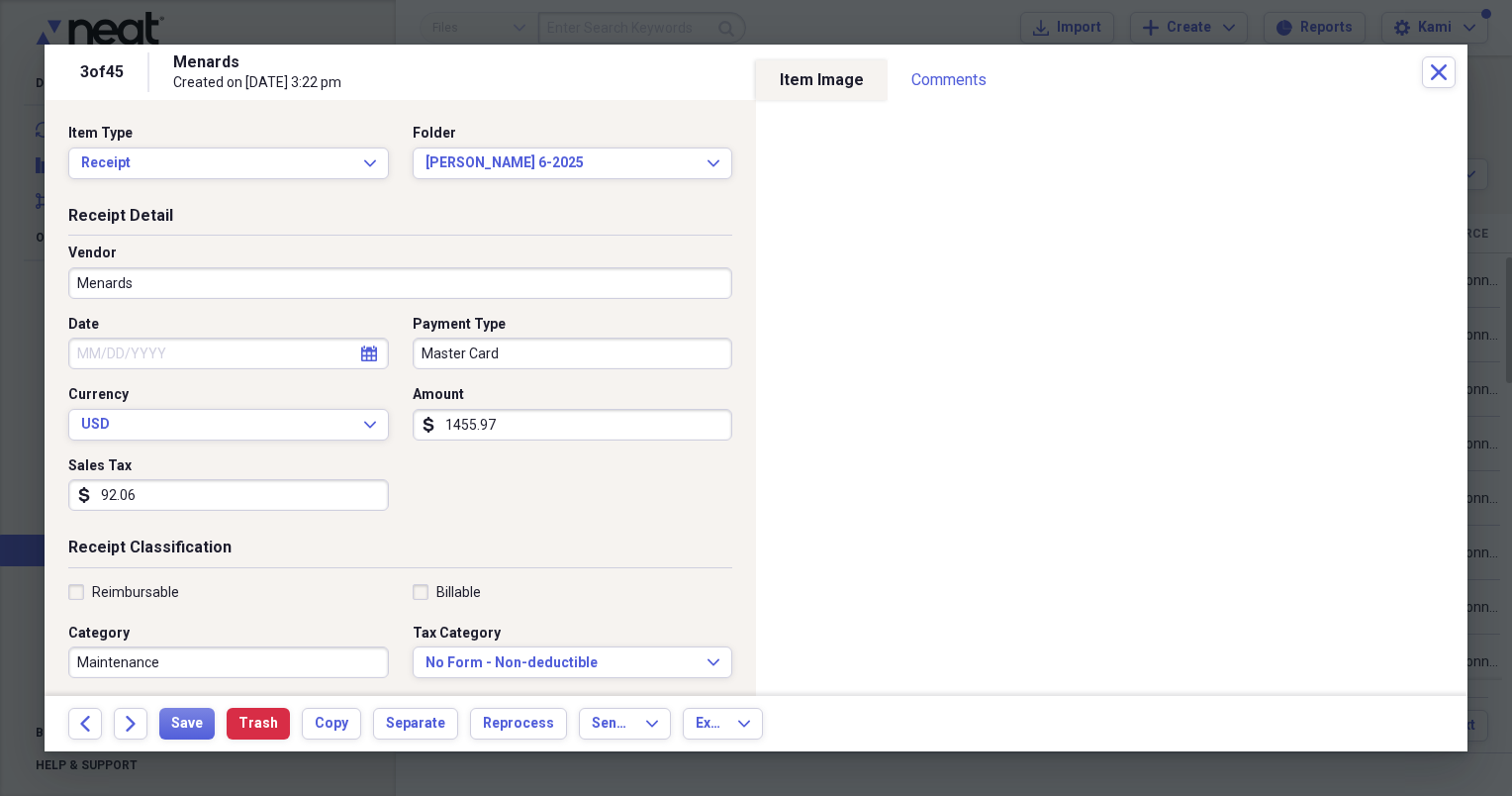 click 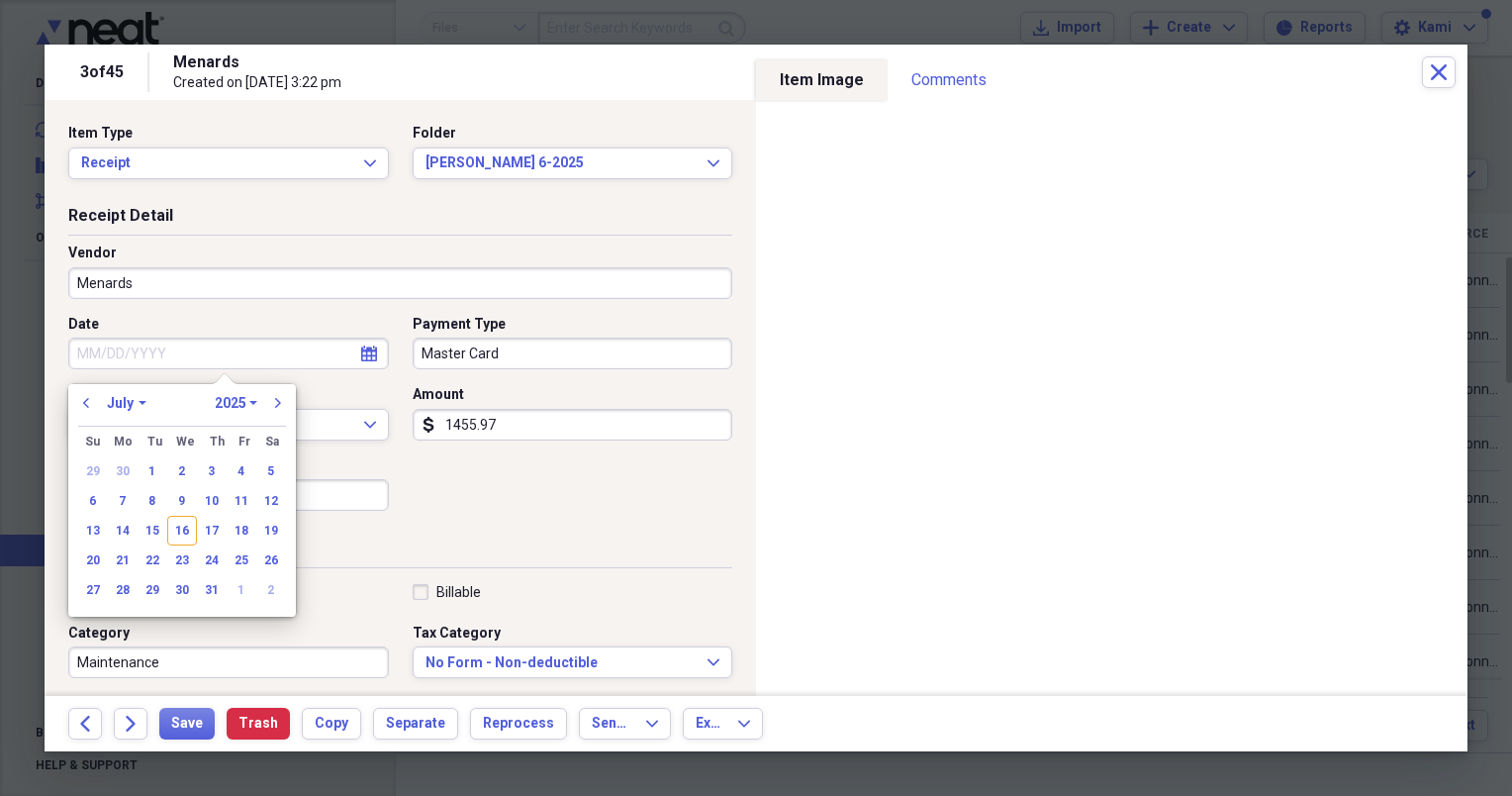 click on "previous January February March April May June July August September October November [DATE] 1971 1972 1973 1974 1975 1976 1977 1978 1979 1980 1981 1982 1983 1984 1985 1986 1987 1988 1989 1990 1991 1992 1993 1994 1995 1996 1997 1998 1999 2000 2001 2002 2003 2004 2005 2006 2007 2008 2009 2010 2011 2012 2013 2014 2015 2016 2017 2018 2019 2020 2021 2022 2023 2024 2025 2026 2027 2028 2029 2030 2031 2032 2033 2034 2035 next Su [DATE] Mo [DATE] Tu [DATE] We [DATE] Th [DATE] Fr [DATE] Sa [DATE] 29 30 1 2 3 4 5 6 7 8 9 10 11 12 13 14 15 16 17 18 19 20 21 22 23 24 25 26 27 28 29 30 31 1 2" at bounding box center (182, 500) 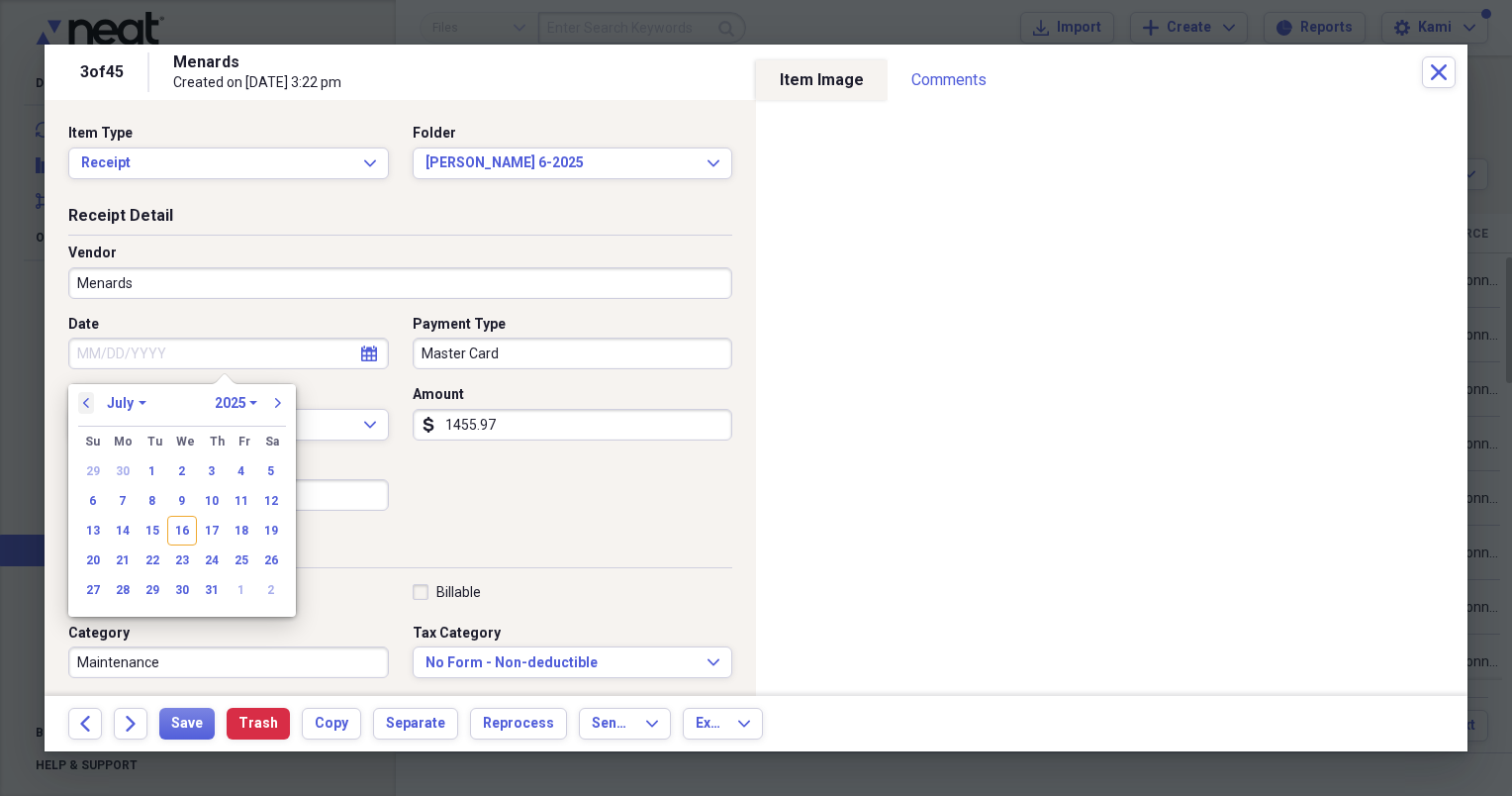 click on "previous" at bounding box center (86, 403) 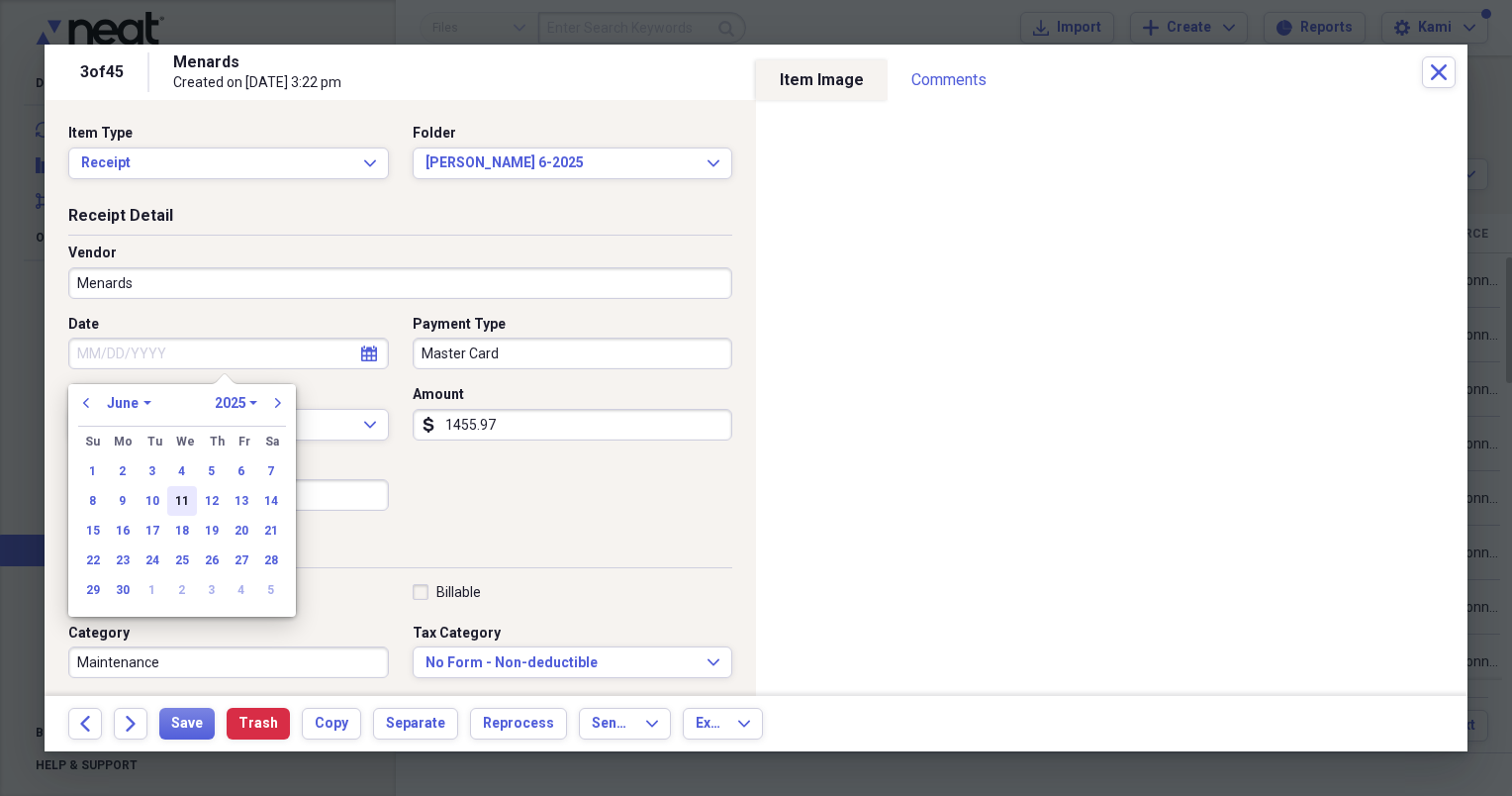 click on "11" at bounding box center (182, 501) 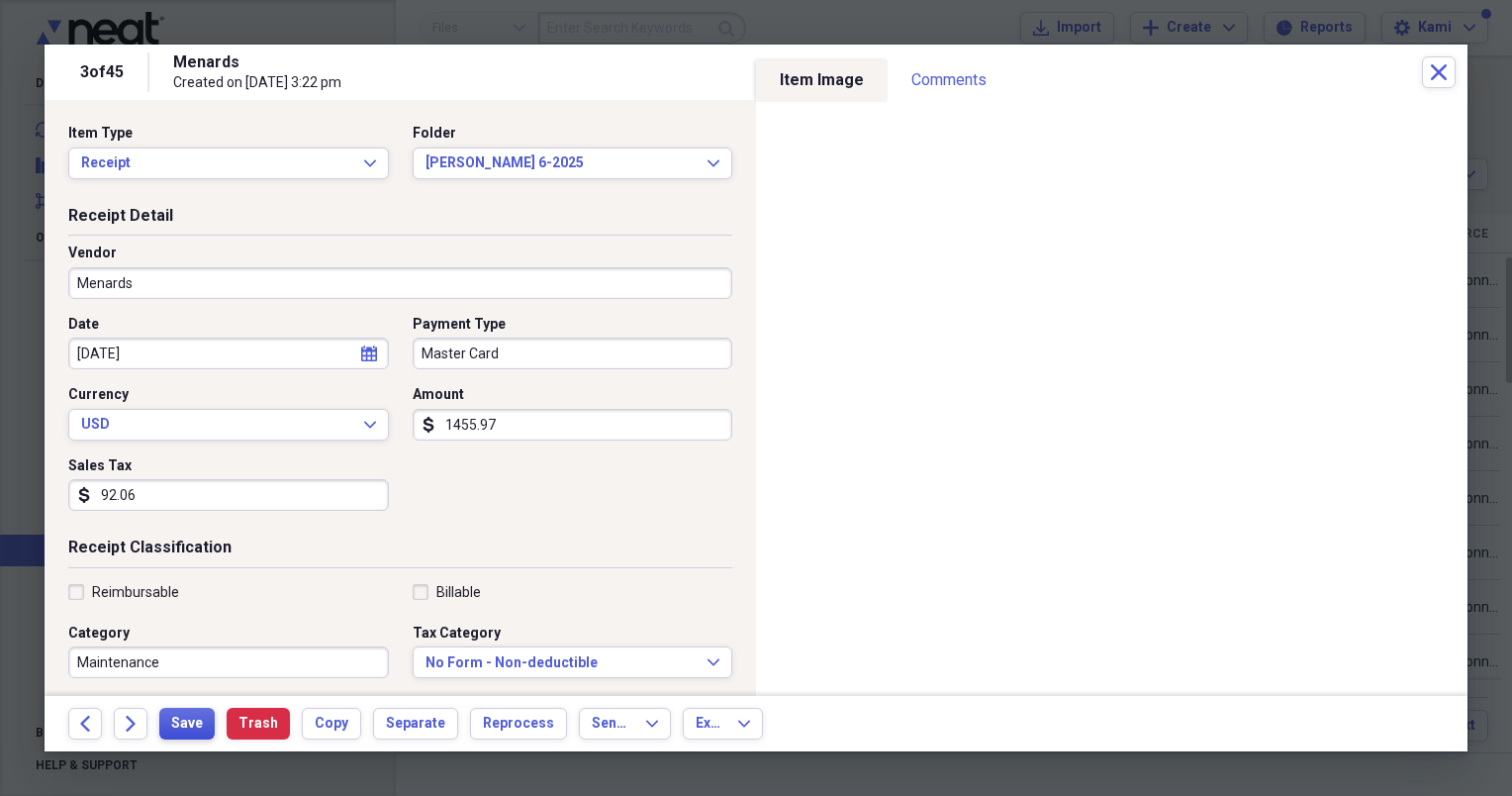 click on "Save" at bounding box center [187, 724] 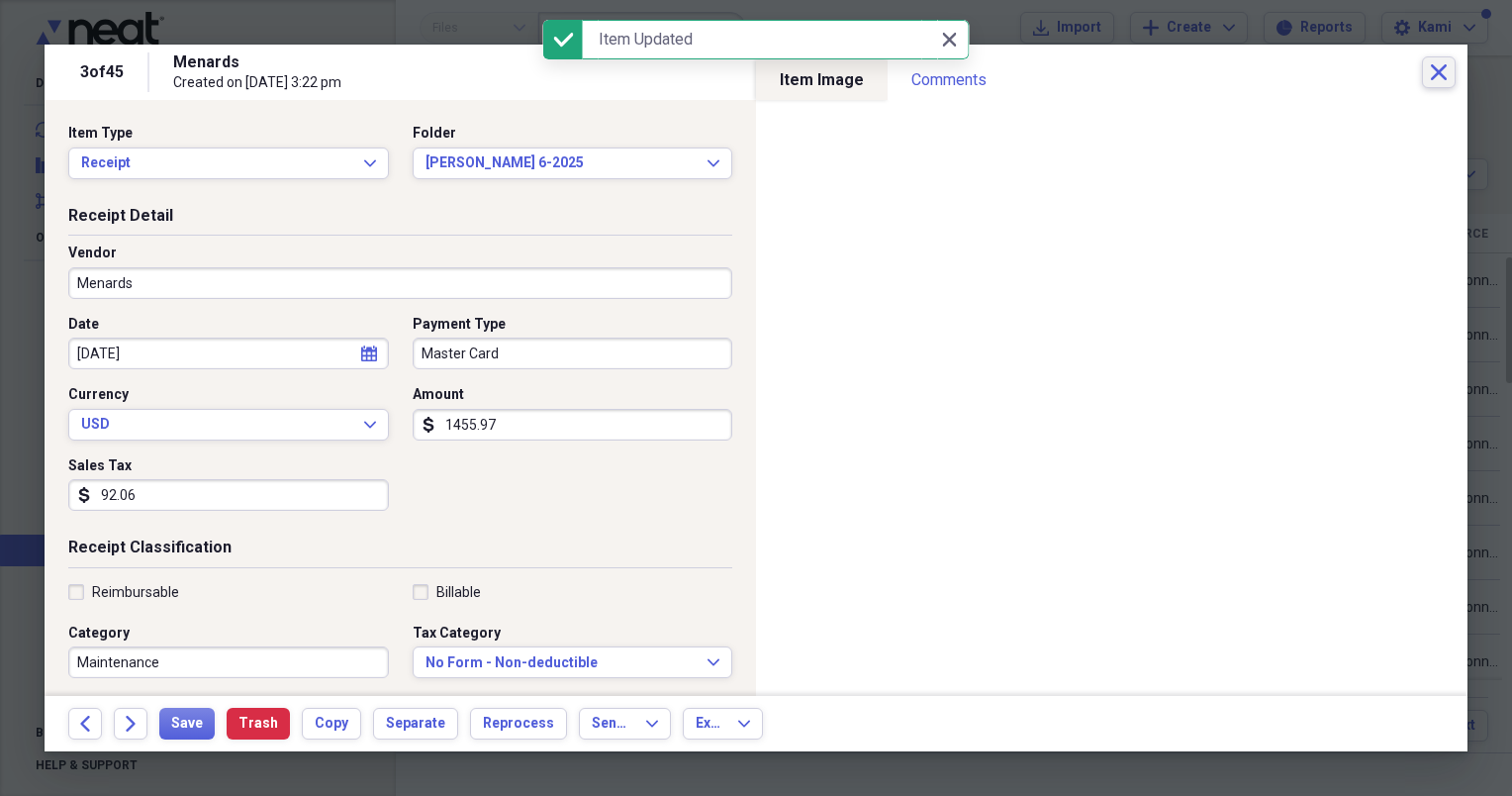 click on "Close" 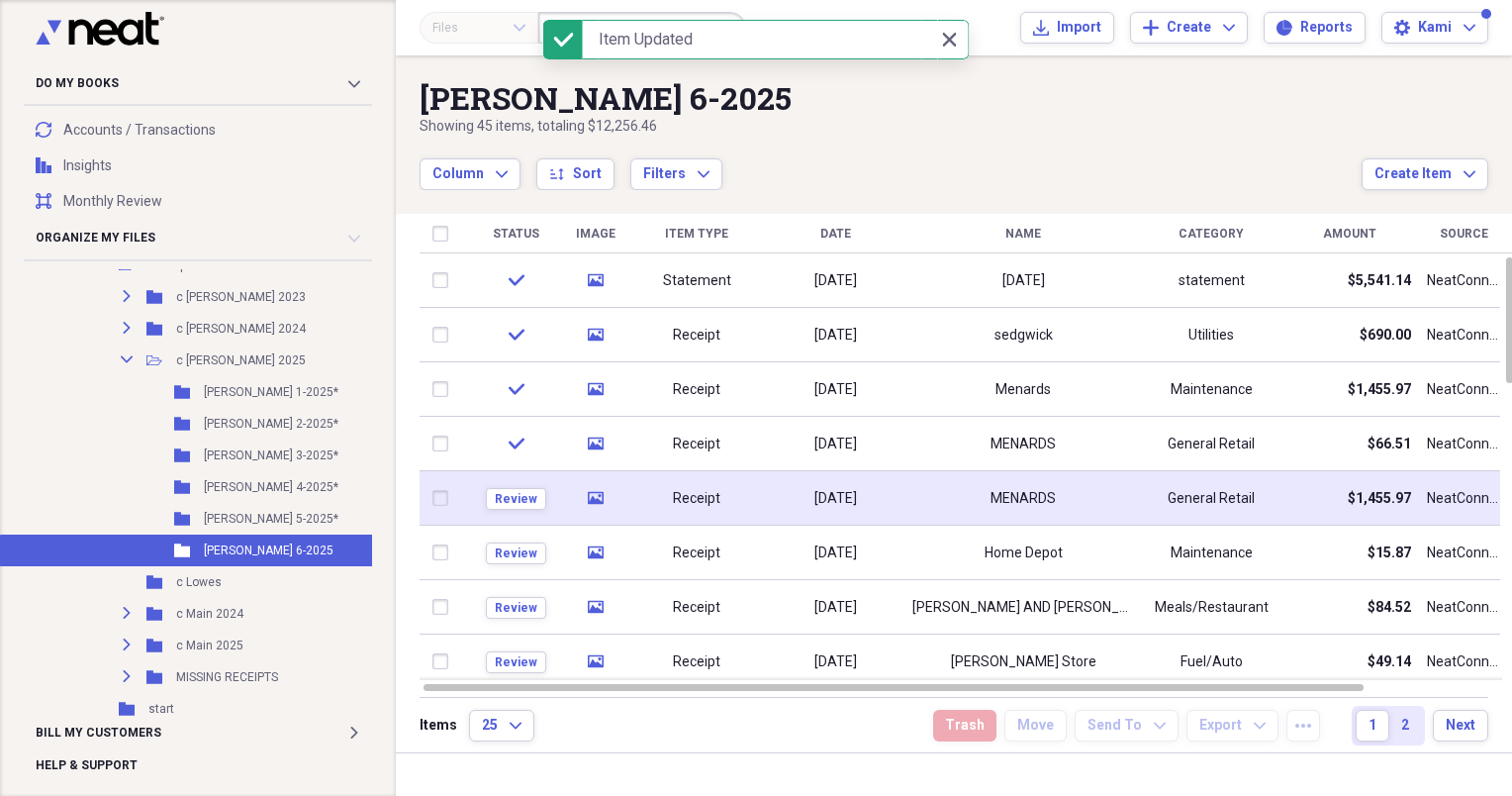 click on "[DATE]" at bounding box center [835, 498] 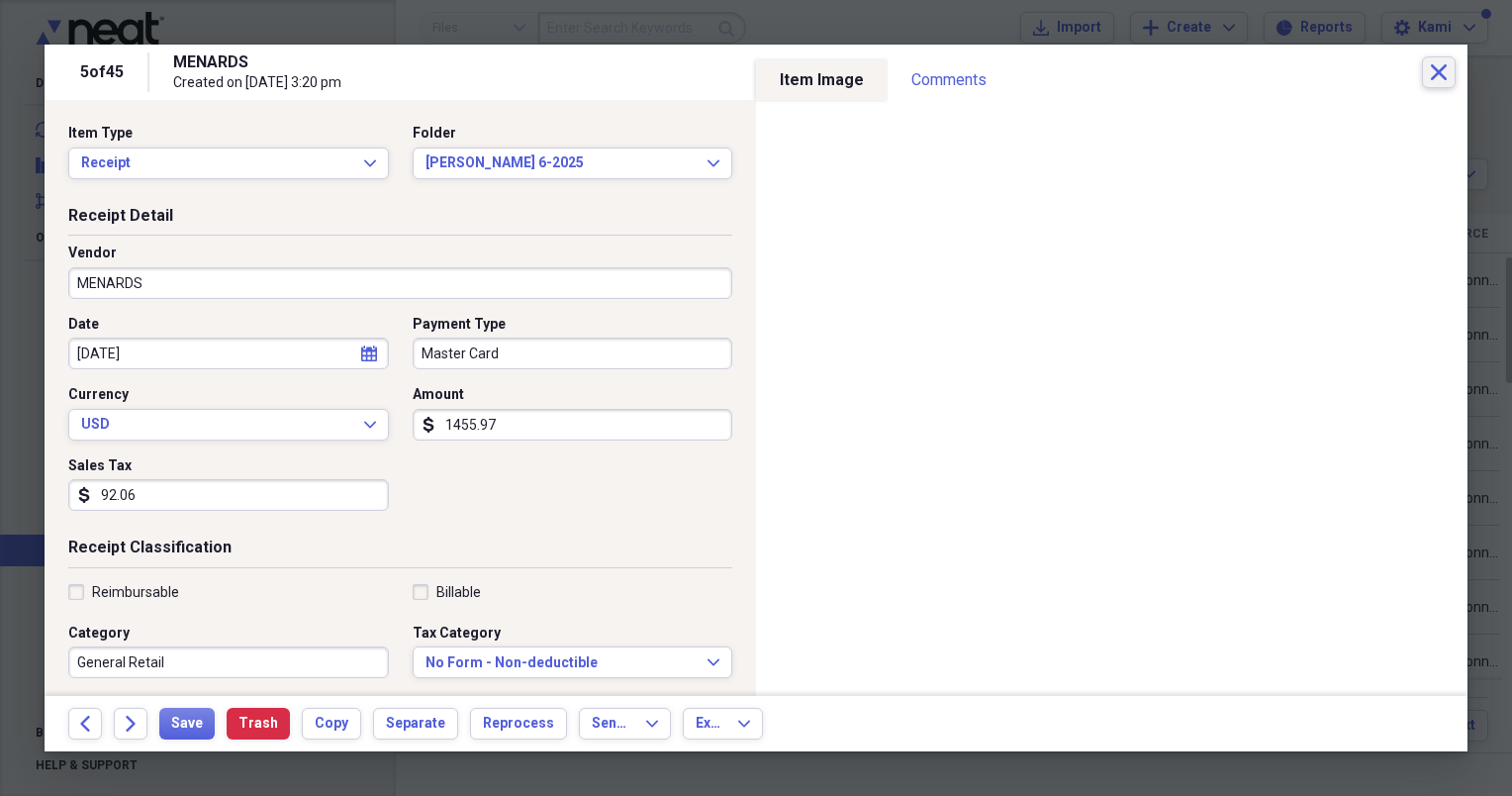 click on "Close" at bounding box center (1439, 72) 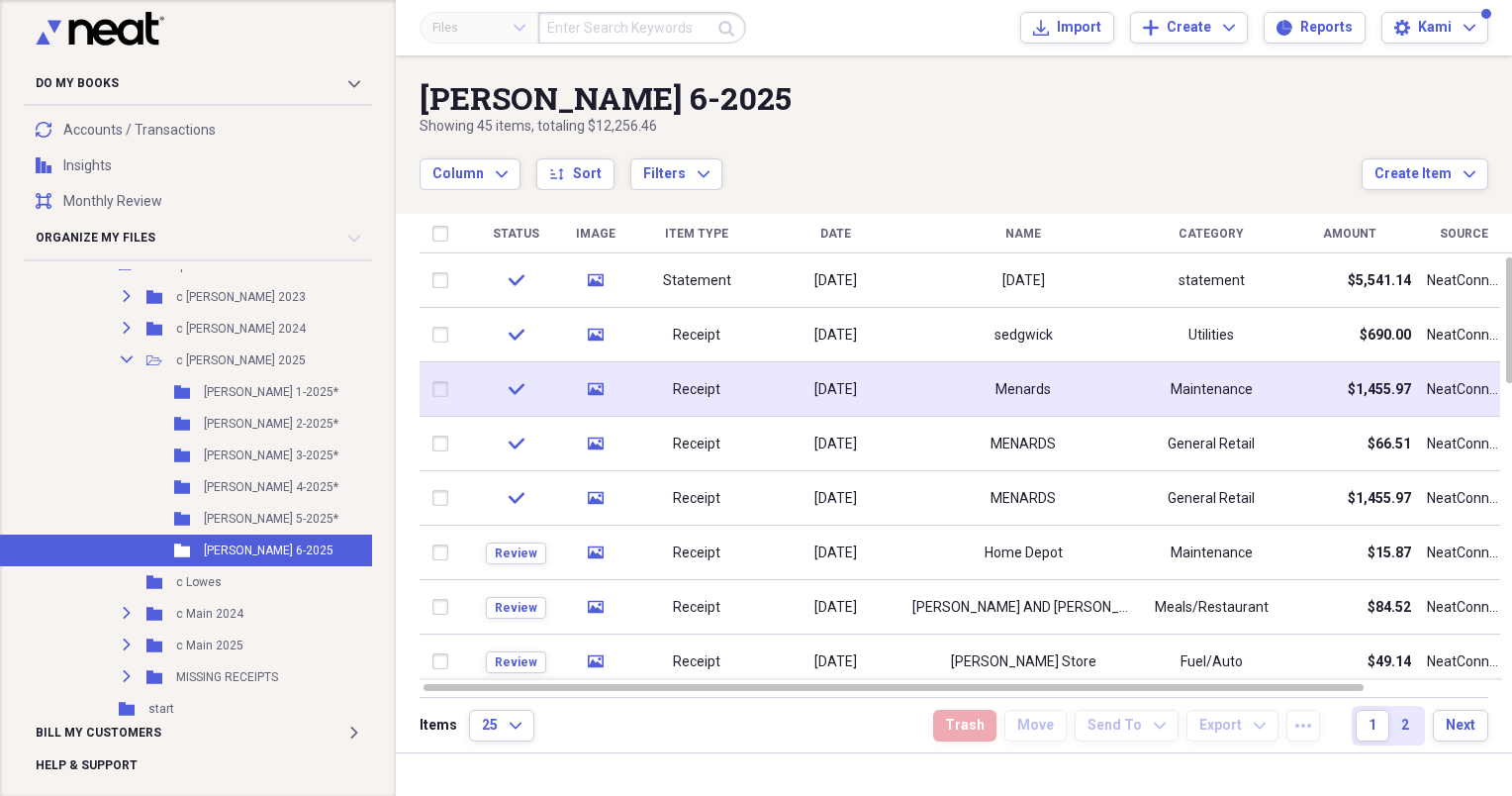 click at bounding box center (444, 389) 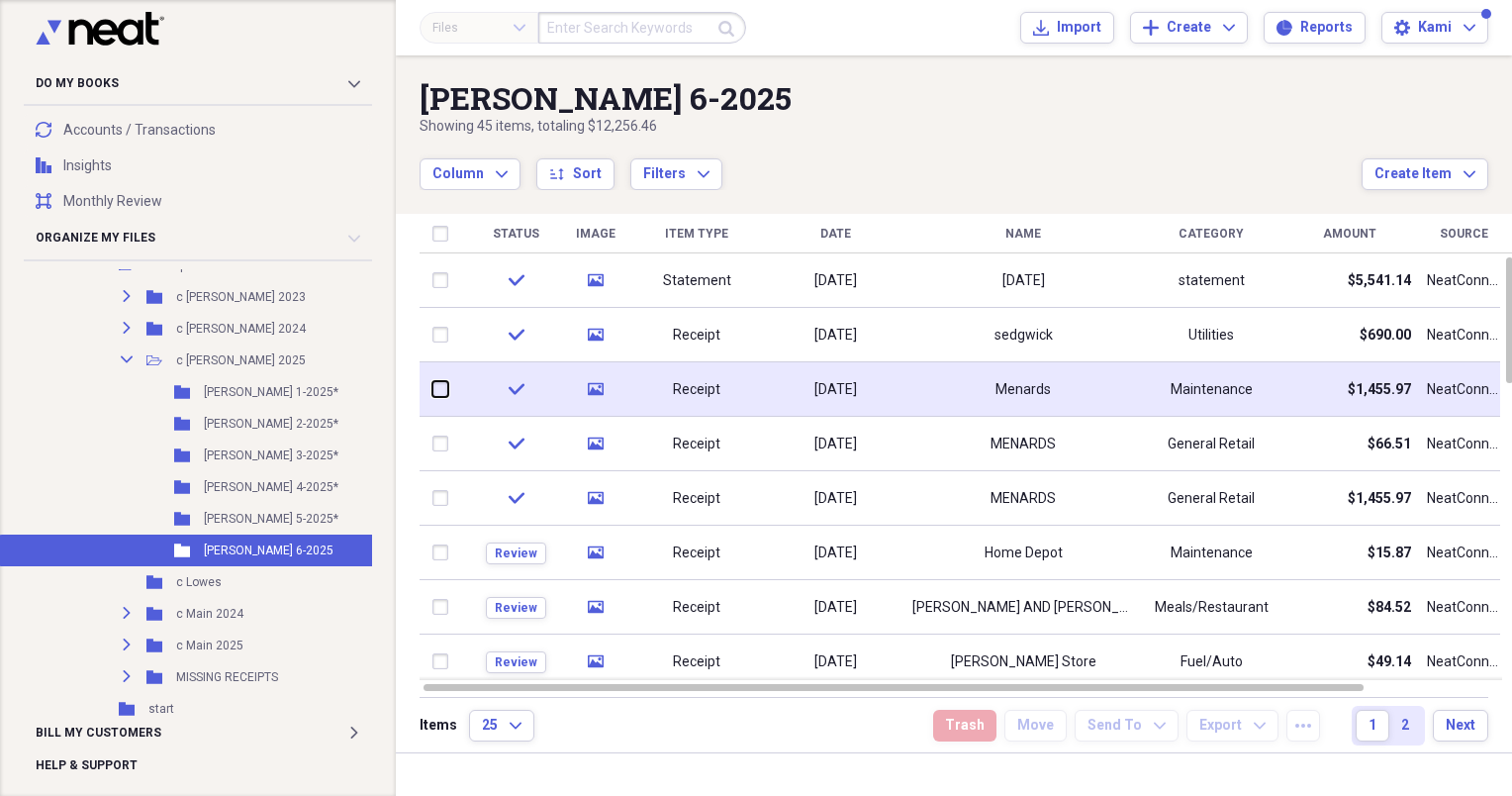 click at bounding box center (432, 389) 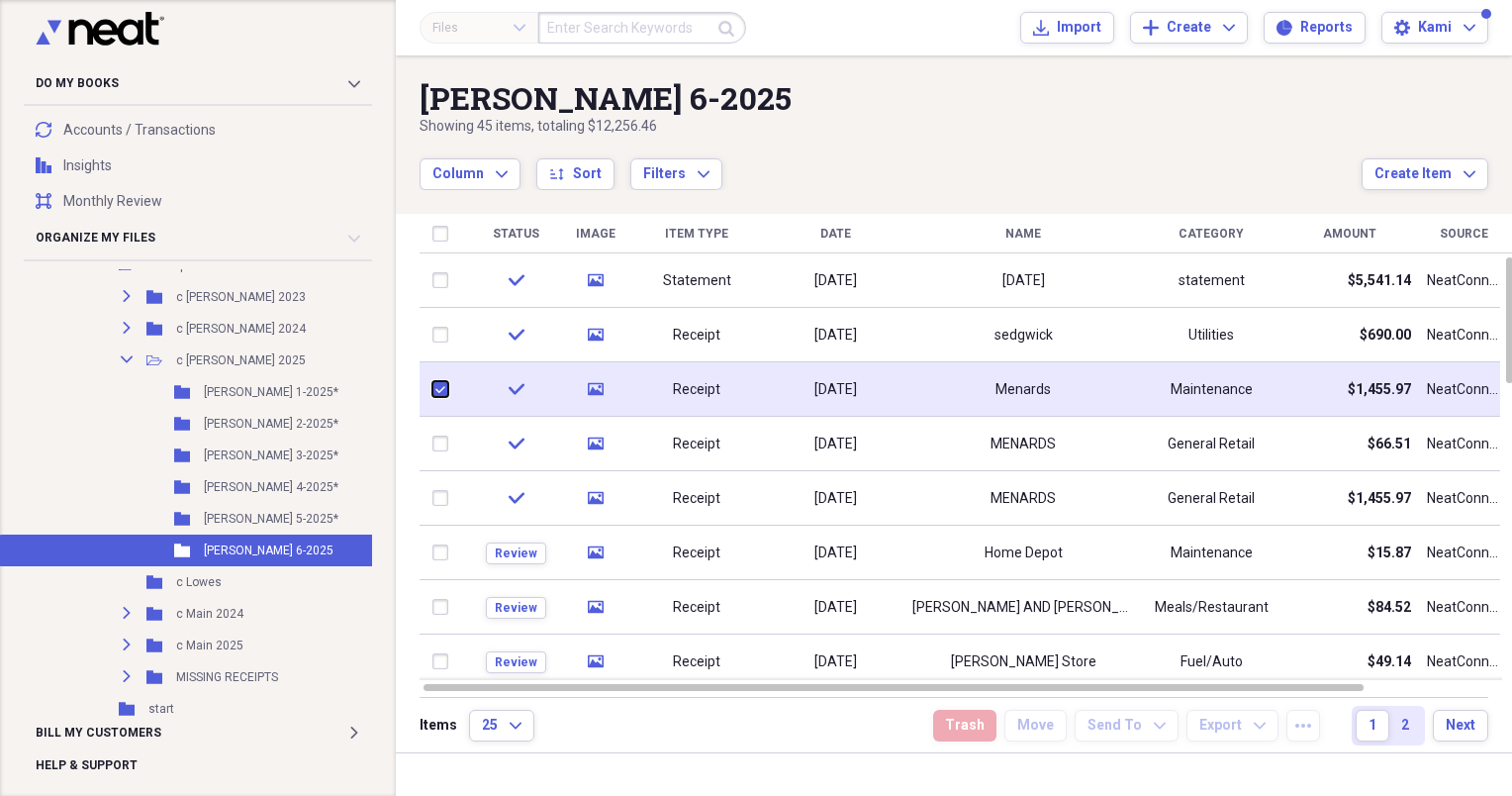 checkbox on "true" 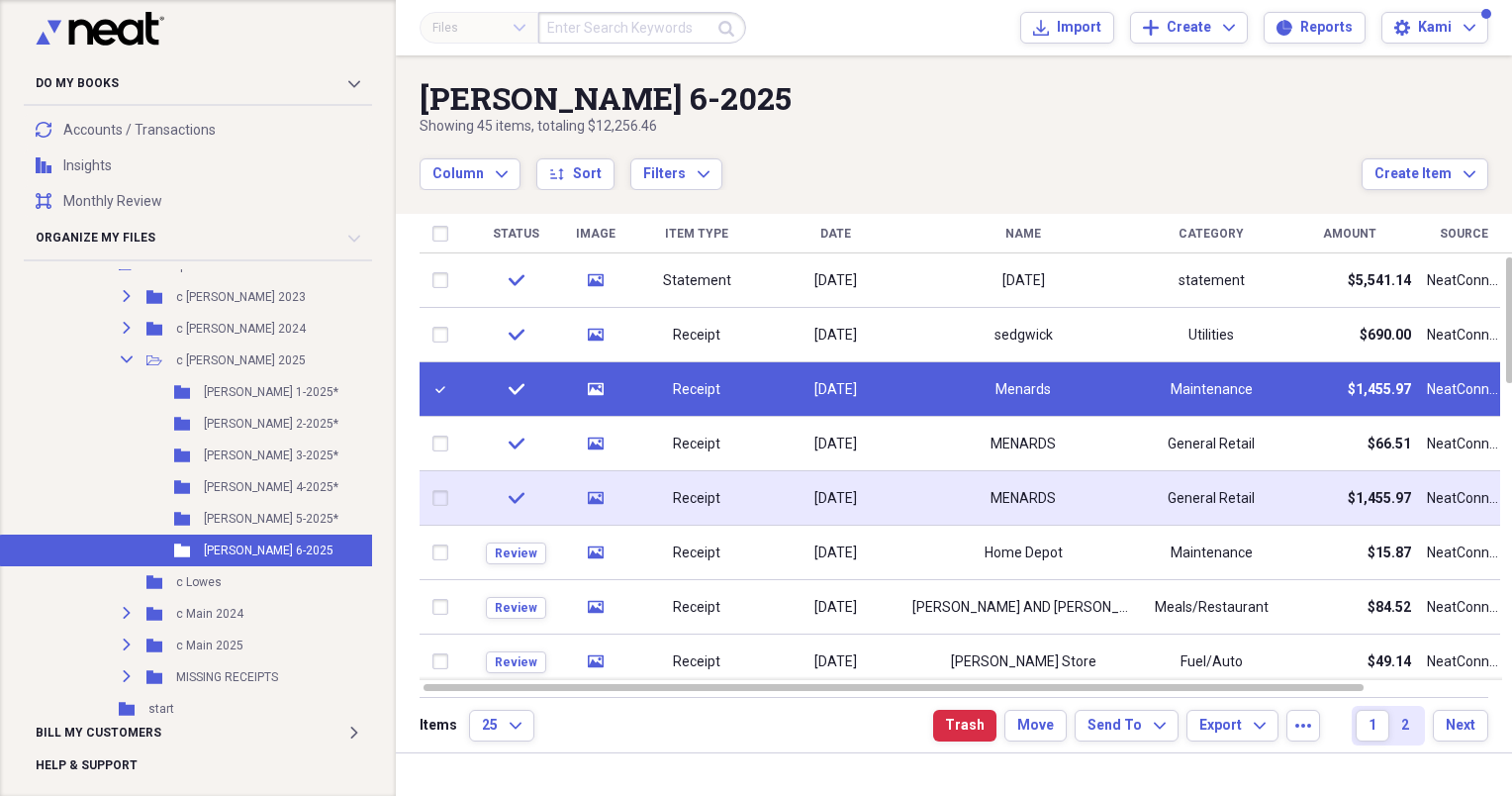 click at bounding box center [444, 498] 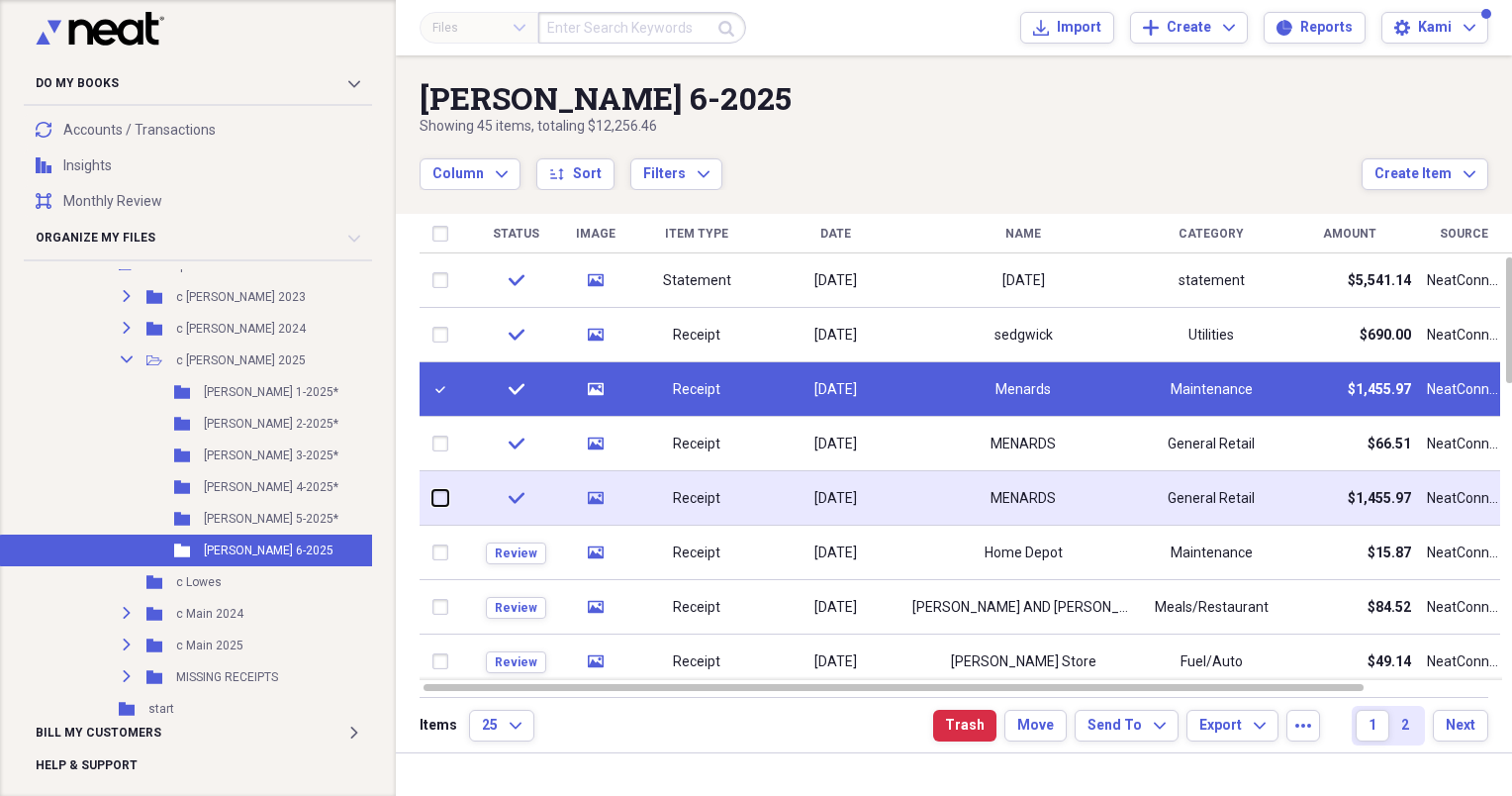 click at bounding box center [432, 498] 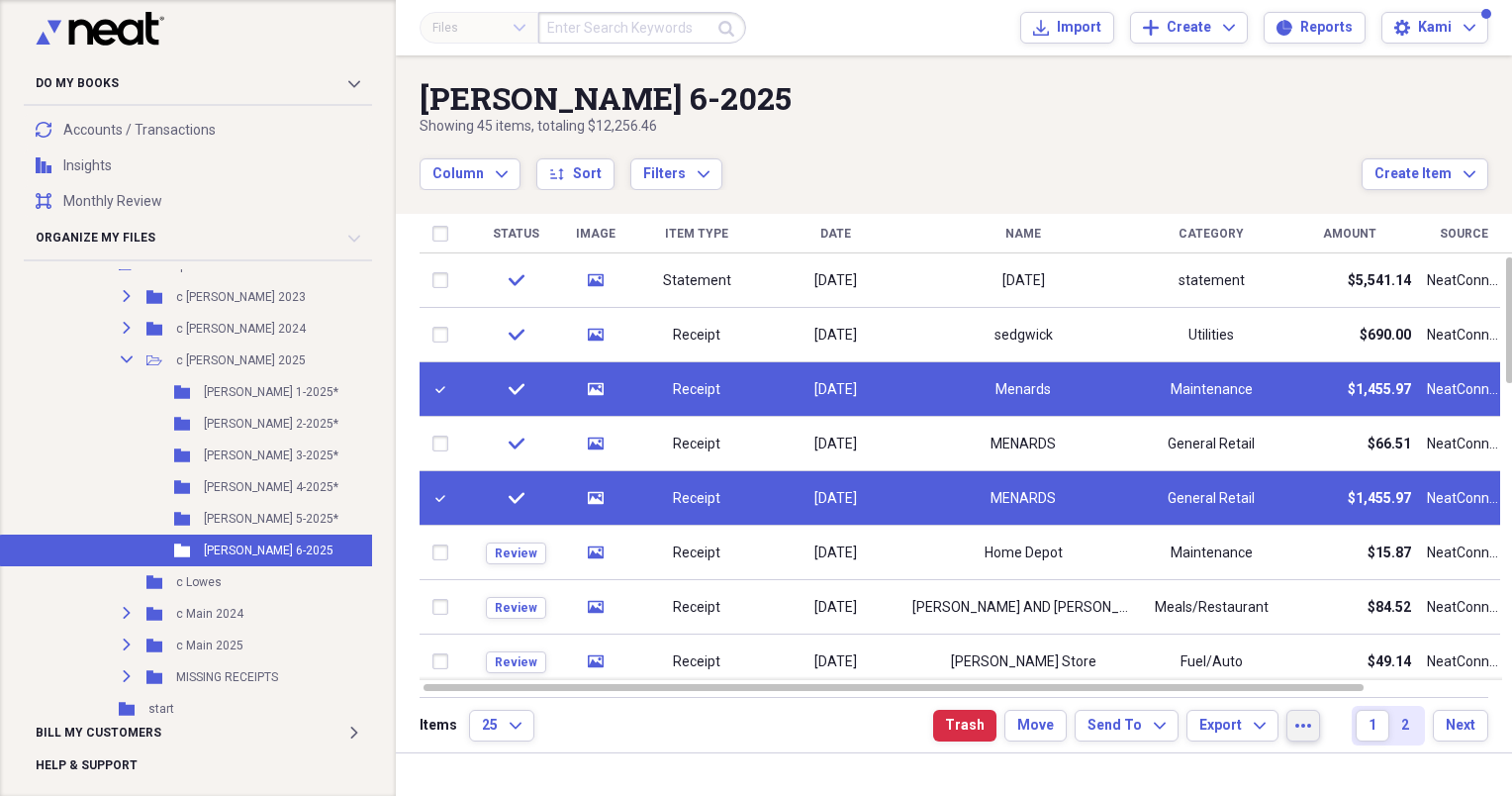 click on "more" at bounding box center [1303, 726] 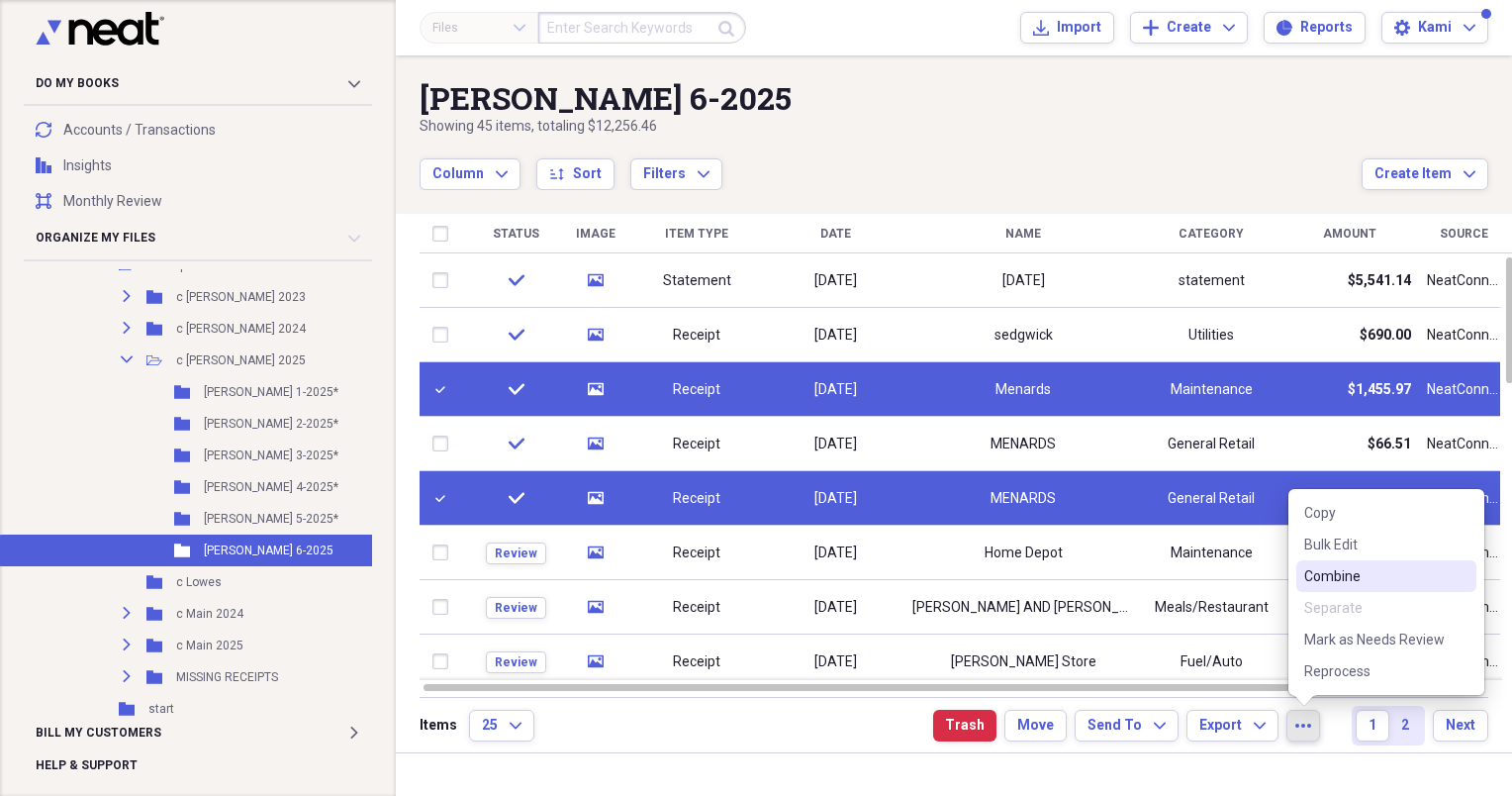 click on "Combine" at bounding box center [1374, 576] 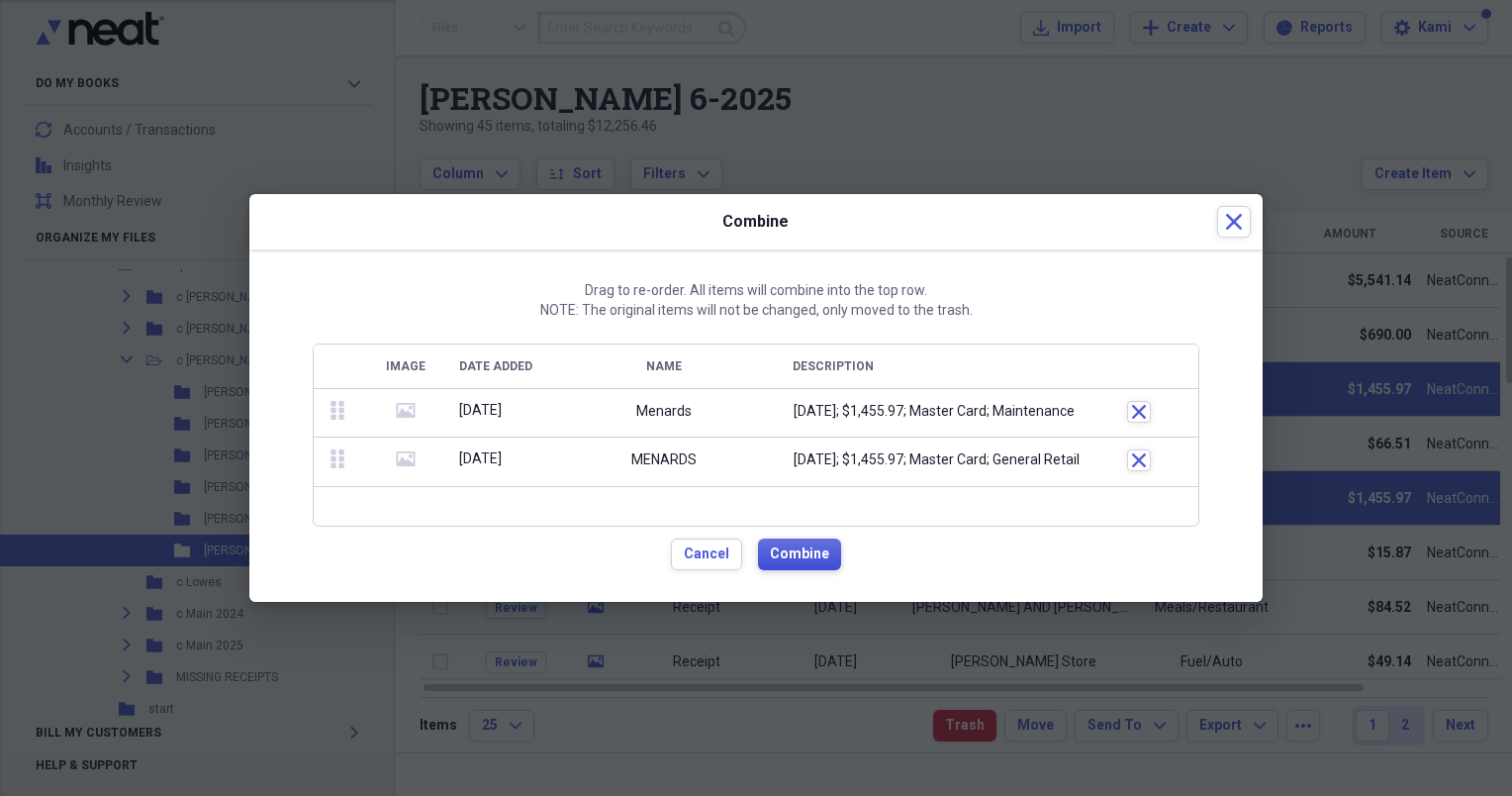 click on "Combine" at bounding box center [800, 554] 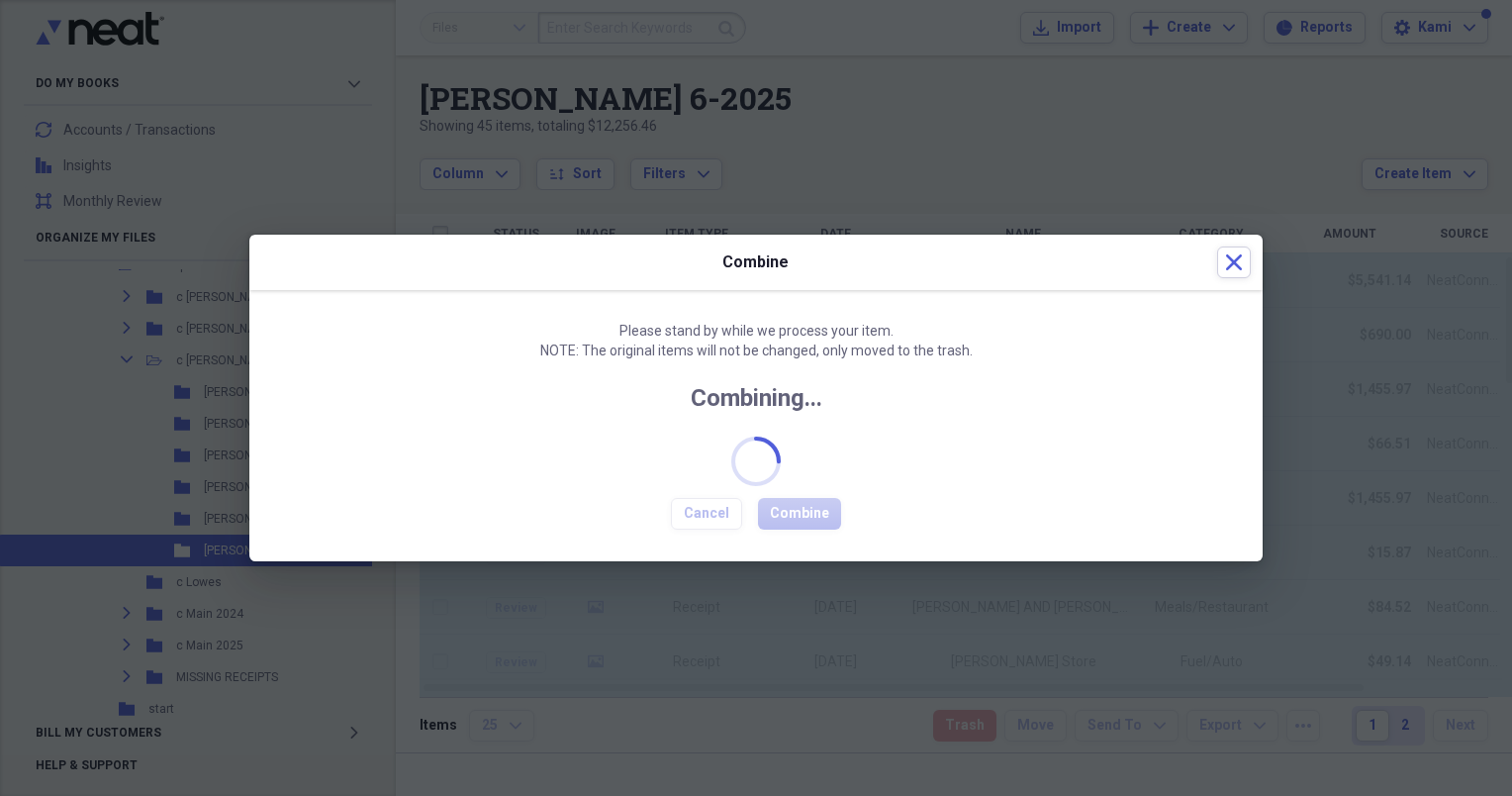 checkbox on "false" 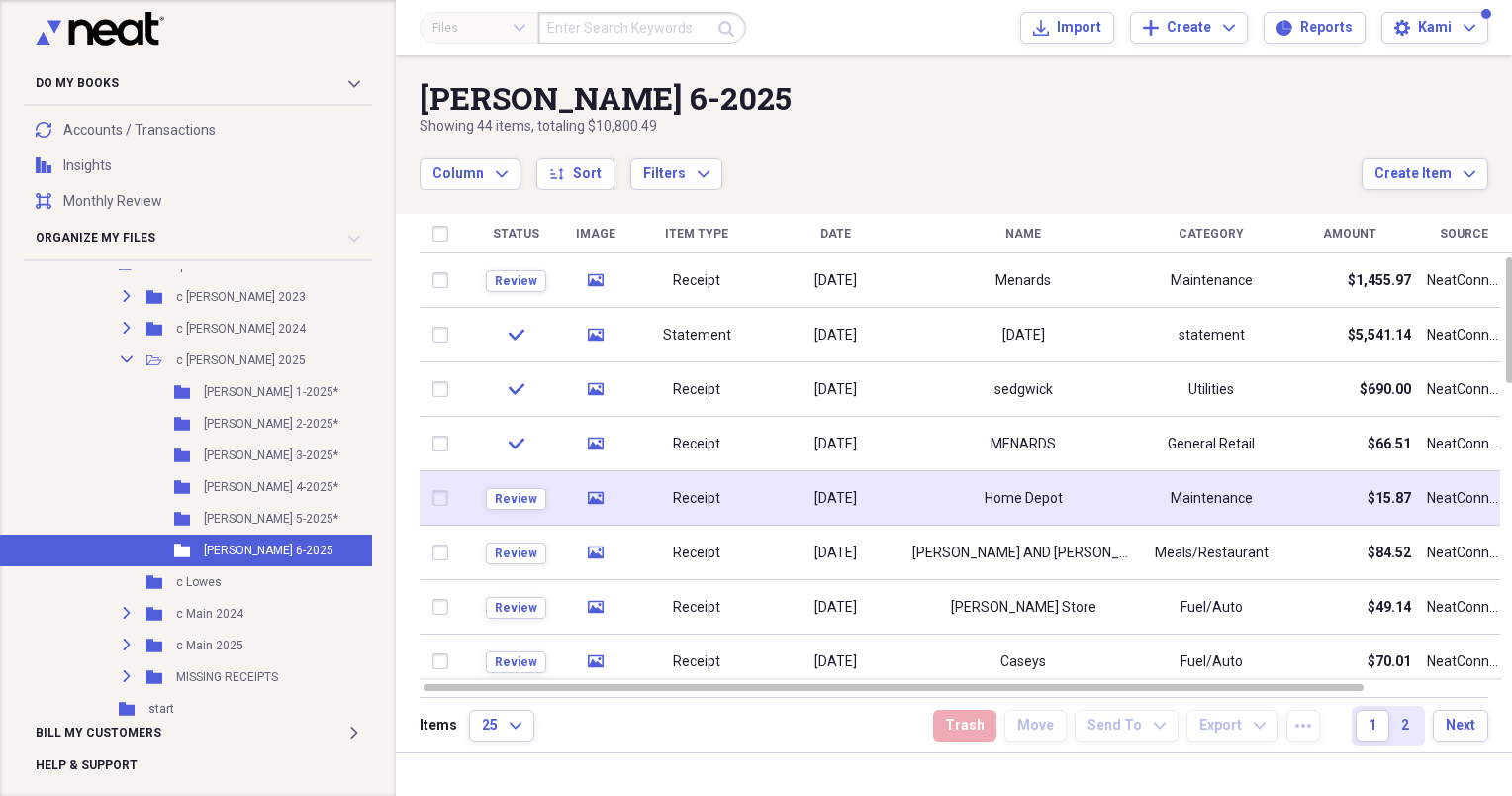 click on "Receipt" at bounding box center (697, 499) 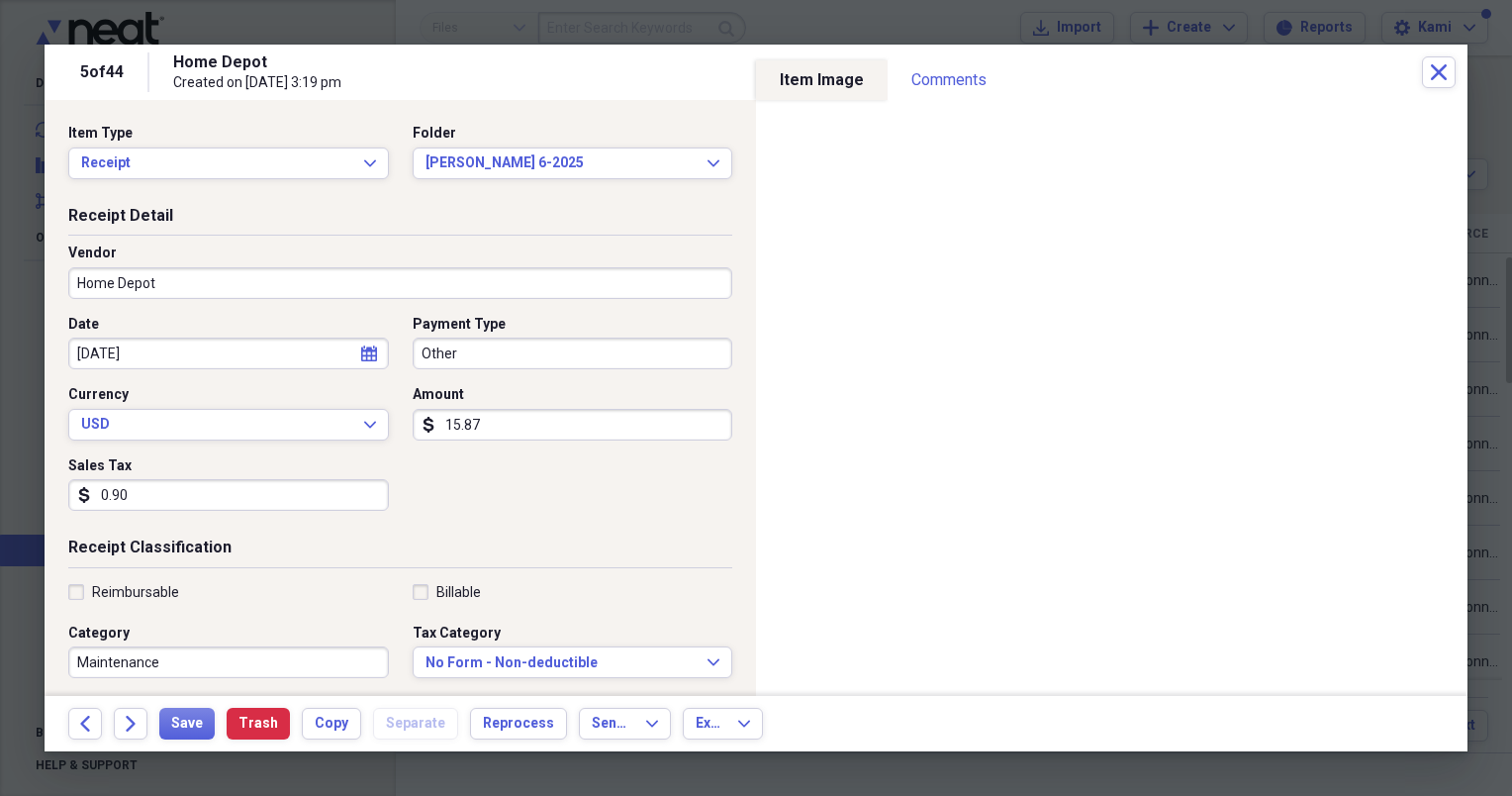 click on "Other" at bounding box center (573, 353) 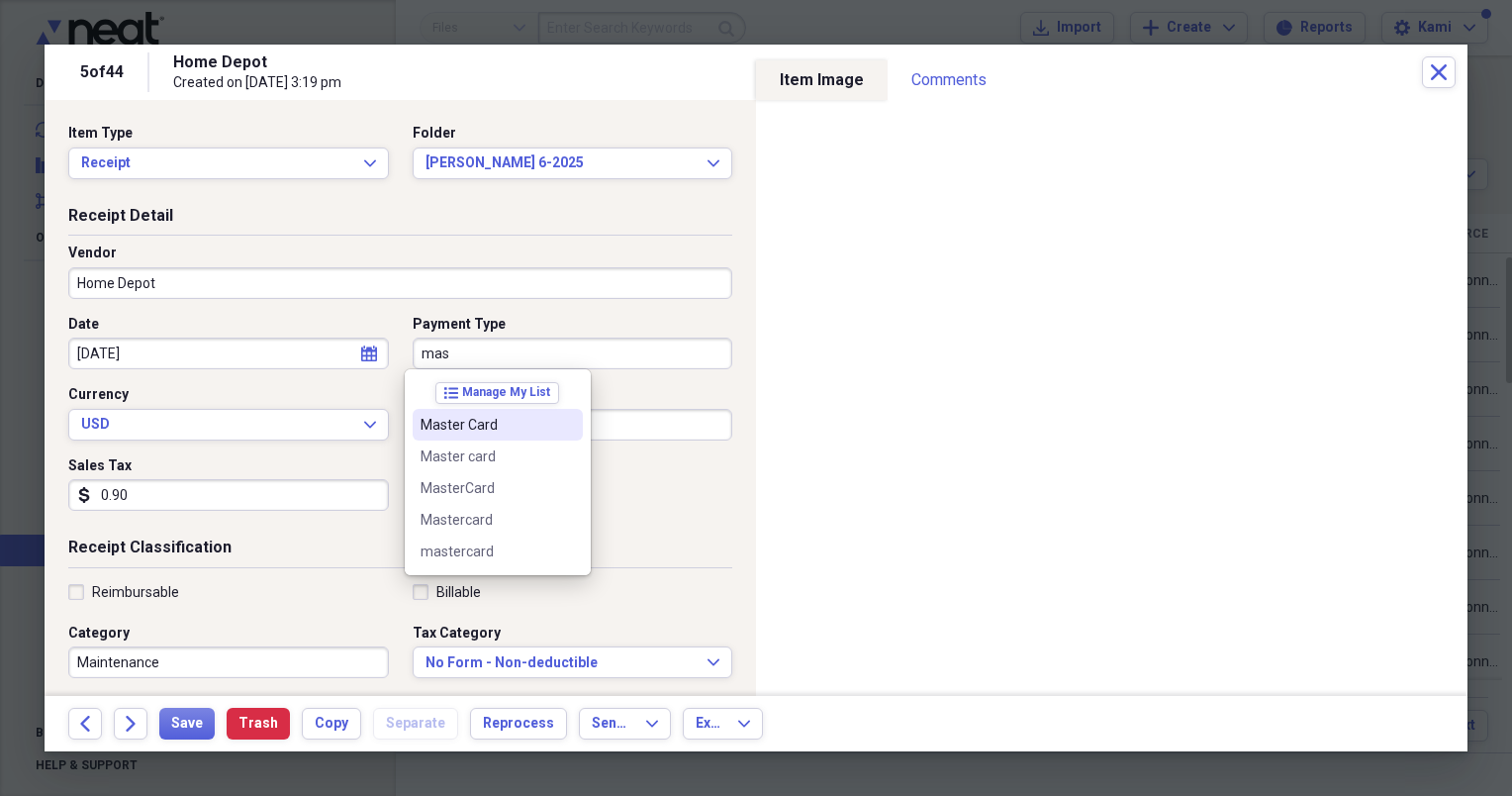 click on "Master Card" at bounding box center [498, 425] 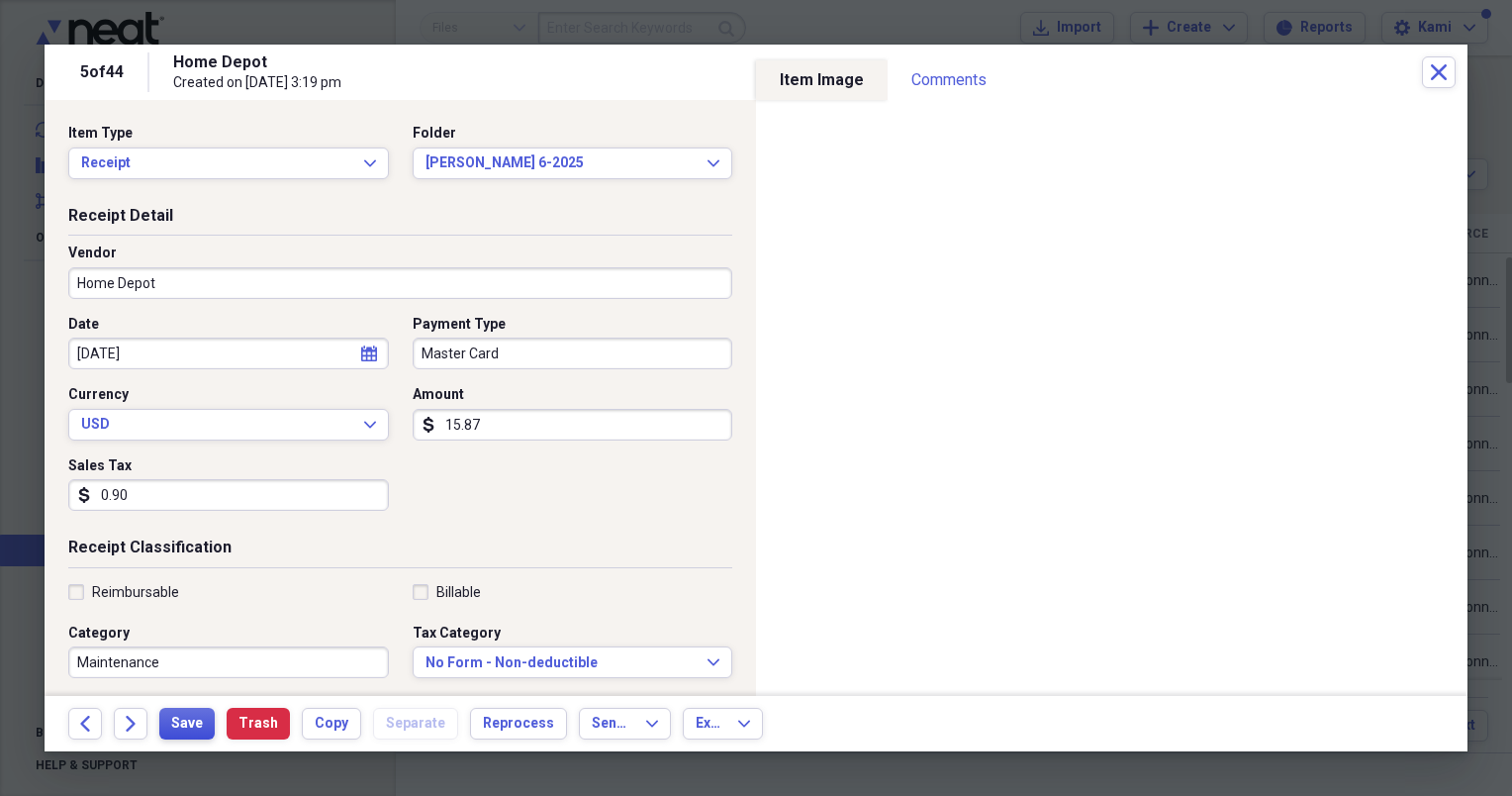 click on "Save" at bounding box center (187, 724) 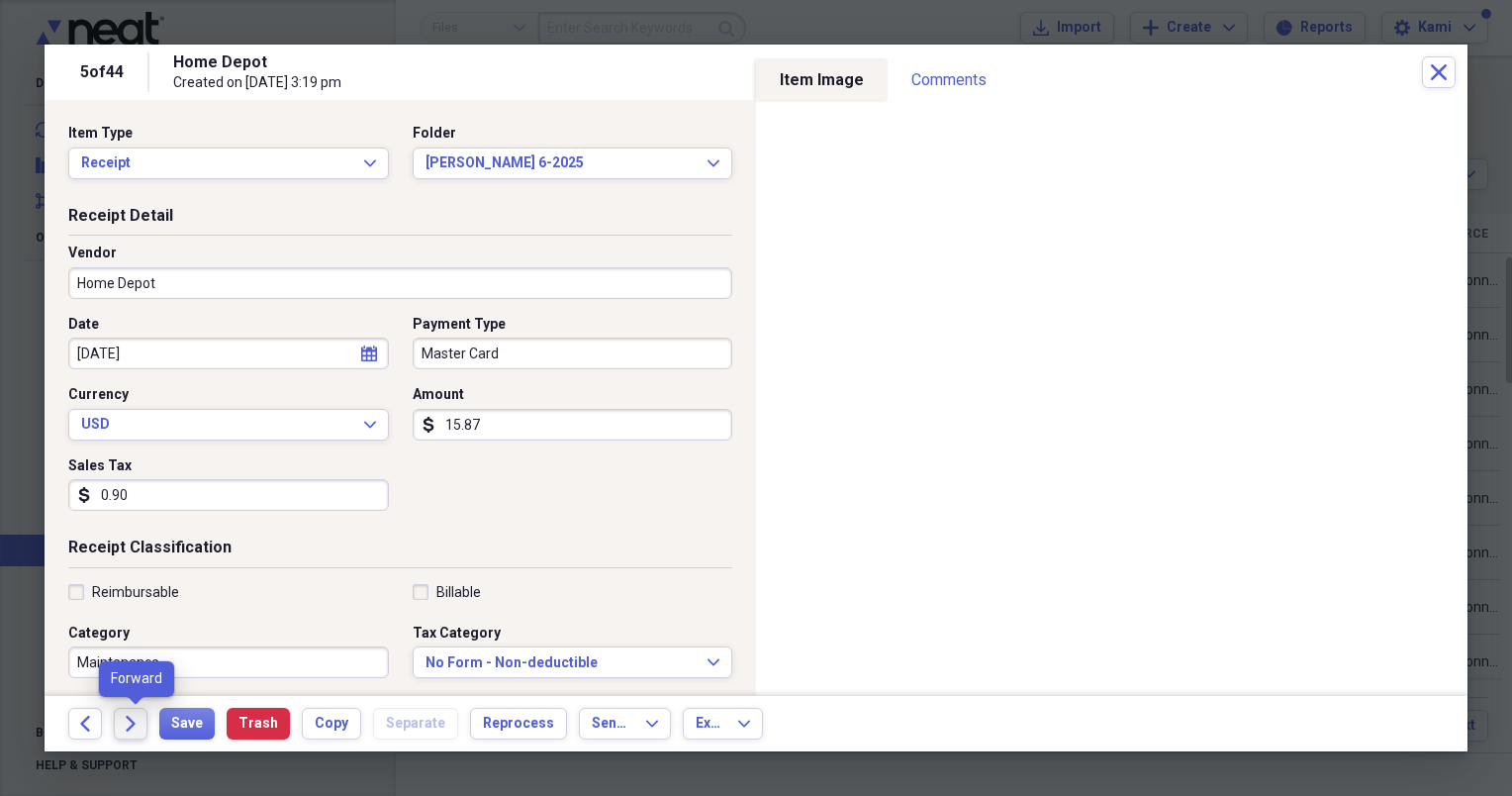 click on "Forward" at bounding box center (131, 724) 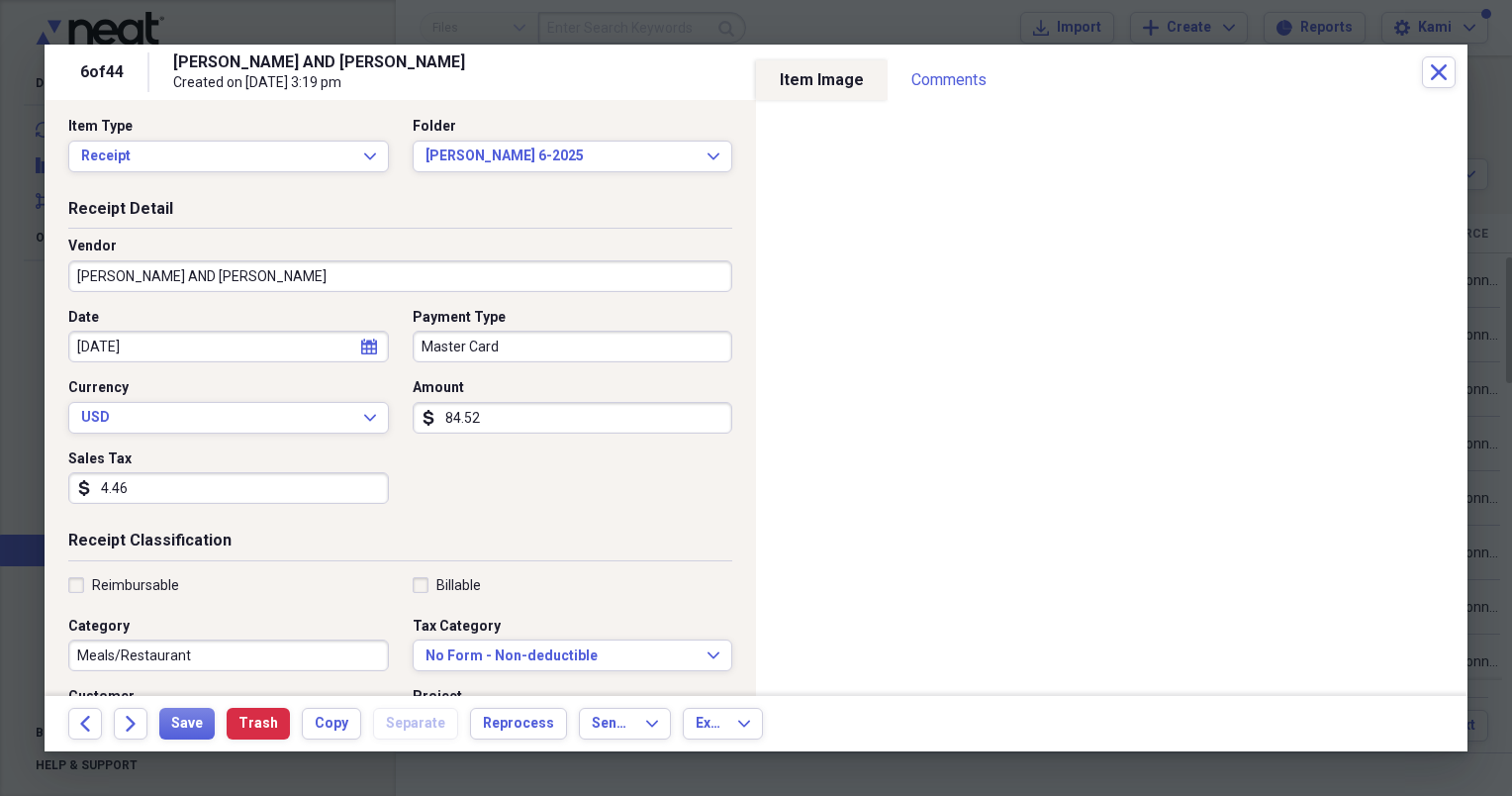 scroll, scrollTop: 8, scrollLeft: 0, axis: vertical 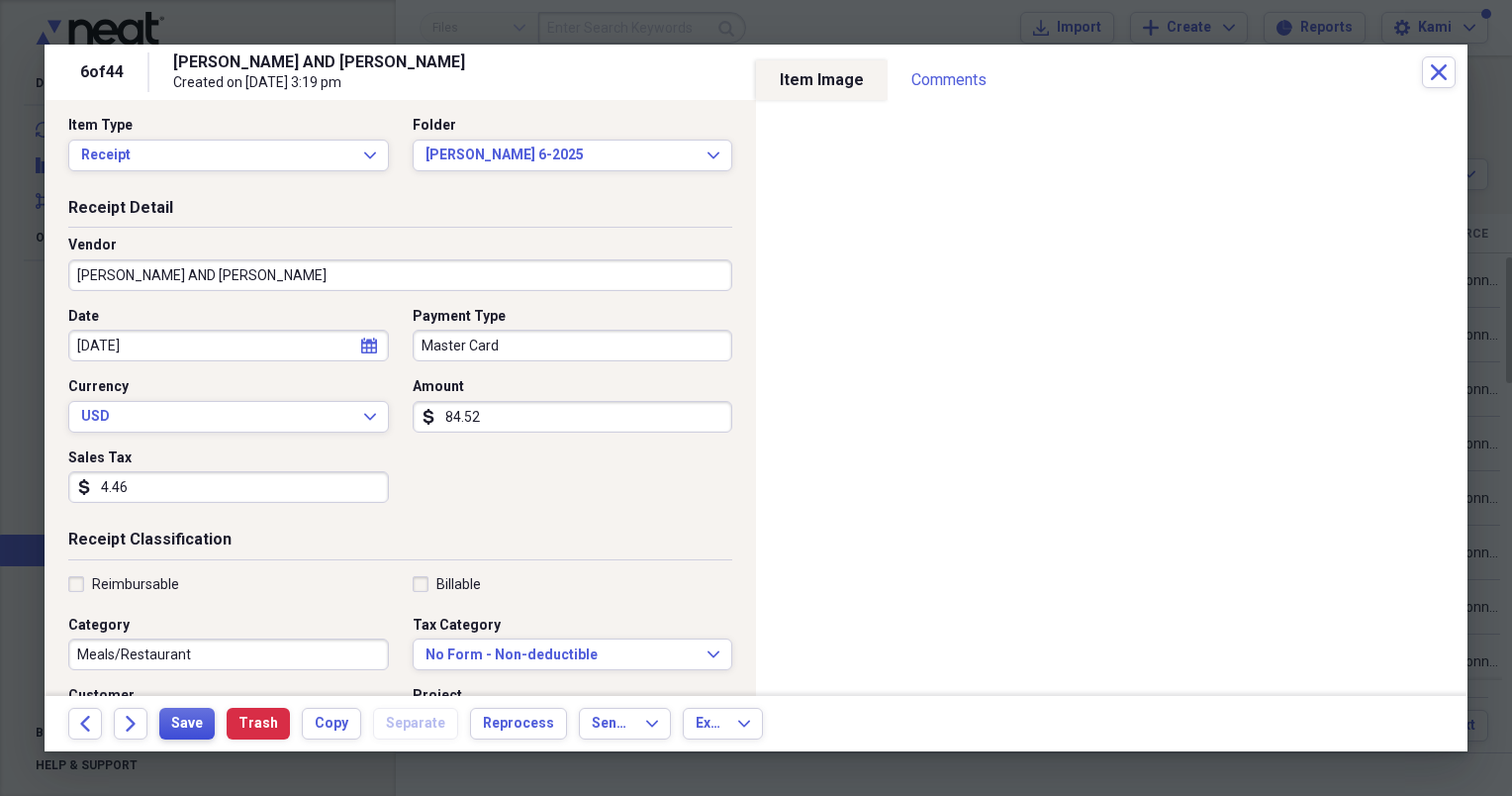 click on "Save" at bounding box center [187, 724] 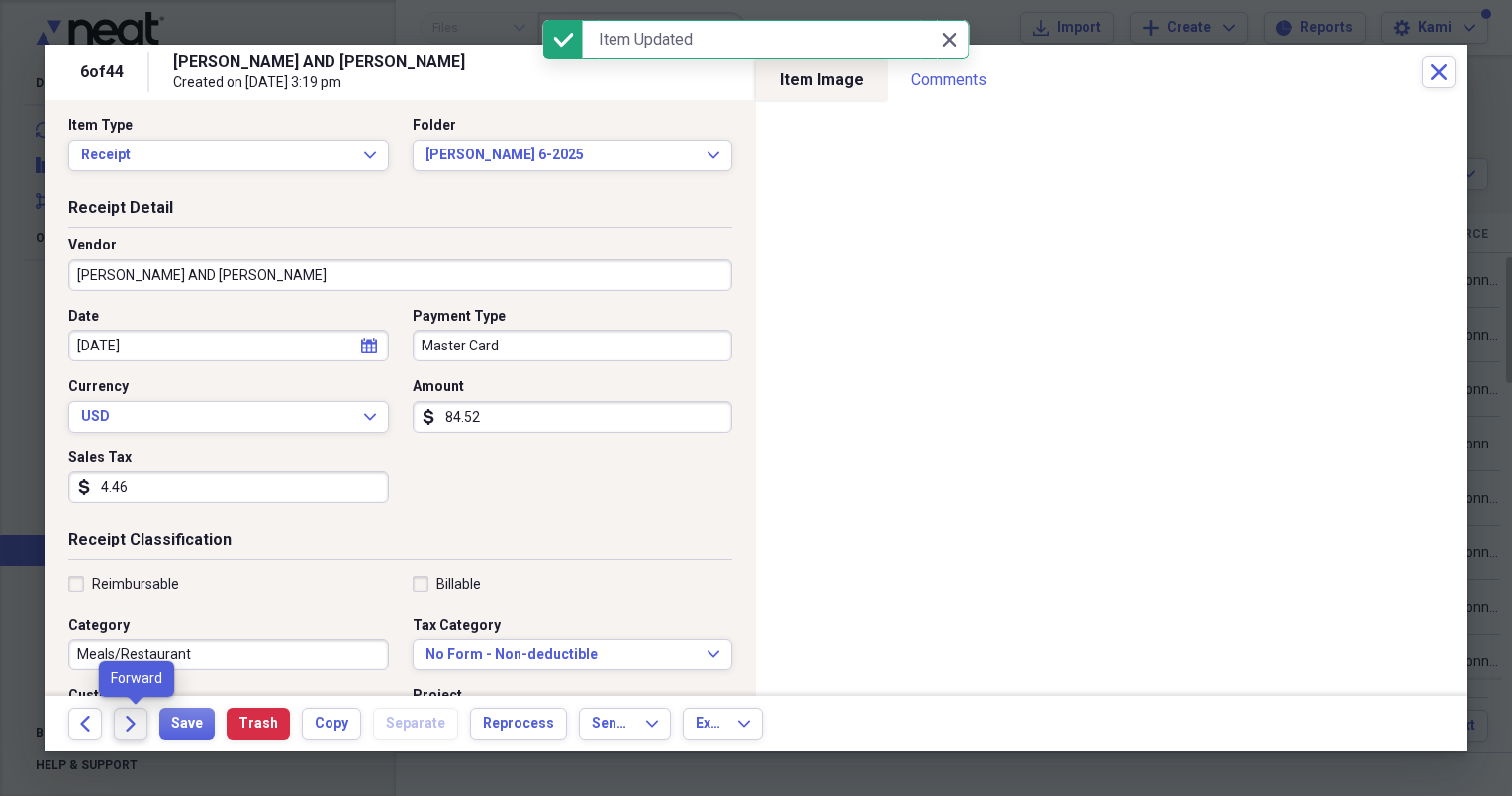 click on "Forward" 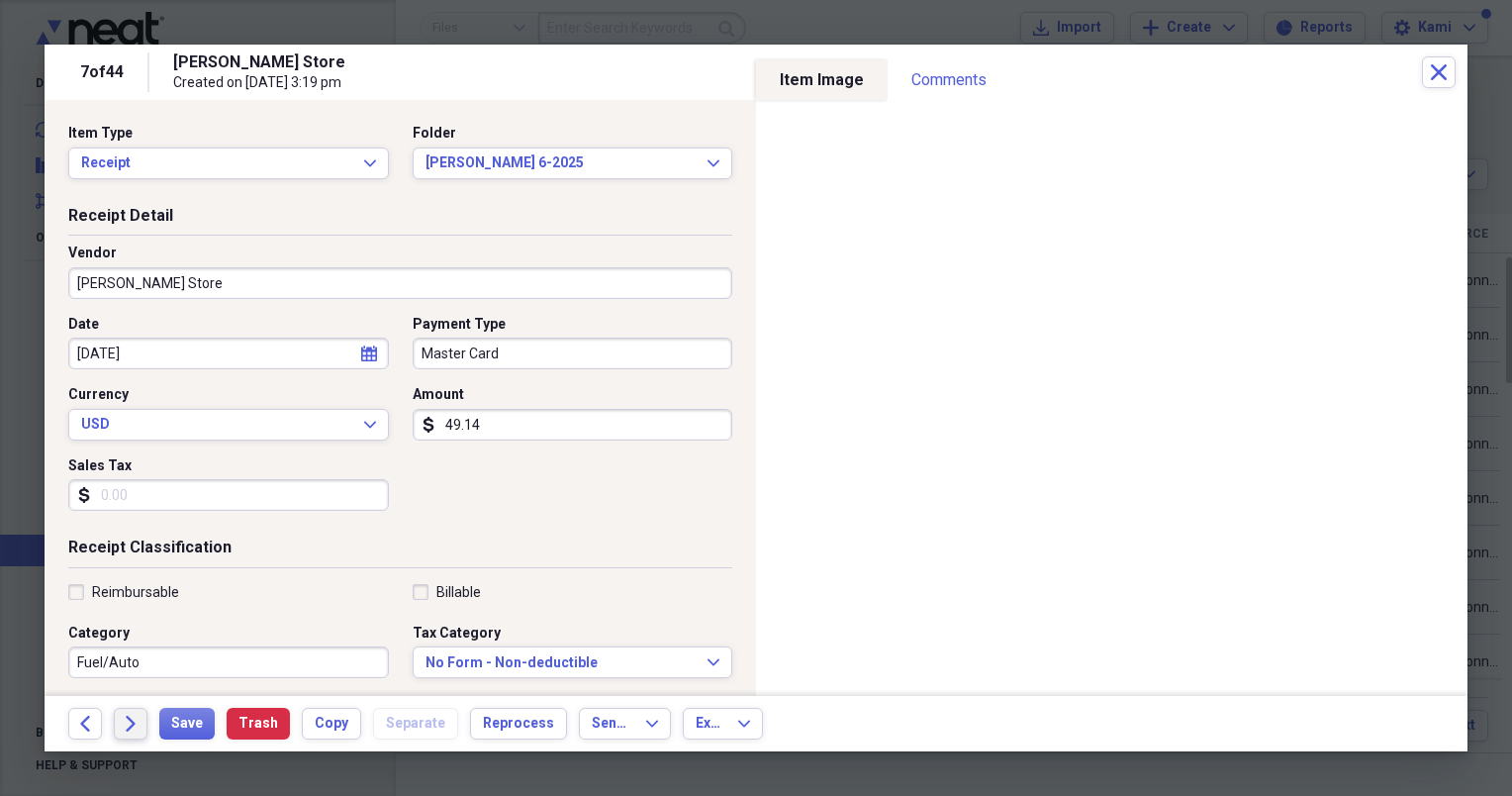 click on "Forward" at bounding box center [131, 724] 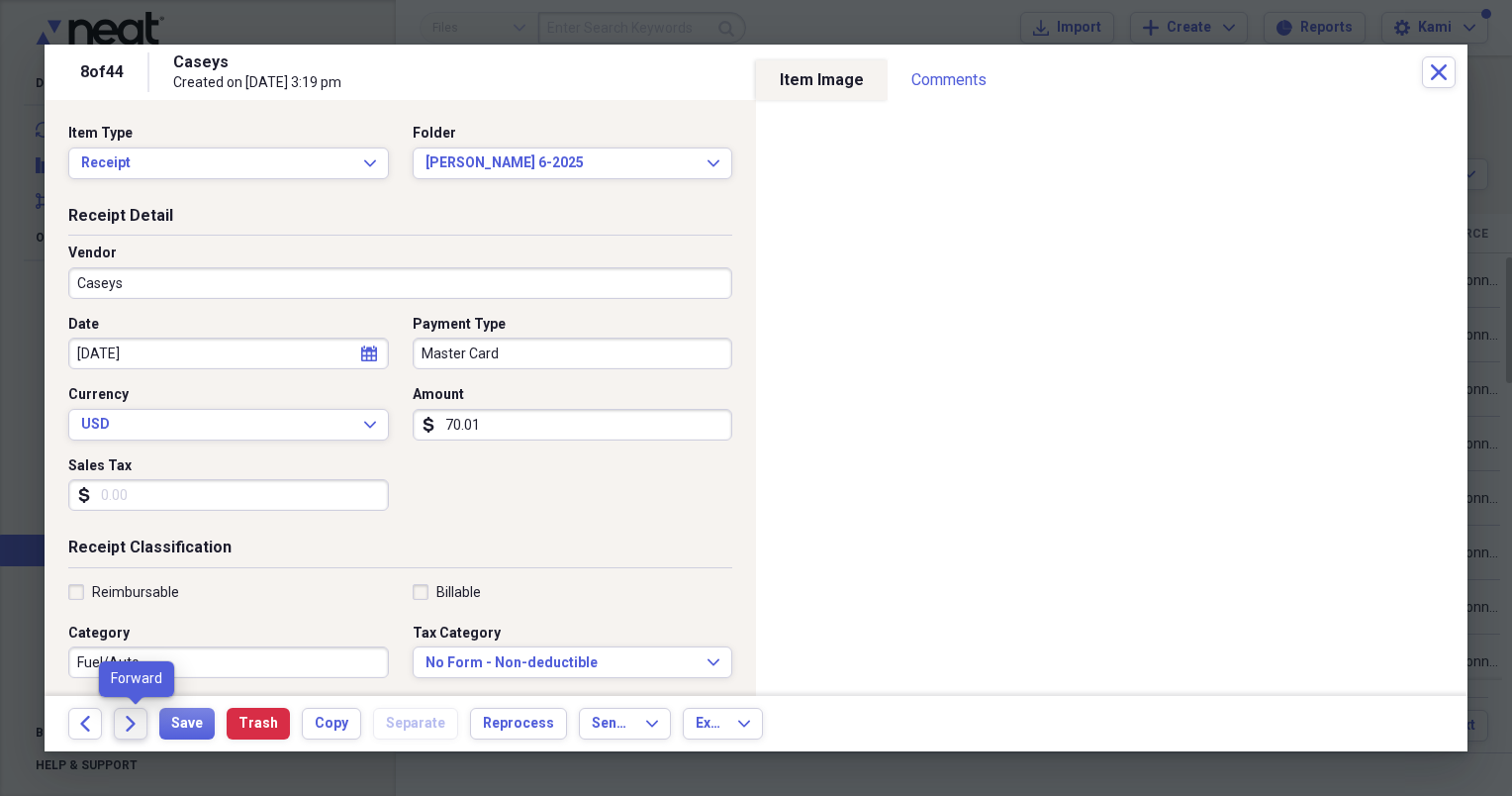 click on "Forward" at bounding box center [131, 724] 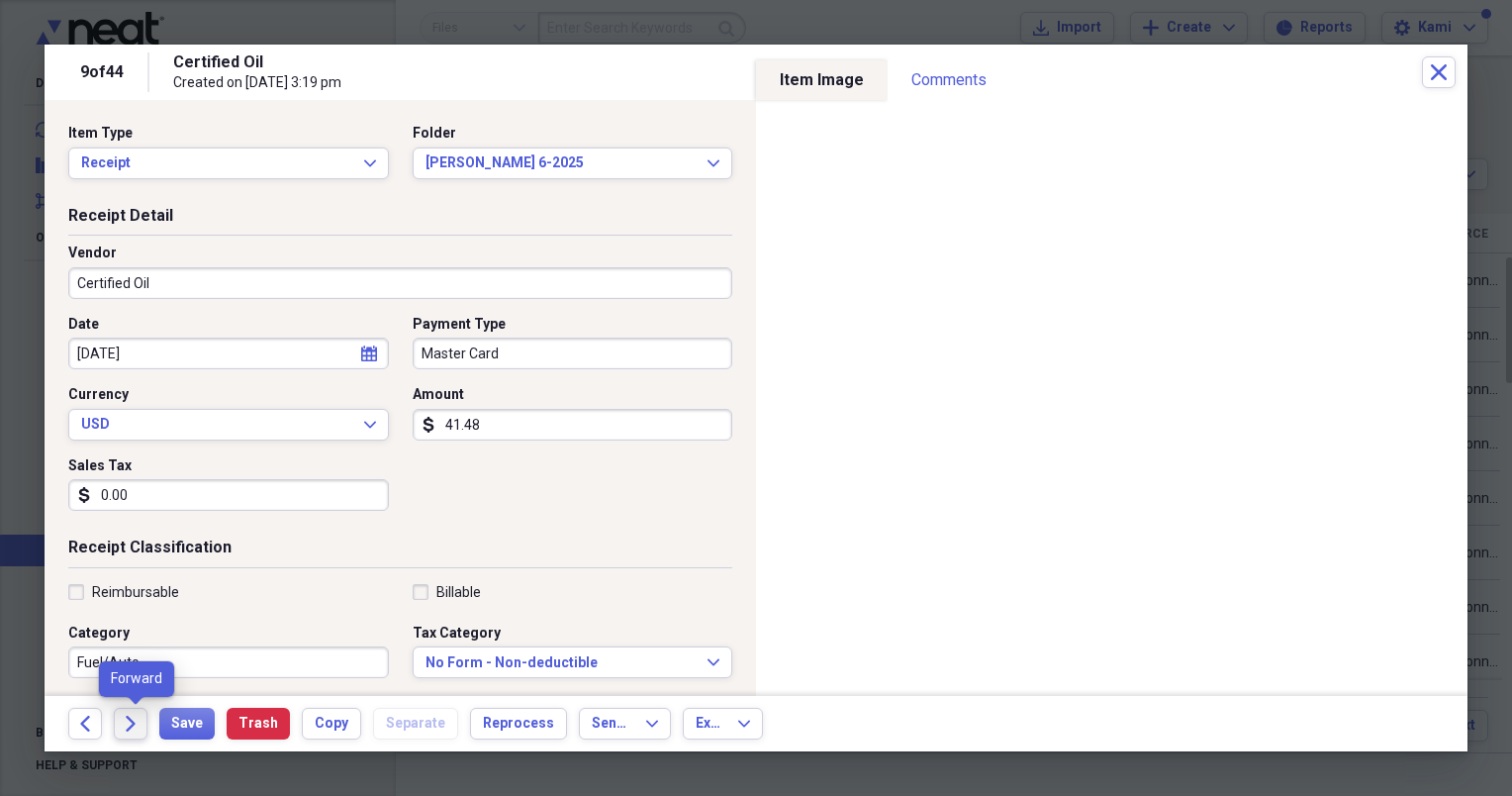 click on "Forward" at bounding box center (131, 724) 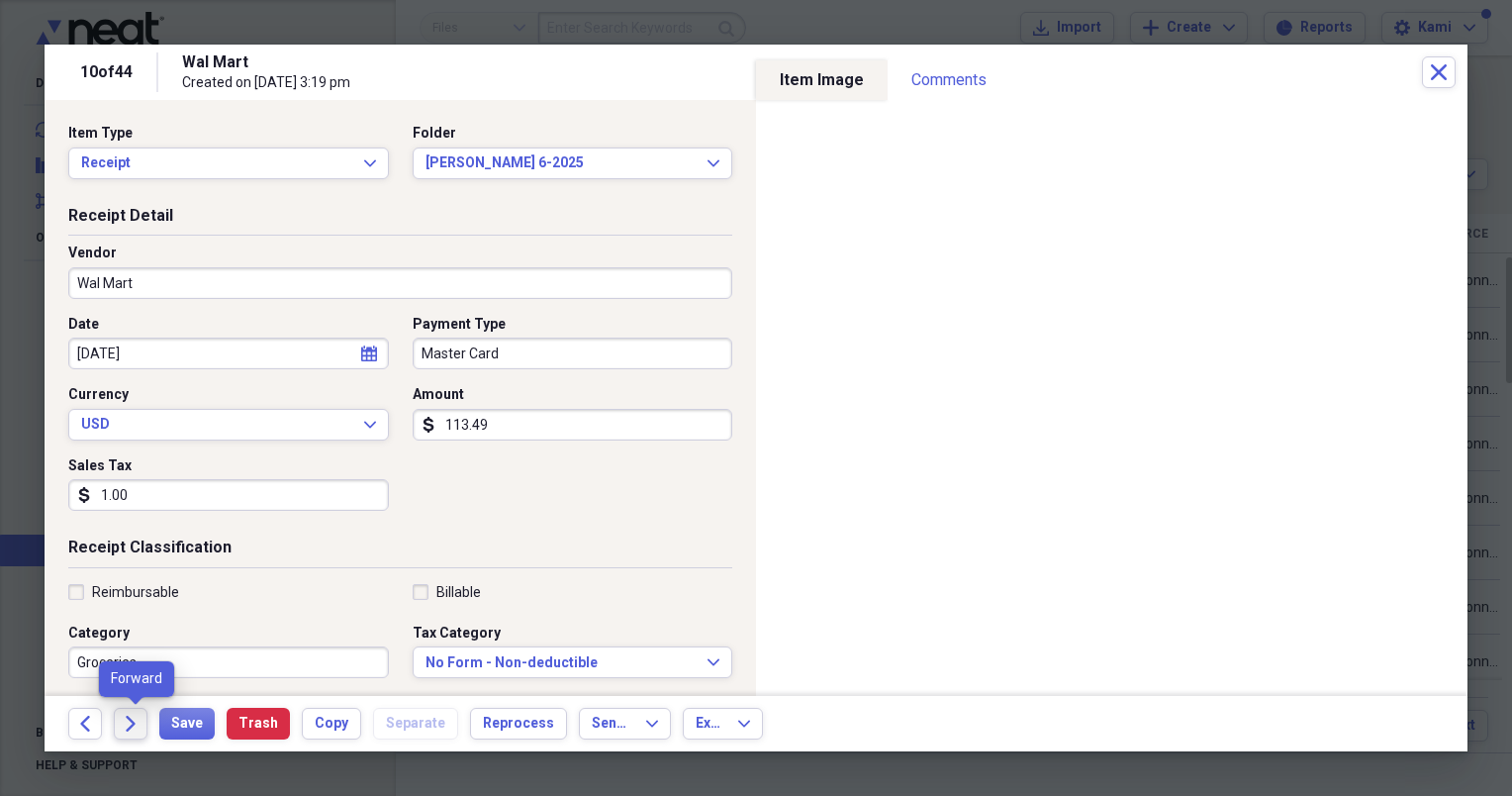 click on "Forward" at bounding box center (131, 724) 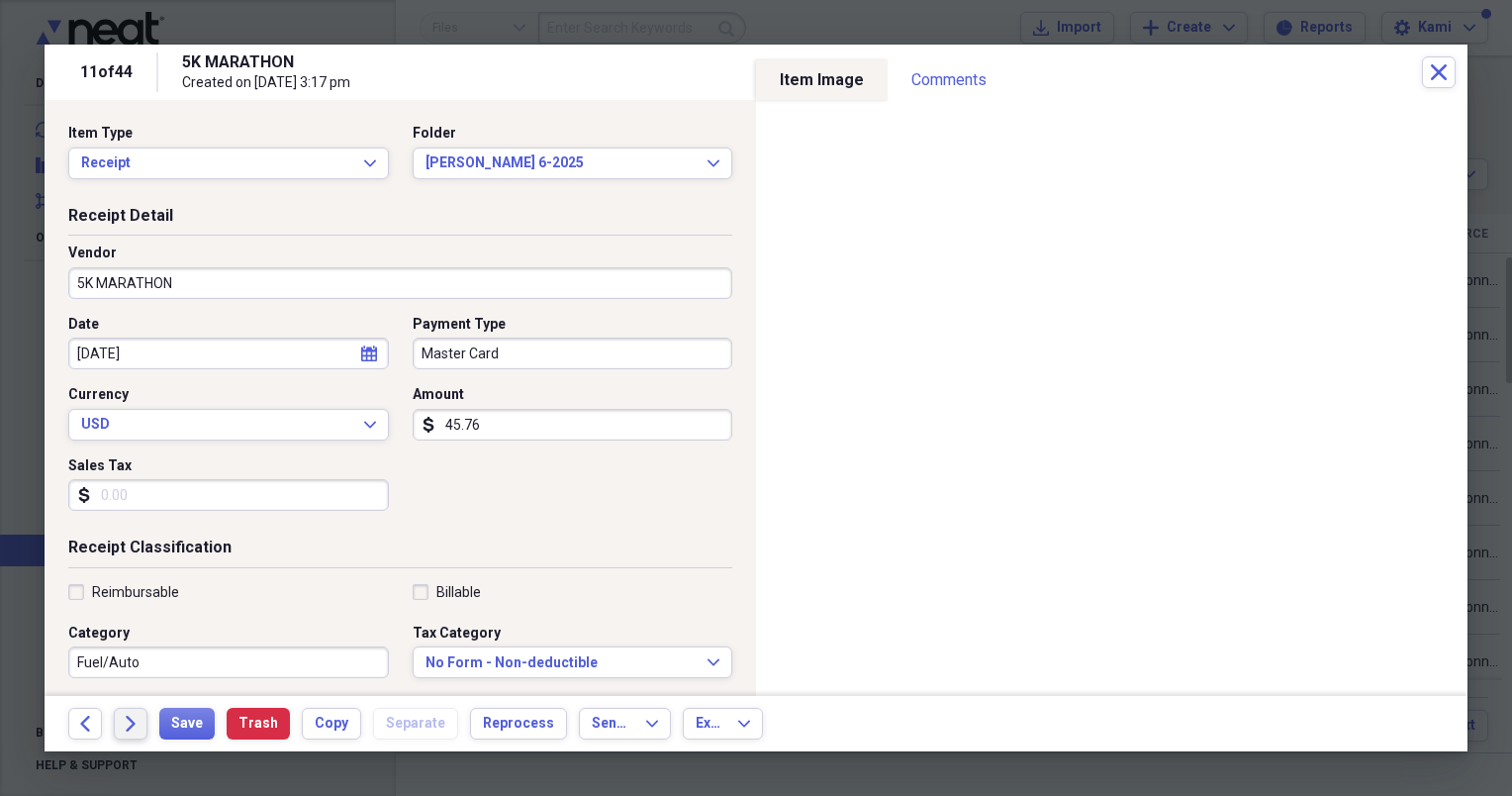 click on "Forward" 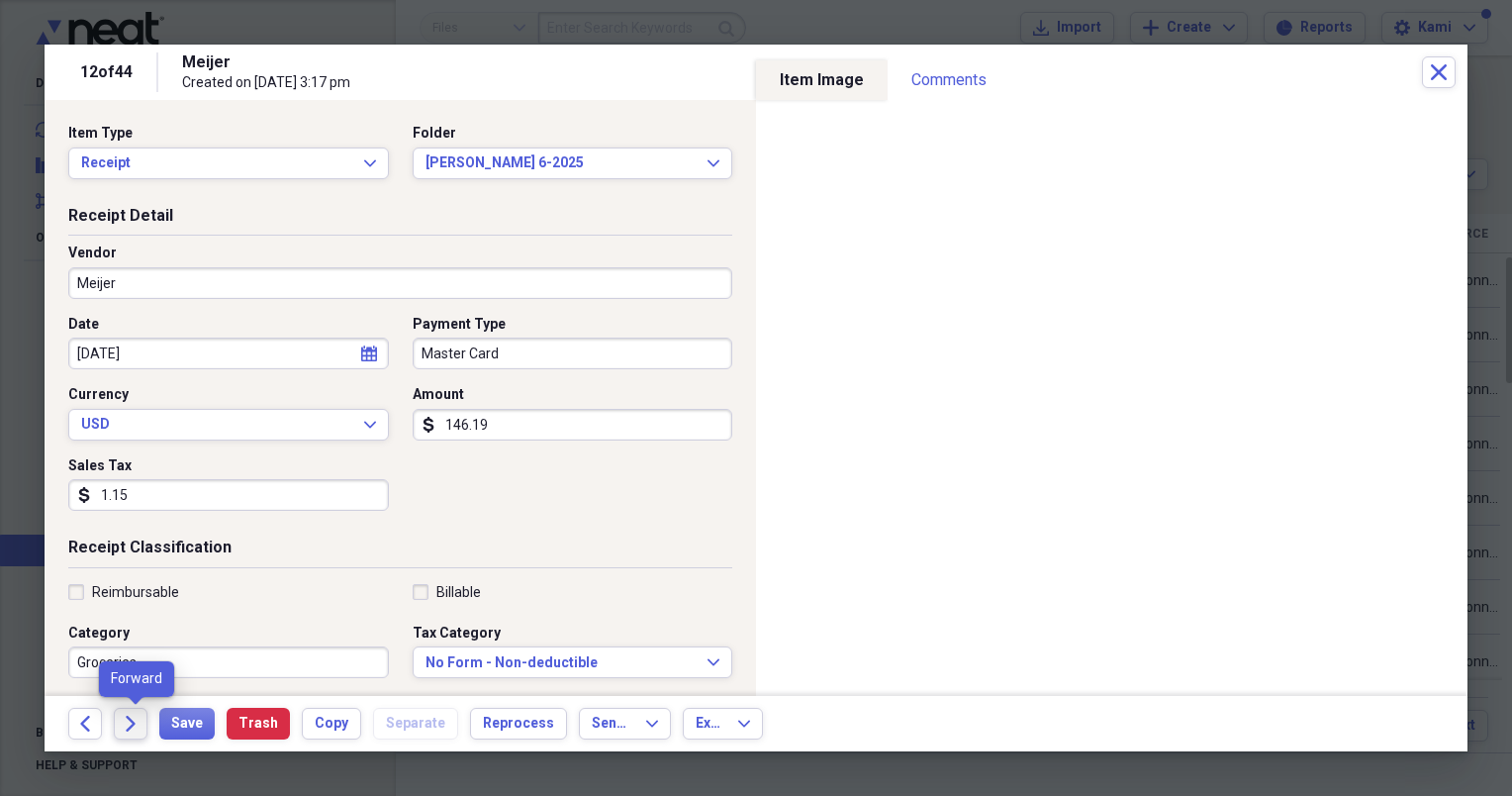 click on "Forward" at bounding box center [131, 724] 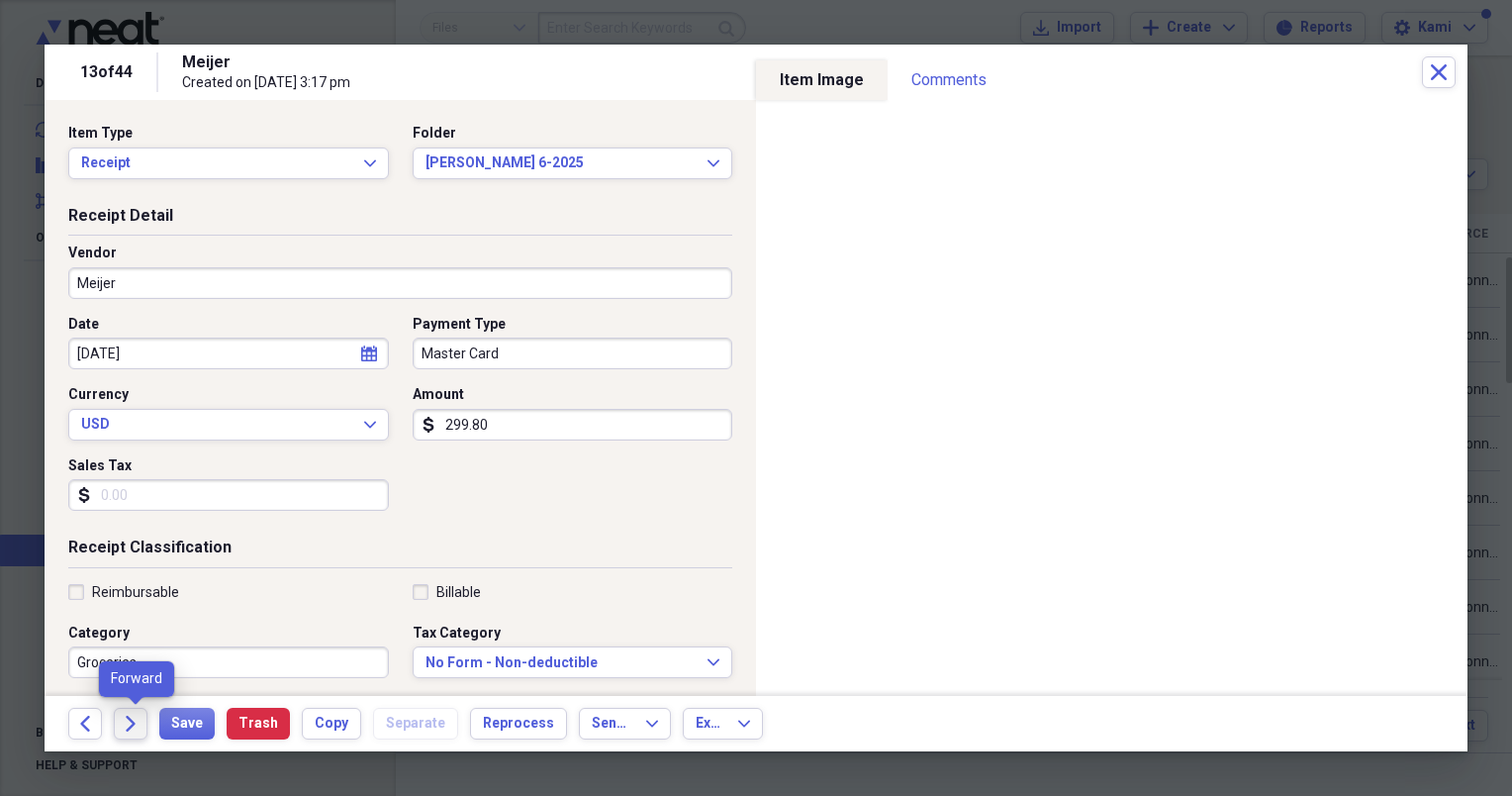 click on "Forward" 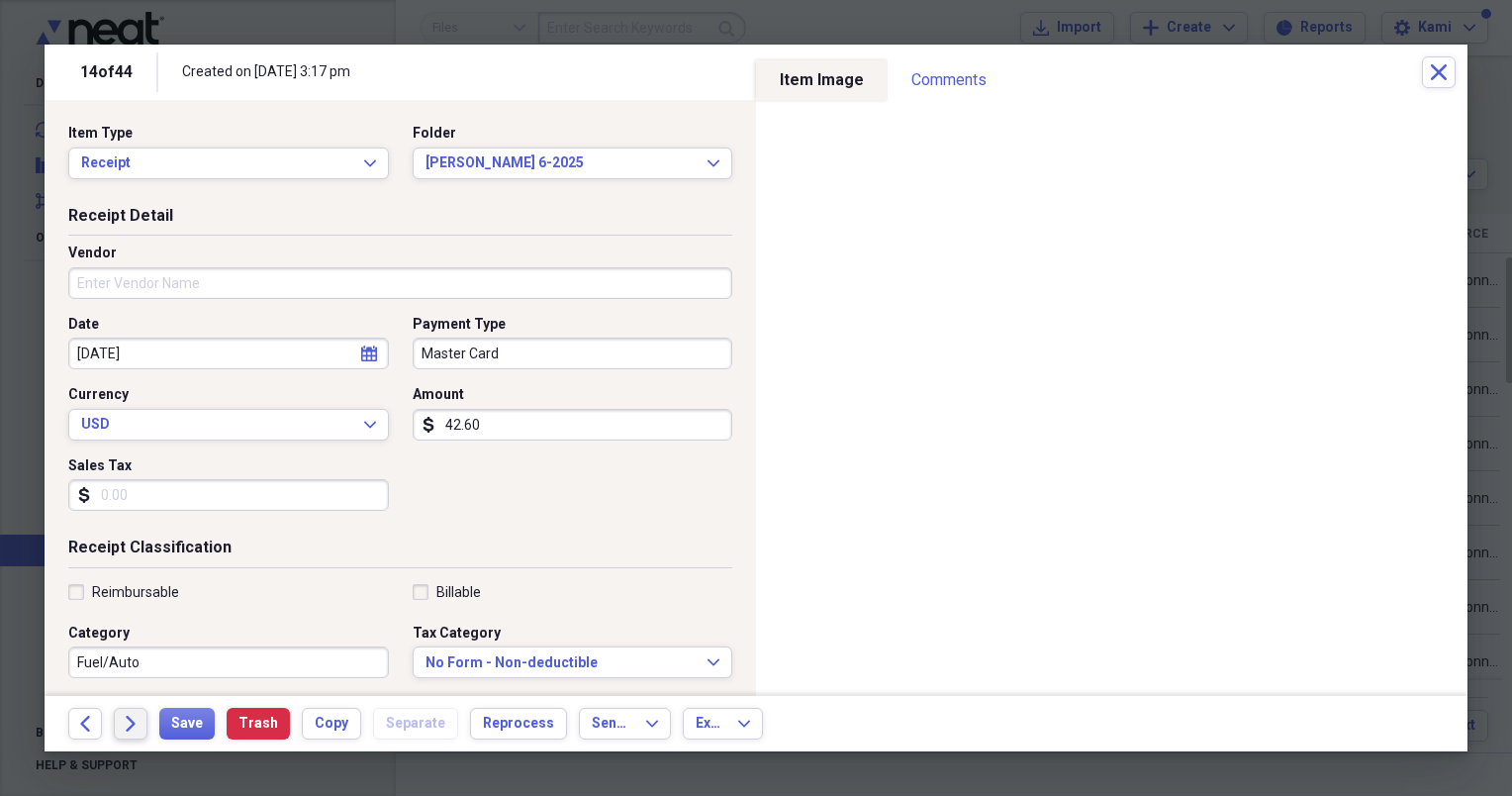 click on "Forward" at bounding box center [131, 724] 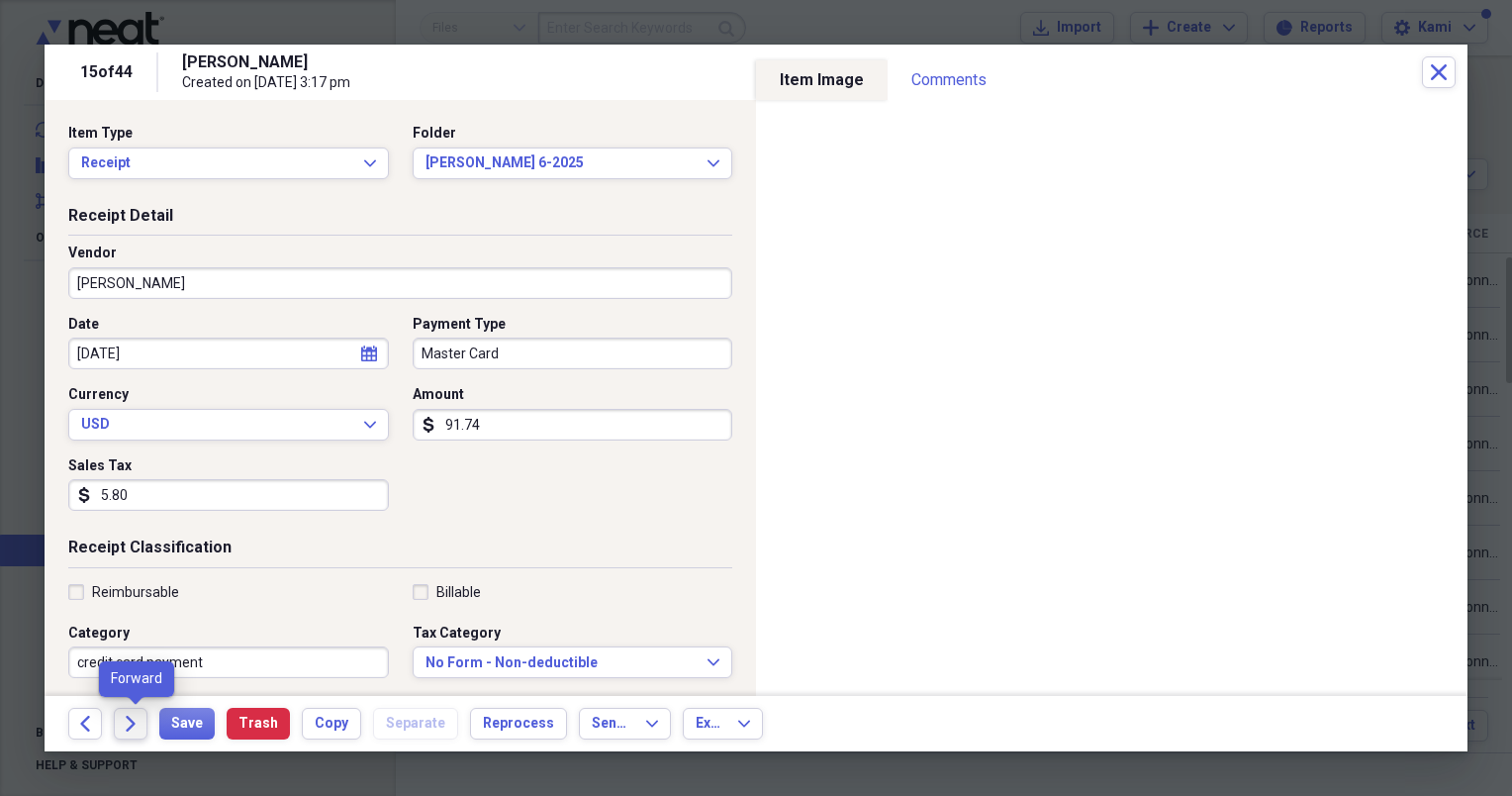 click on "Forward" at bounding box center [131, 724] 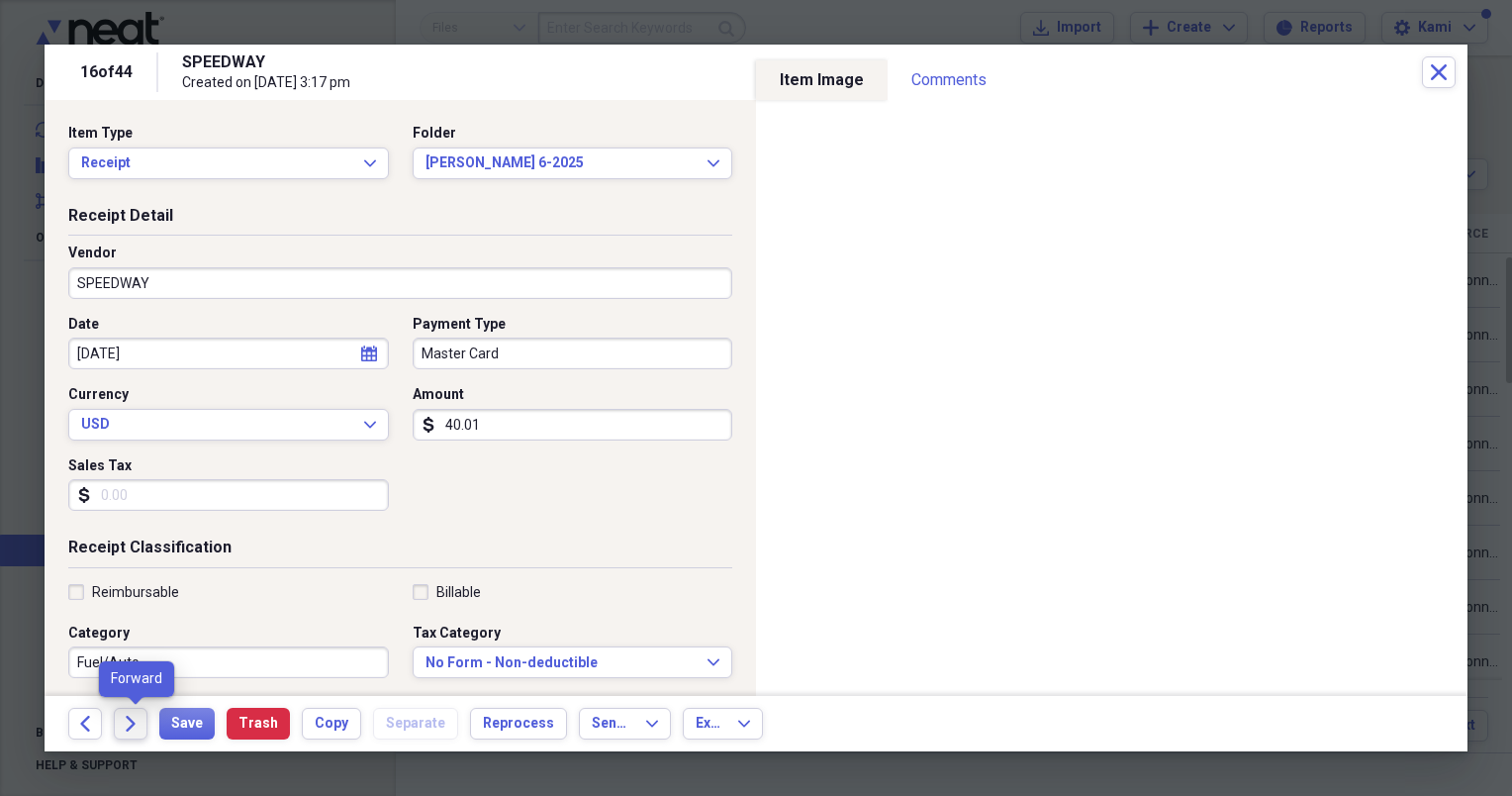 click on "Forward" 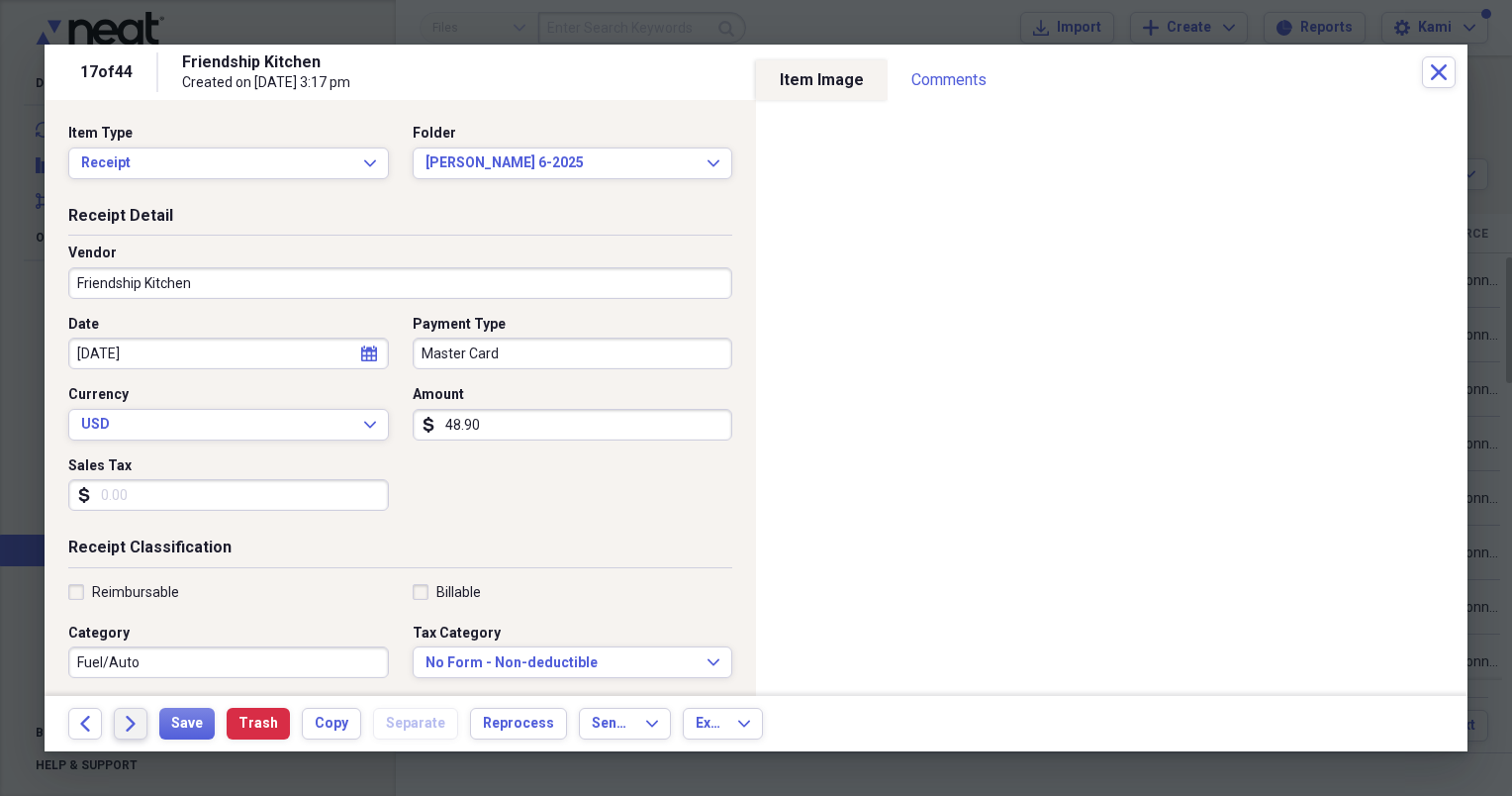 click on "Forward" at bounding box center (131, 724) 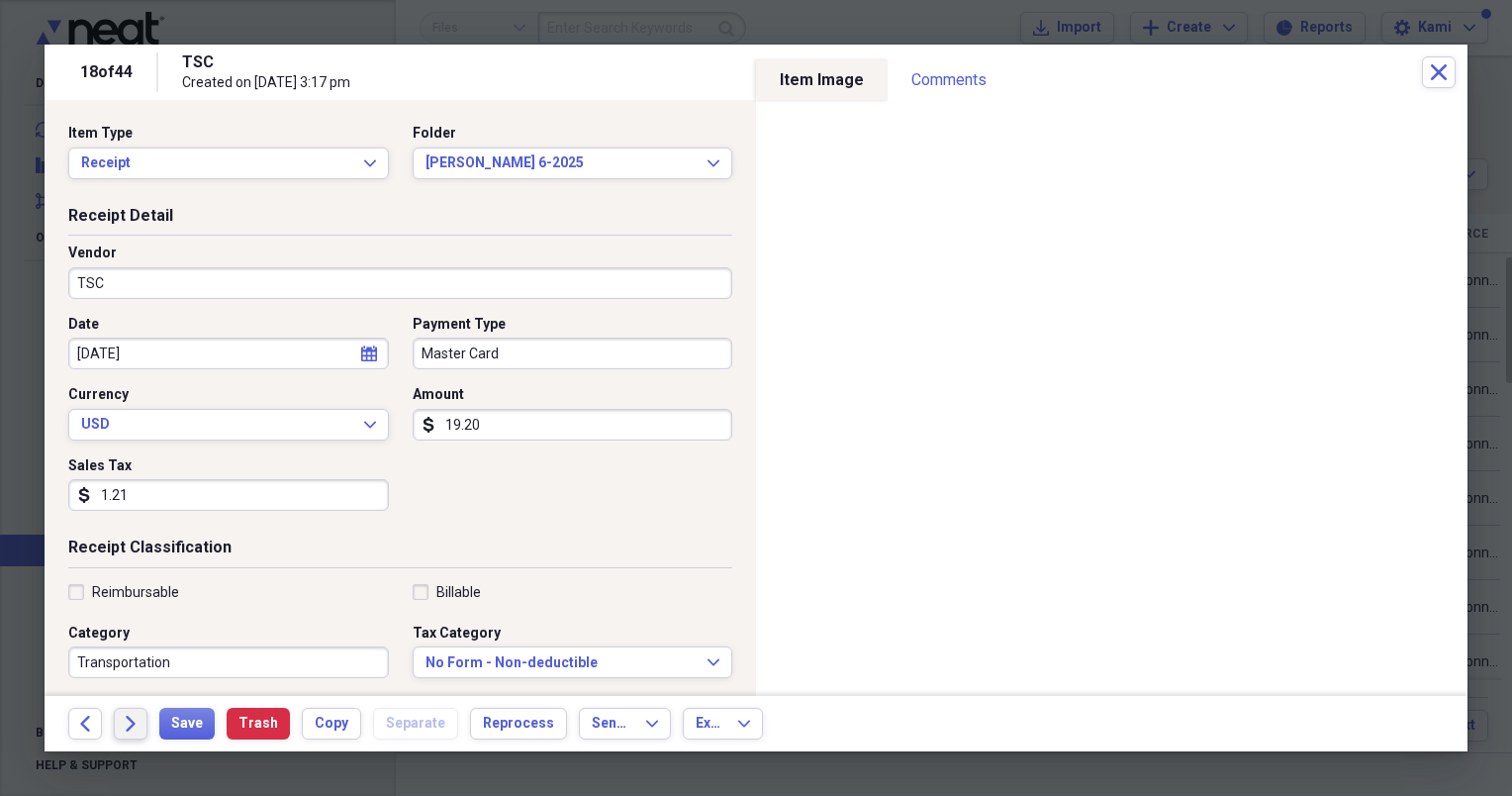 click on "Forward" at bounding box center [131, 724] 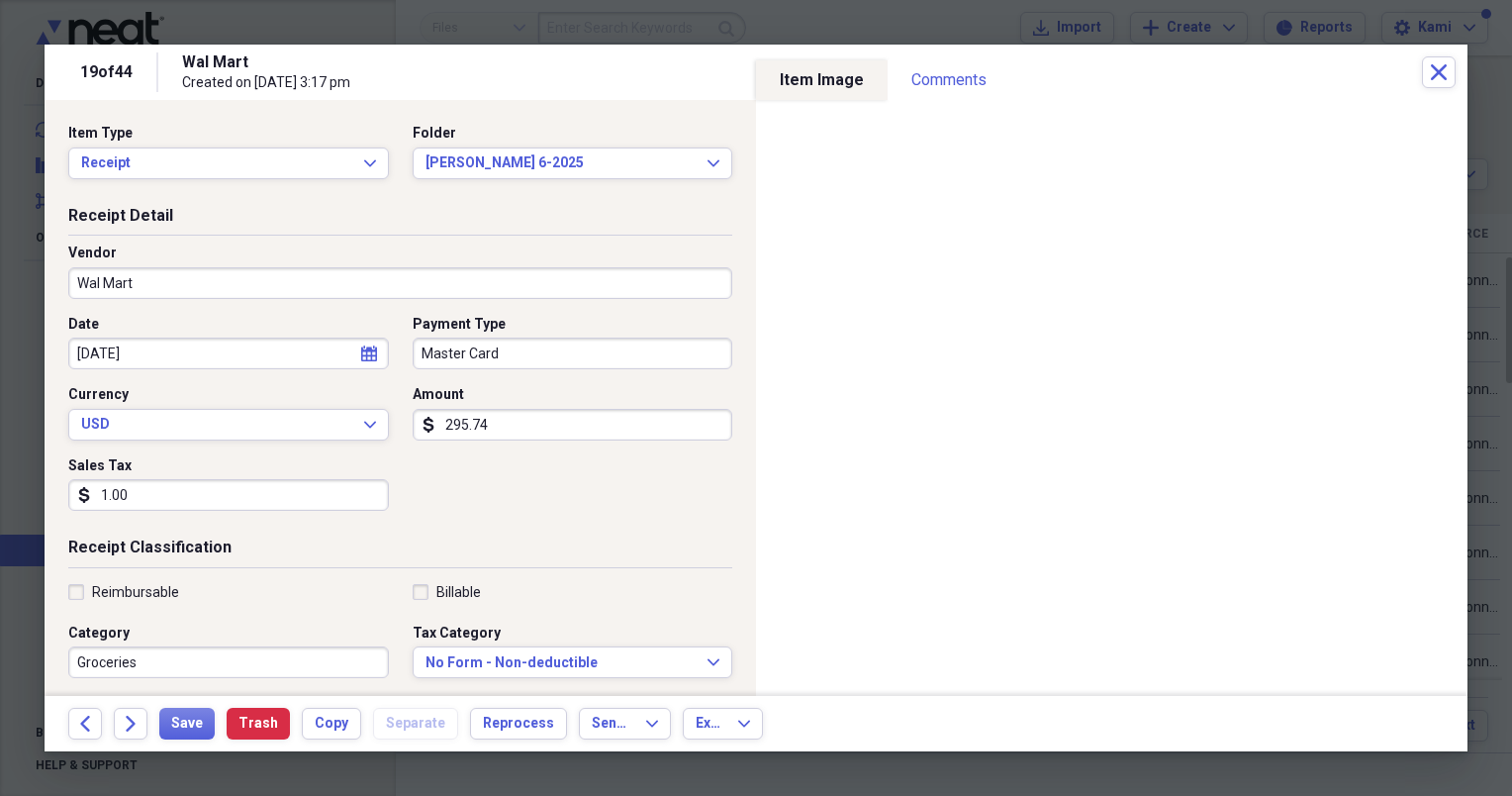 click on "Back Forward Save Trash Copy Separate Reprocess Send To Expand Export Expand" at bounding box center [756, 724] 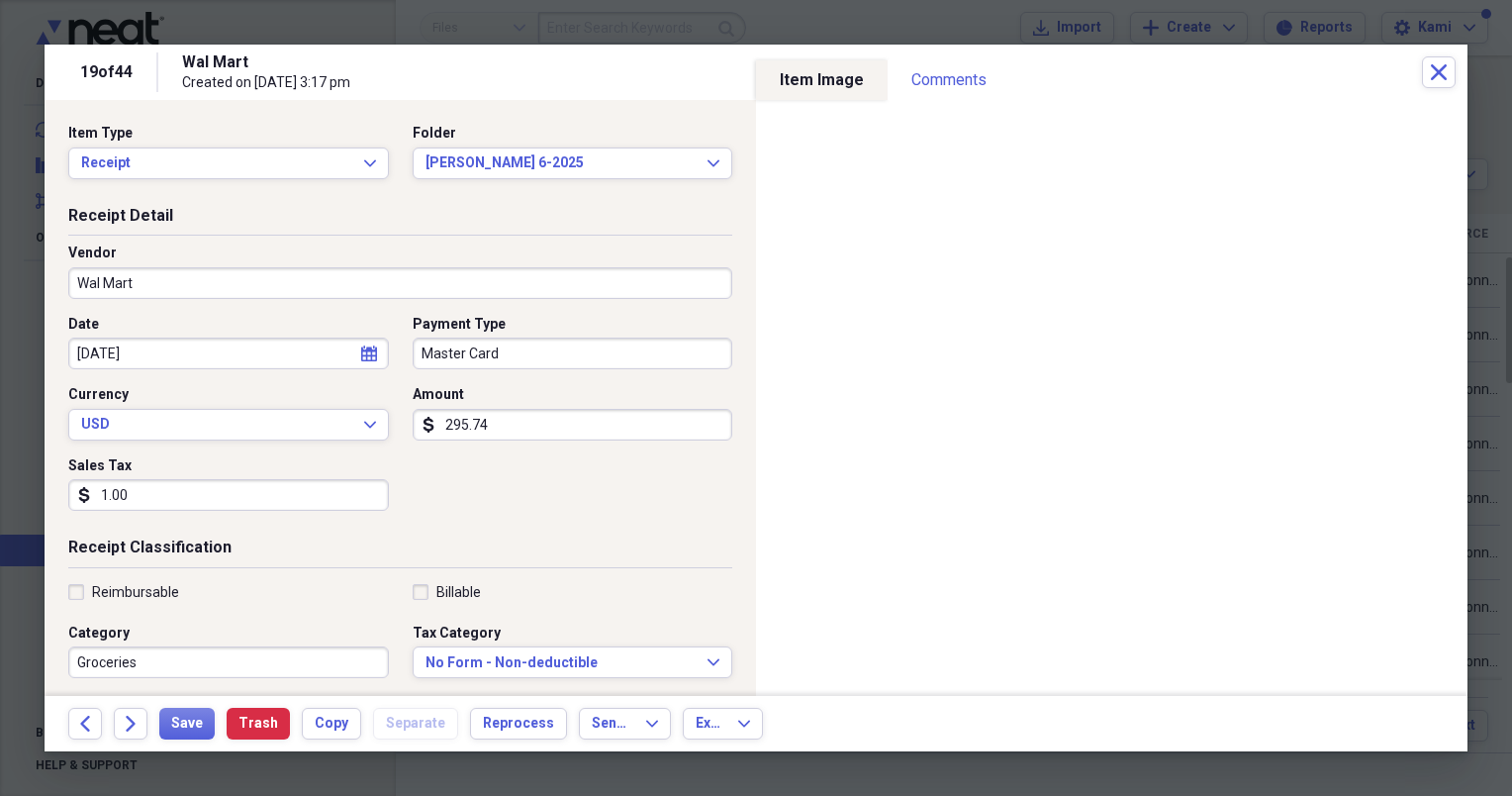 click on "Back Forward Save Trash Copy Separate Reprocess Send To Expand Export Expand" at bounding box center [756, 724] 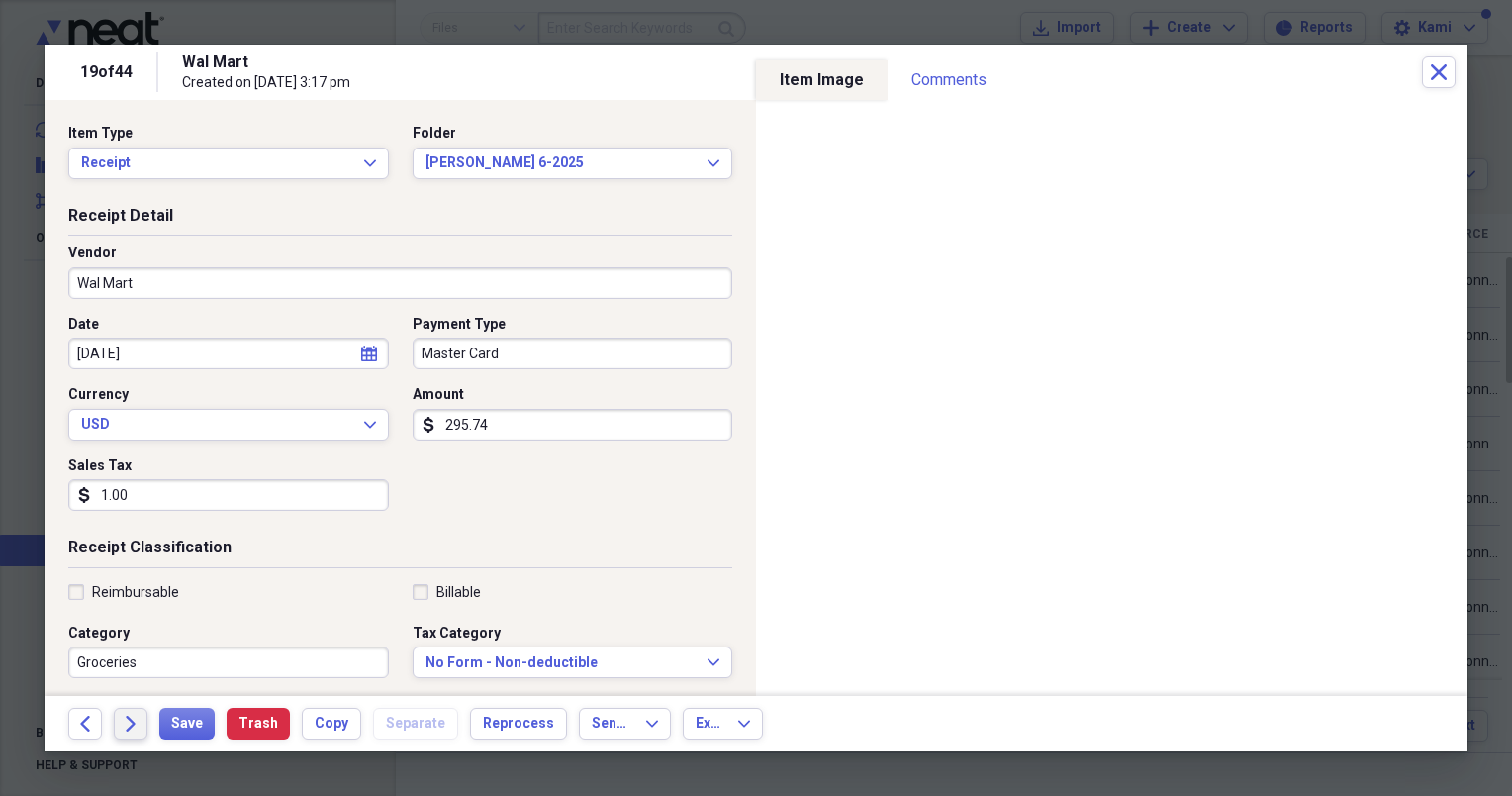 click on "Forward" at bounding box center (131, 724) 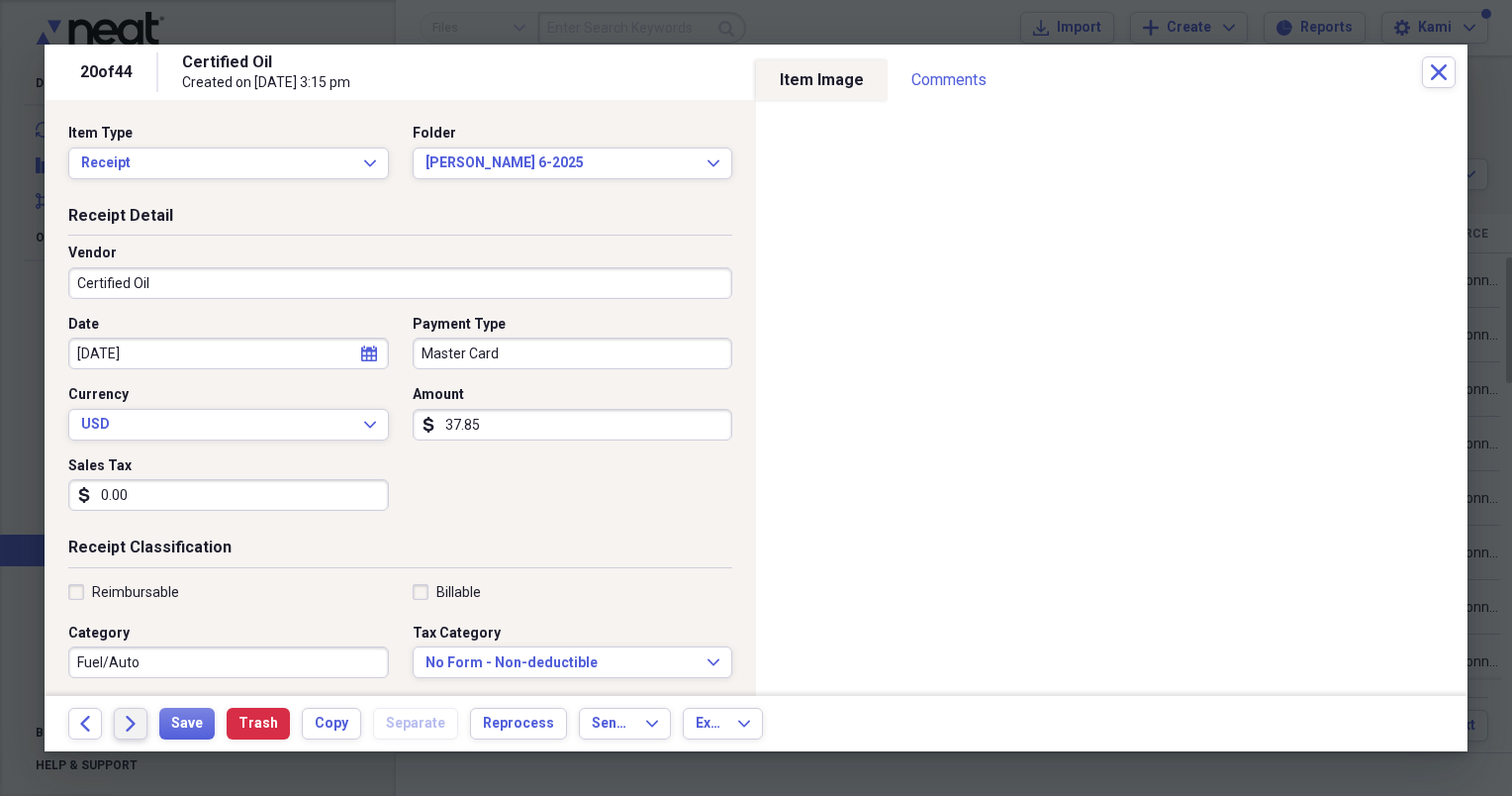 click on "Forward" at bounding box center (131, 724) 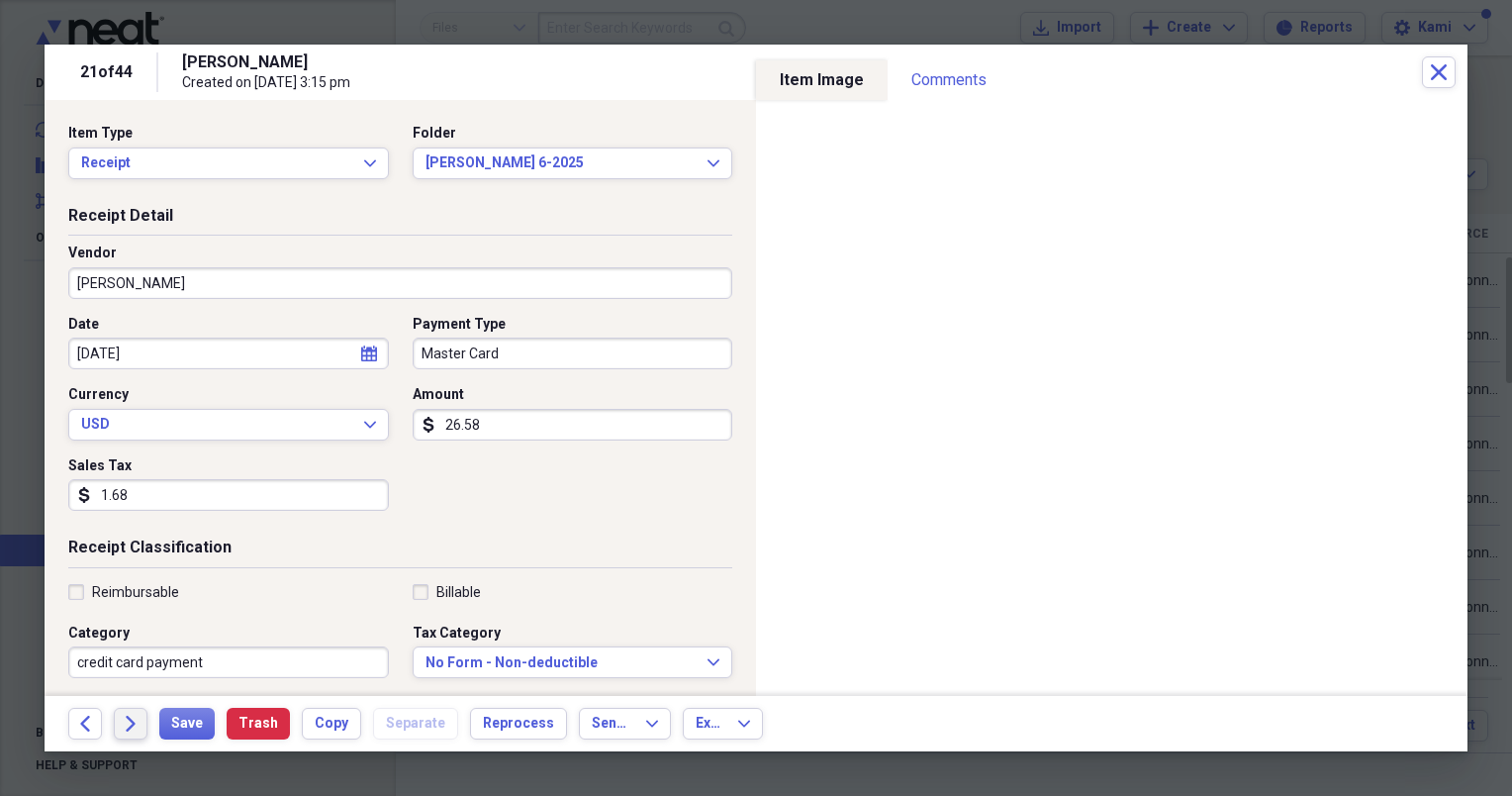 click on "Forward" 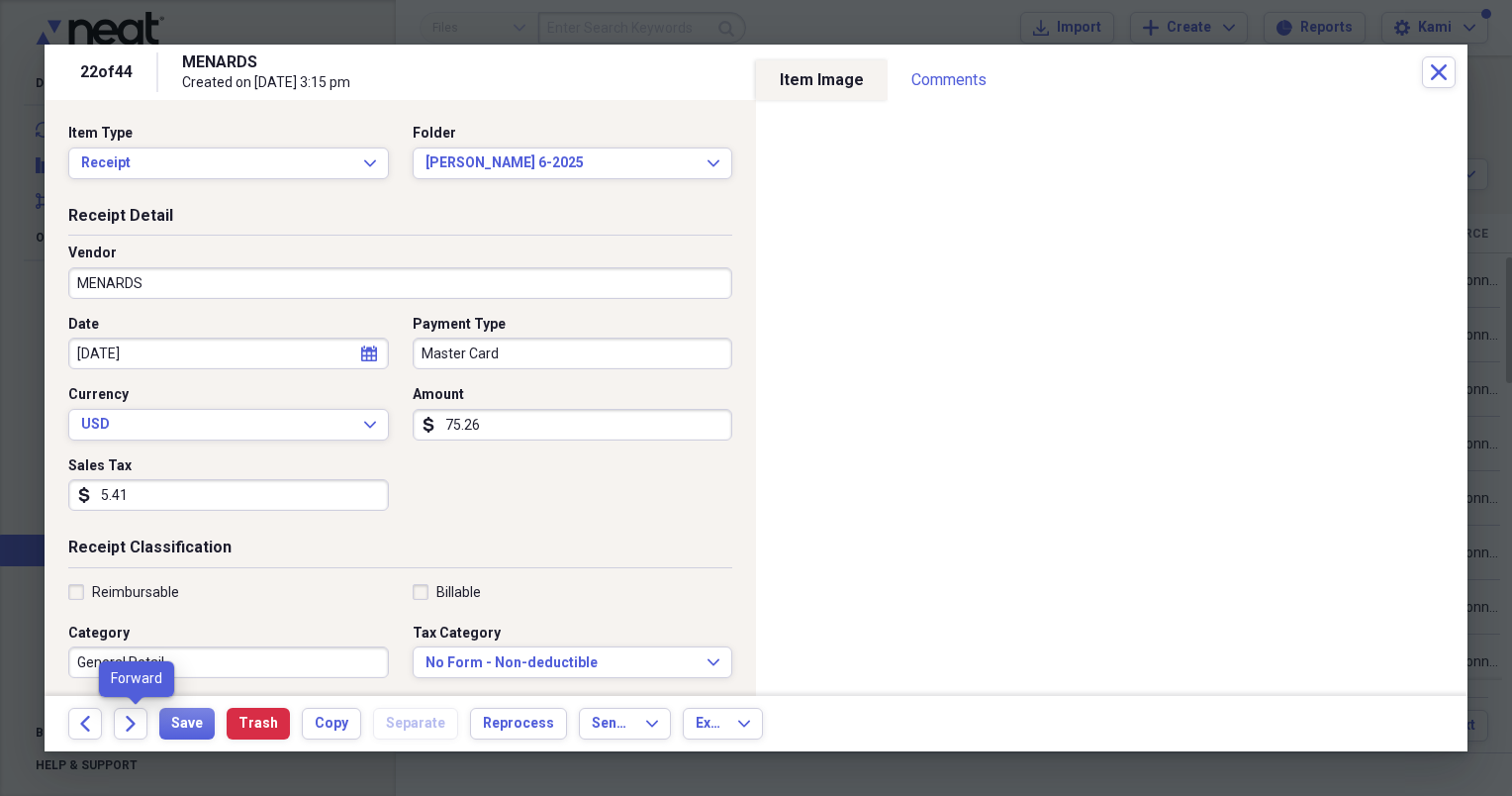 click at bounding box center [756, 398] 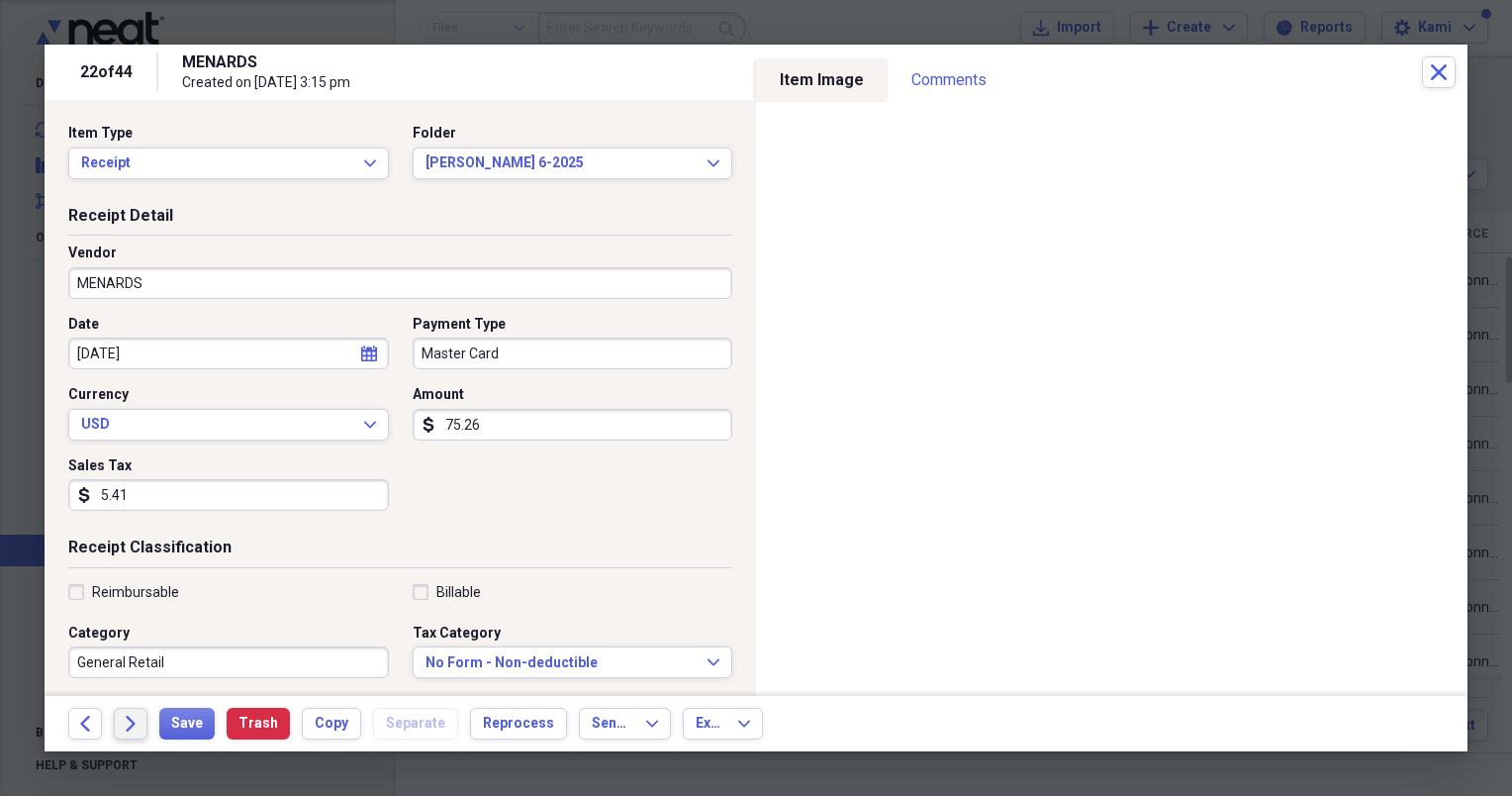 click on "Forward" at bounding box center (131, 724) 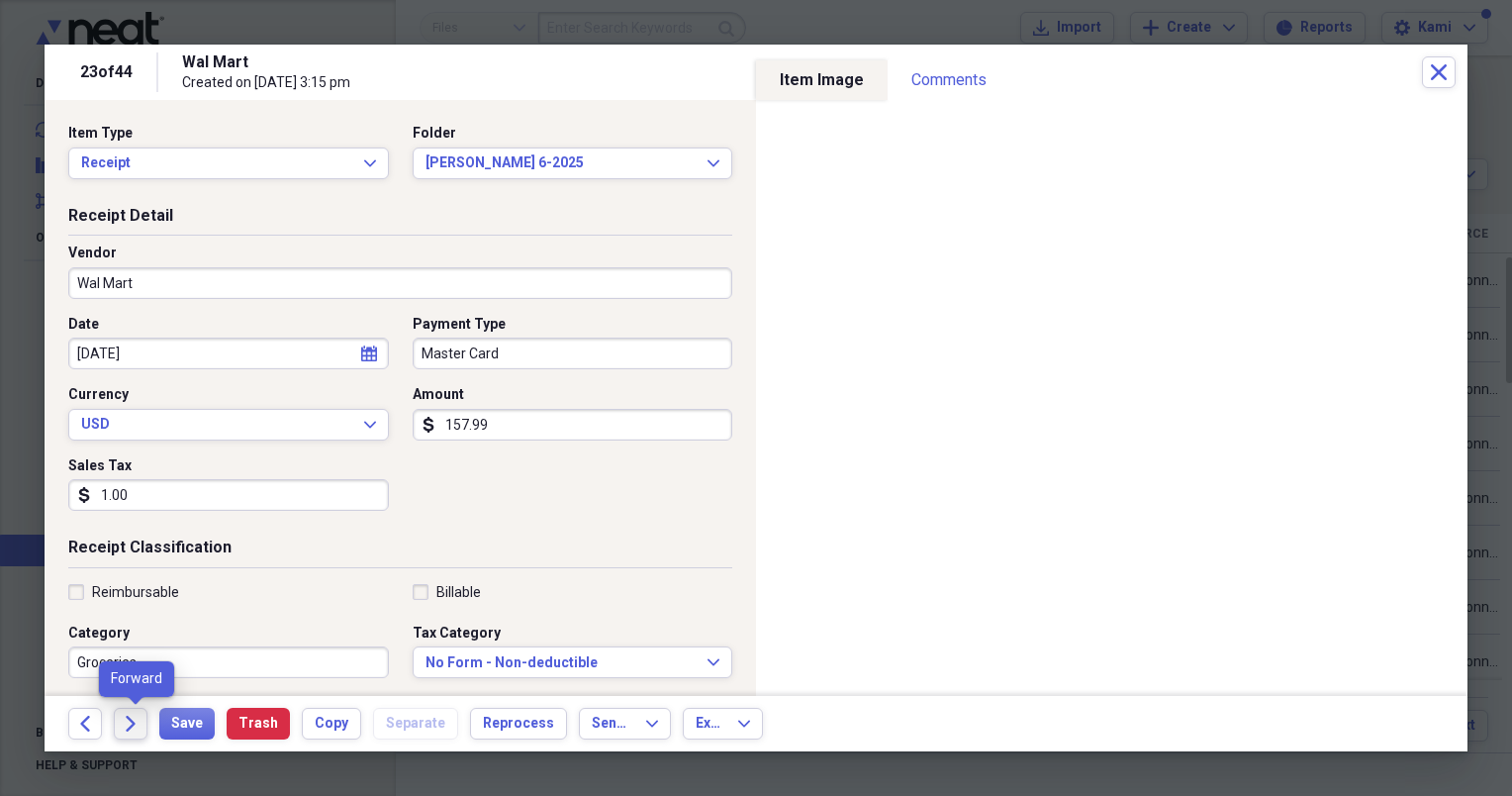 click 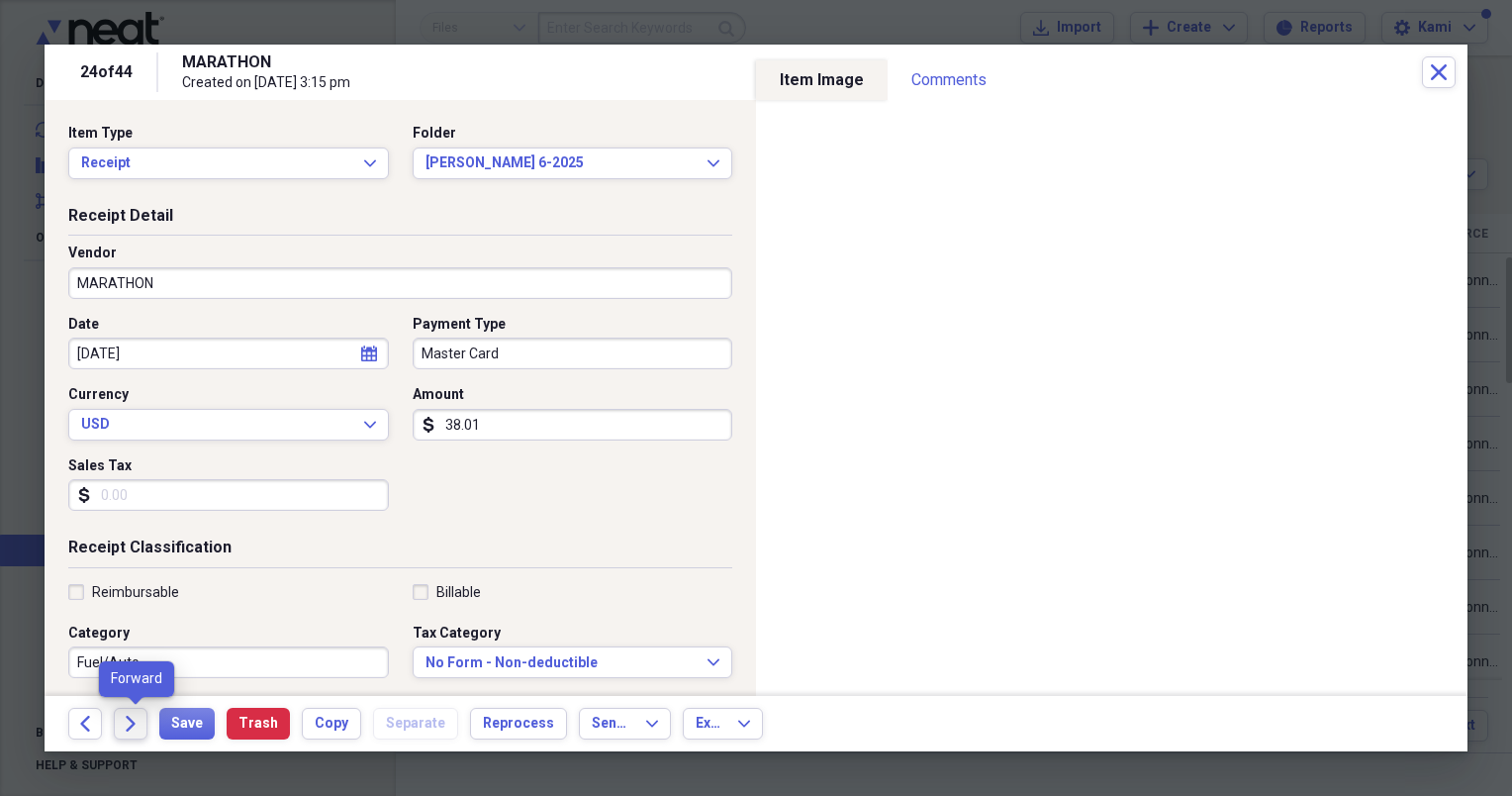 click on "Forward" at bounding box center (131, 724) 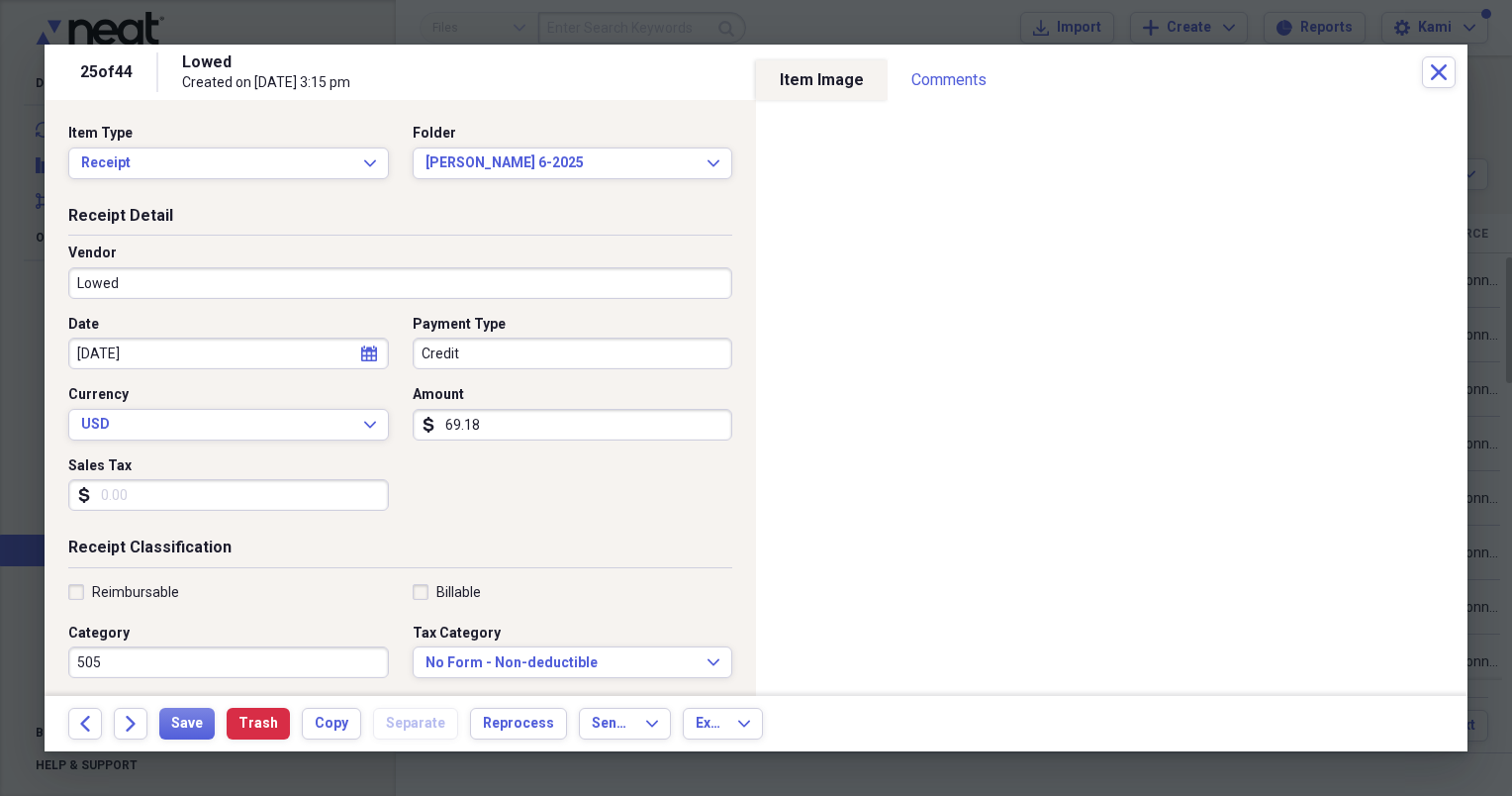 click on "Credit" at bounding box center (573, 353) 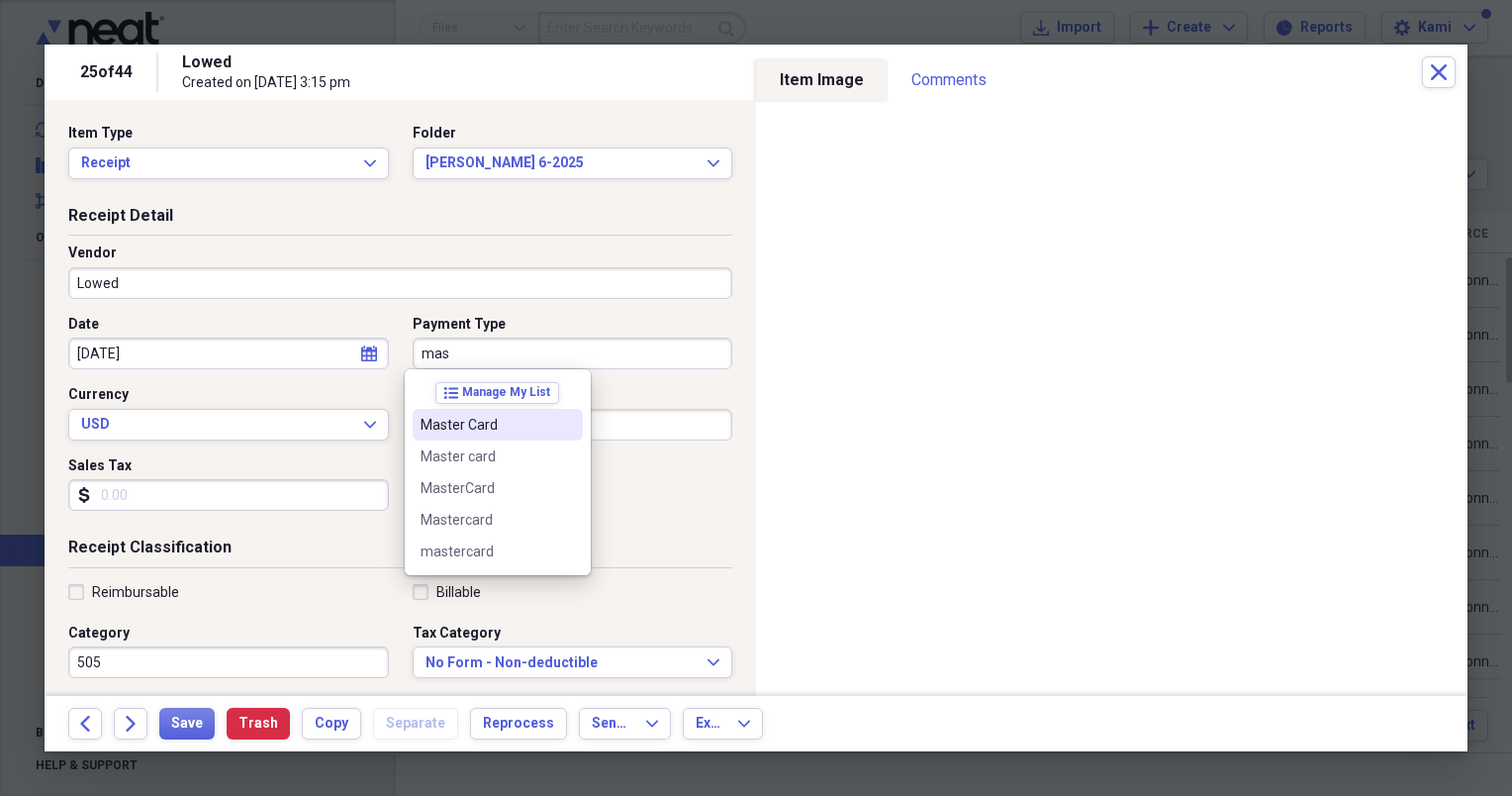 click on "Master Card" at bounding box center (498, 425) 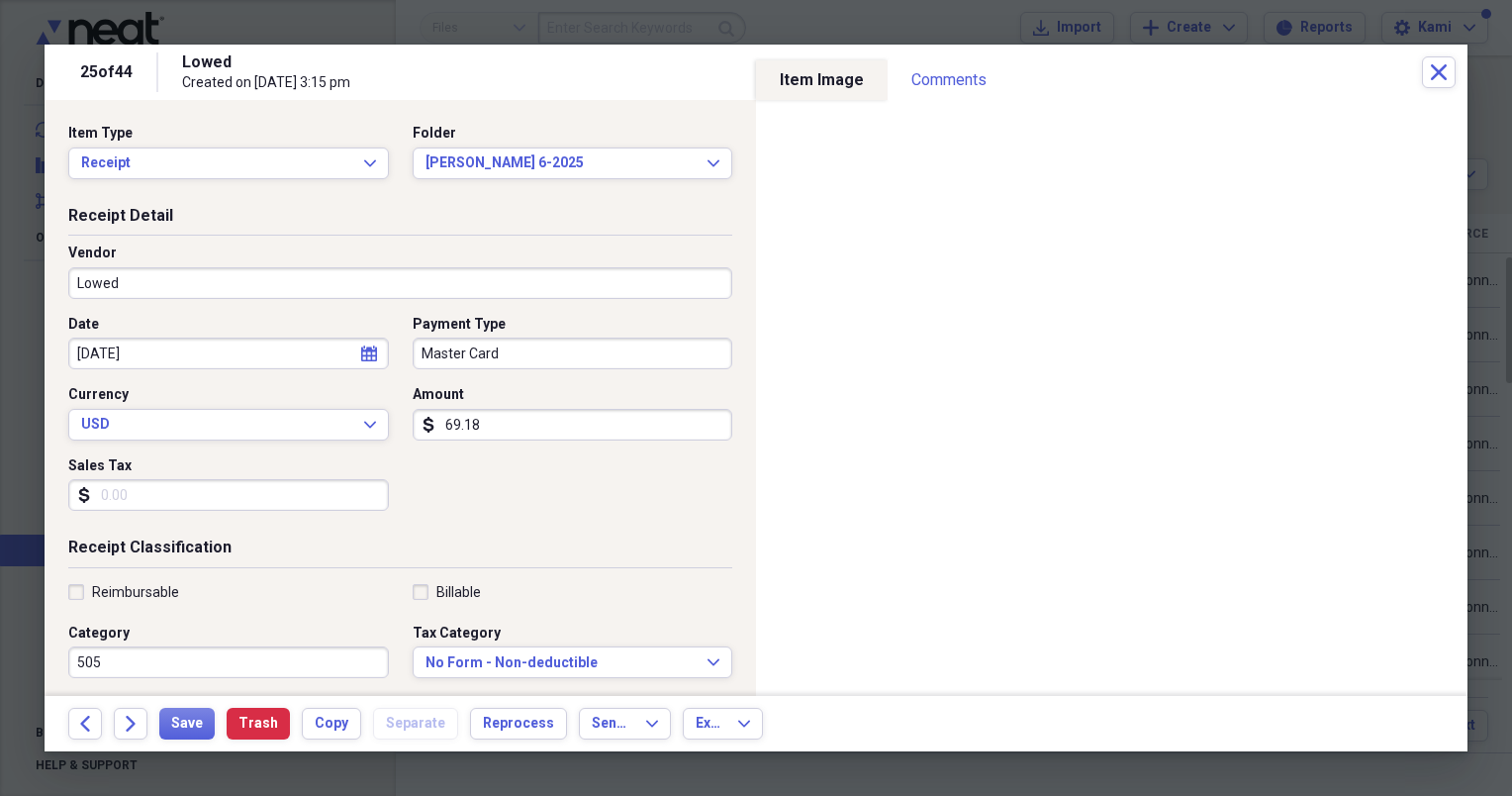 click on "Vendor Lowed" at bounding box center (400, 279) 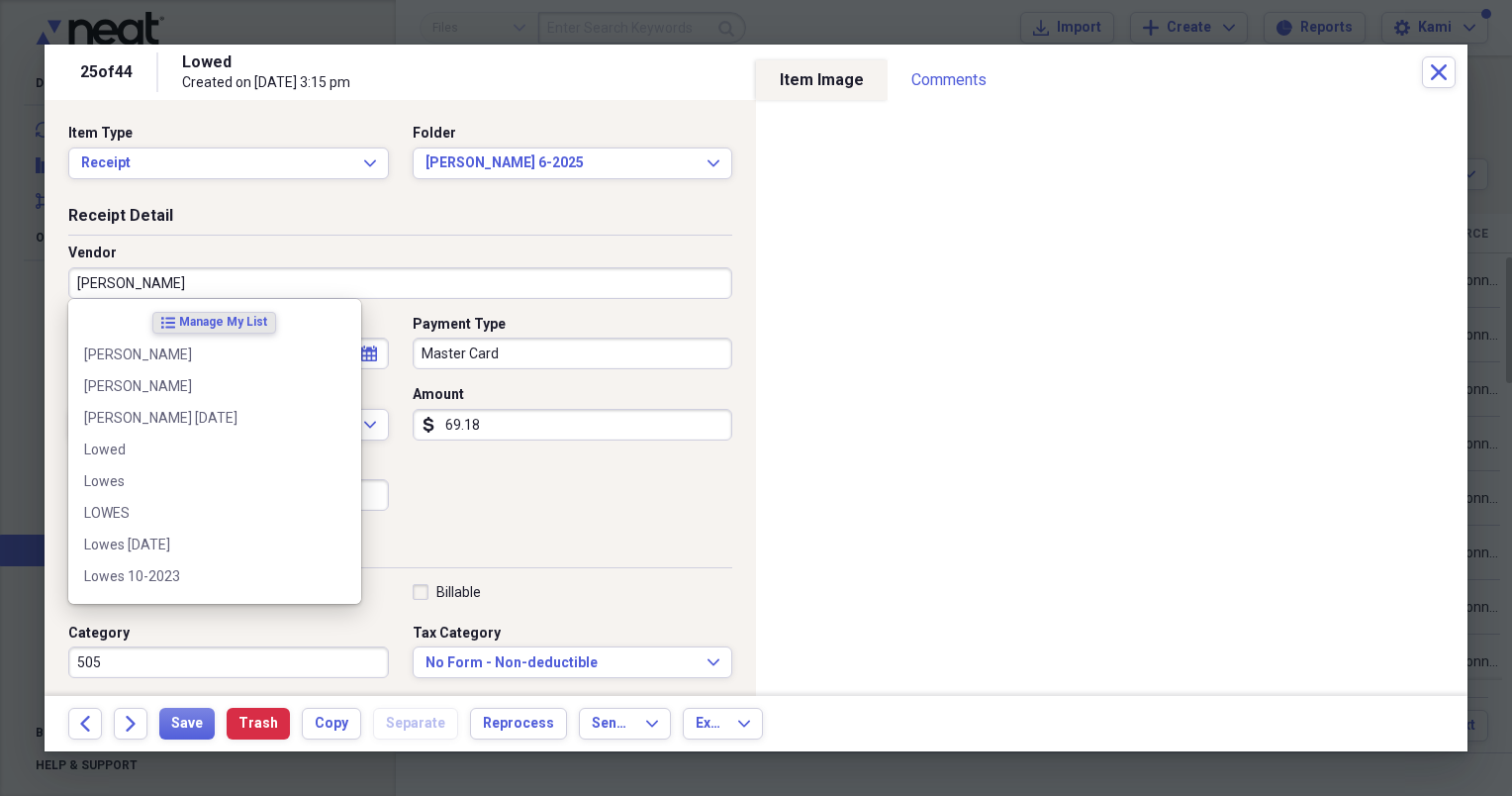 type on "Lowes" 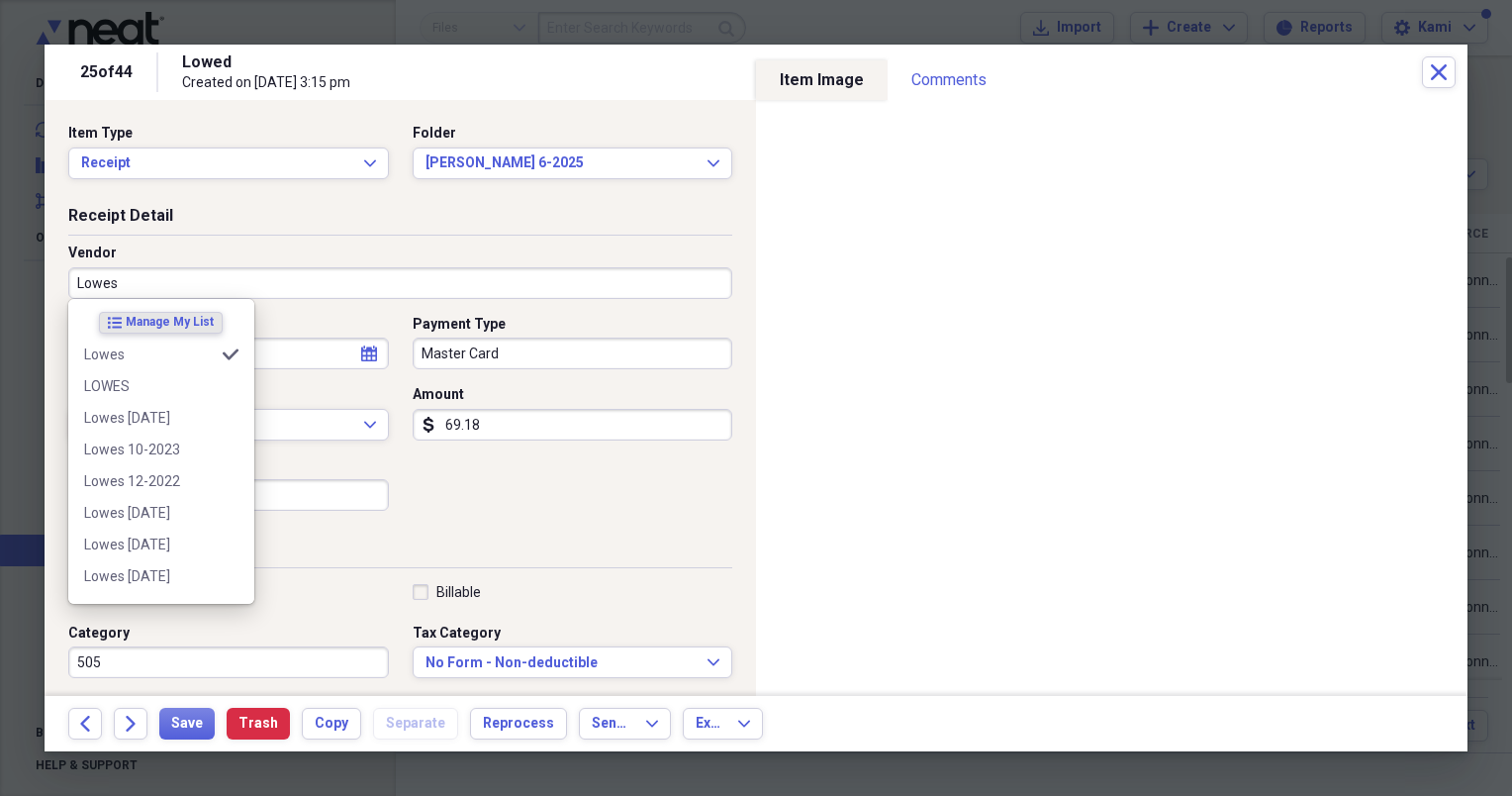 type on "credit card payment" 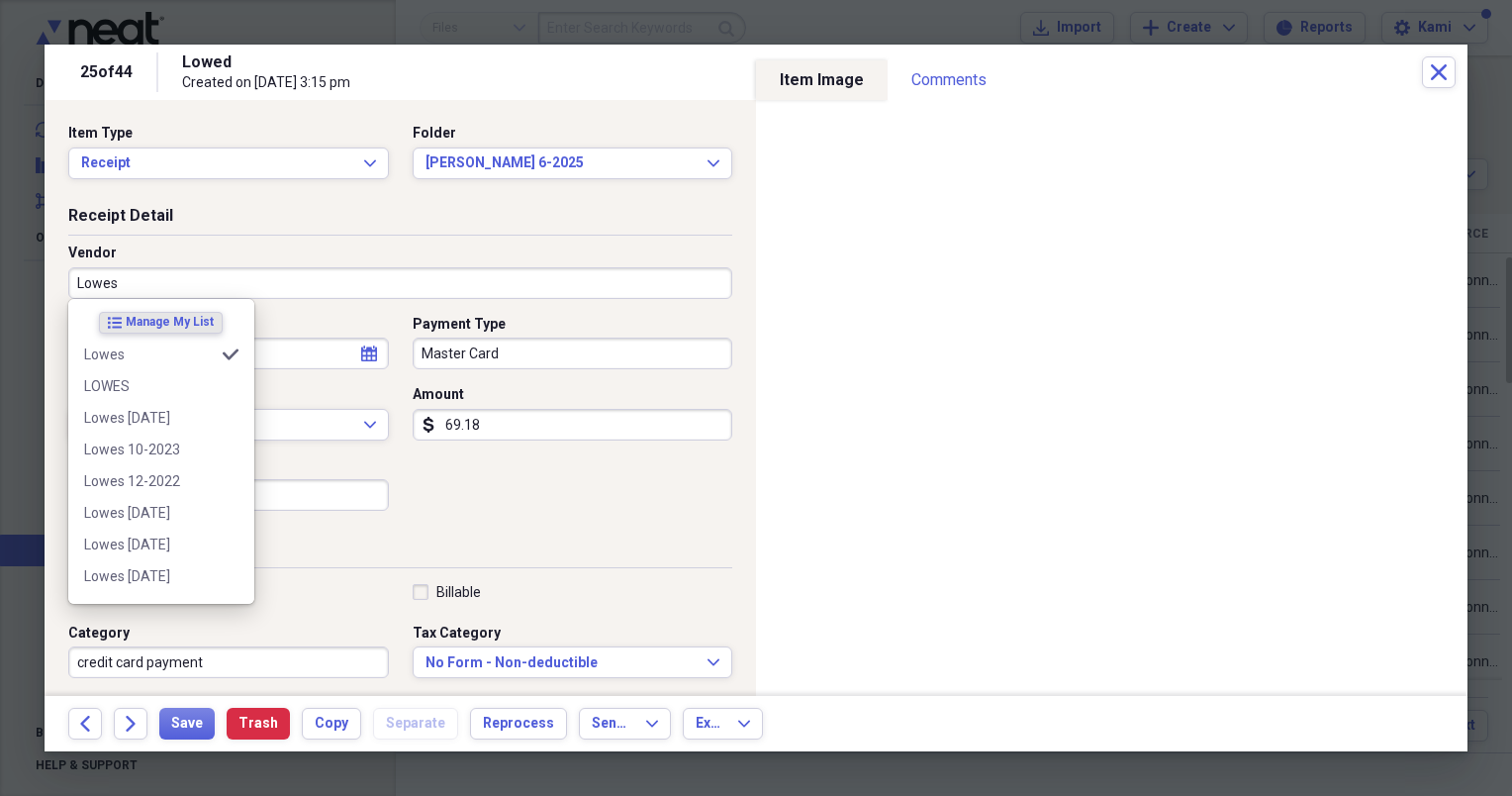 type on "Lowes" 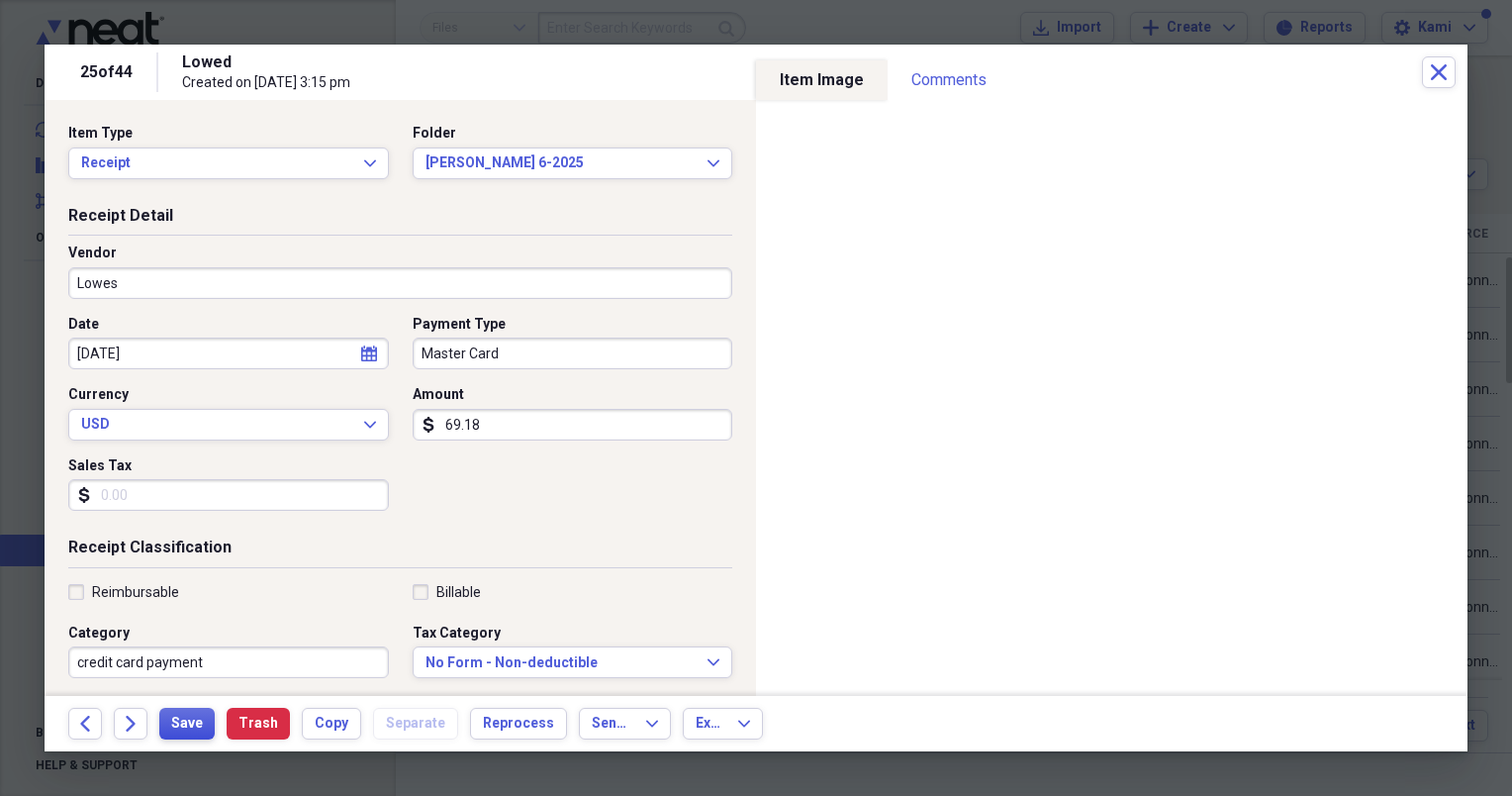 click on "Save" at bounding box center (187, 724) 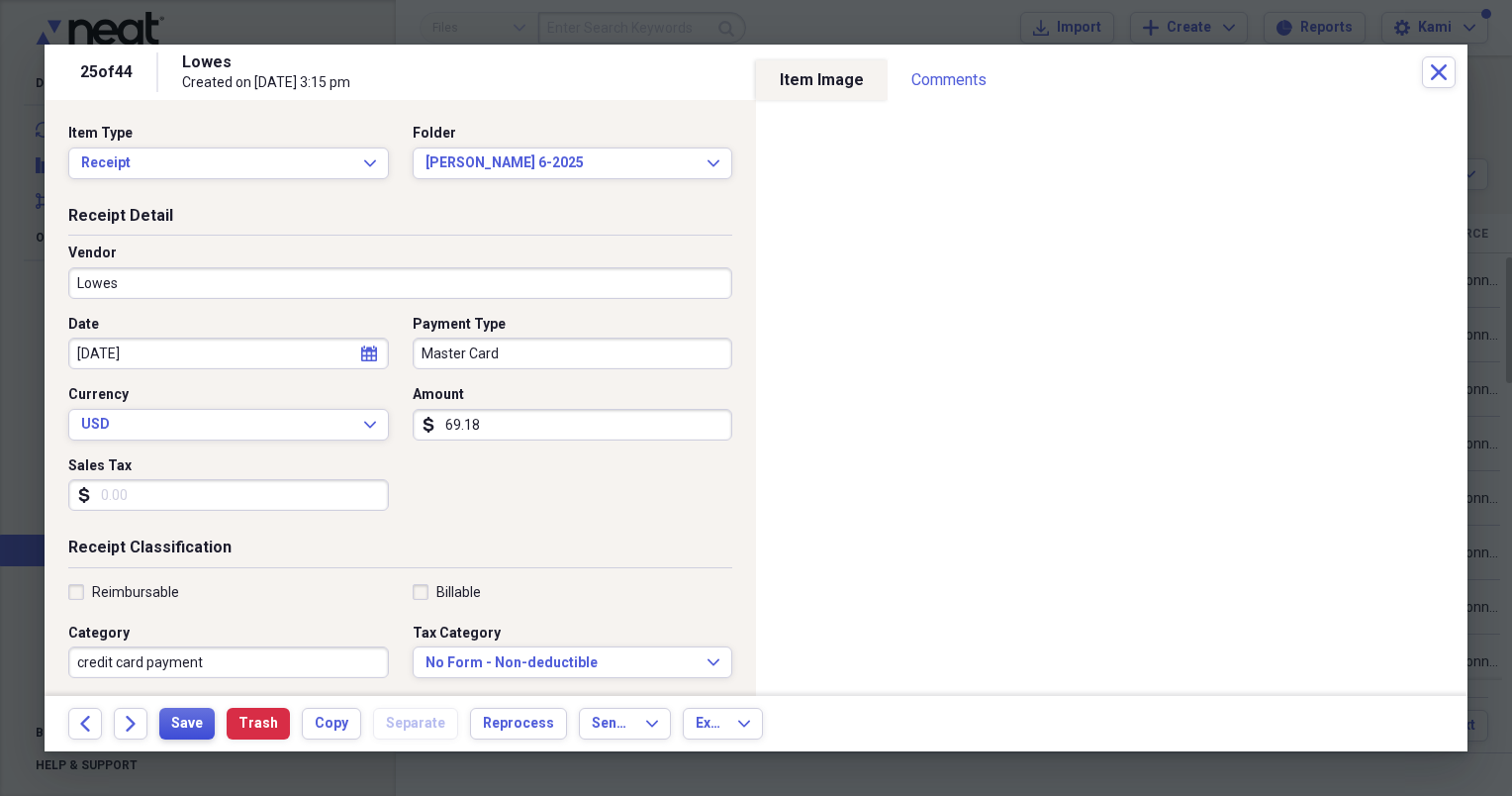 click on "Save" at bounding box center [187, 724] 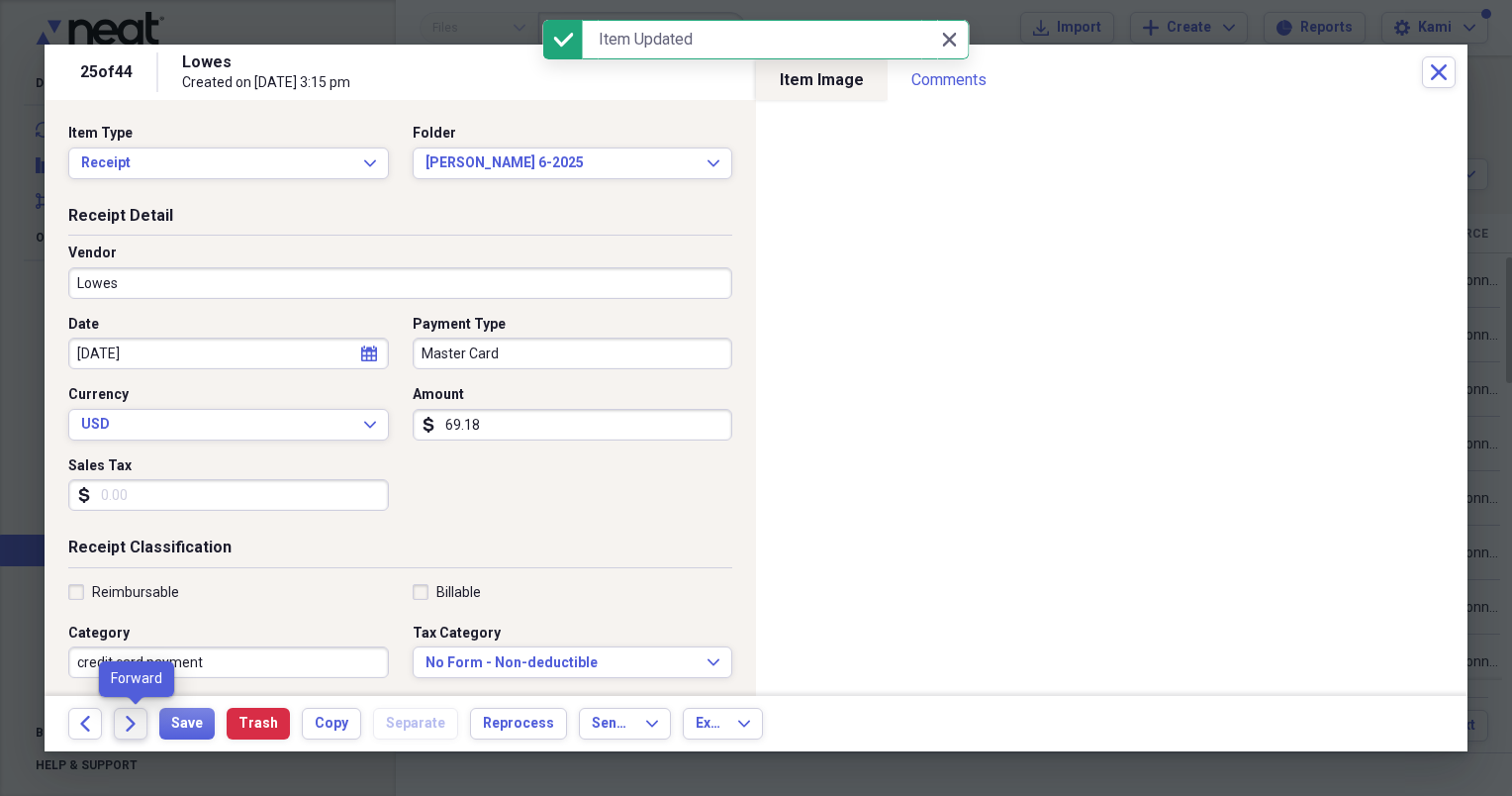 click on "Forward" 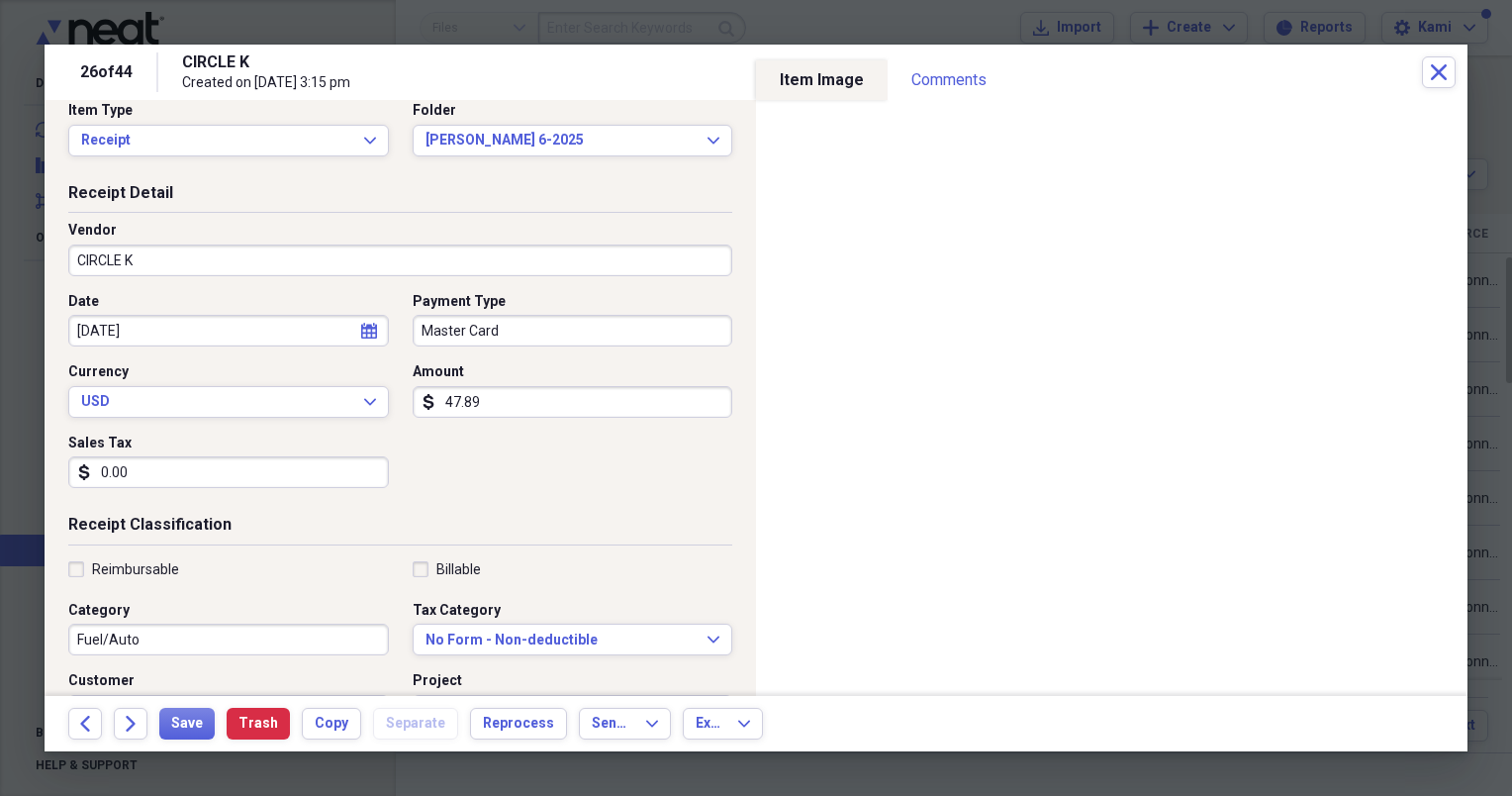 scroll, scrollTop: 24, scrollLeft: 0, axis: vertical 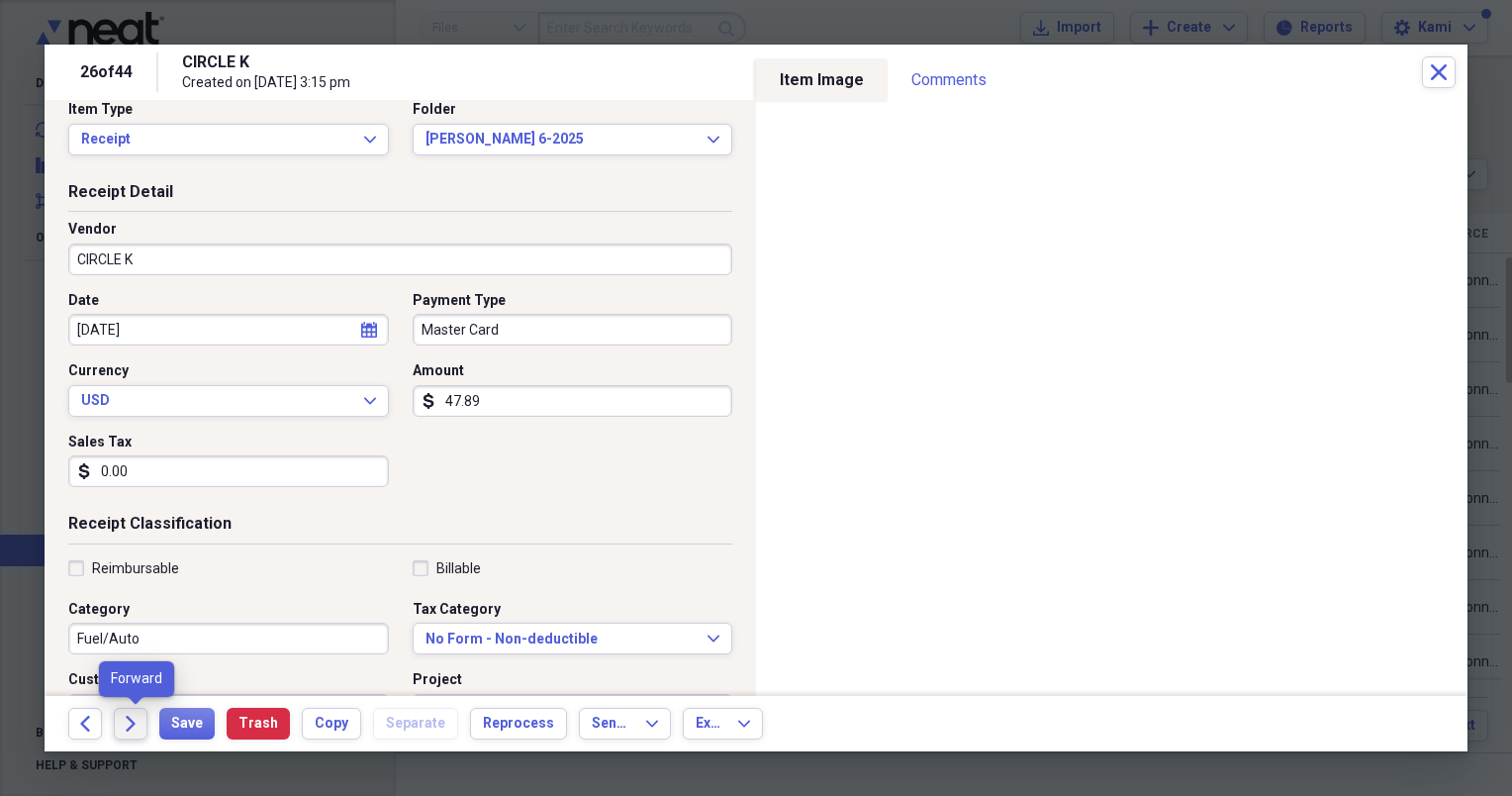 click on "Forward" at bounding box center (131, 724) 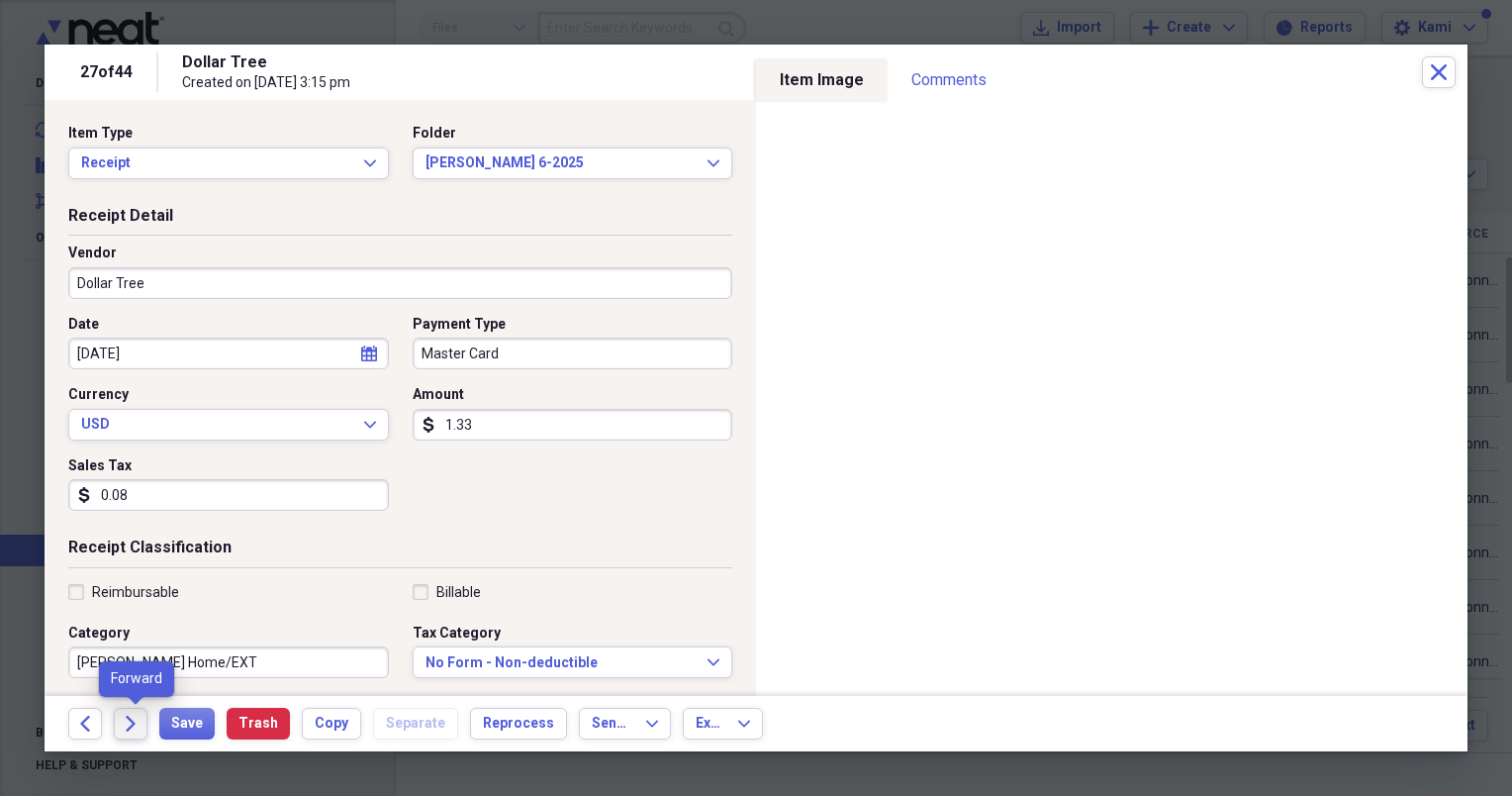 click on "Forward" 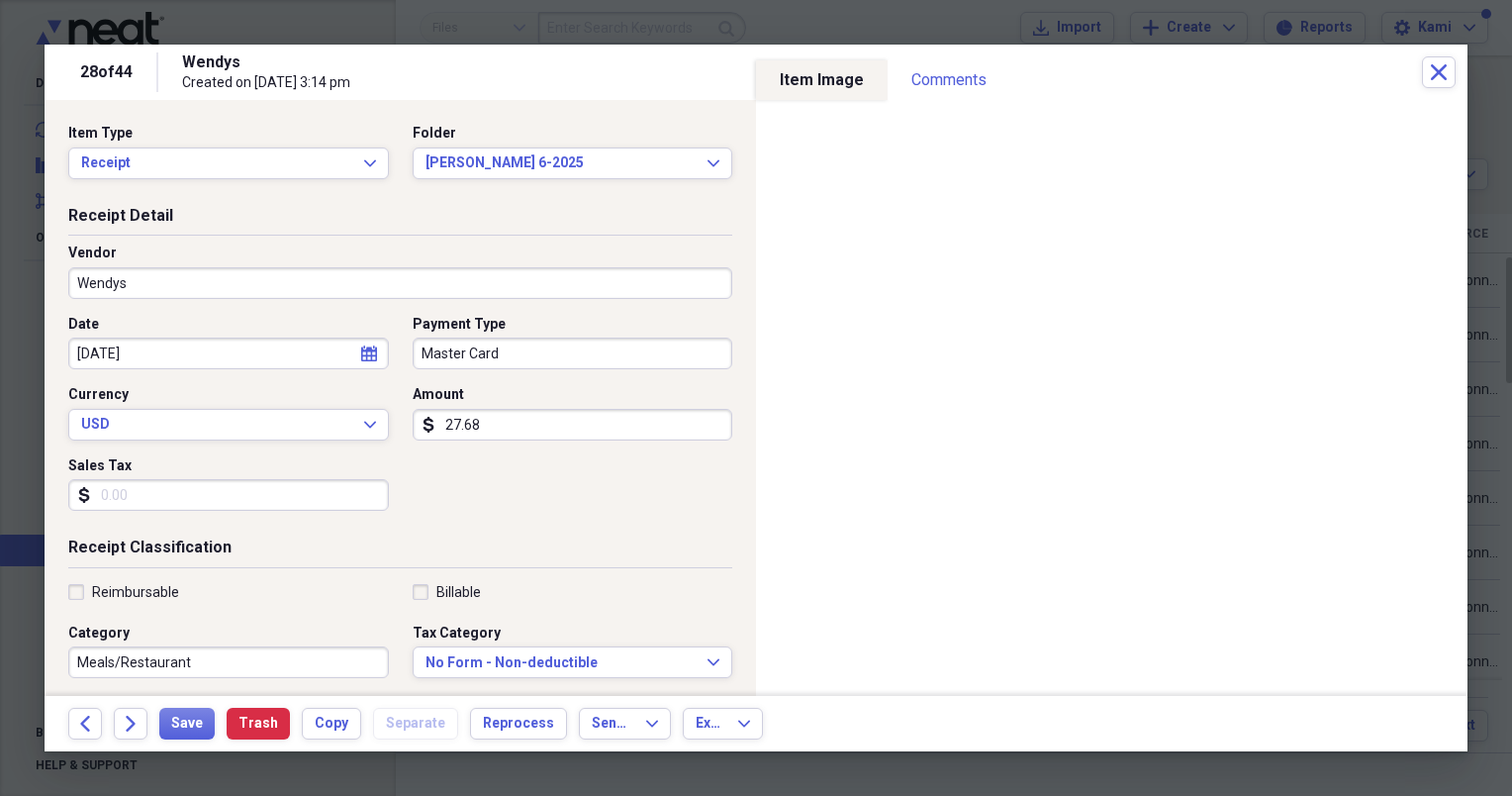 click on "Back" at bounding box center [91, 724] 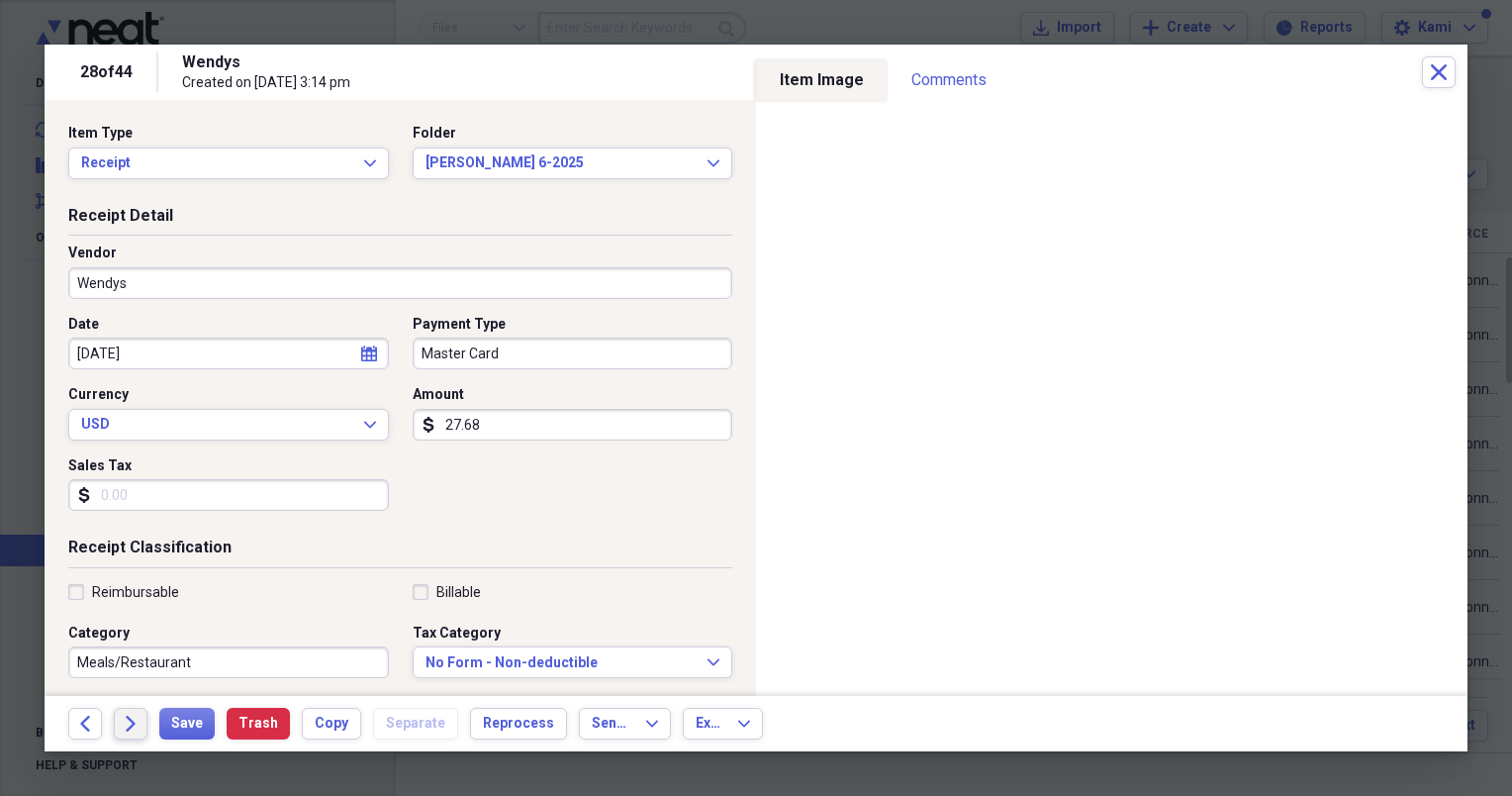 click on "Forward" 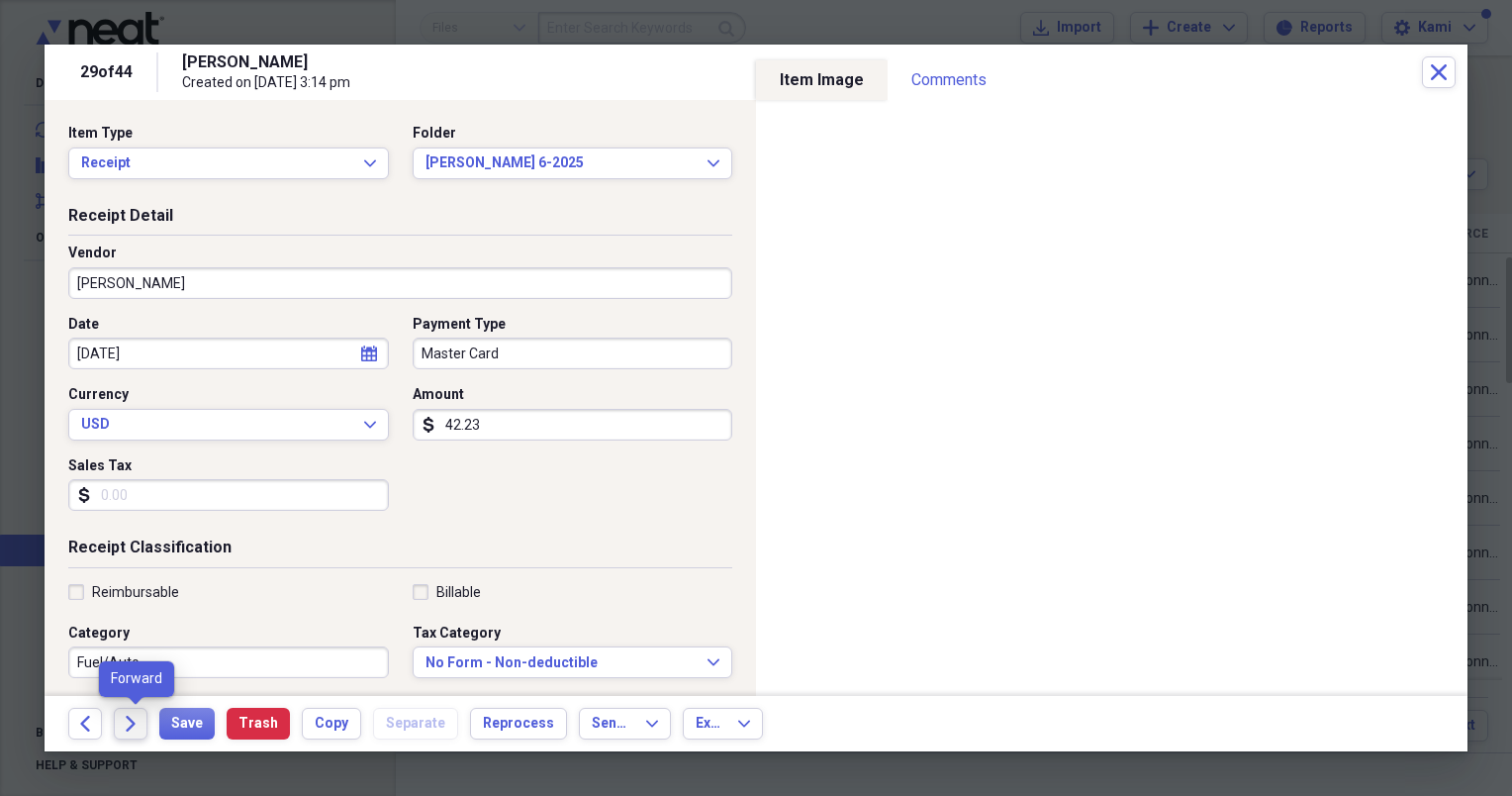 click on "Forward" 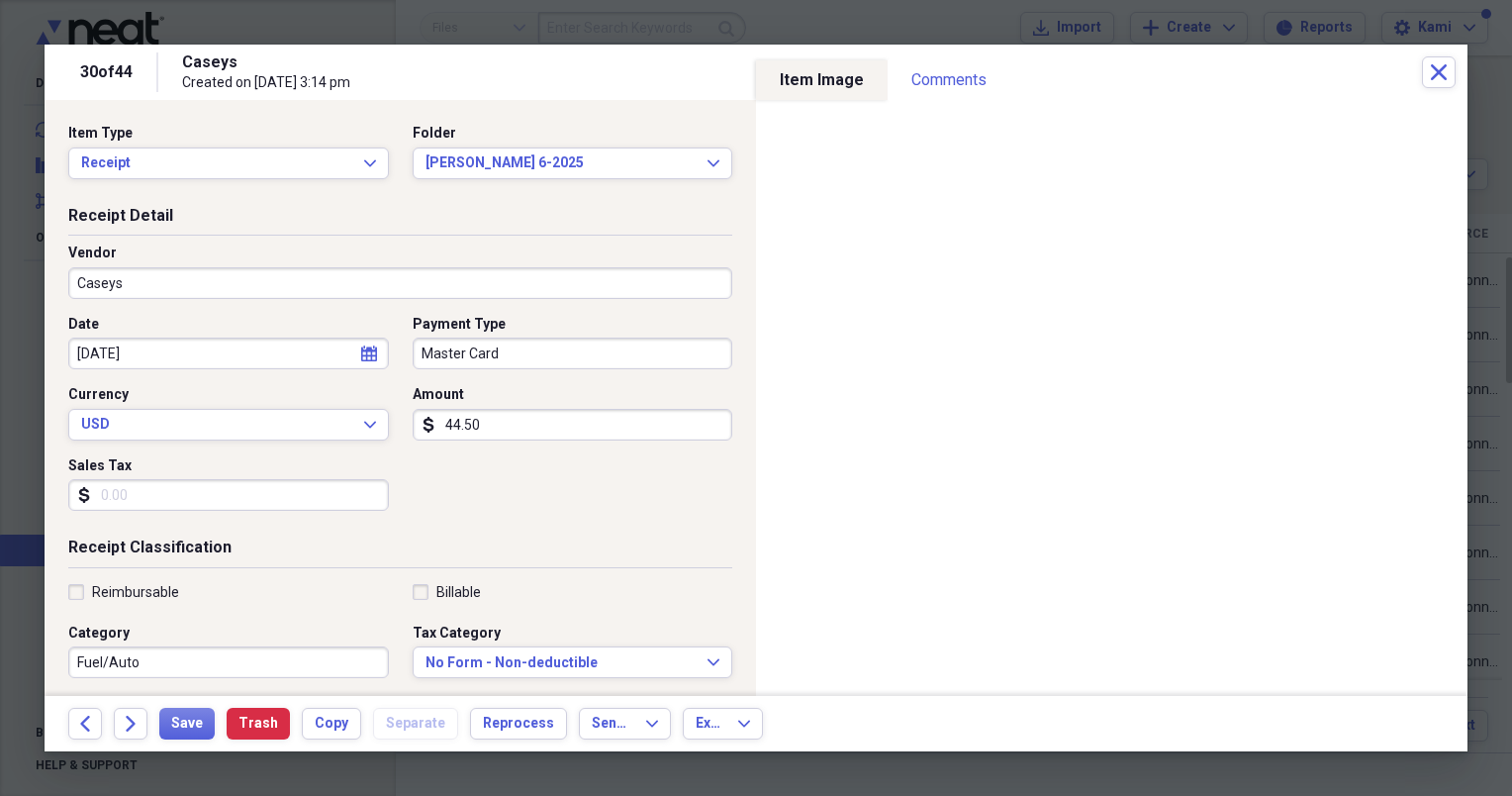 scroll, scrollTop: 4, scrollLeft: 0, axis: vertical 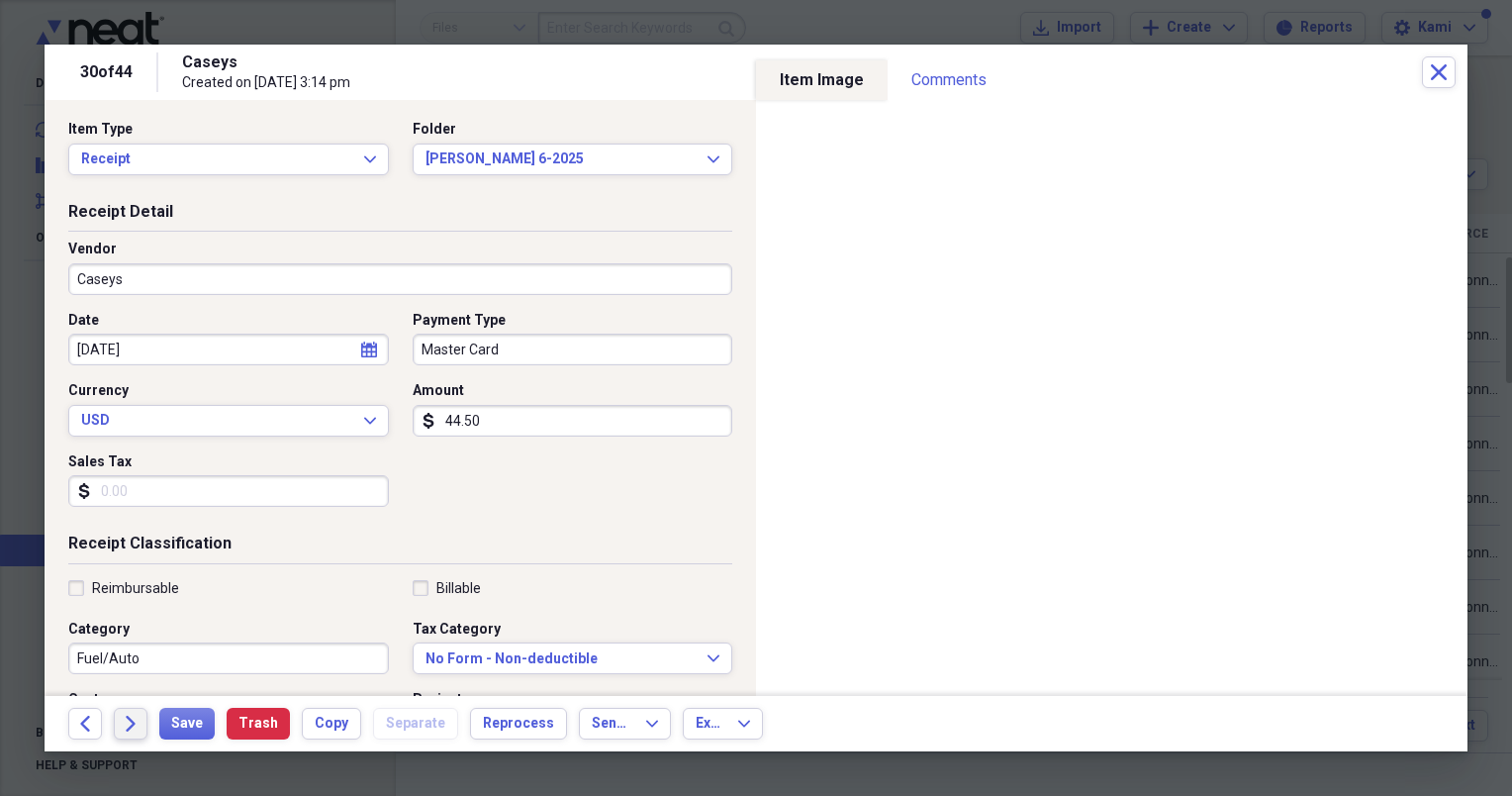 click on "Forward" at bounding box center (131, 724) 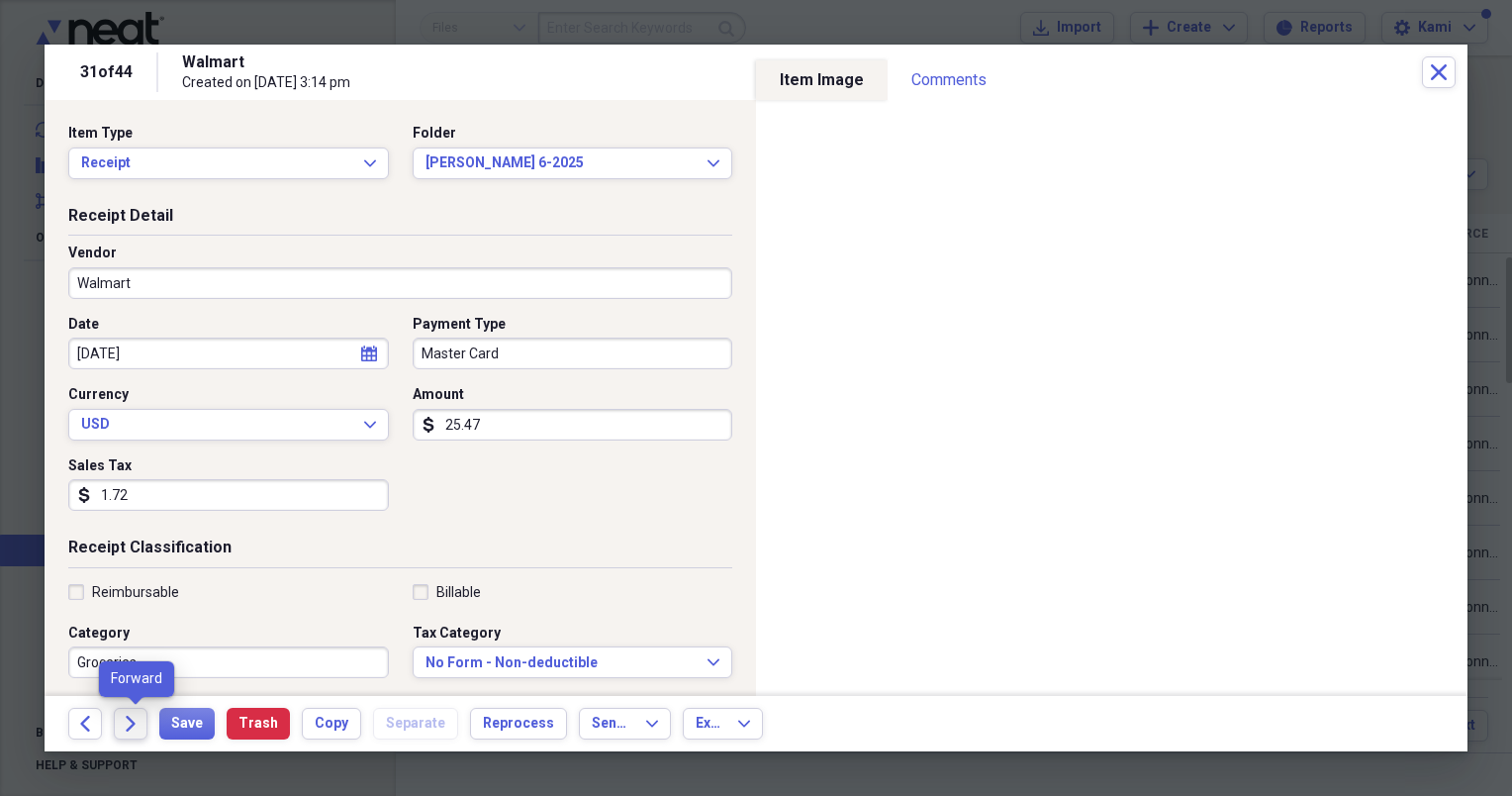 click on "Forward" at bounding box center (131, 724) 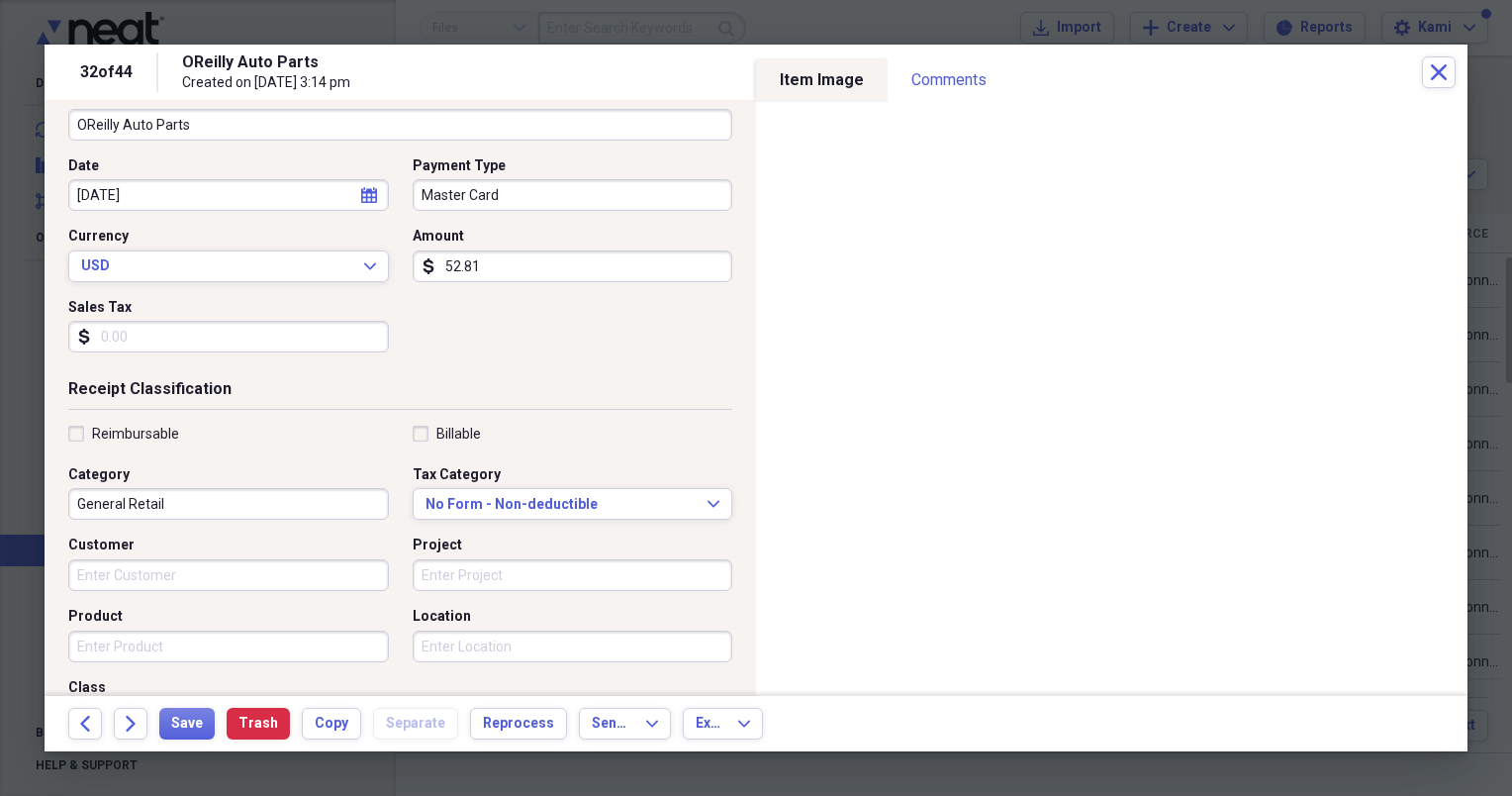 scroll, scrollTop: 157, scrollLeft: 0, axis: vertical 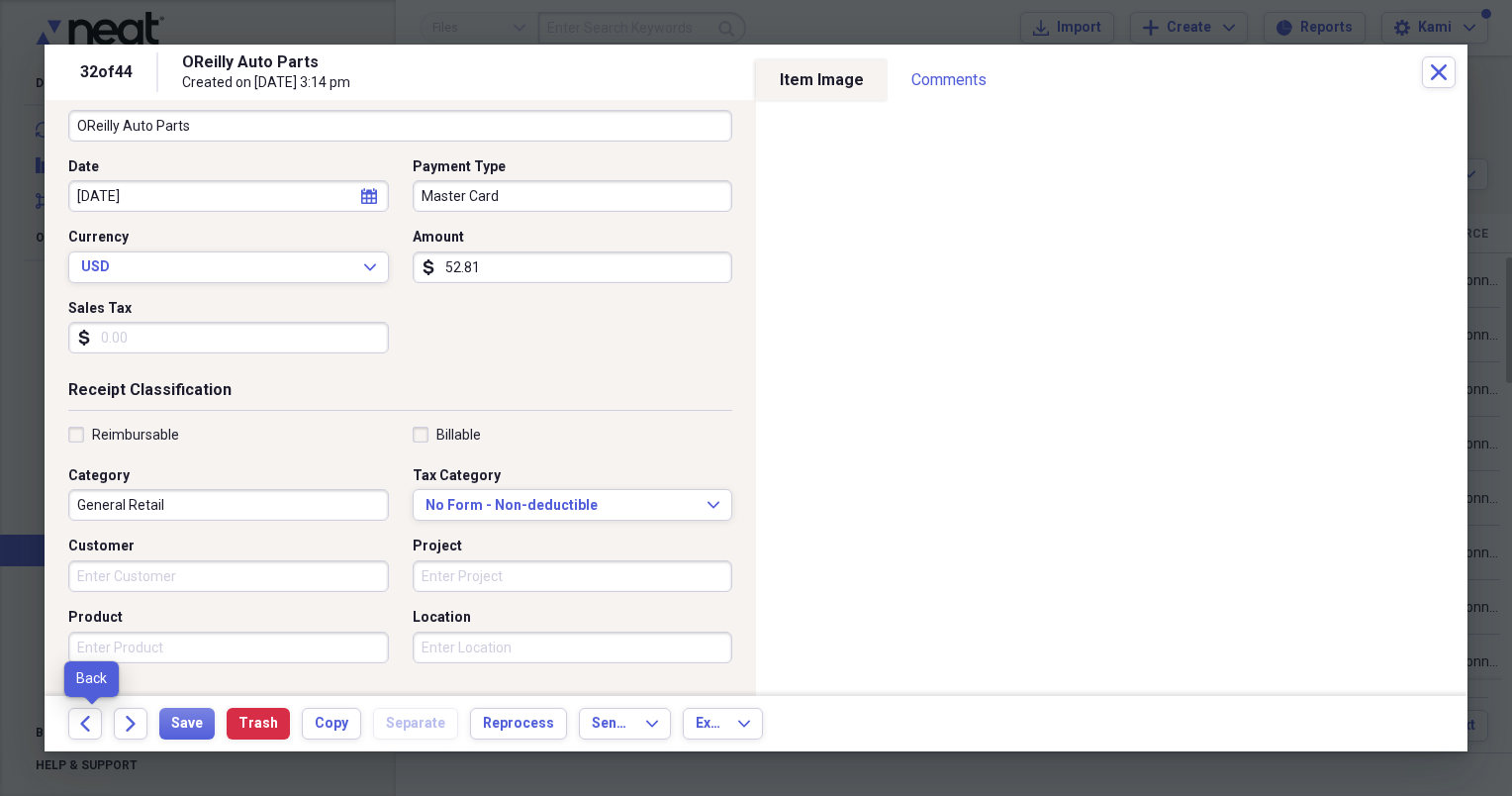 click on "Back" at bounding box center [91, 724] 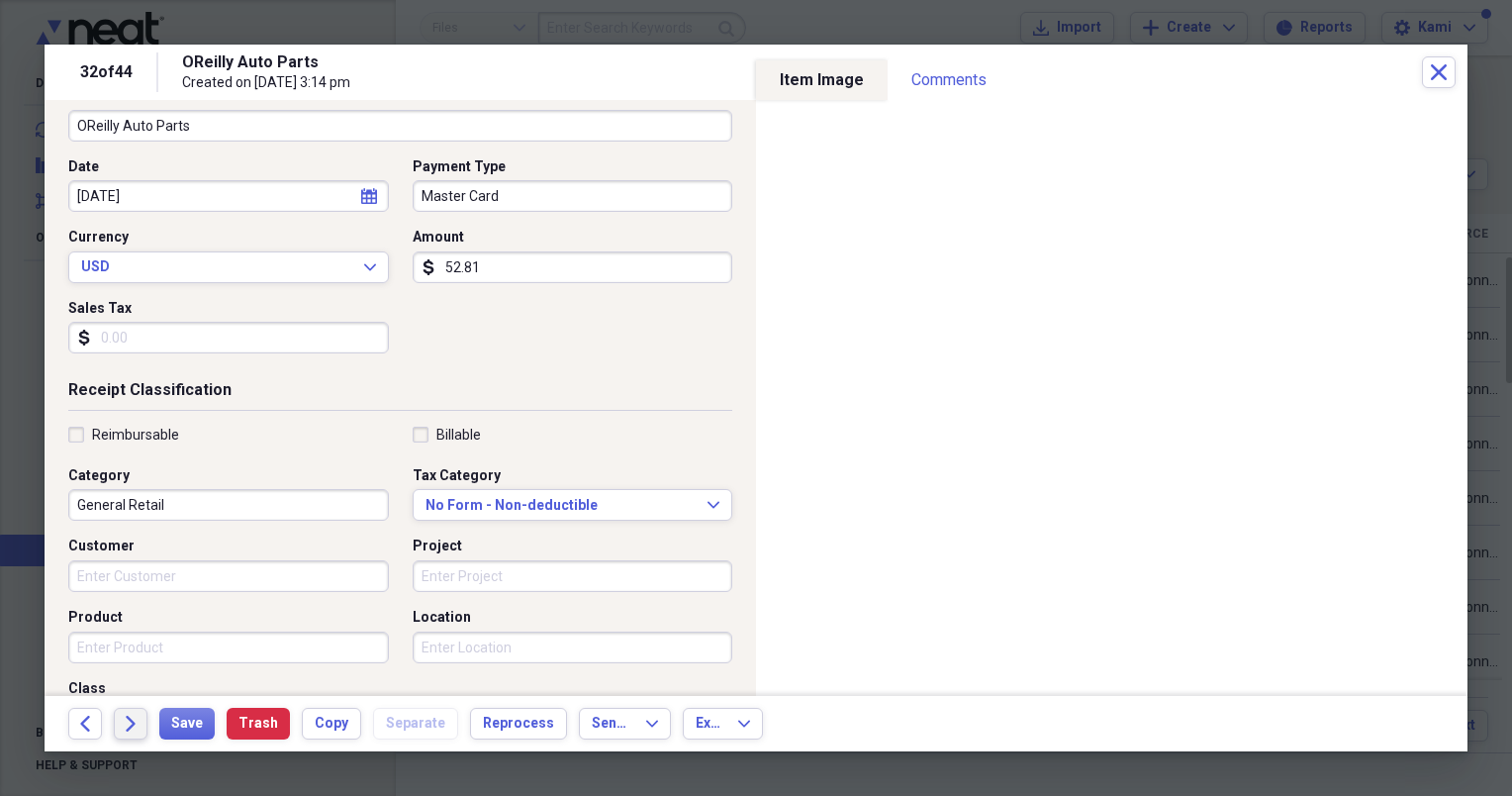 click on "Forward" at bounding box center [131, 724] 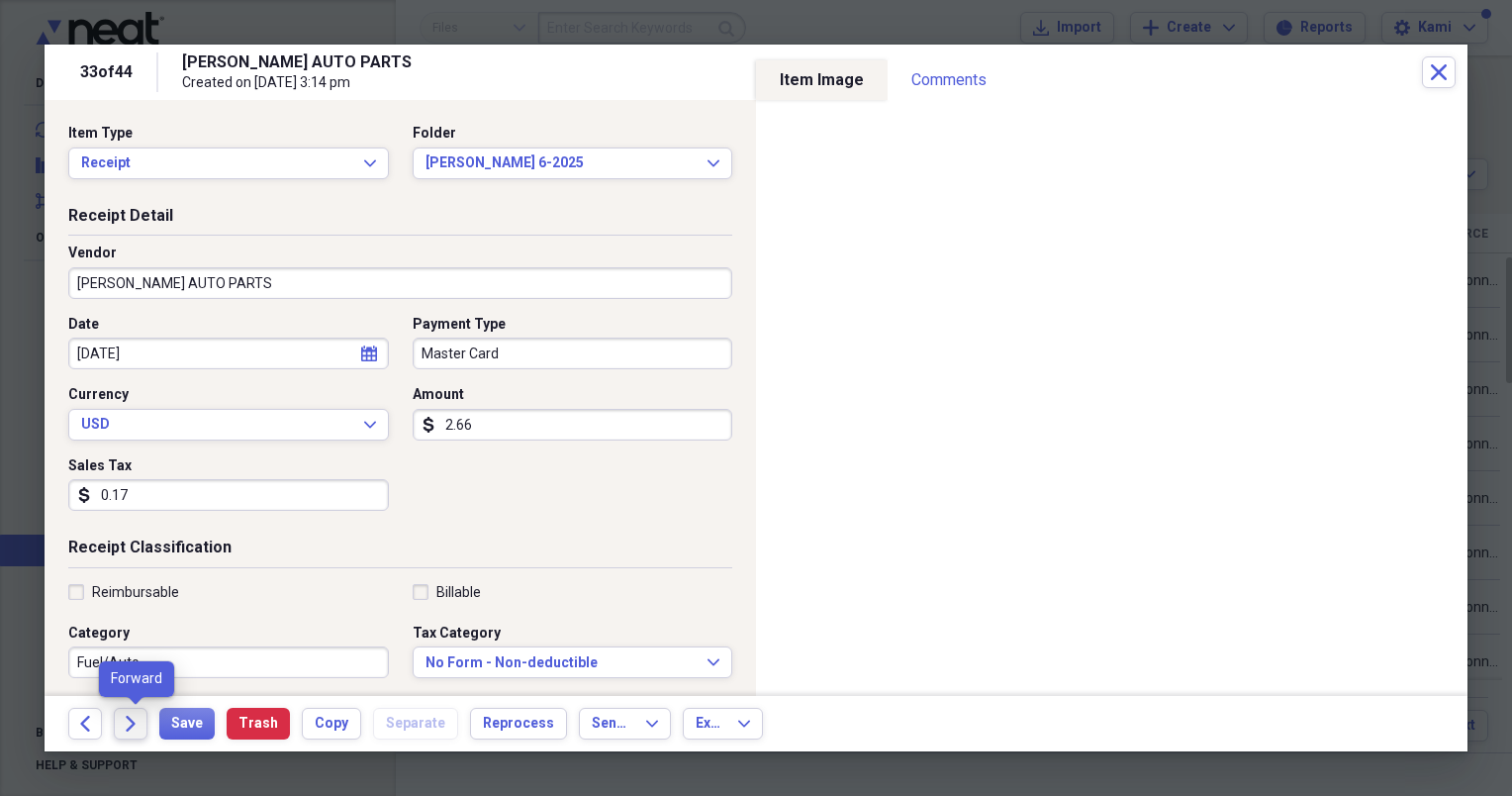 click on "Forward" 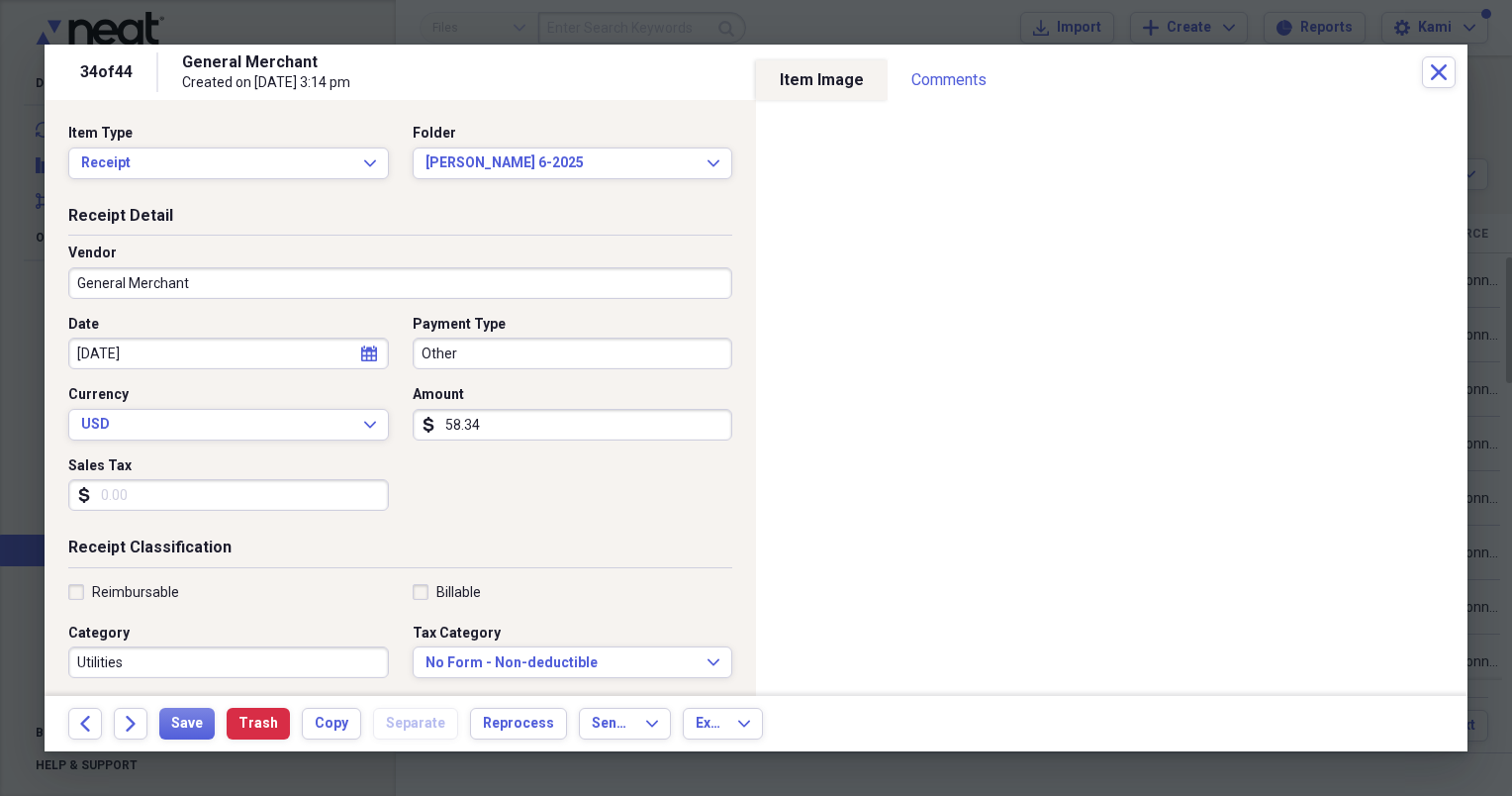 click on "General Merchant" at bounding box center (400, 283) 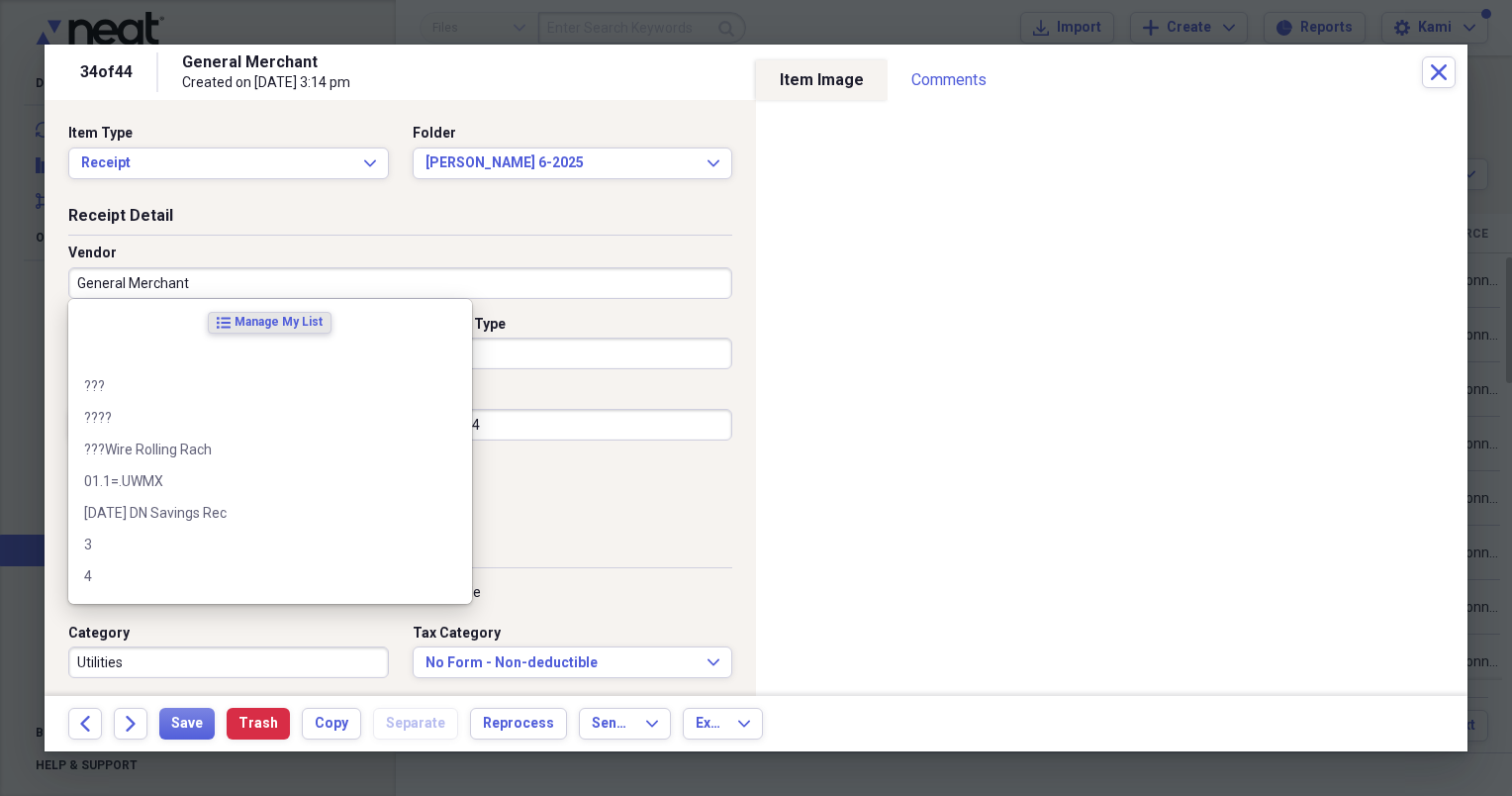 type on "t" 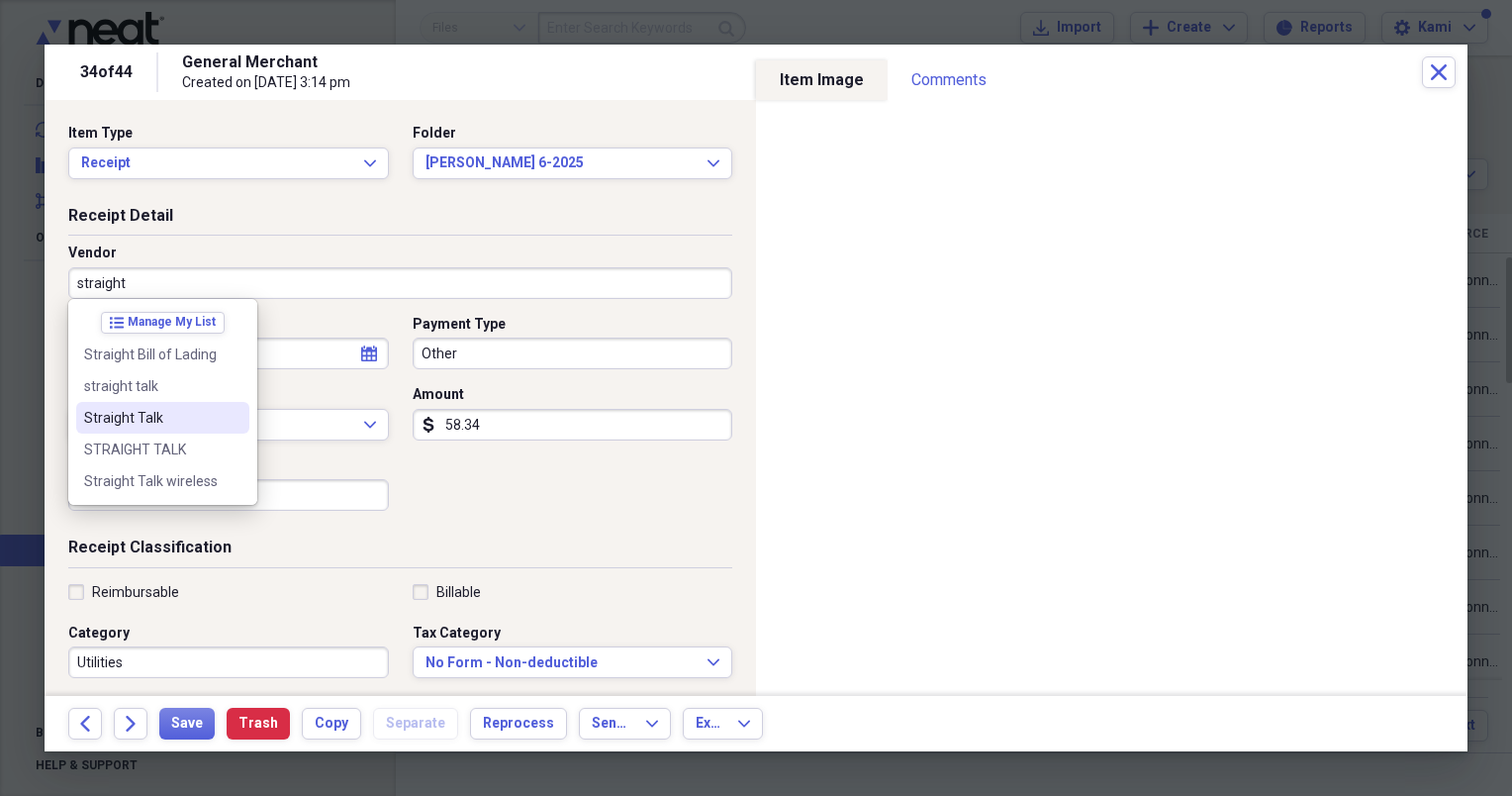 click on "Straight Talk" at bounding box center (150, 418) 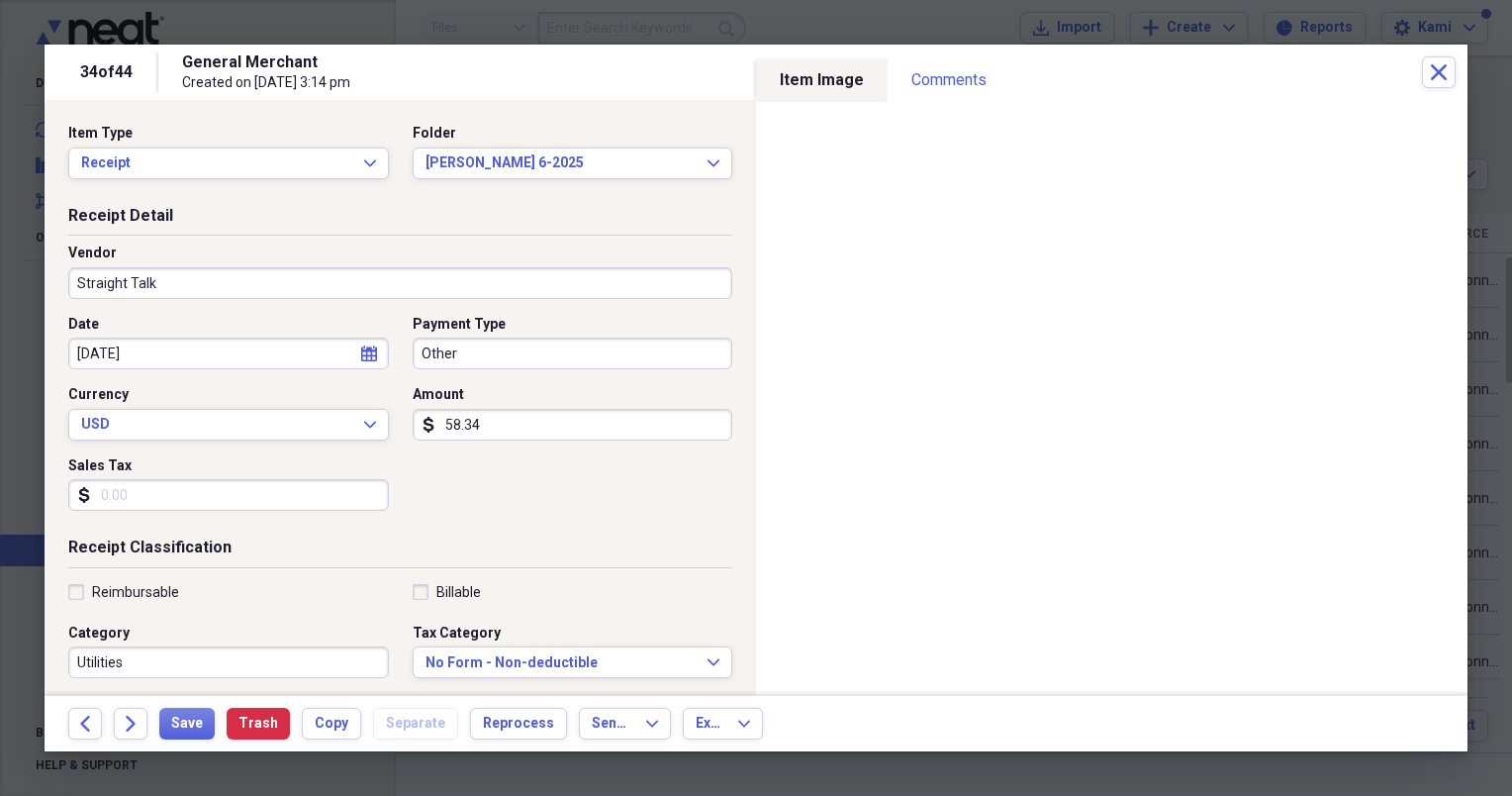 type on "Phone/Telecom" 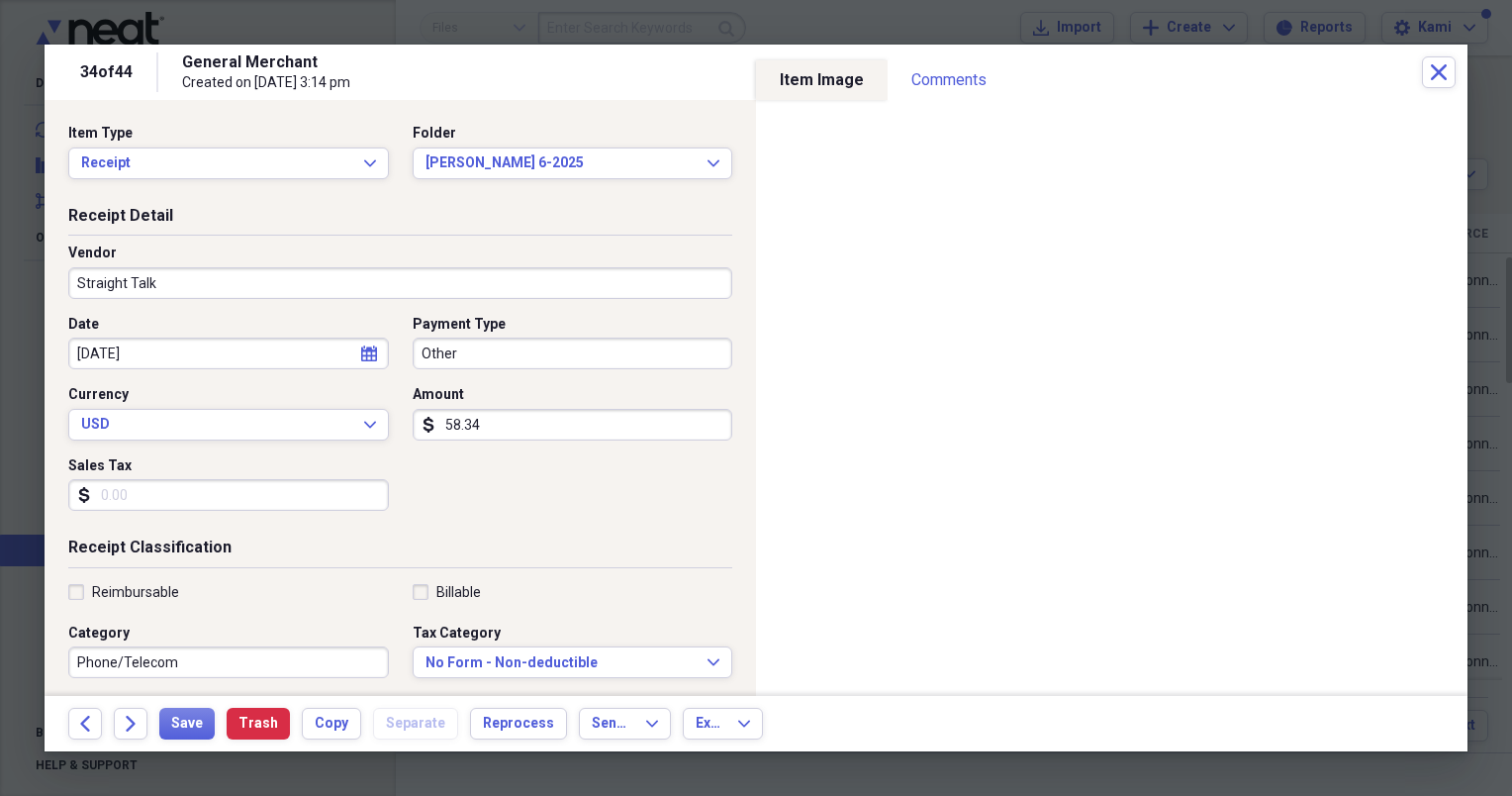 click on "Other" at bounding box center (573, 353) 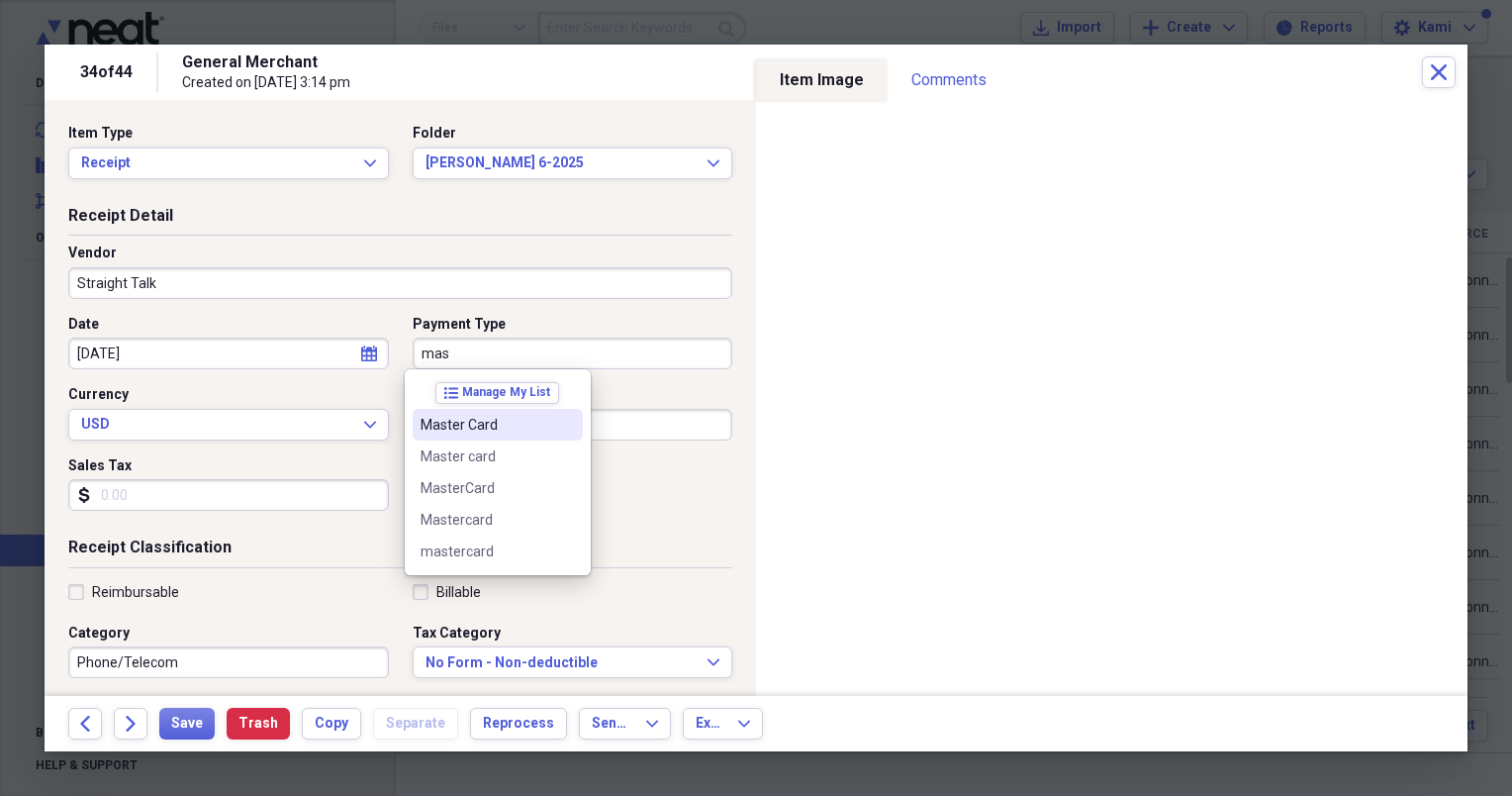 click on "Master Card" at bounding box center [486, 425] 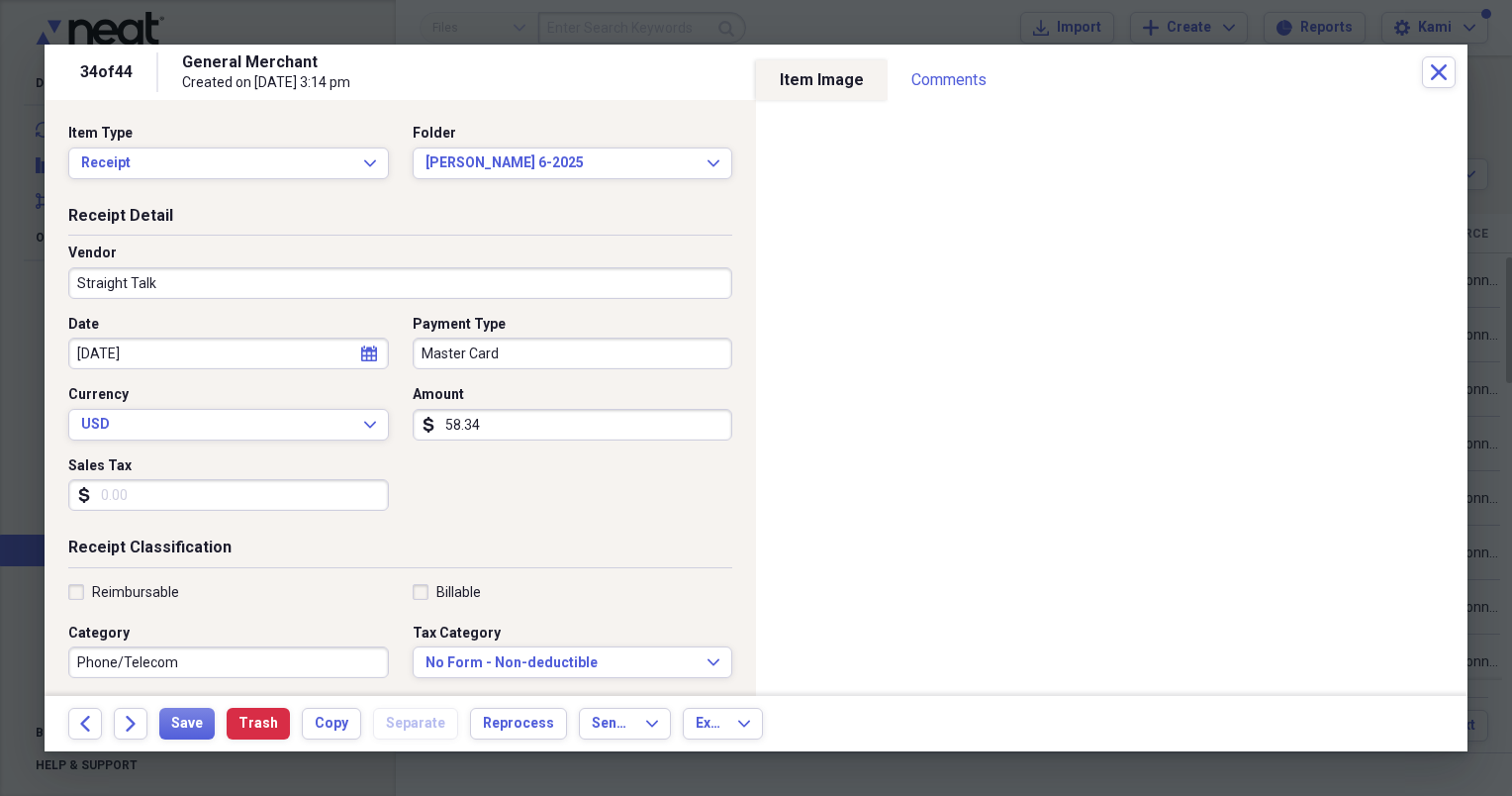 click on "58.34" at bounding box center [573, 425] 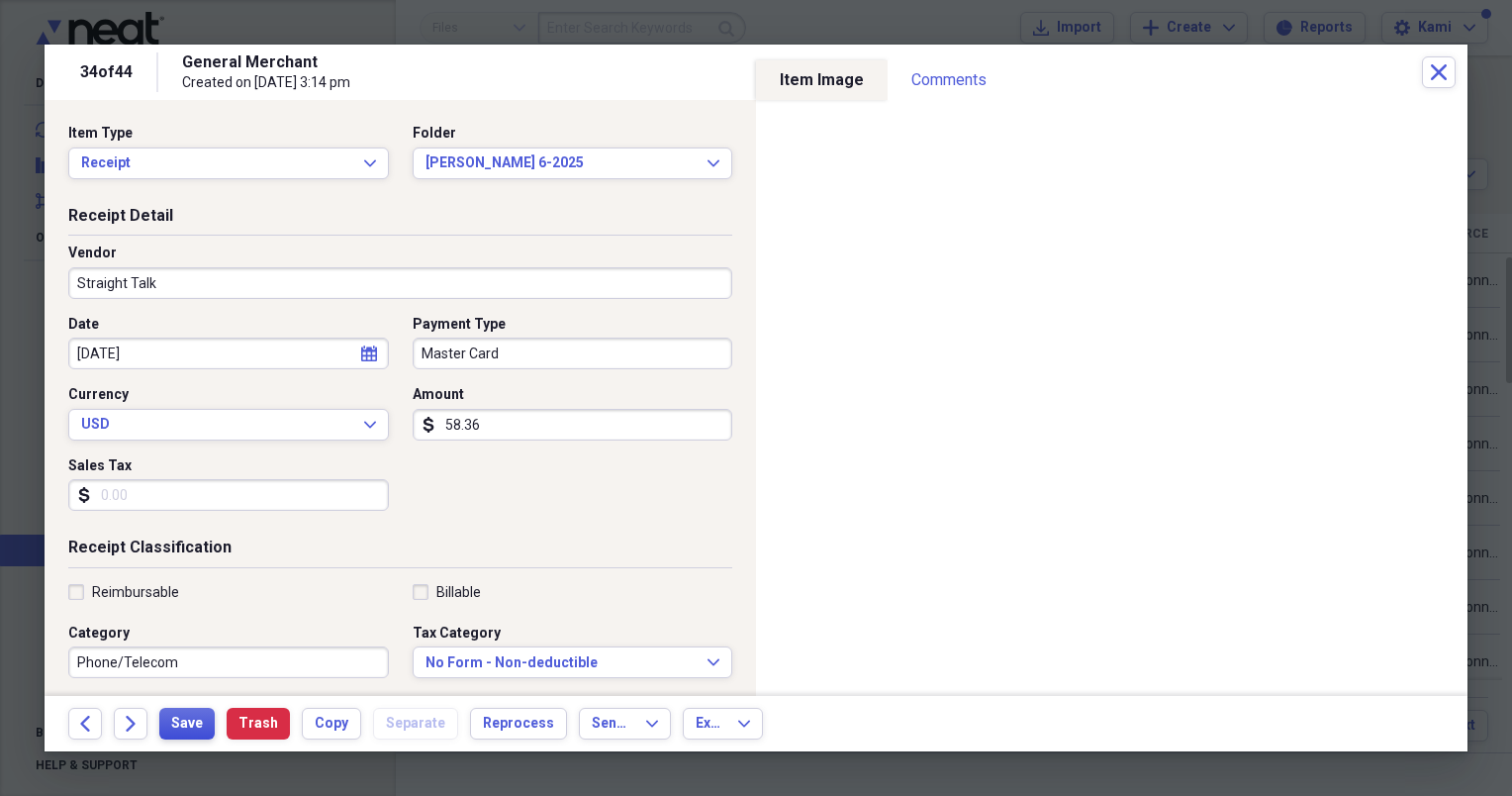 type on "58.36" 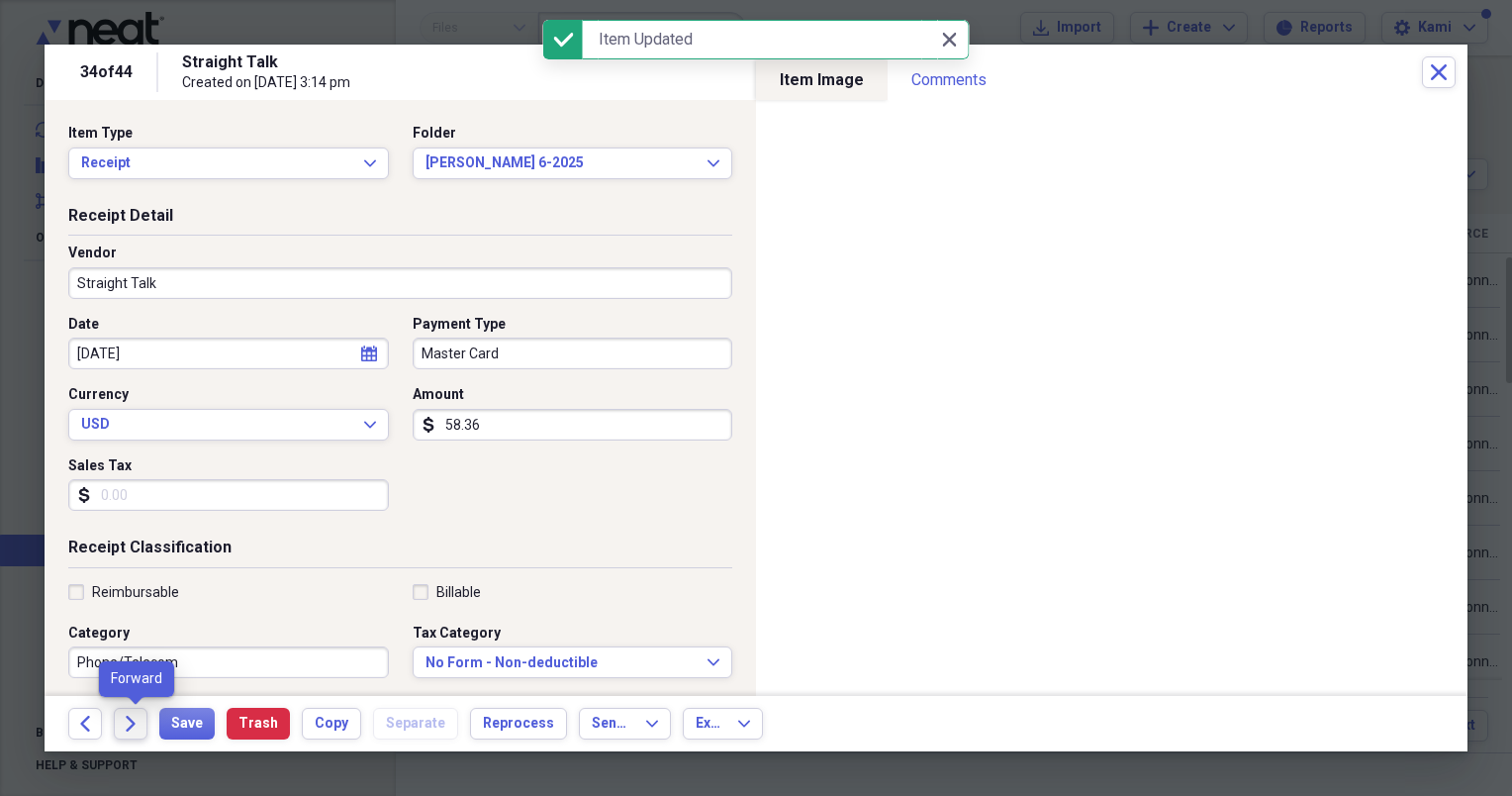 click 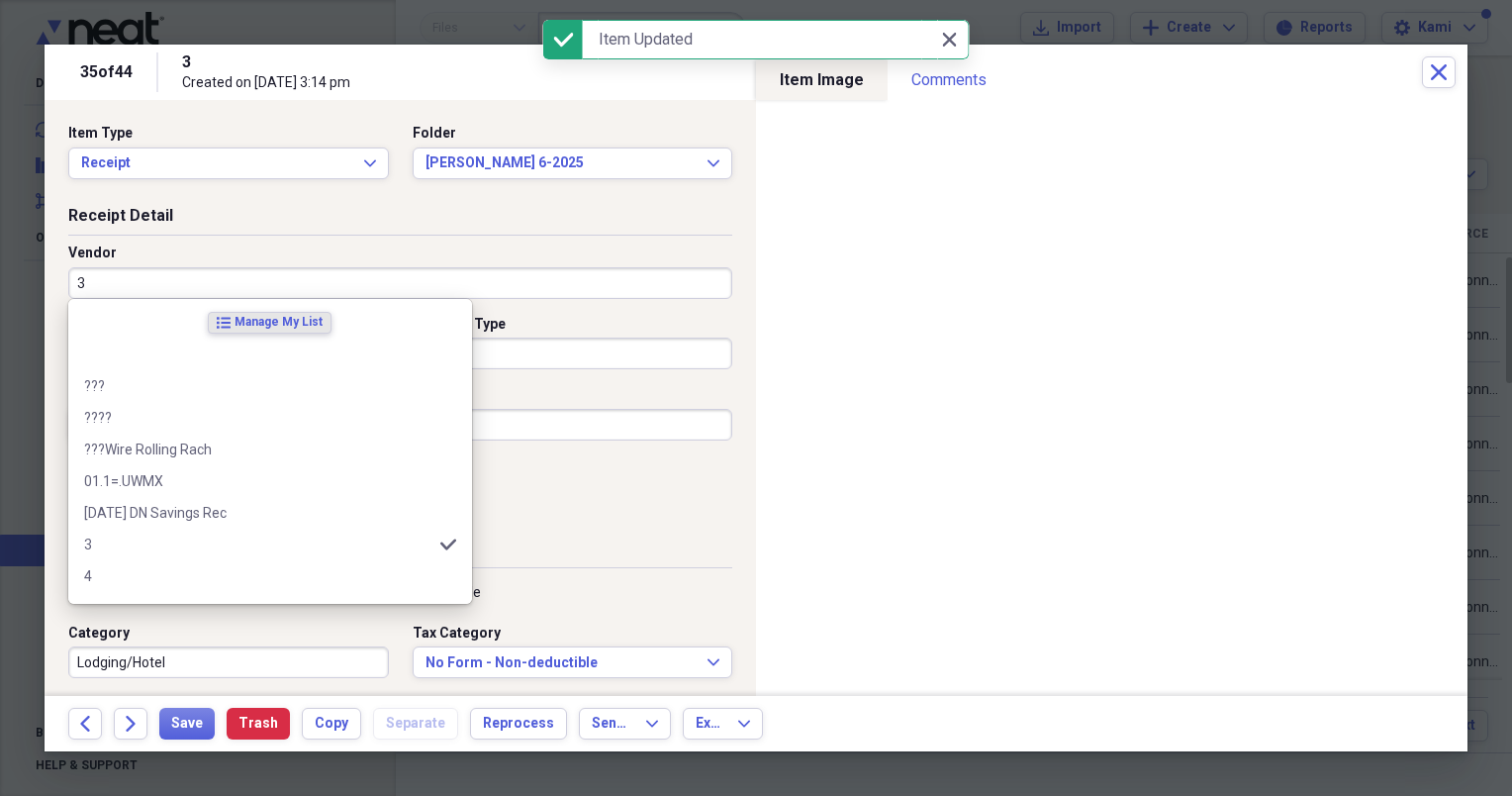 click on "3" at bounding box center (400, 283) 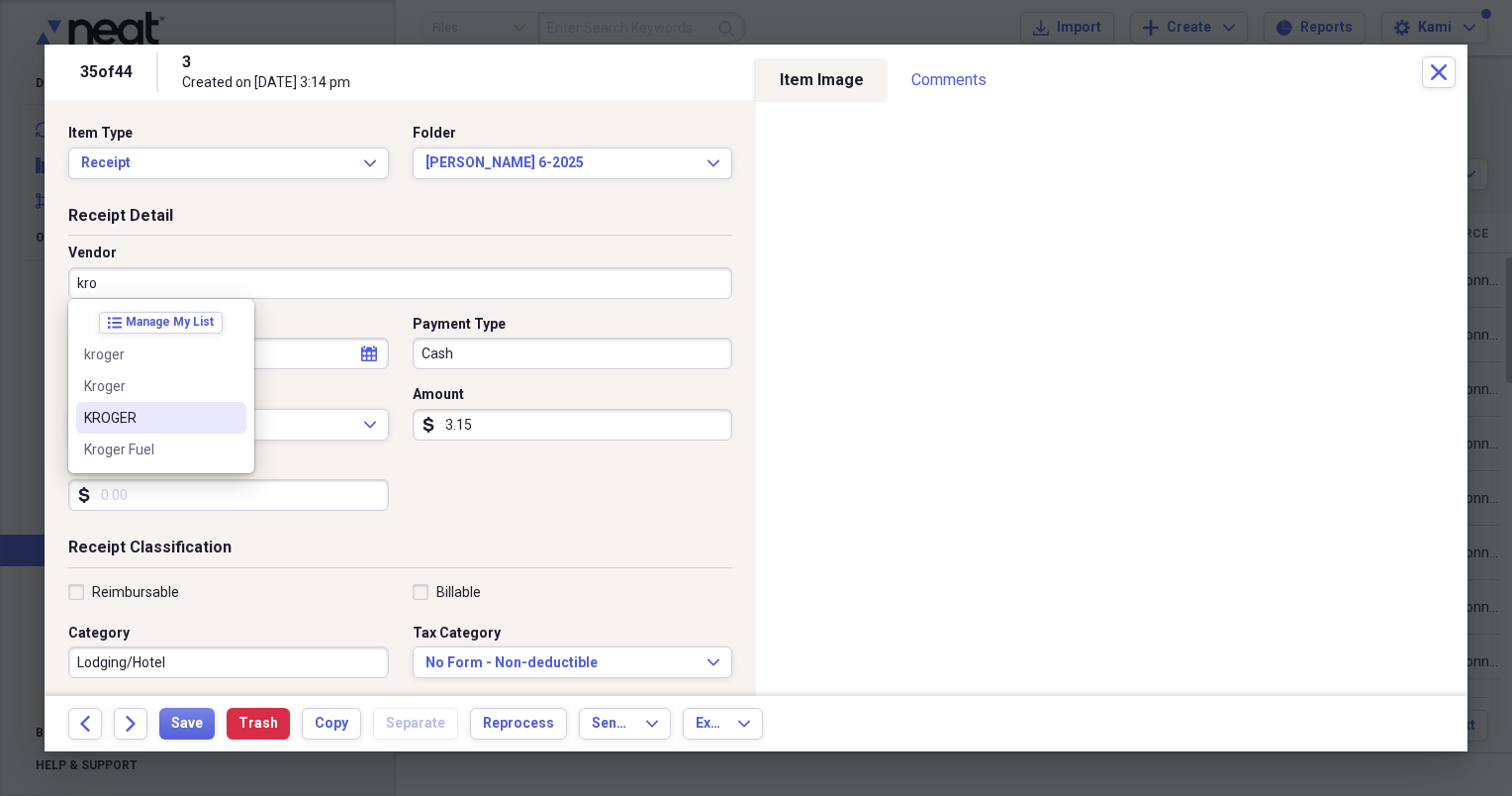 click on "KROGER" at bounding box center (149, 418) 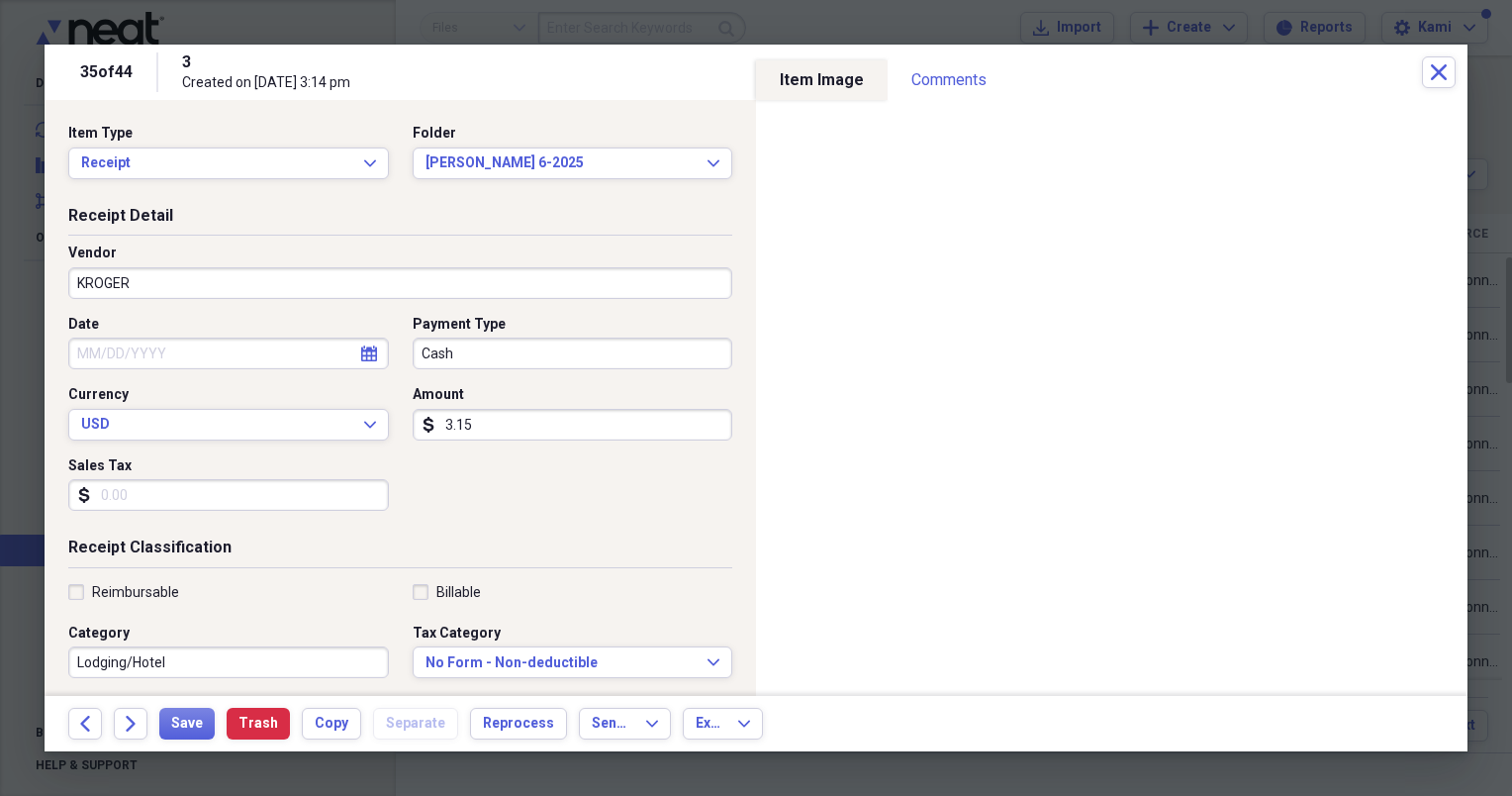 type on "Groceries" 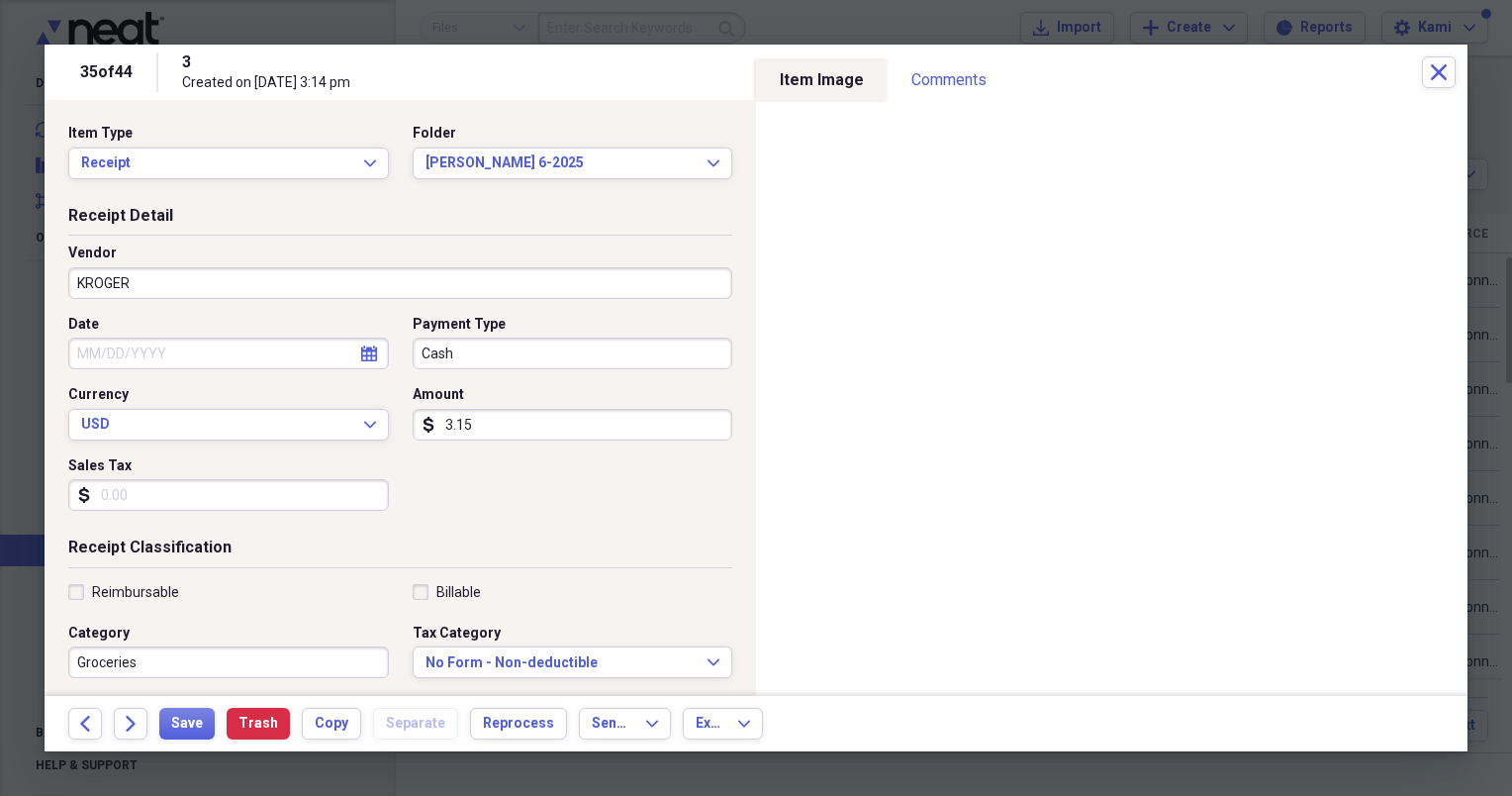 click on "Cash" at bounding box center [573, 353] 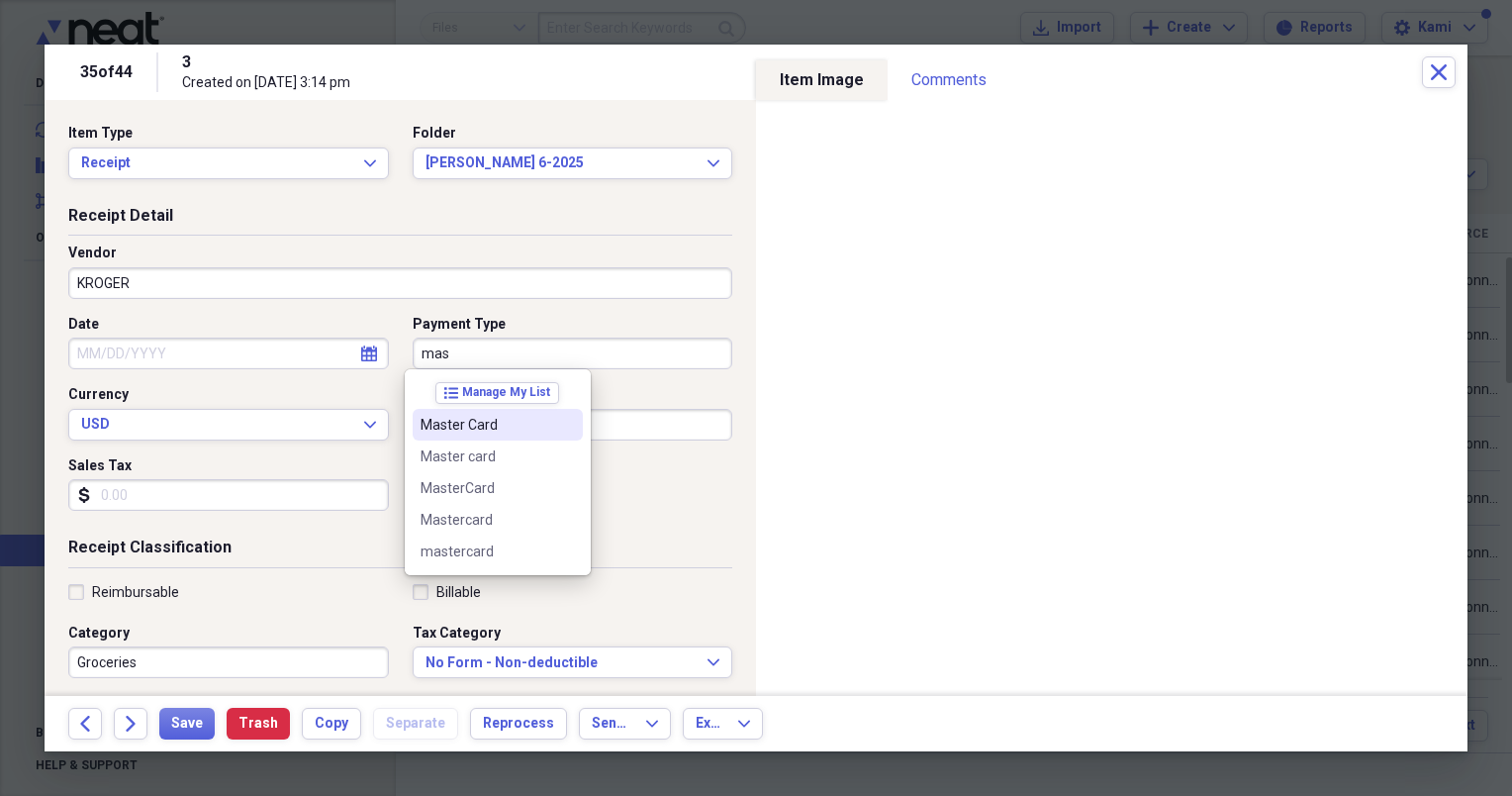 click on "Master Card" at bounding box center [498, 425] 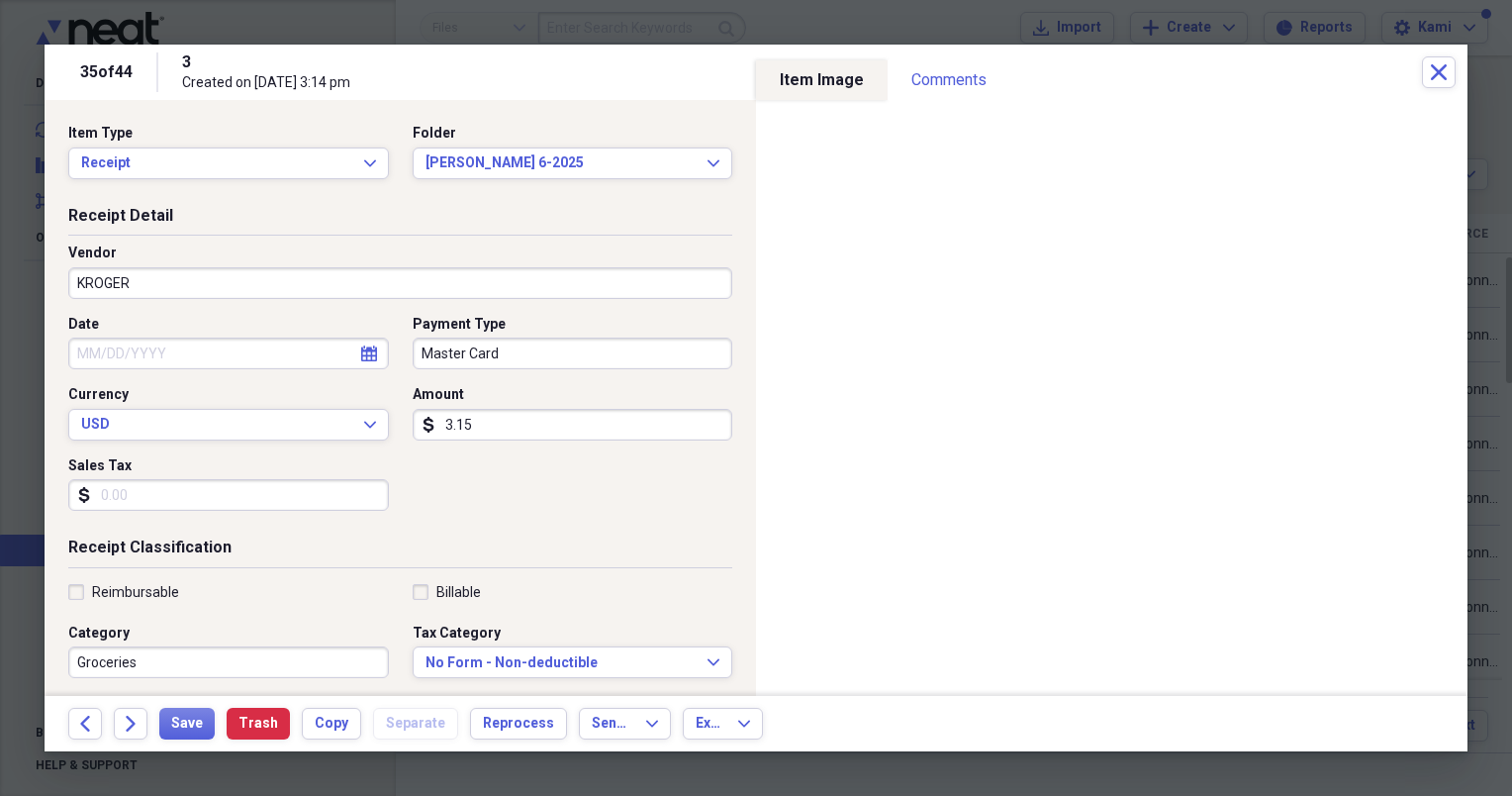 click 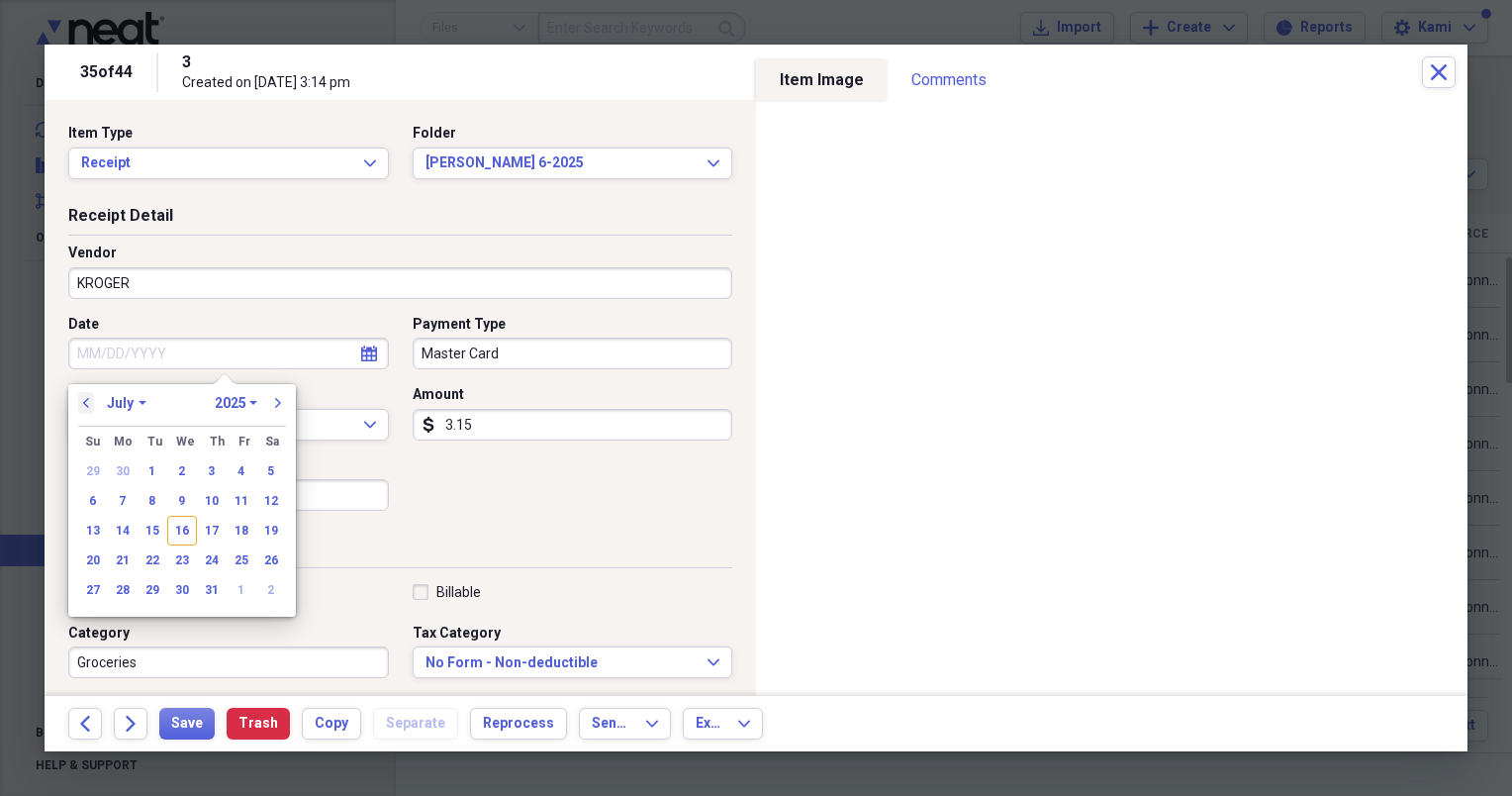 click on "previous" at bounding box center [86, 403] 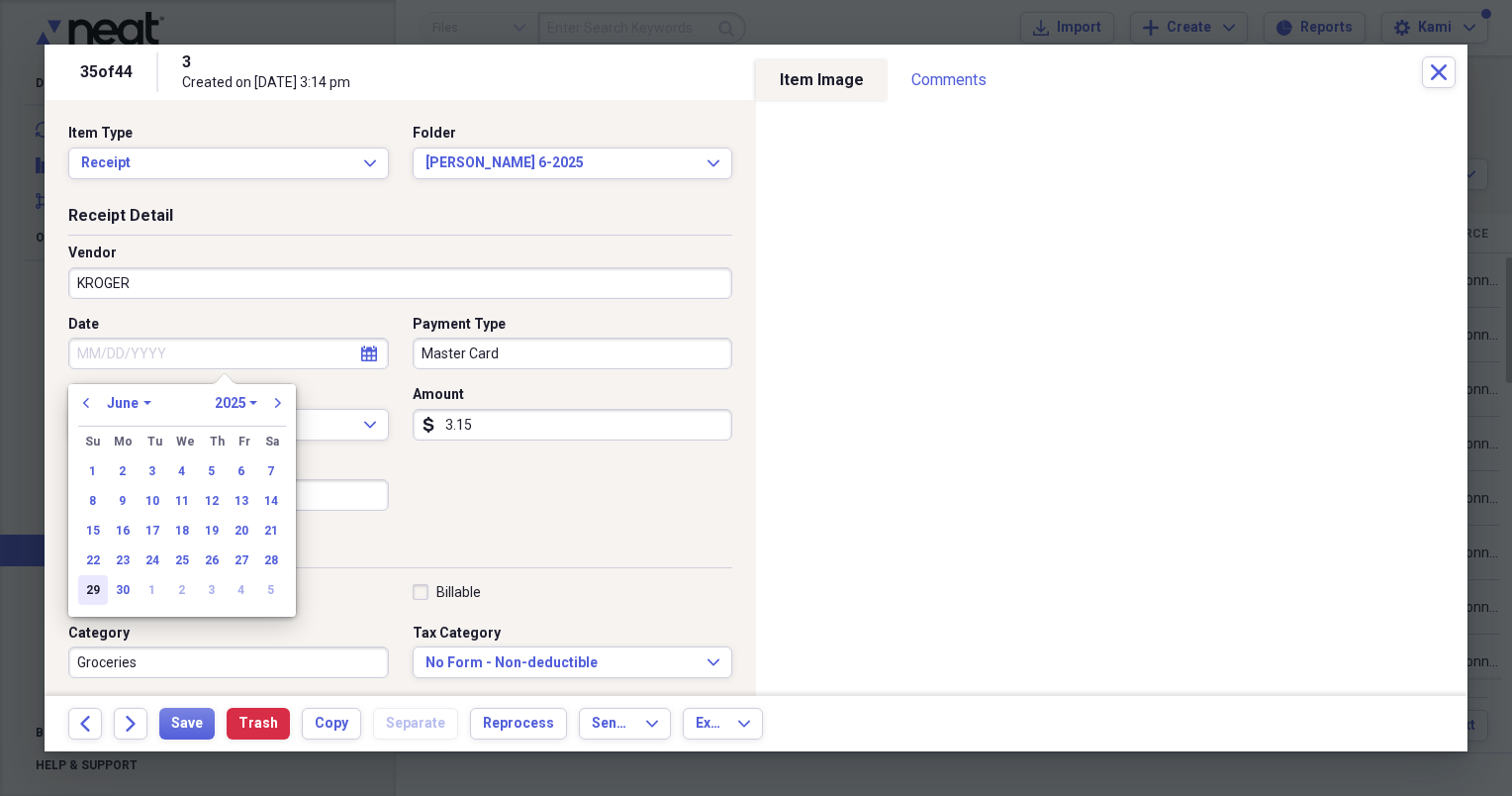click on "29" at bounding box center (93, 590) 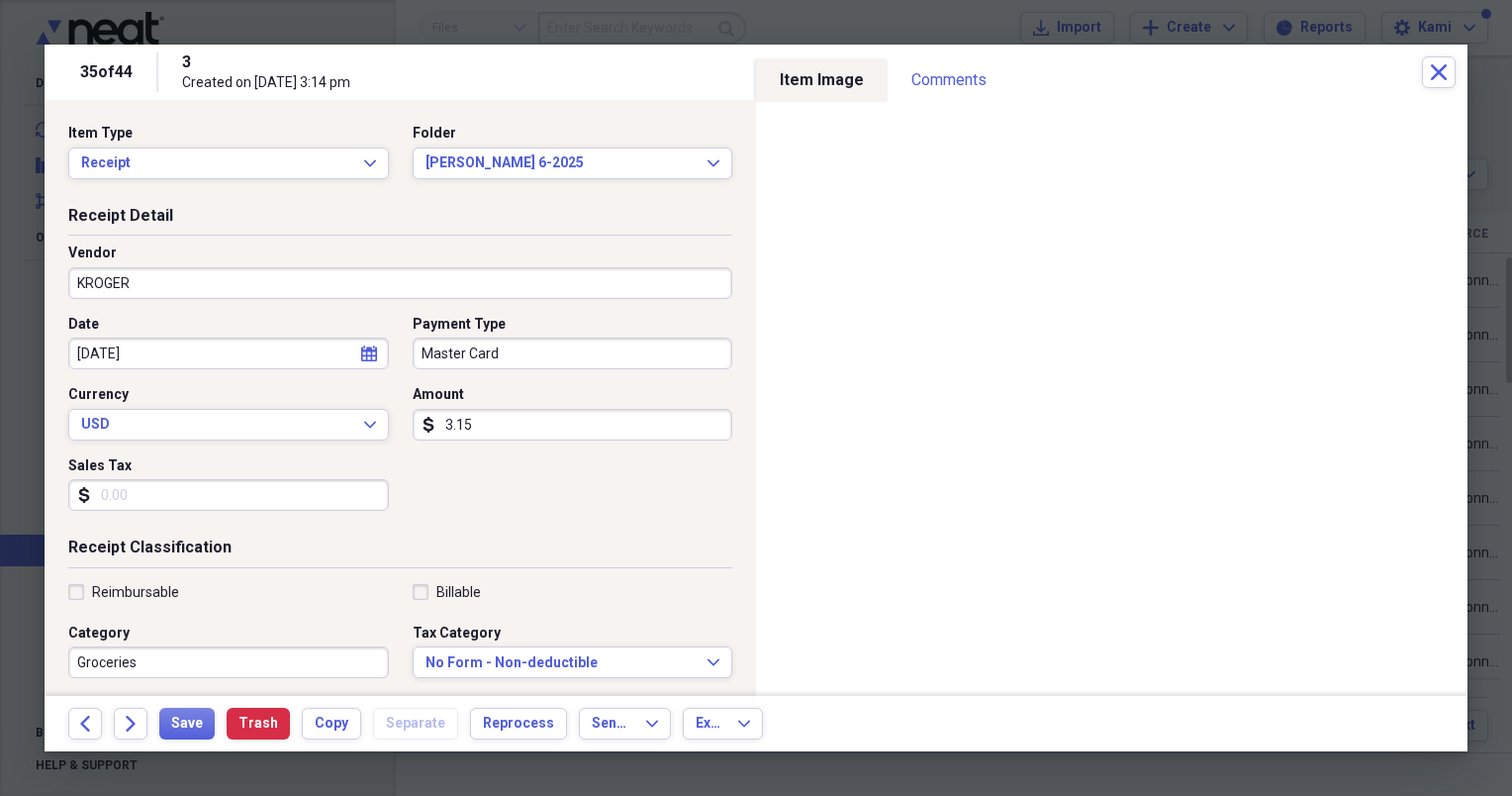 type on "[DATE]" 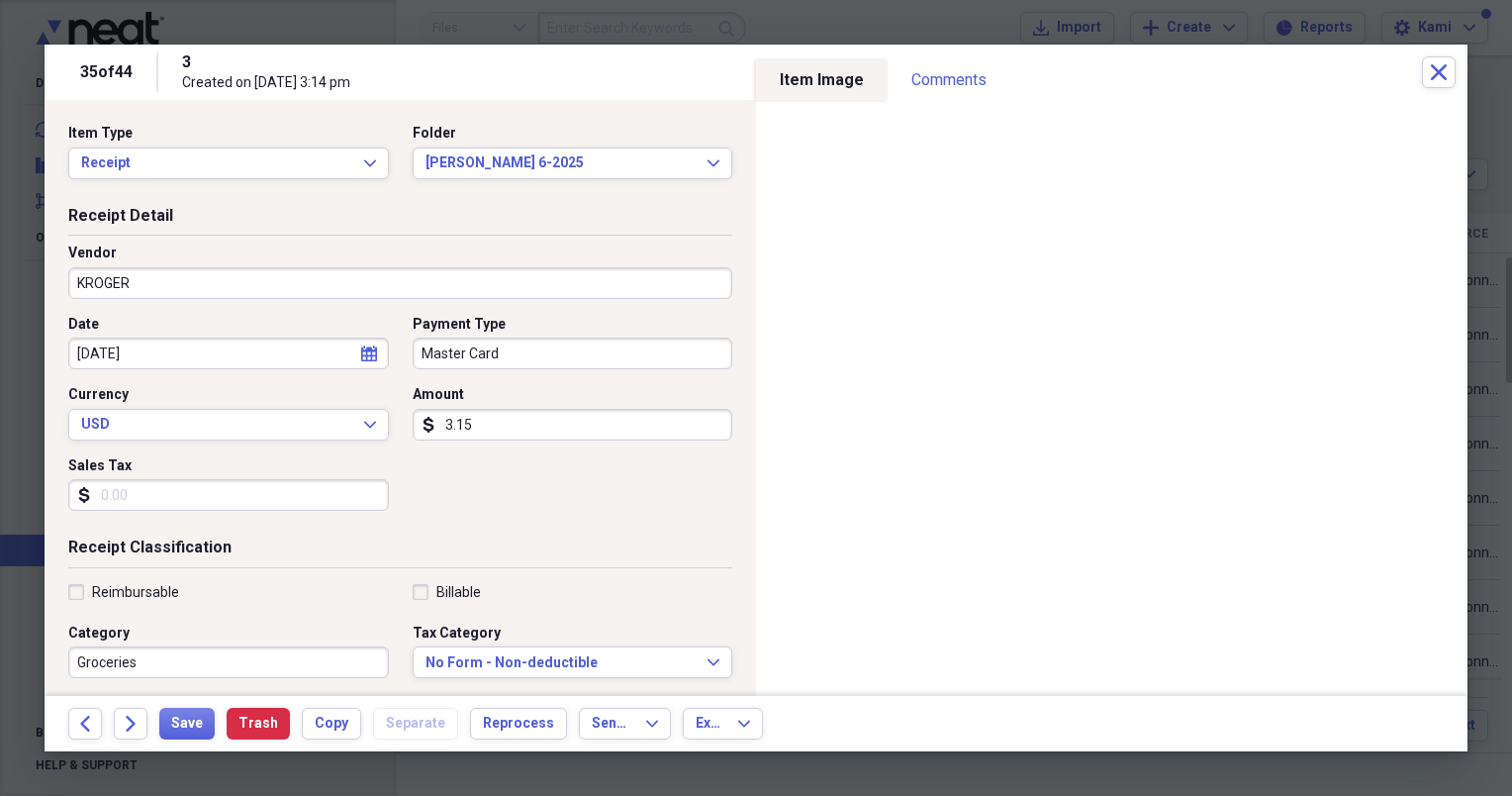 click on "Amount dollar-sign 3.15" at bounding box center (567, 413) 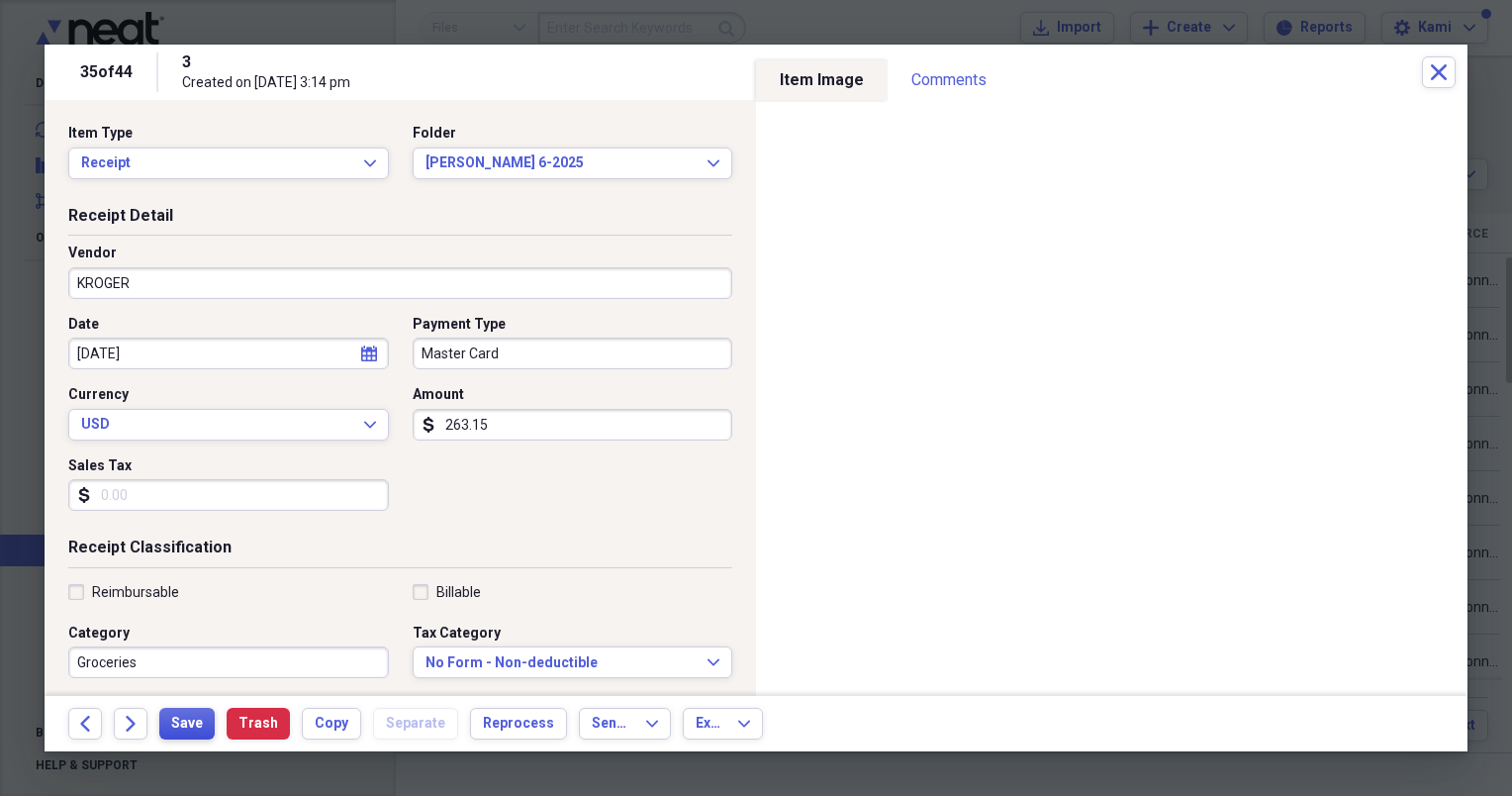 type on "263.15" 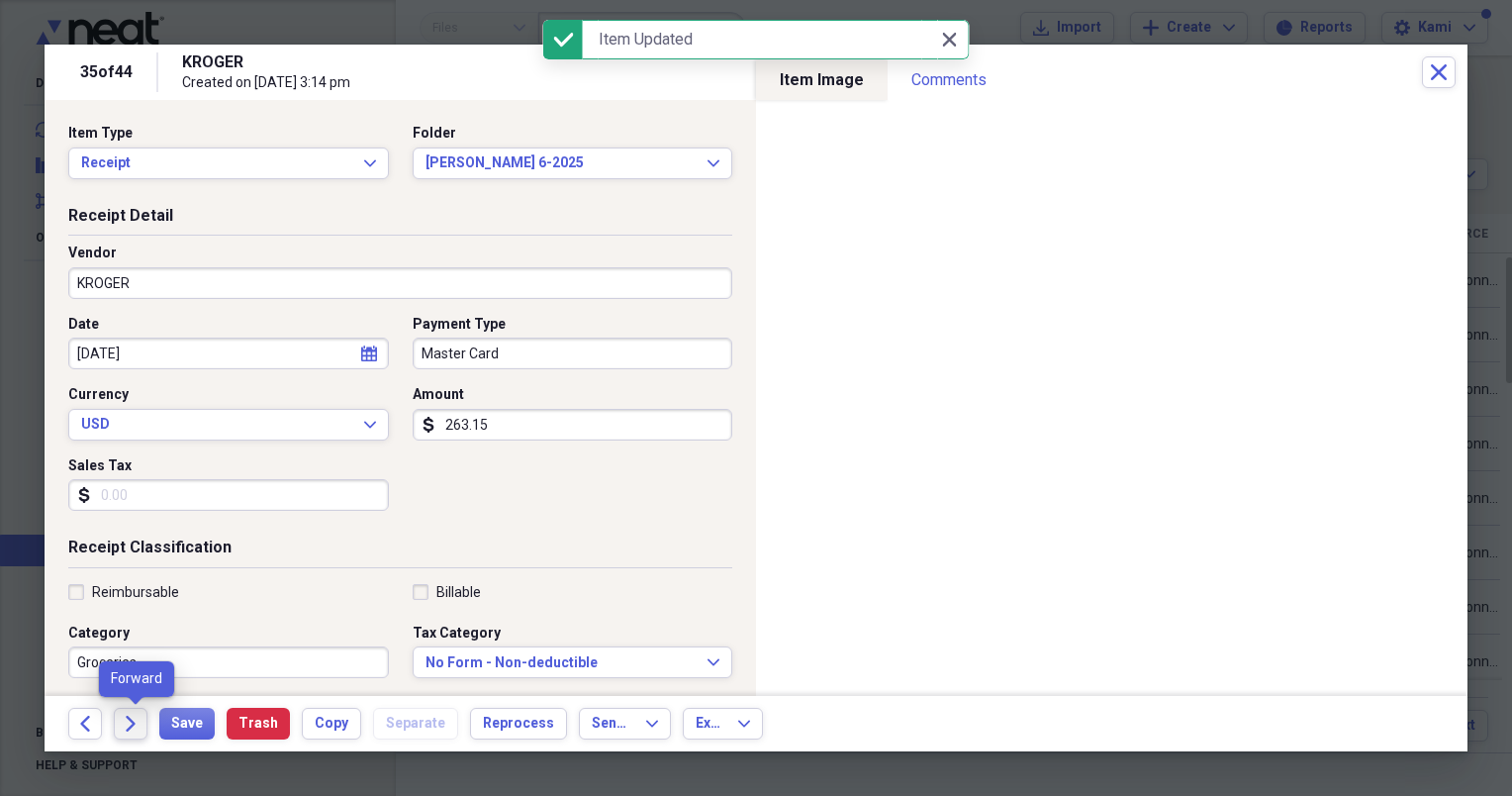 click 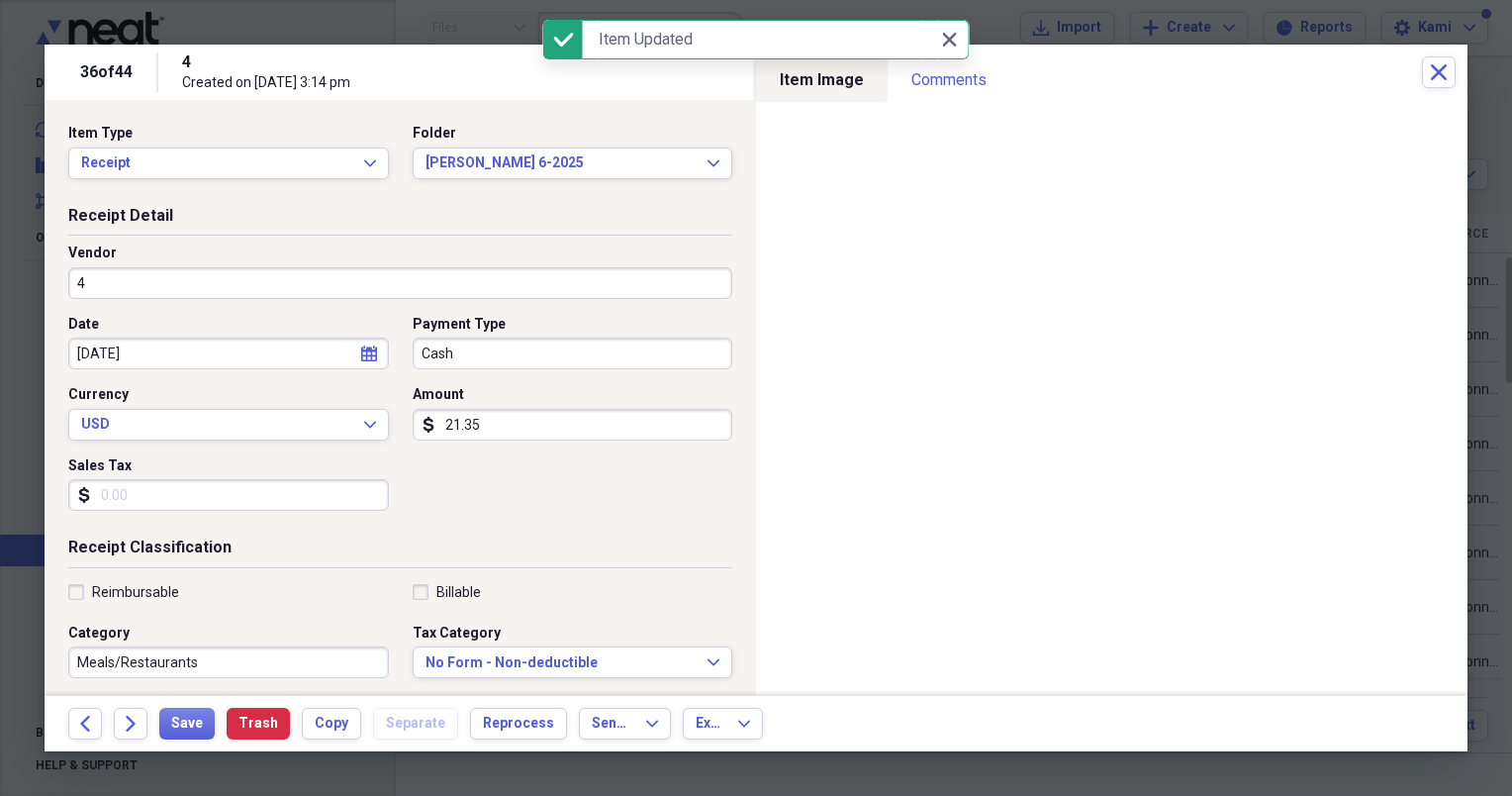 click on "4" at bounding box center [400, 283] 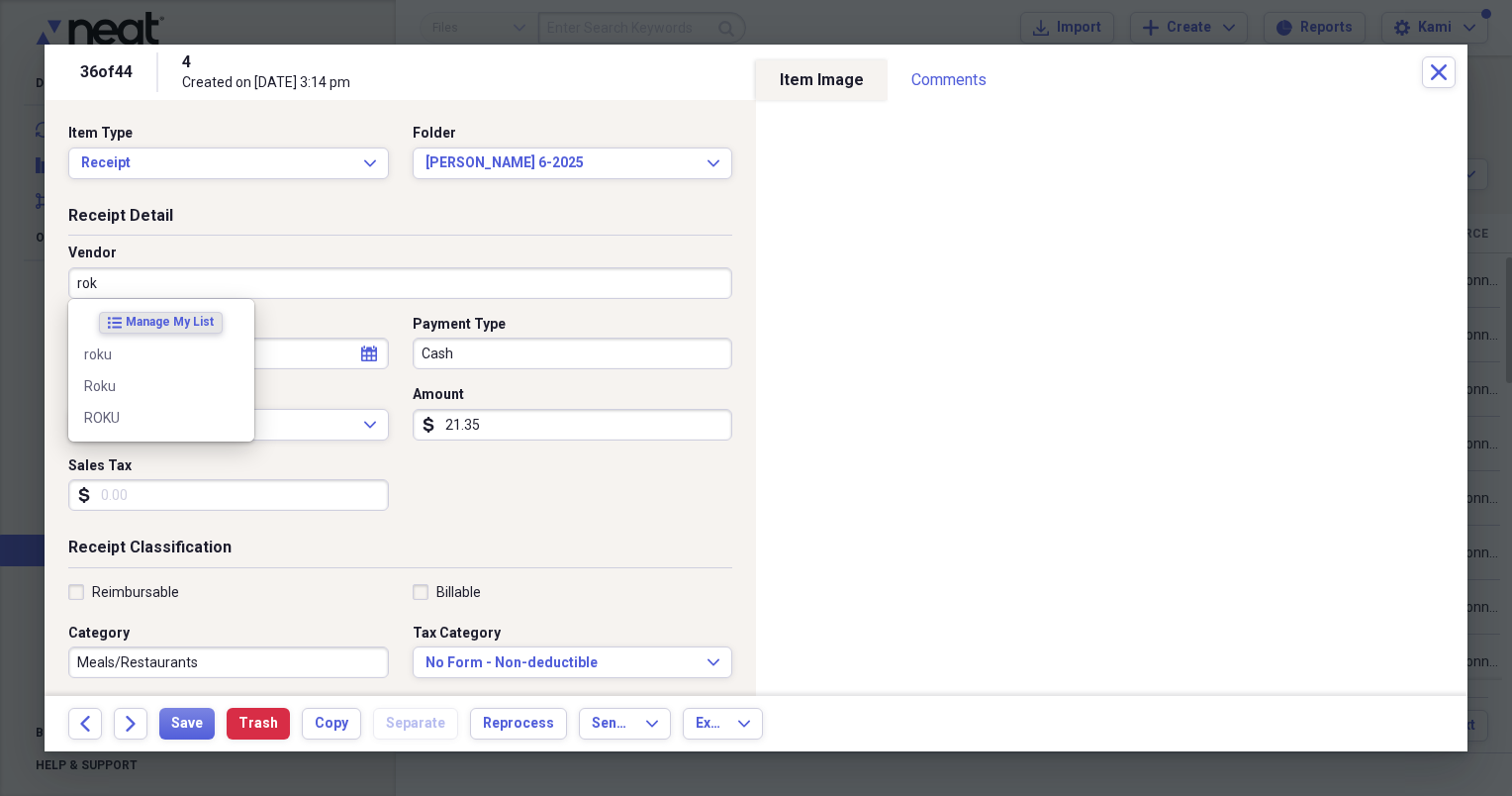 type on "roku" 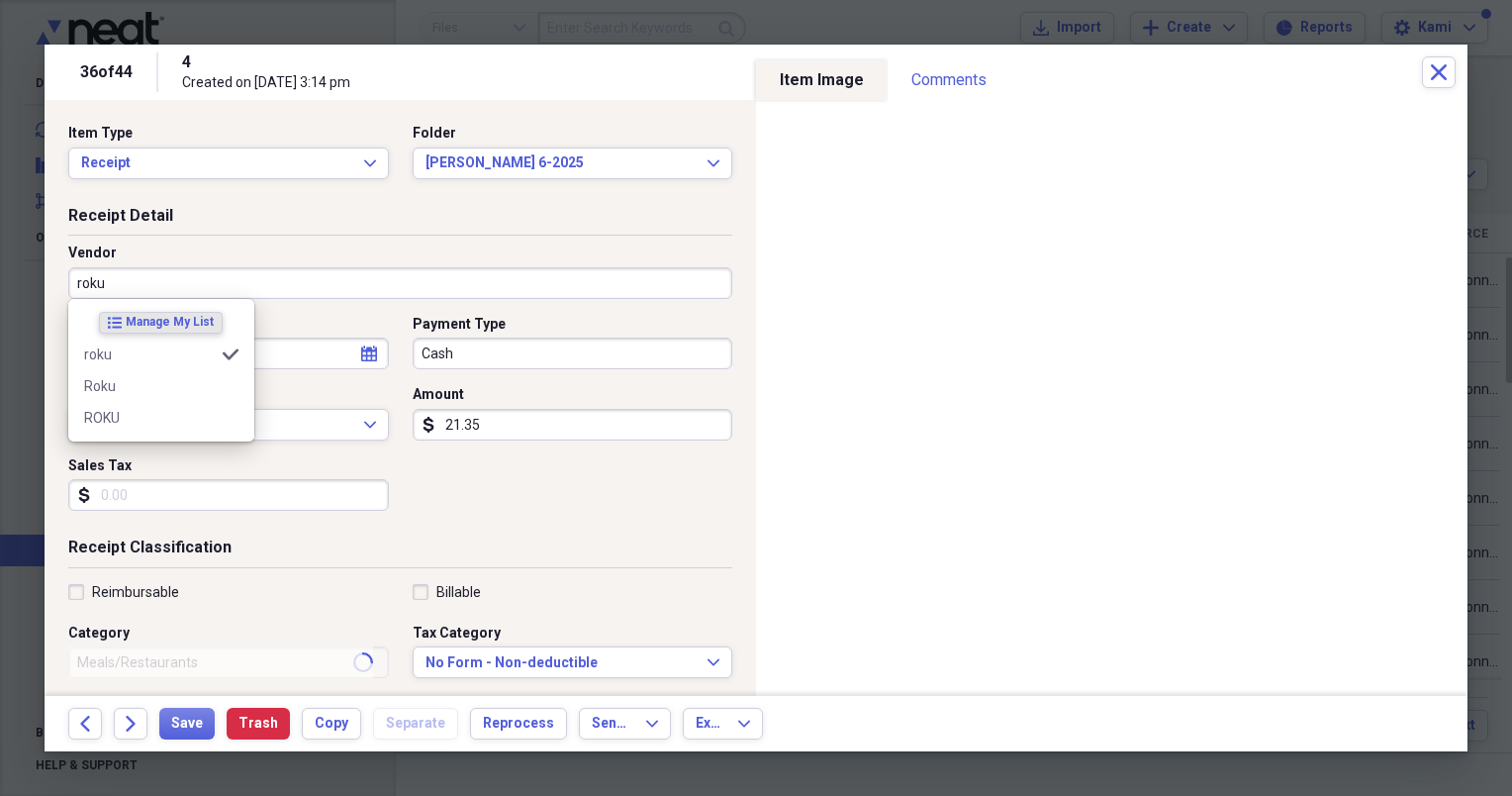 type on "General Retail" 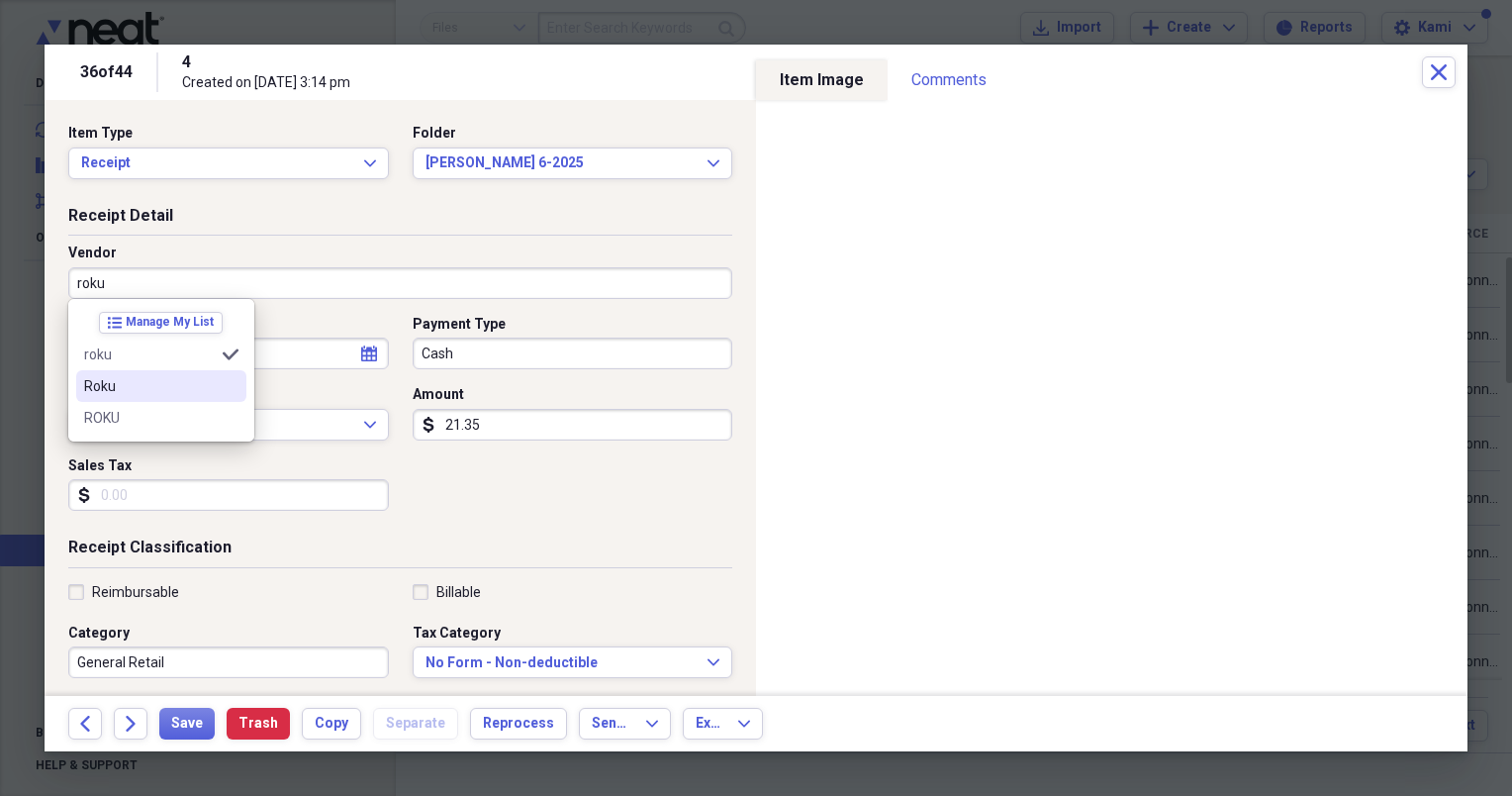 click on "list Manage My List roku selected Roku ROKU" at bounding box center [161, 370] 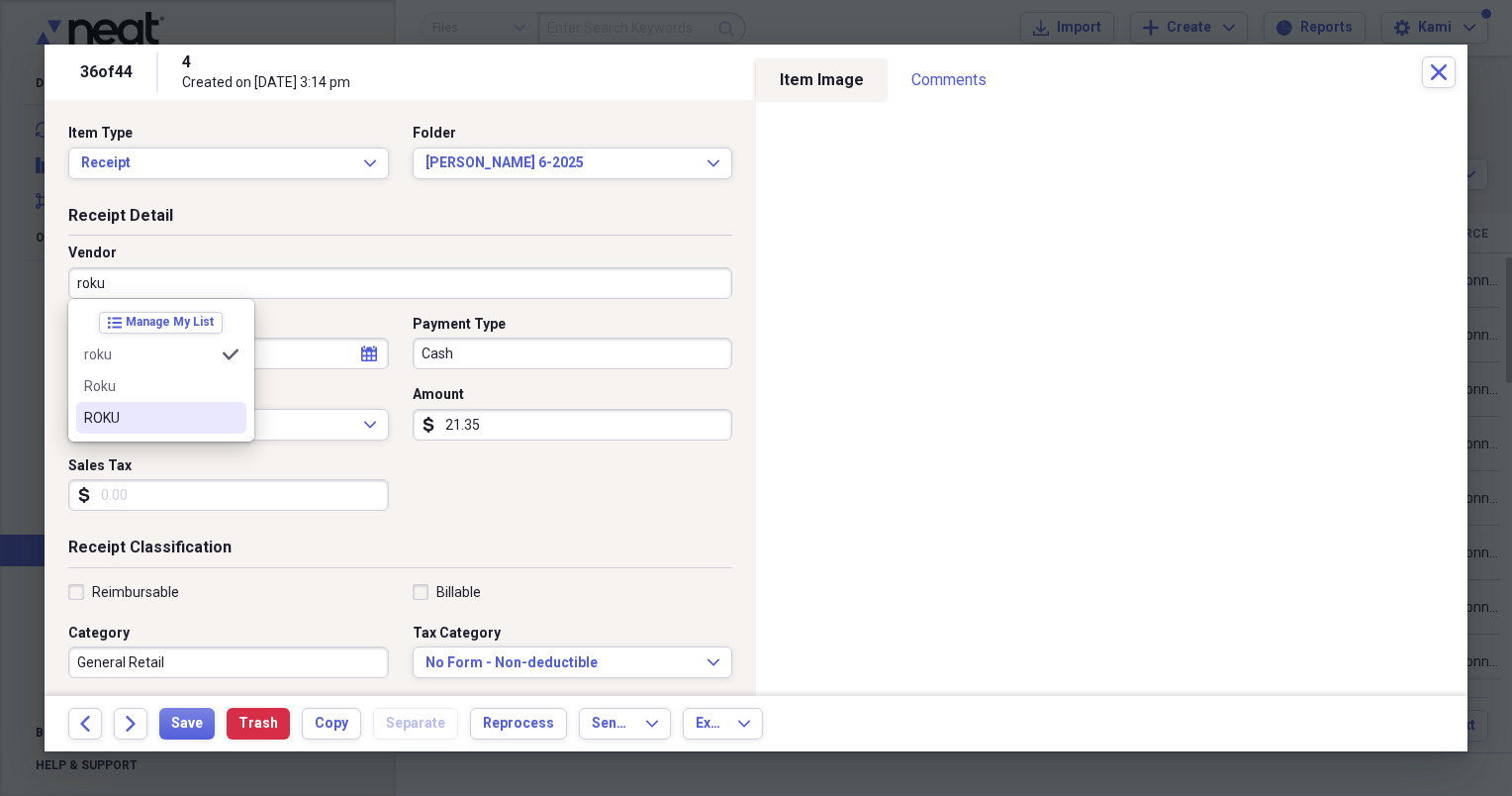 click on "ROKU" at bounding box center (161, 418) 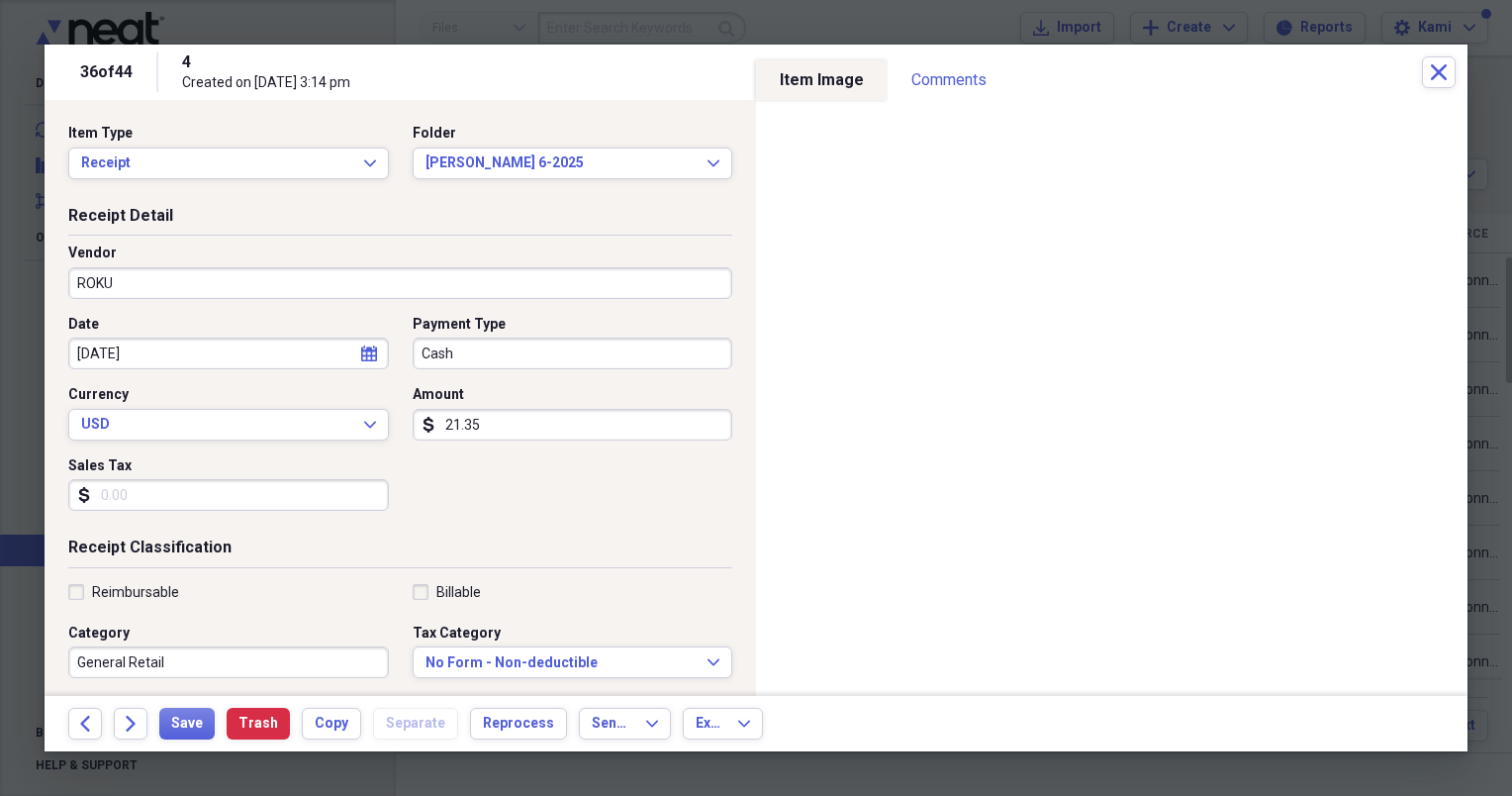 type on "6551" 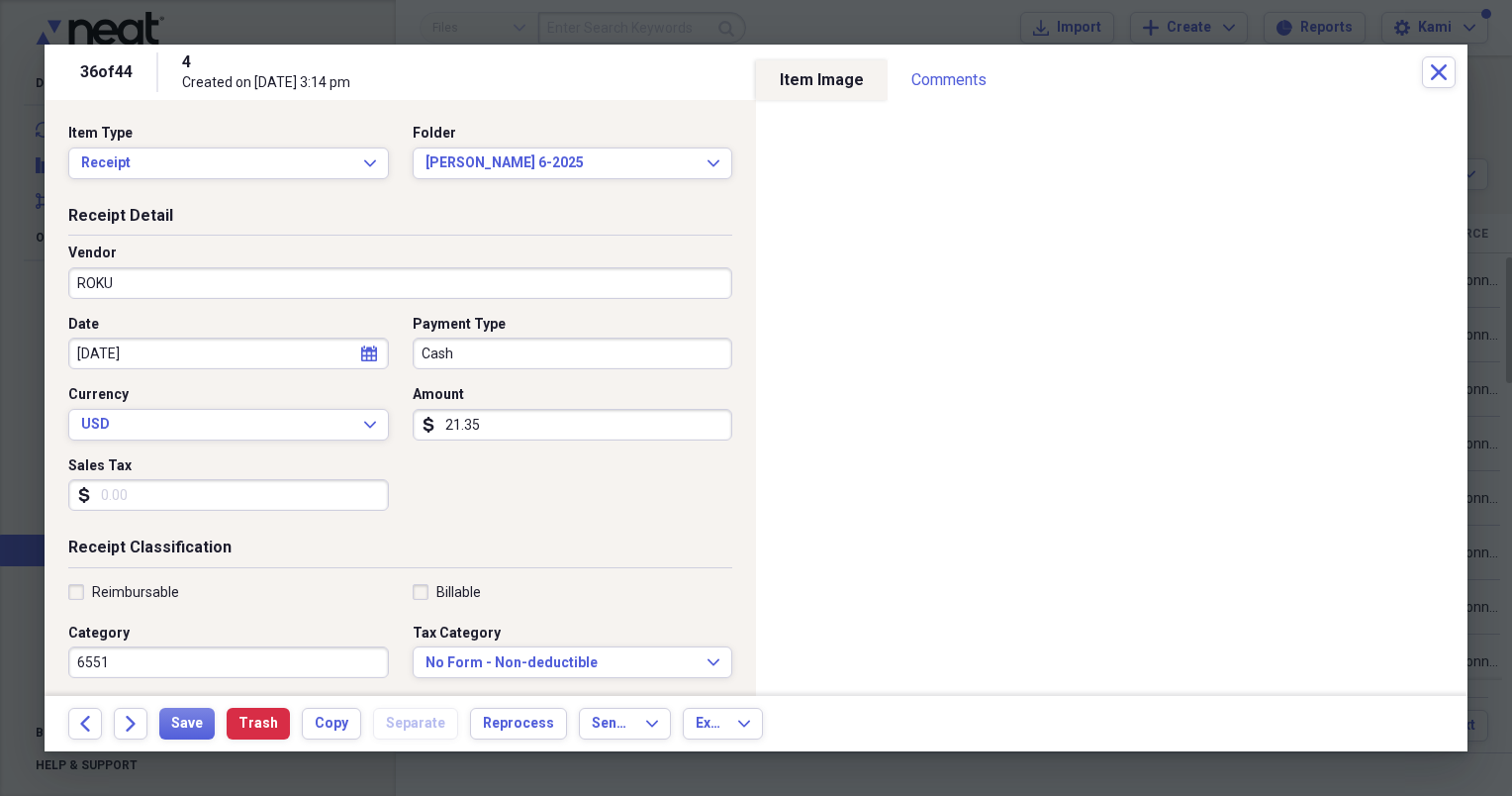 click 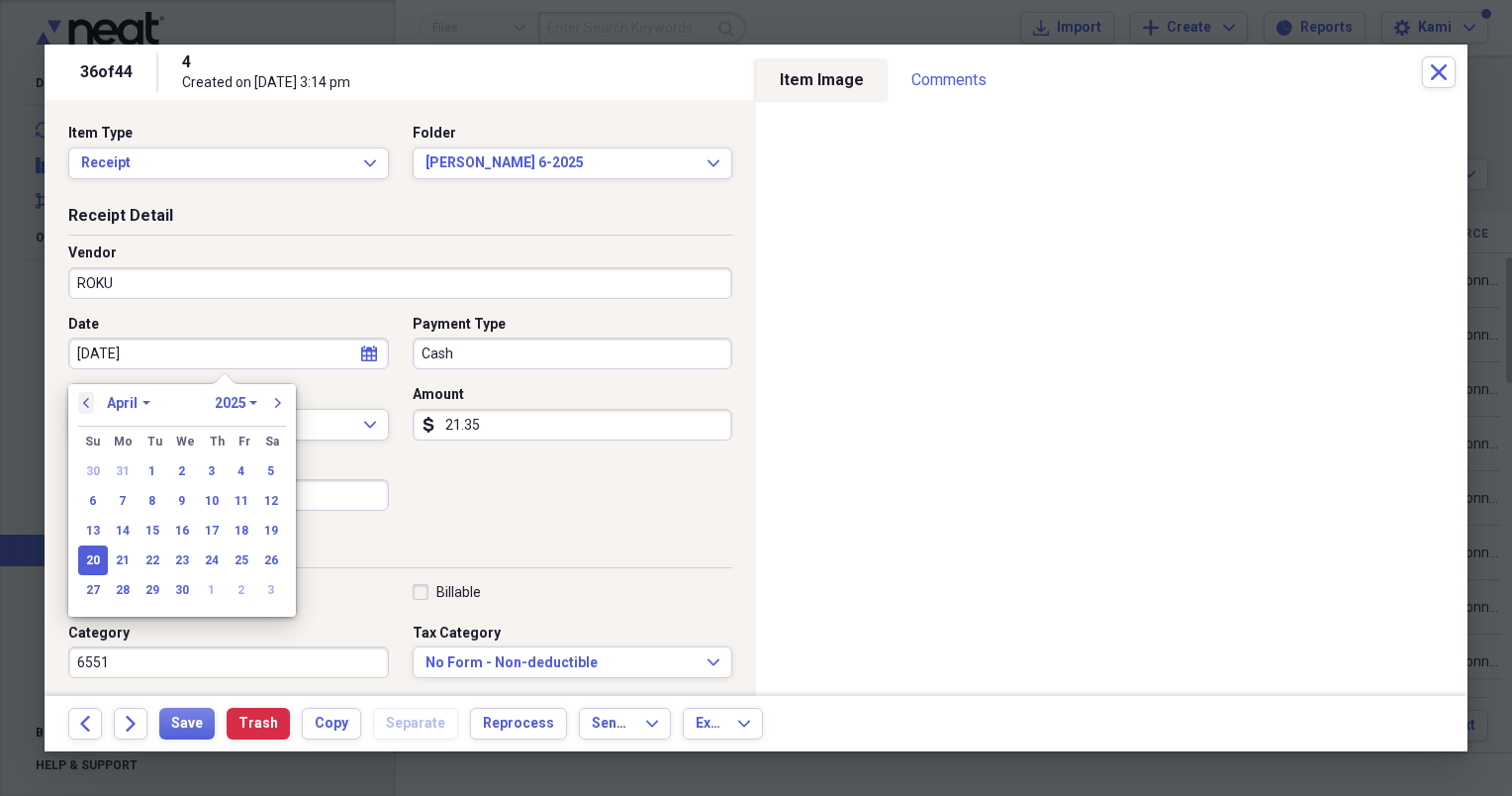 click on "previous" at bounding box center (86, 403) 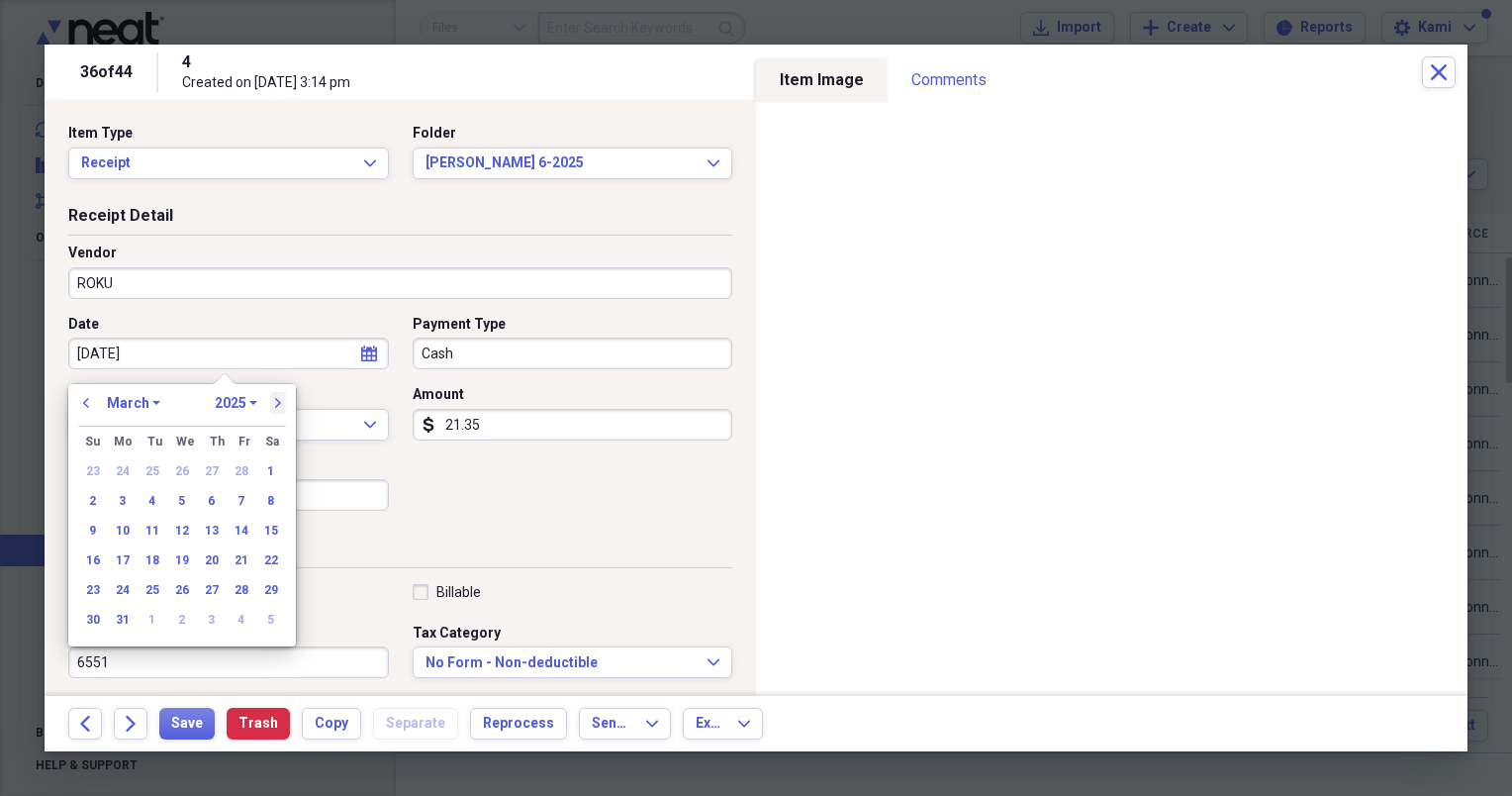 click on "next" at bounding box center (278, 403) 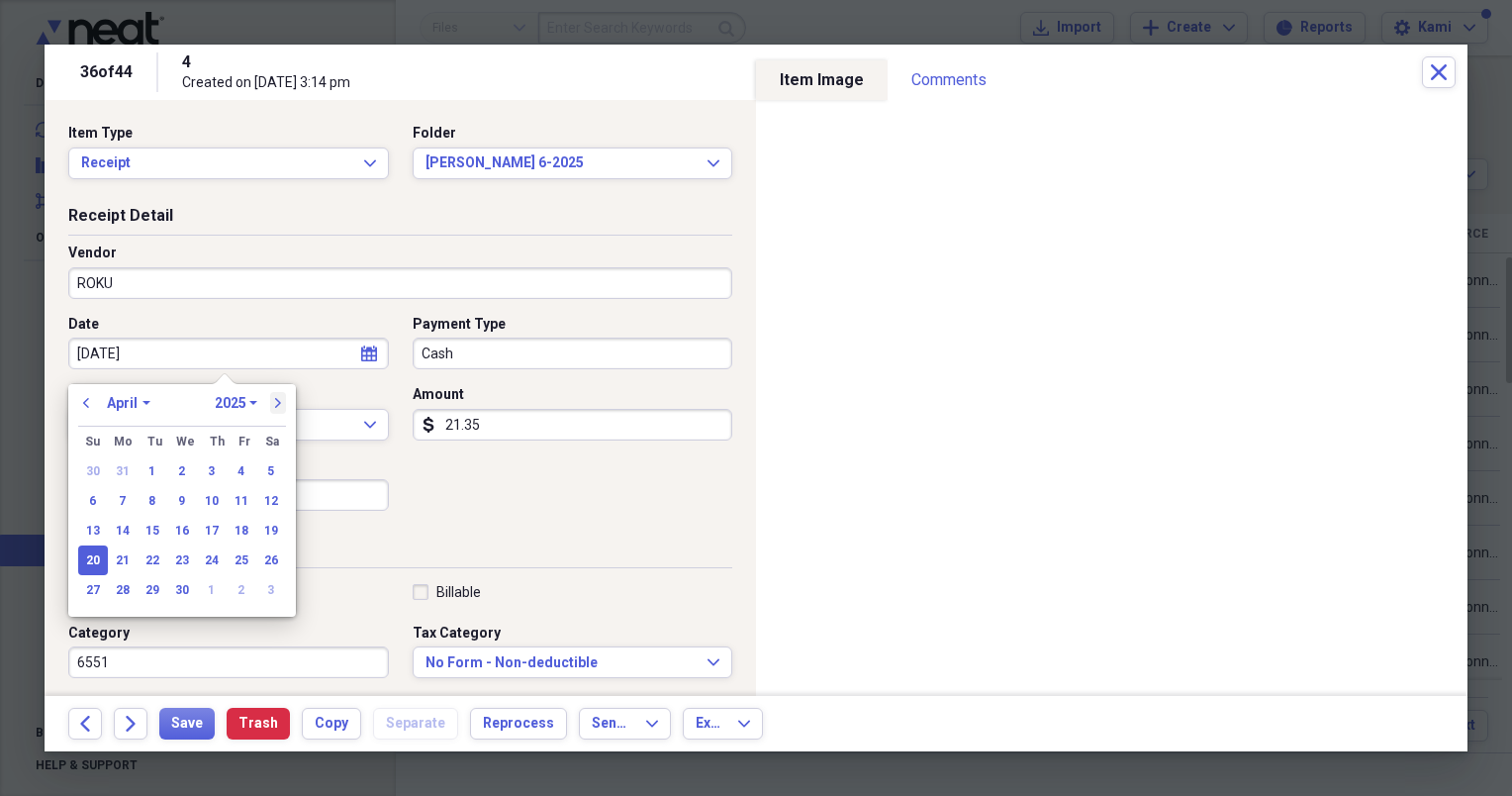 click on "next" at bounding box center [278, 403] 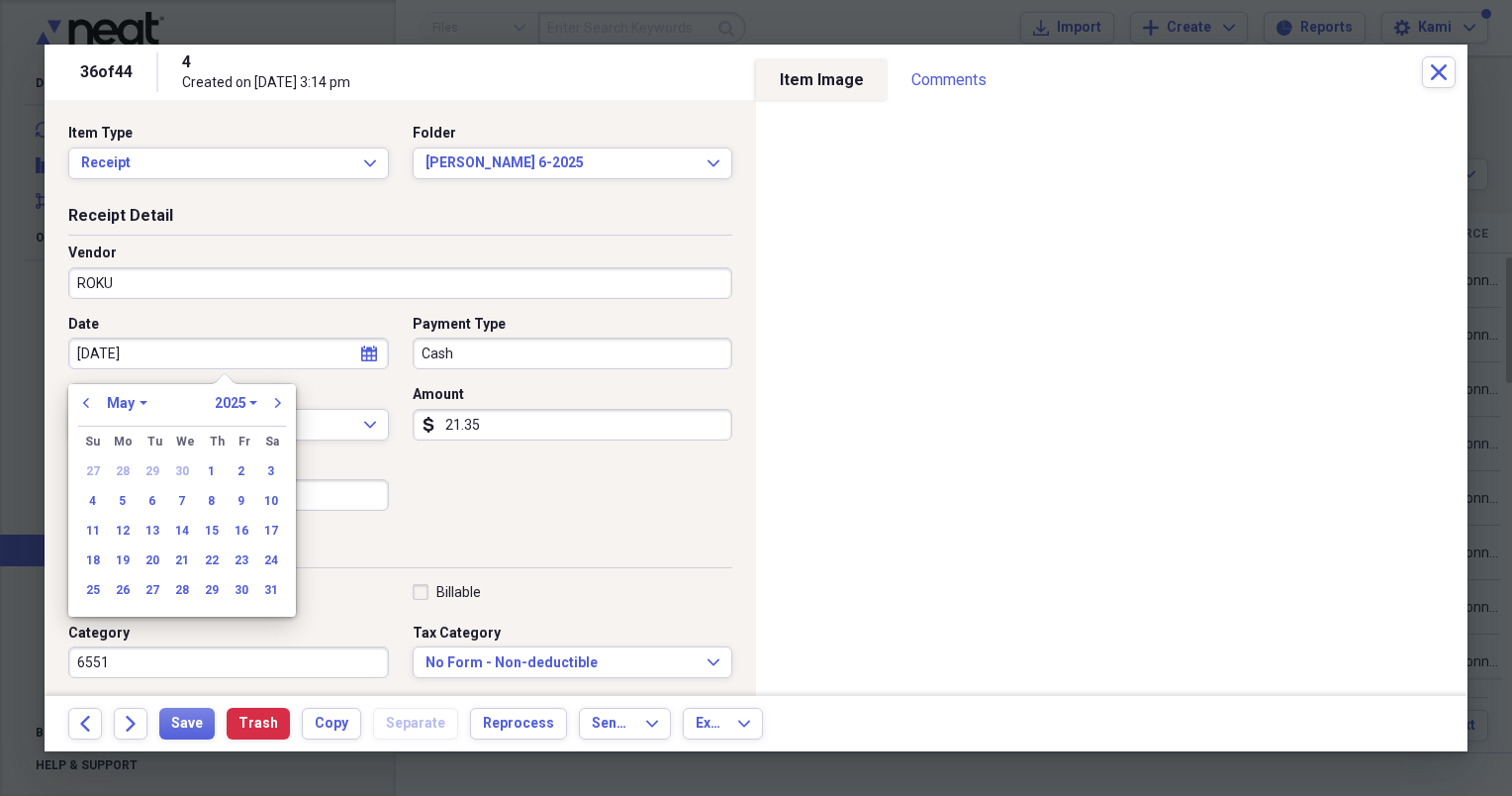click on "previous January February March April May June July August September October November [DATE] 1971 1972 1973 1974 1975 1976 1977 1978 1979 1980 1981 1982 1983 1984 1985 1986 1987 1988 1989 1990 1991 1992 1993 1994 1995 1996 1997 1998 1999 2000 2001 2002 2003 2004 2005 2006 2007 2008 2009 2010 2011 2012 2013 2014 2015 2016 2017 2018 2019 2020 2021 2022 2023 2024 2025 2026 2027 2028 2029 2030 2031 2032 2033 2034 2035 next" at bounding box center [182, 409] 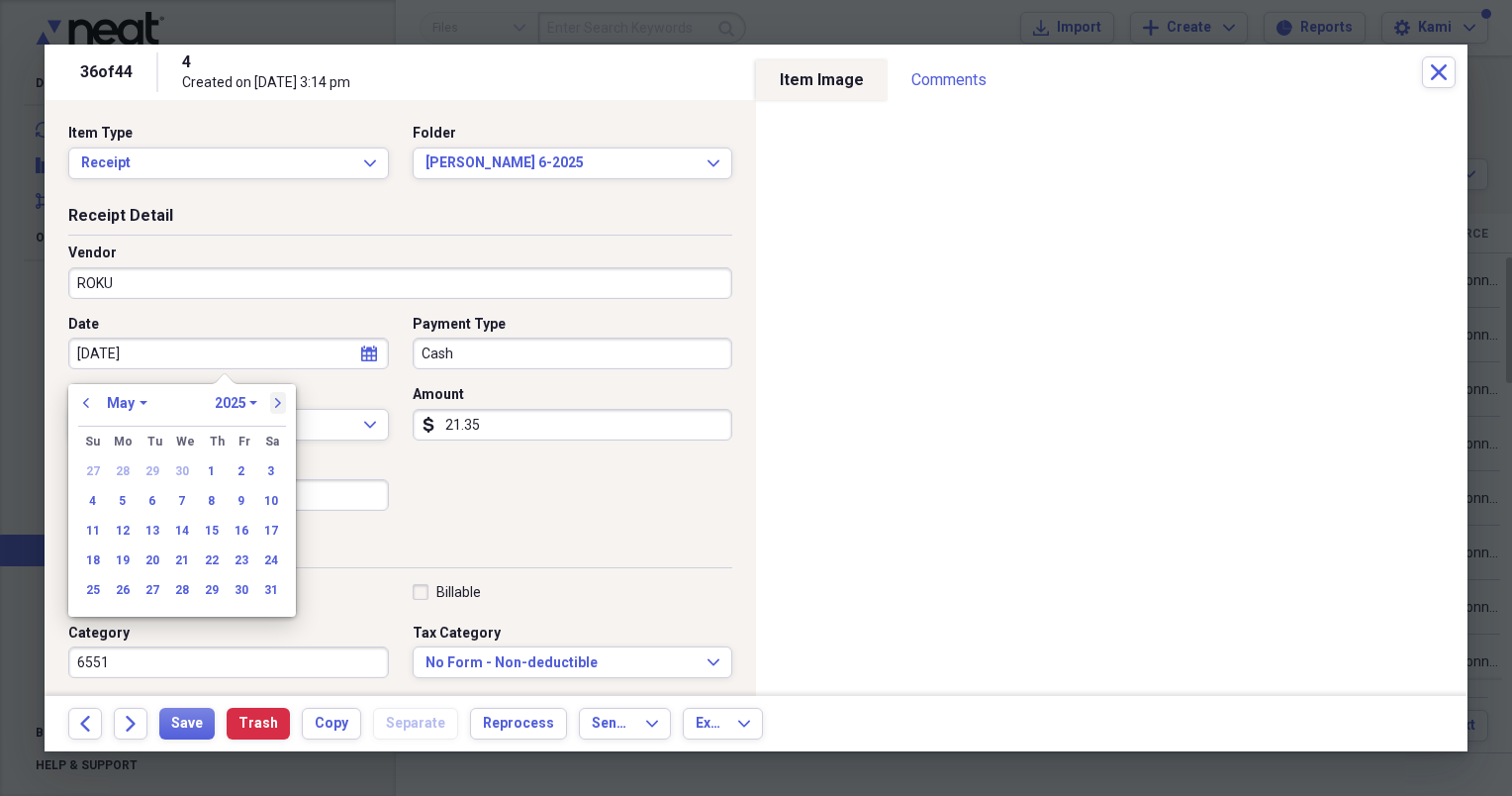 click on "next" at bounding box center (278, 403) 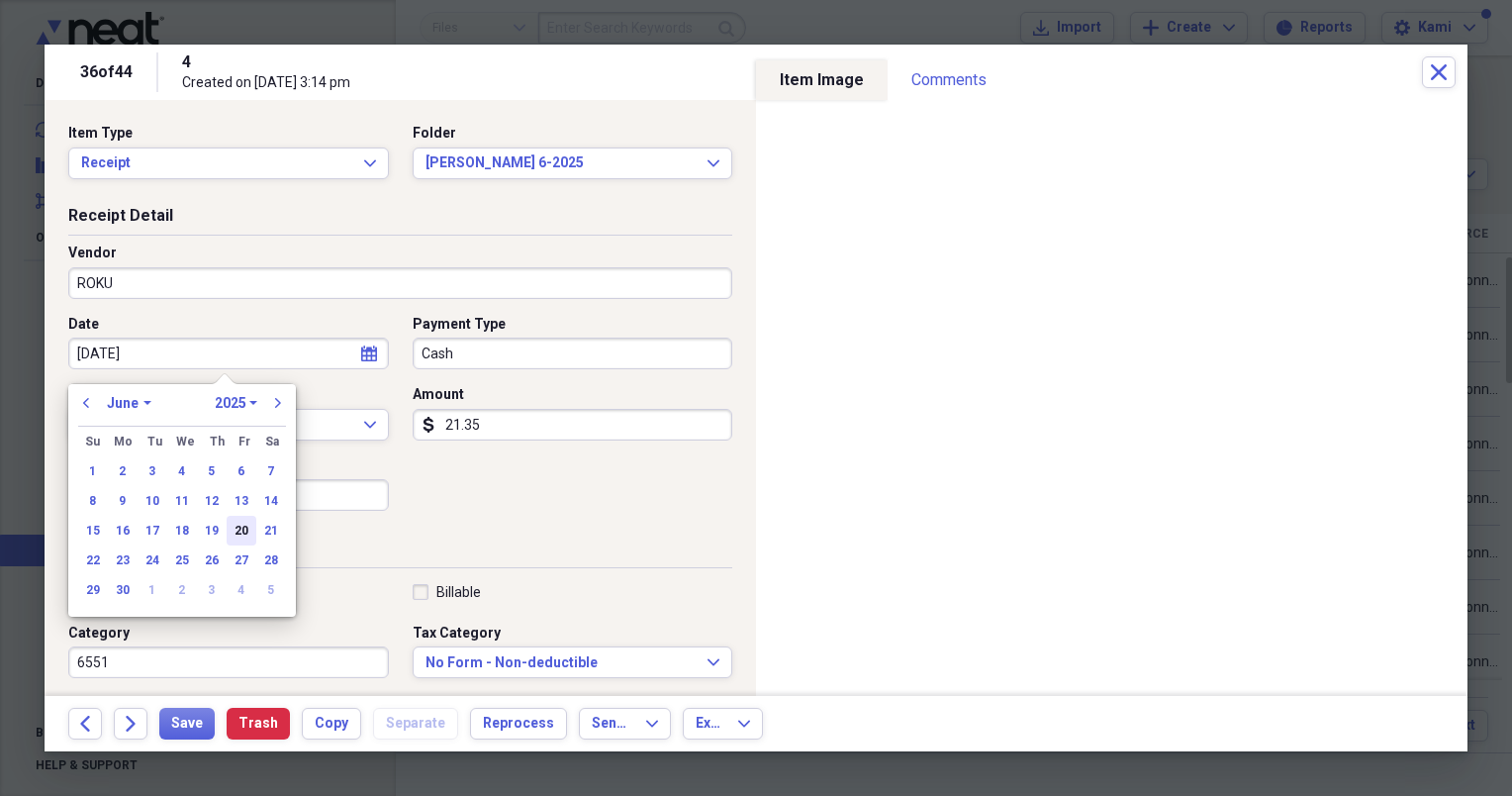 click on "20" at bounding box center [241, 531] 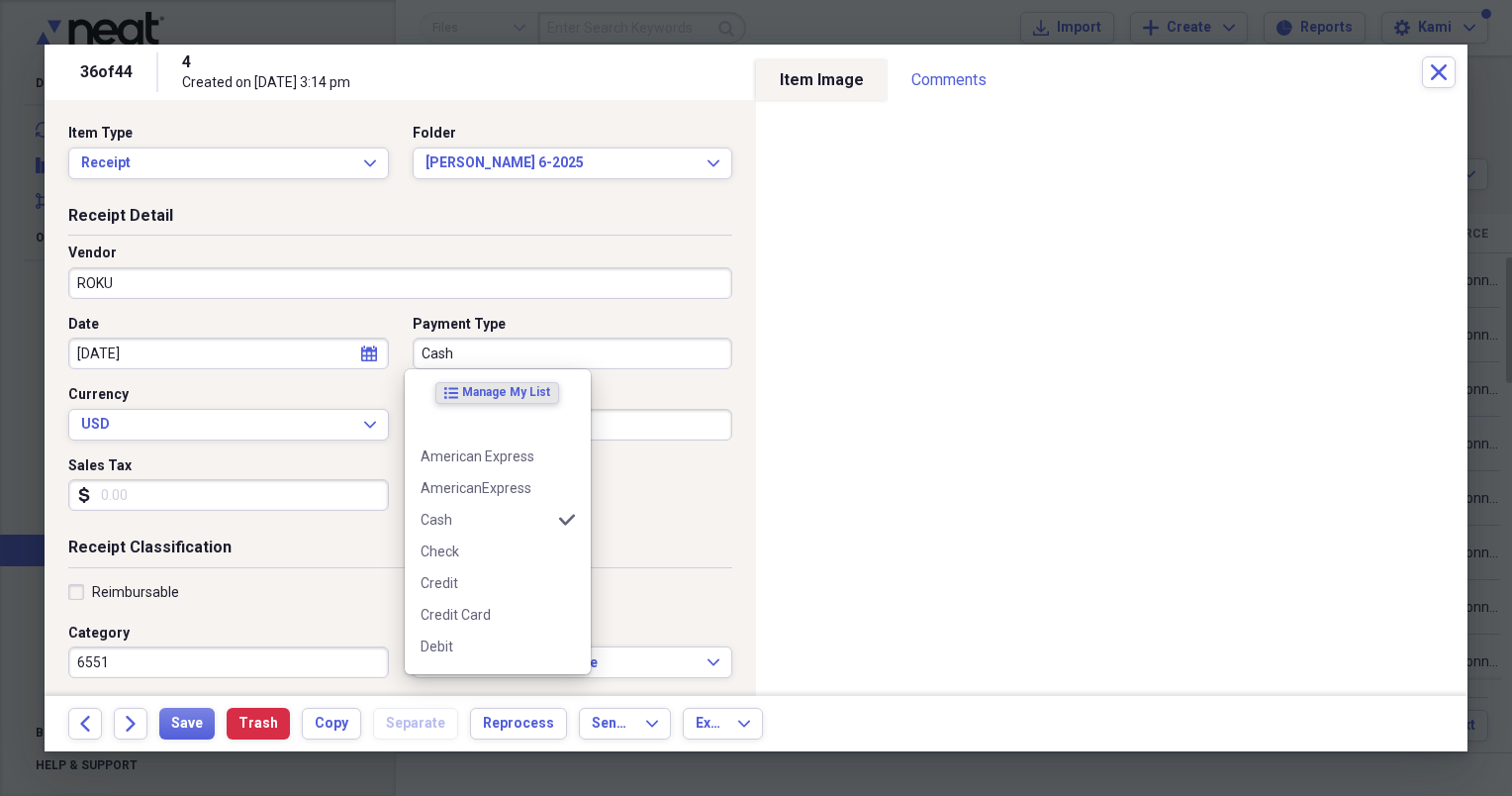 click on "Cash" at bounding box center [573, 353] 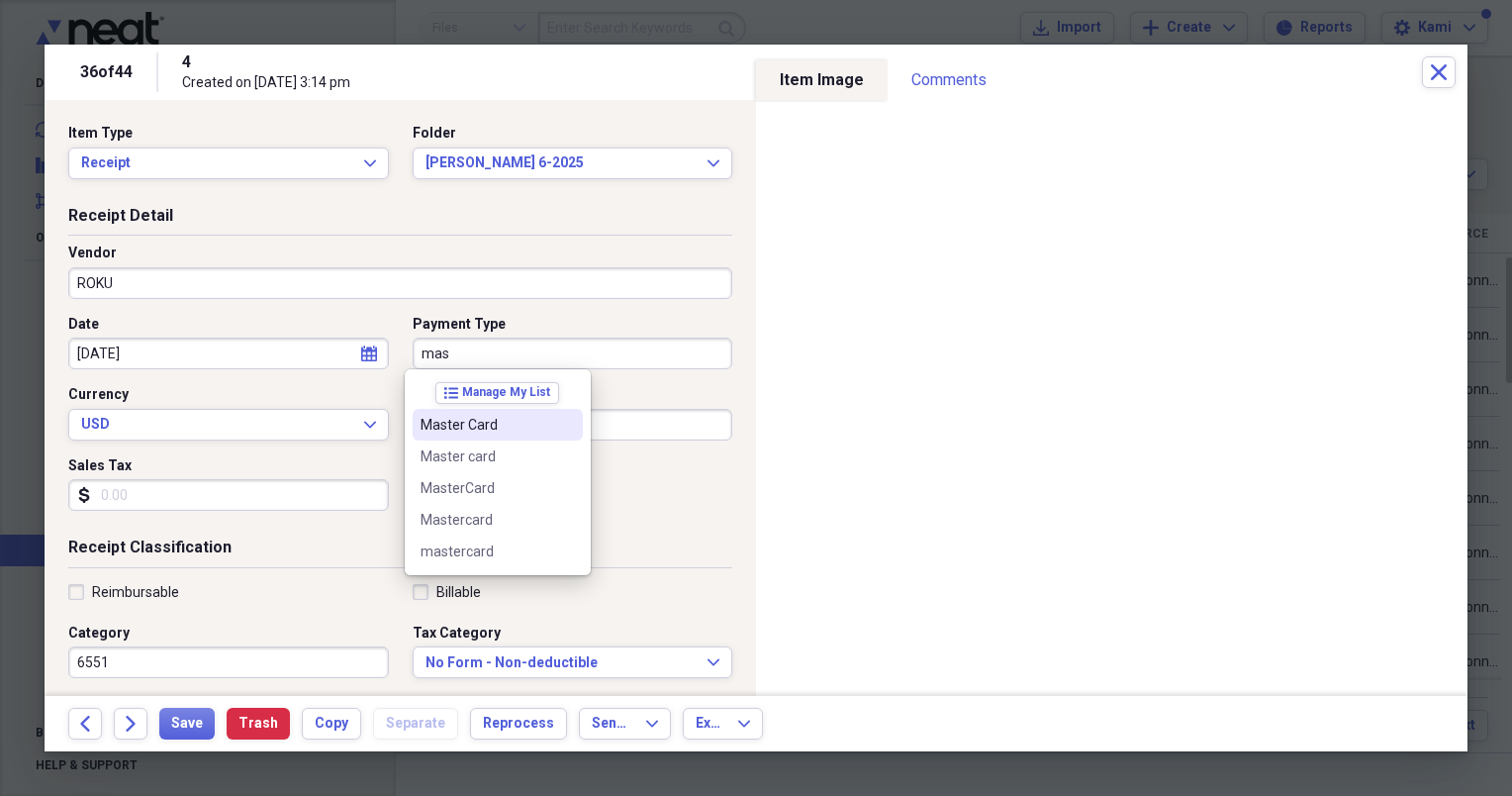 click on "Master Card" at bounding box center (486, 425) 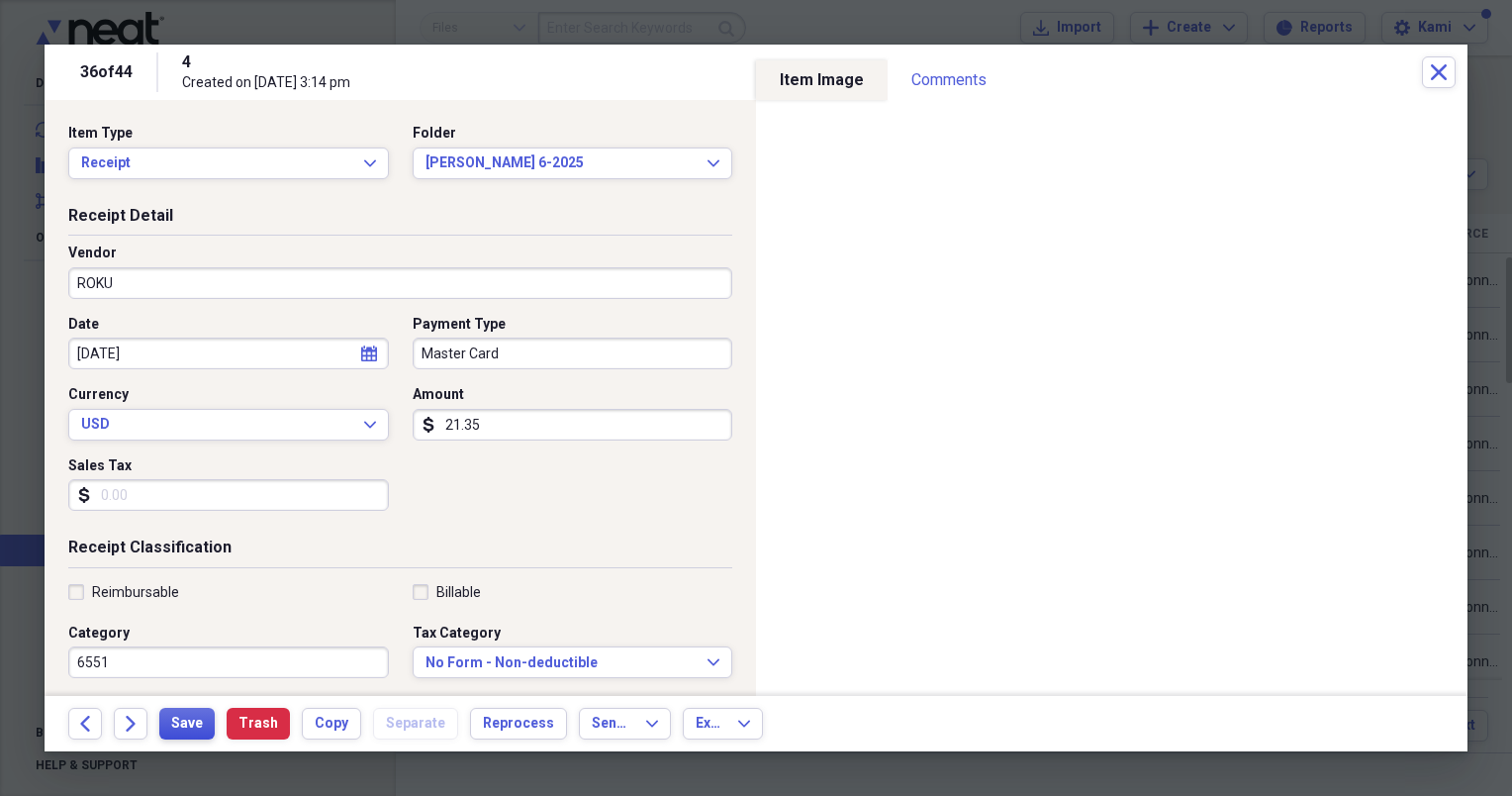 click on "Save" at bounding box center (187, 724) 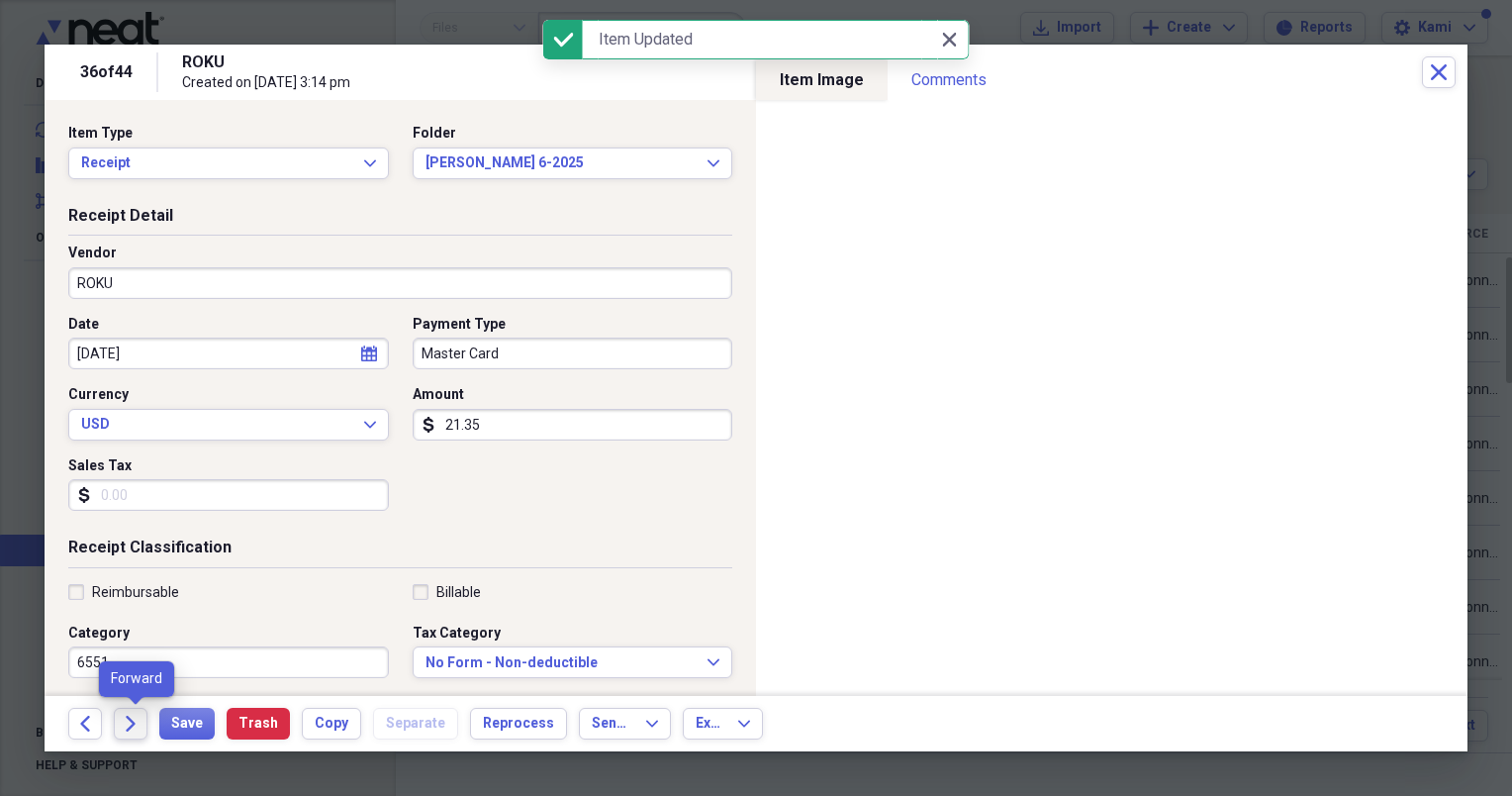 click on "Forward" at bounding box center [131, 724] 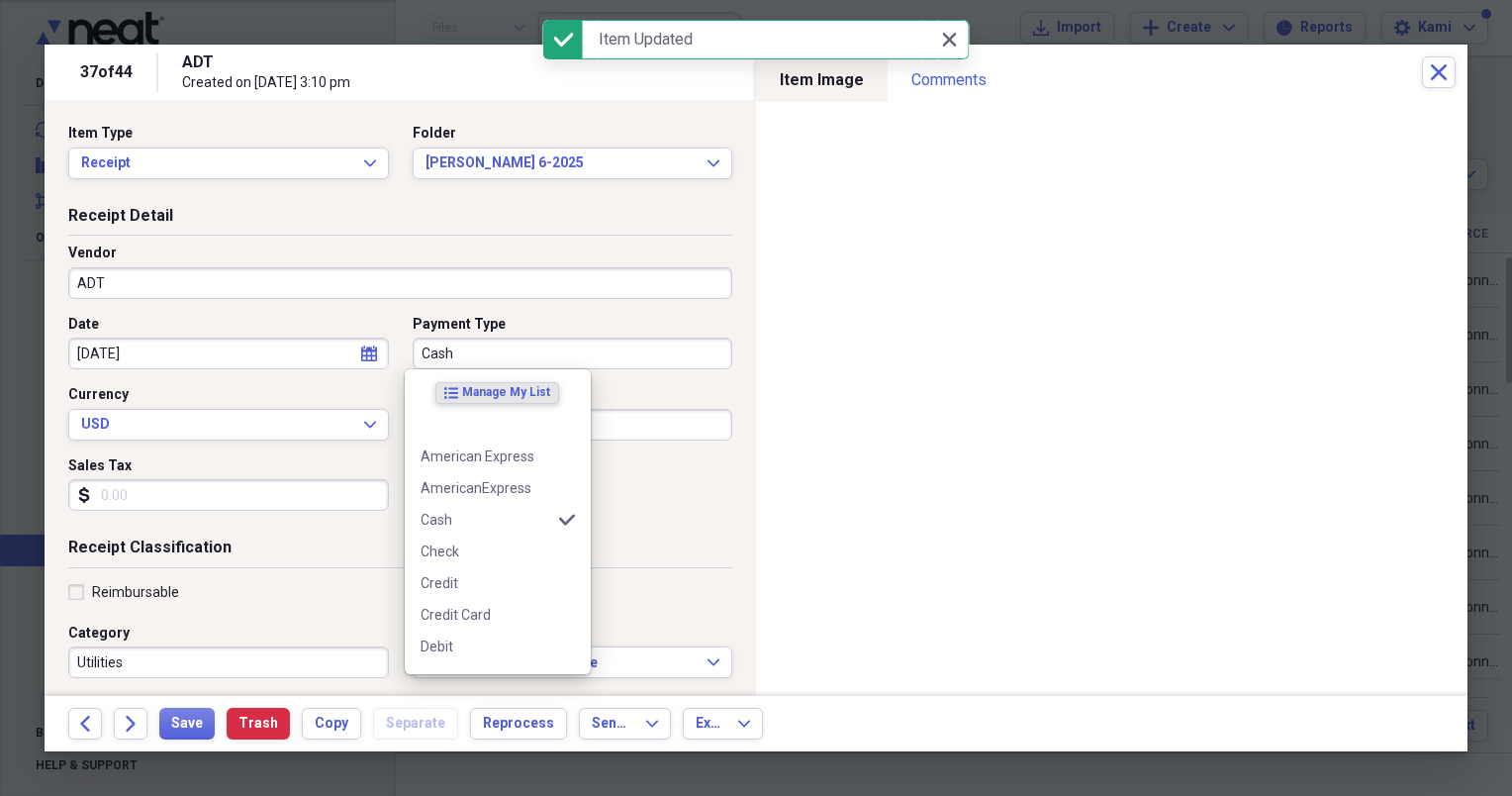click on "Cash" at bounding box center (573, 353) 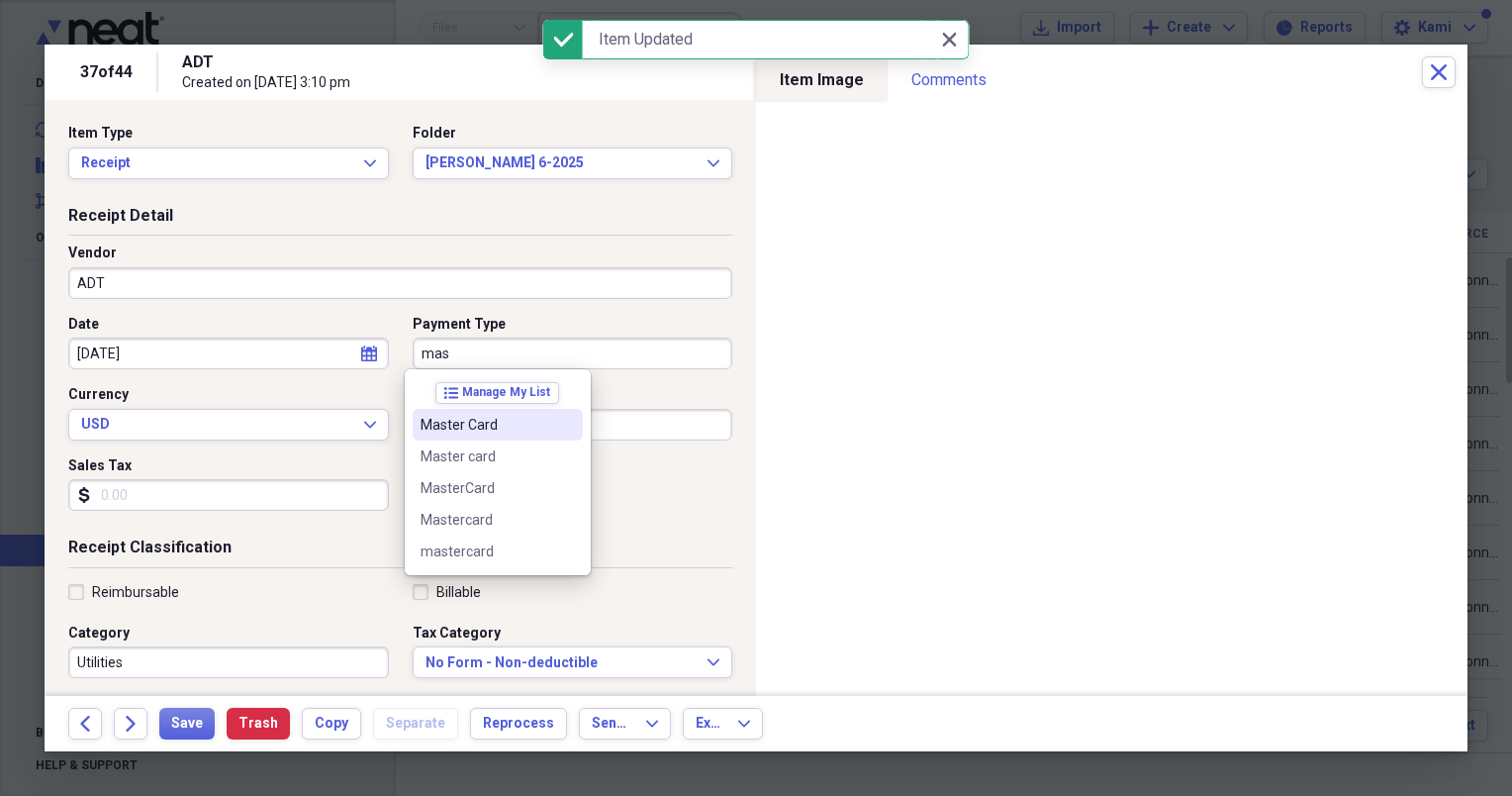 click on "Master Card" at bounding box center [486, 425] 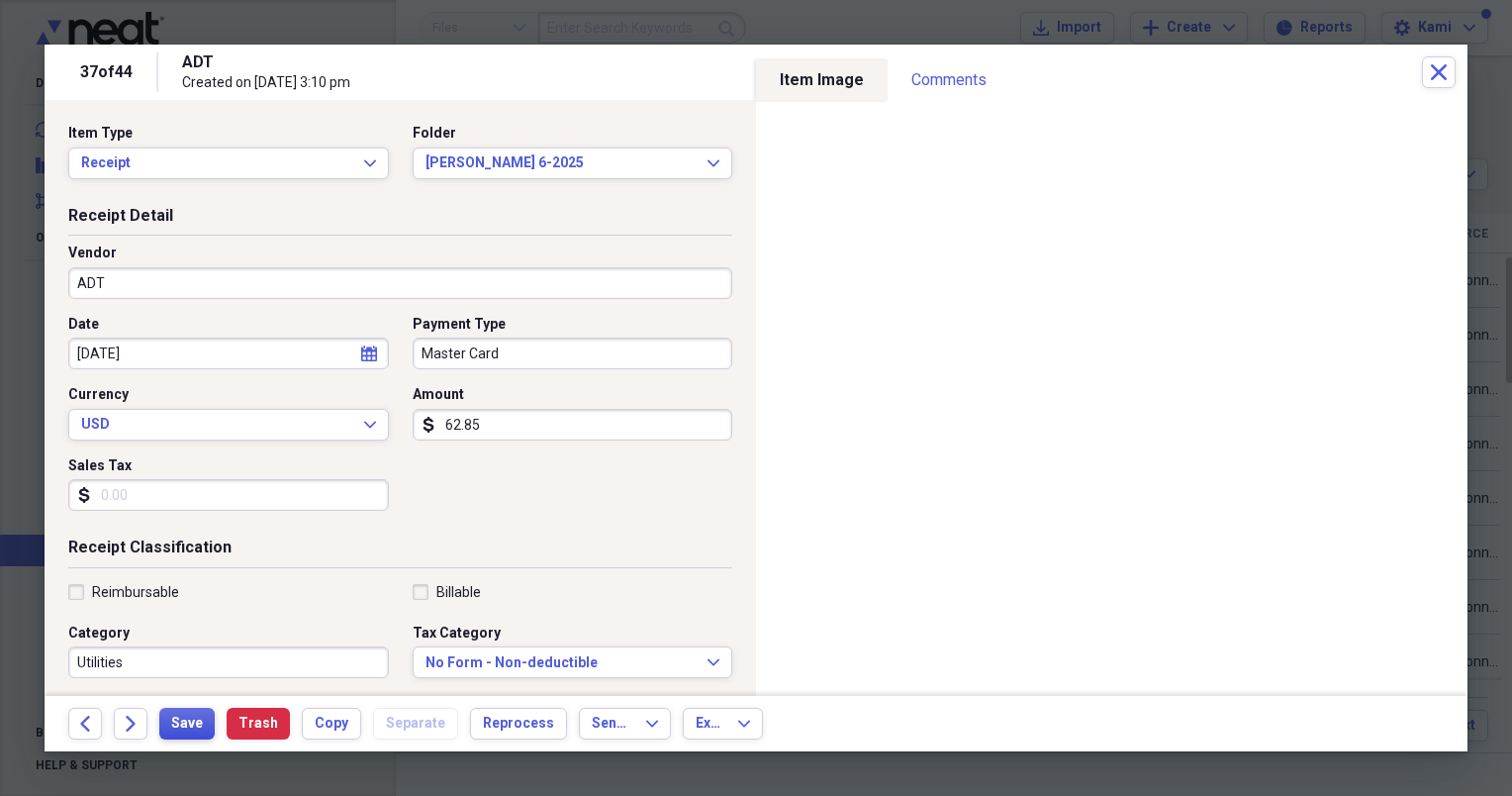 click on "Save" at bounding box center [187, 724] 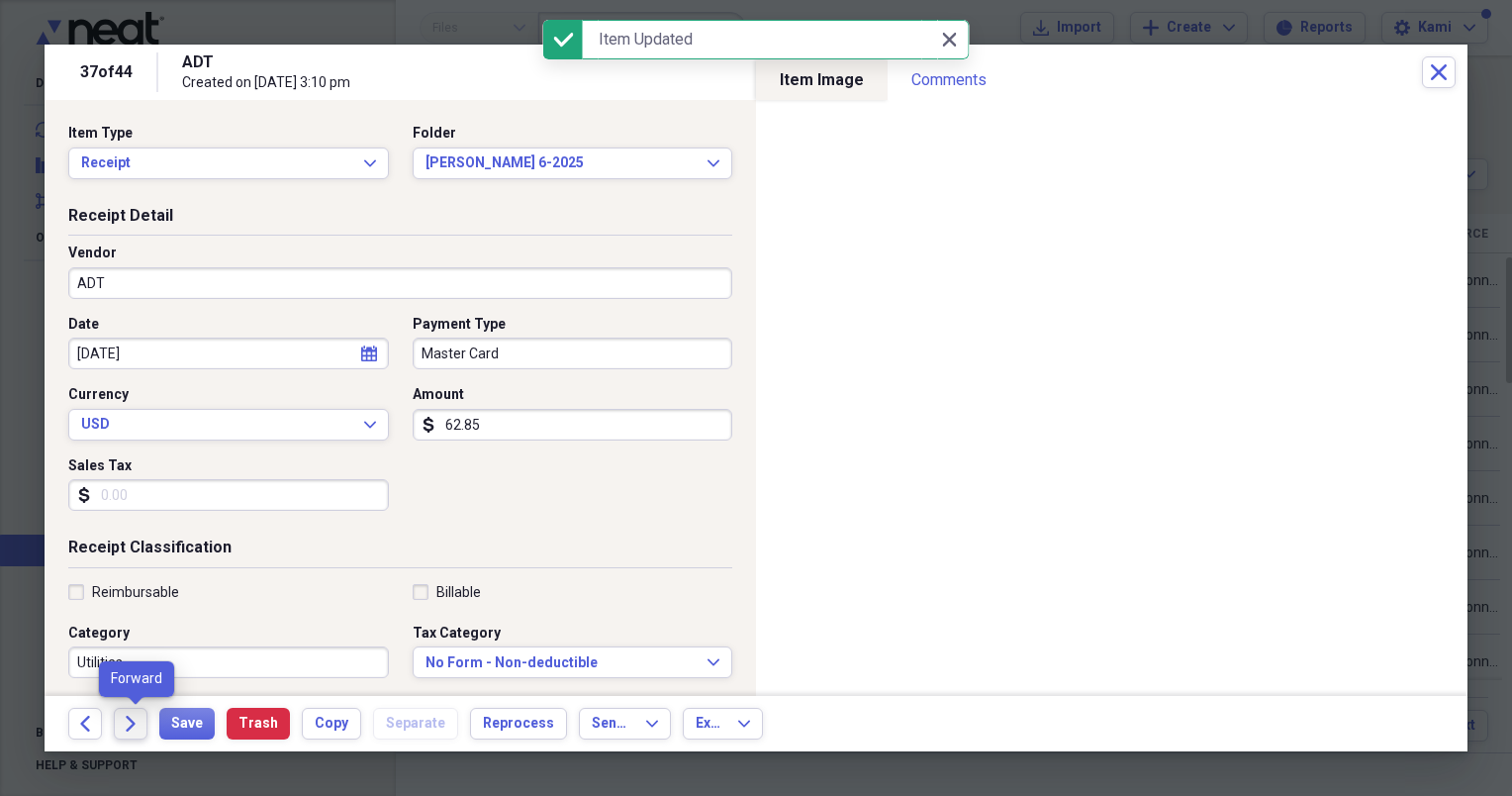 click on "Forward" at bounding box center [131, 724] 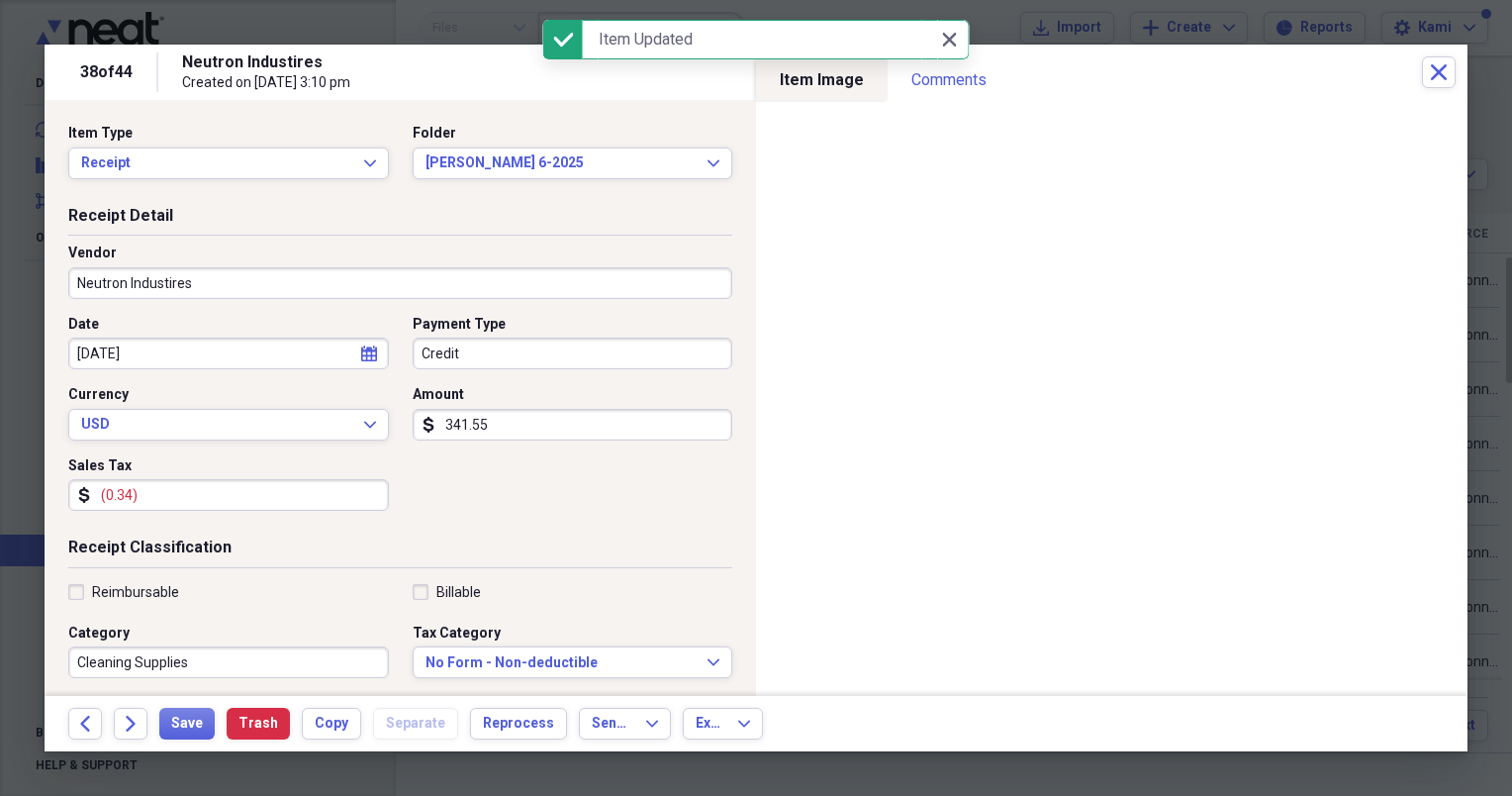 click on "Credit" at bounding box center (573, 353) 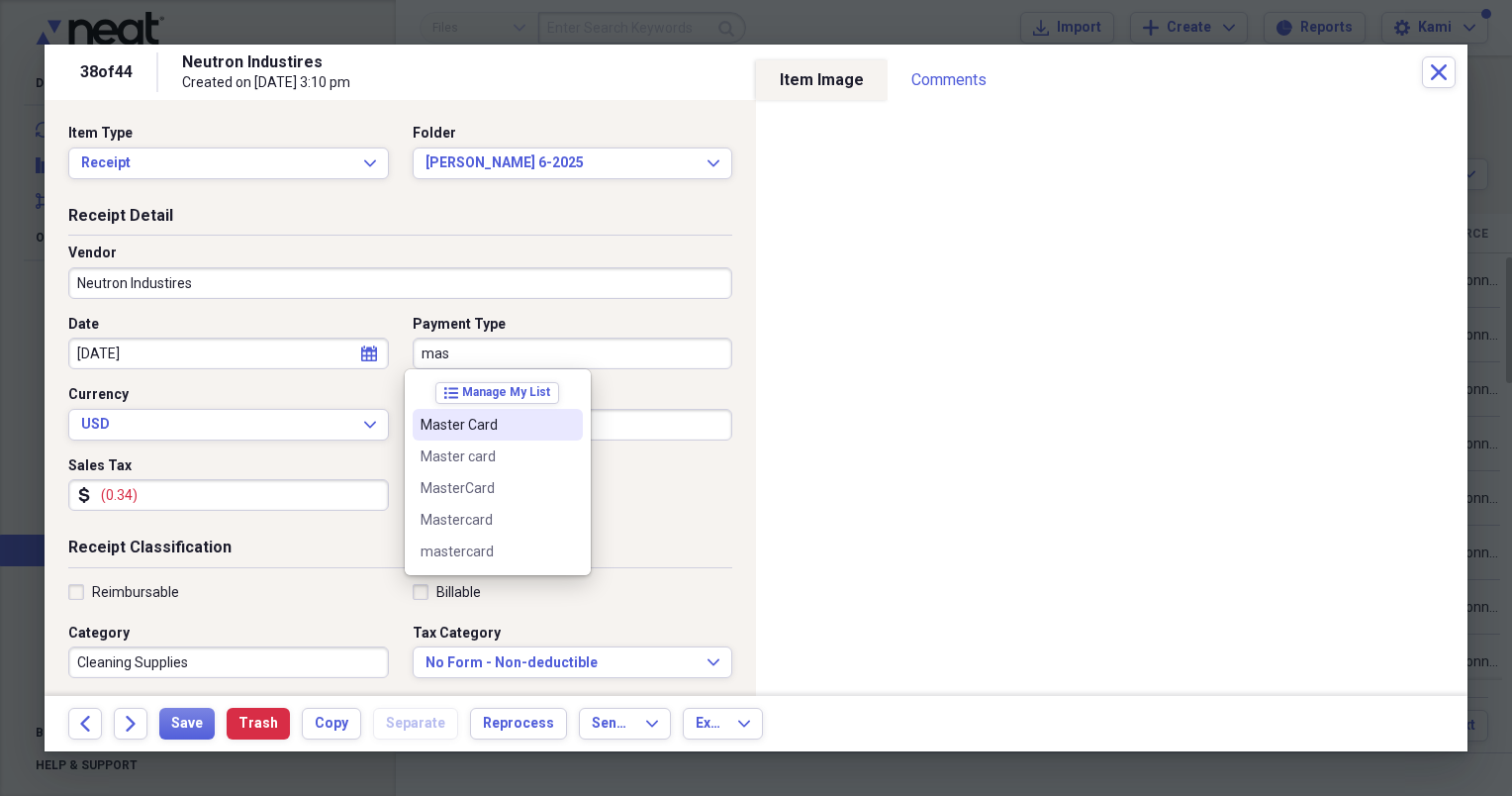 click on "Master Card" at bounding box center (486, 425) 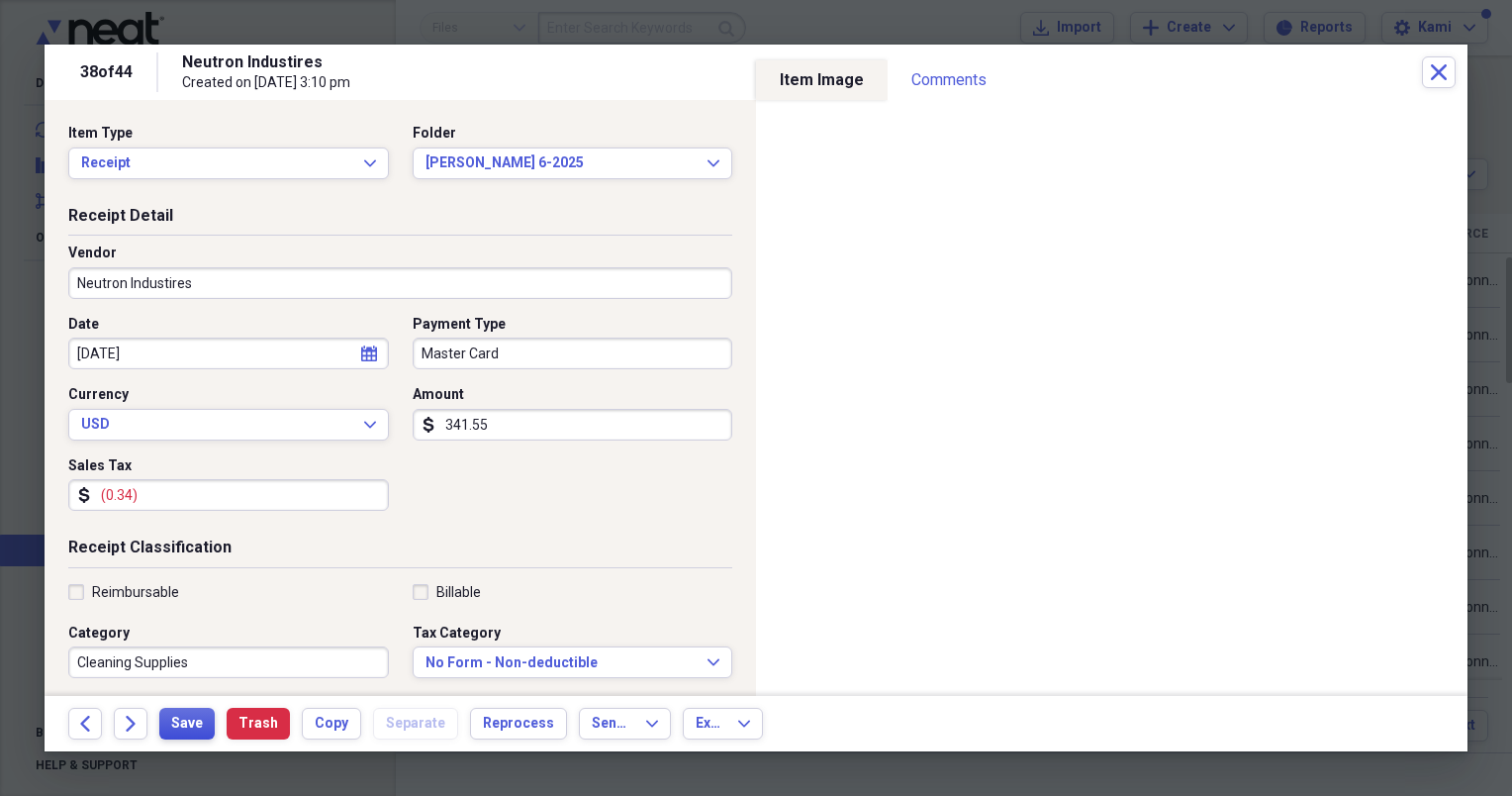 click on "Save" at bounding box center (187, 724) 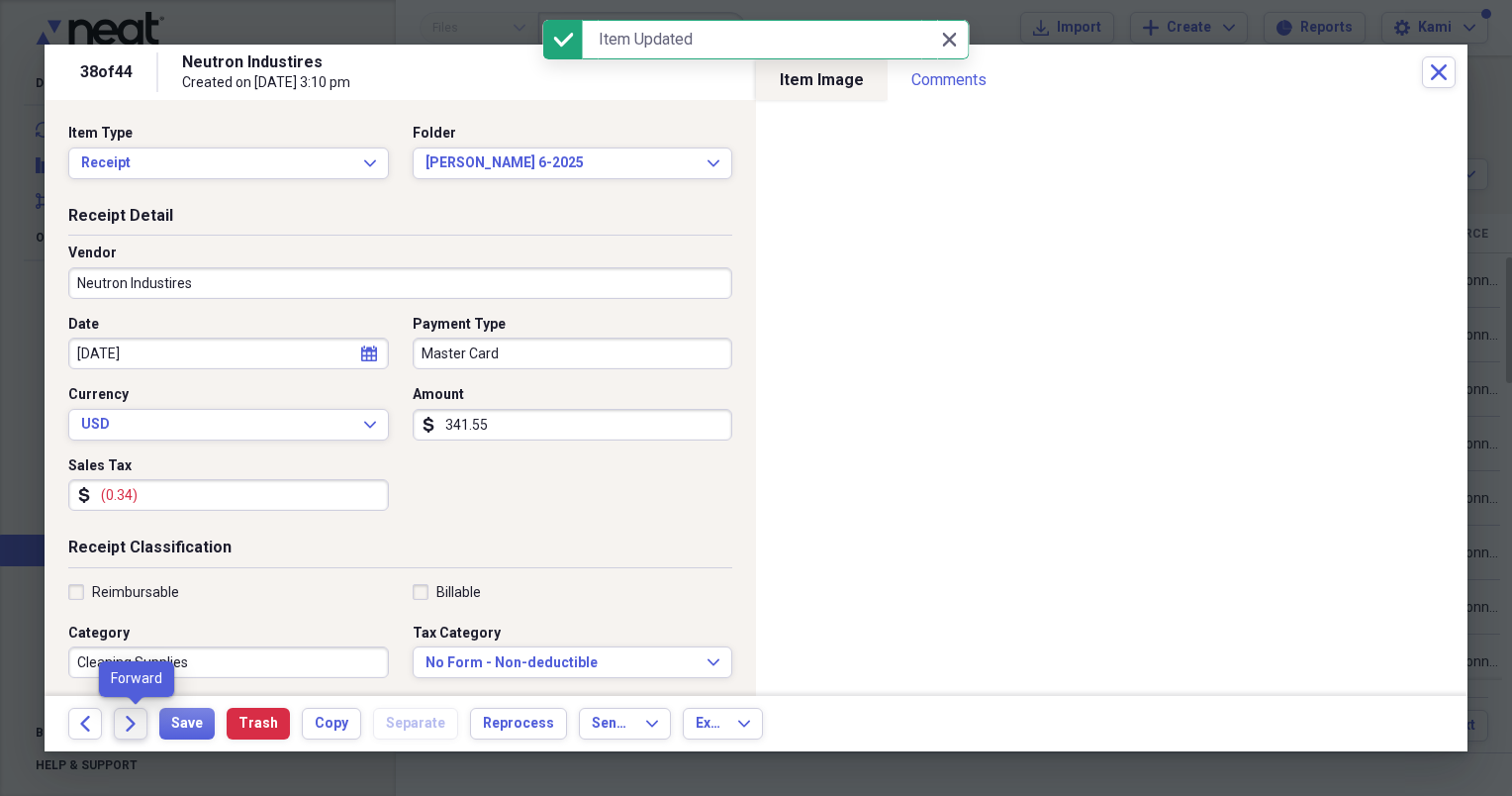 click on "Forward" 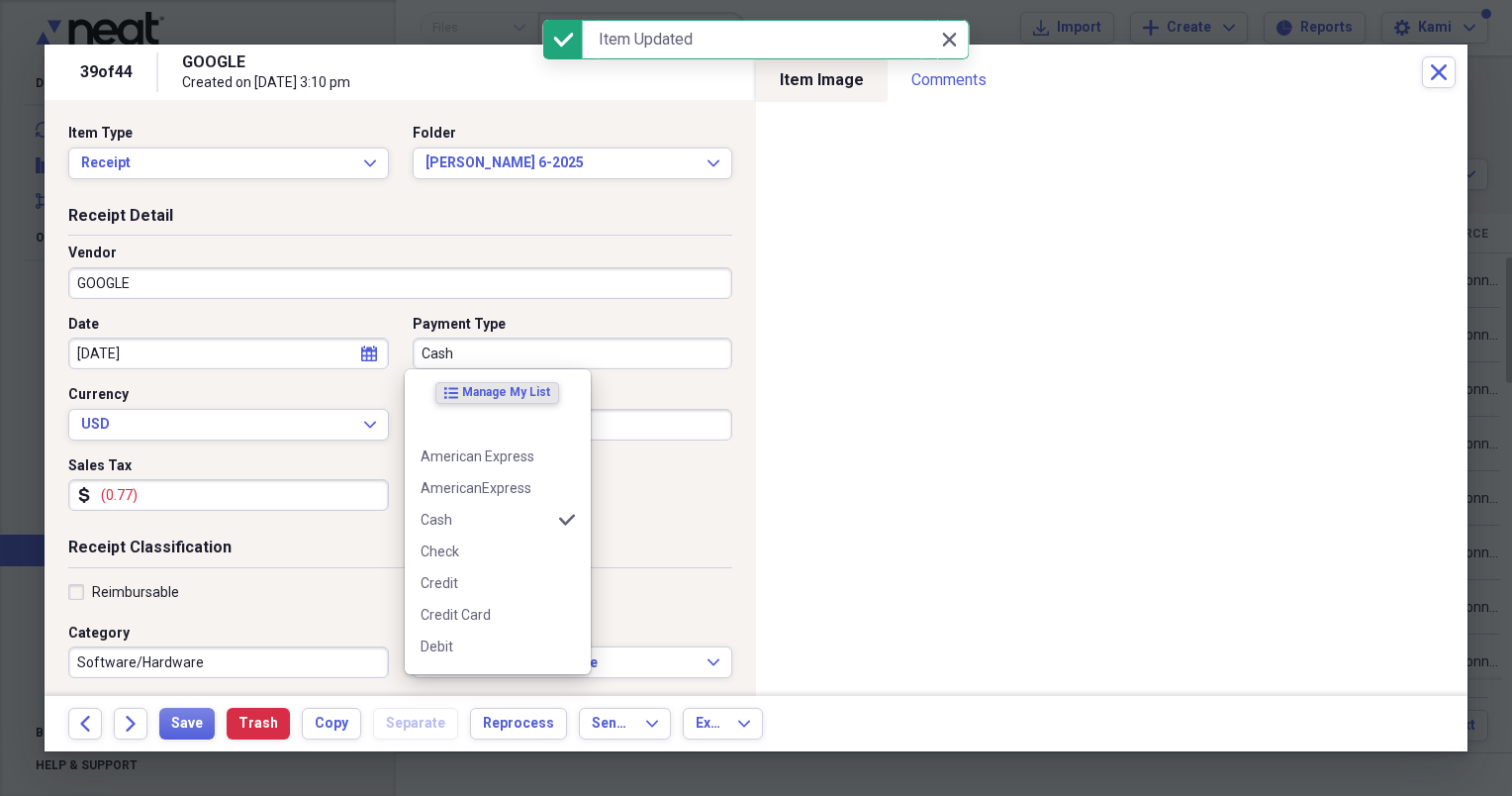 click on "Cash" at bounding box center (573, 353) 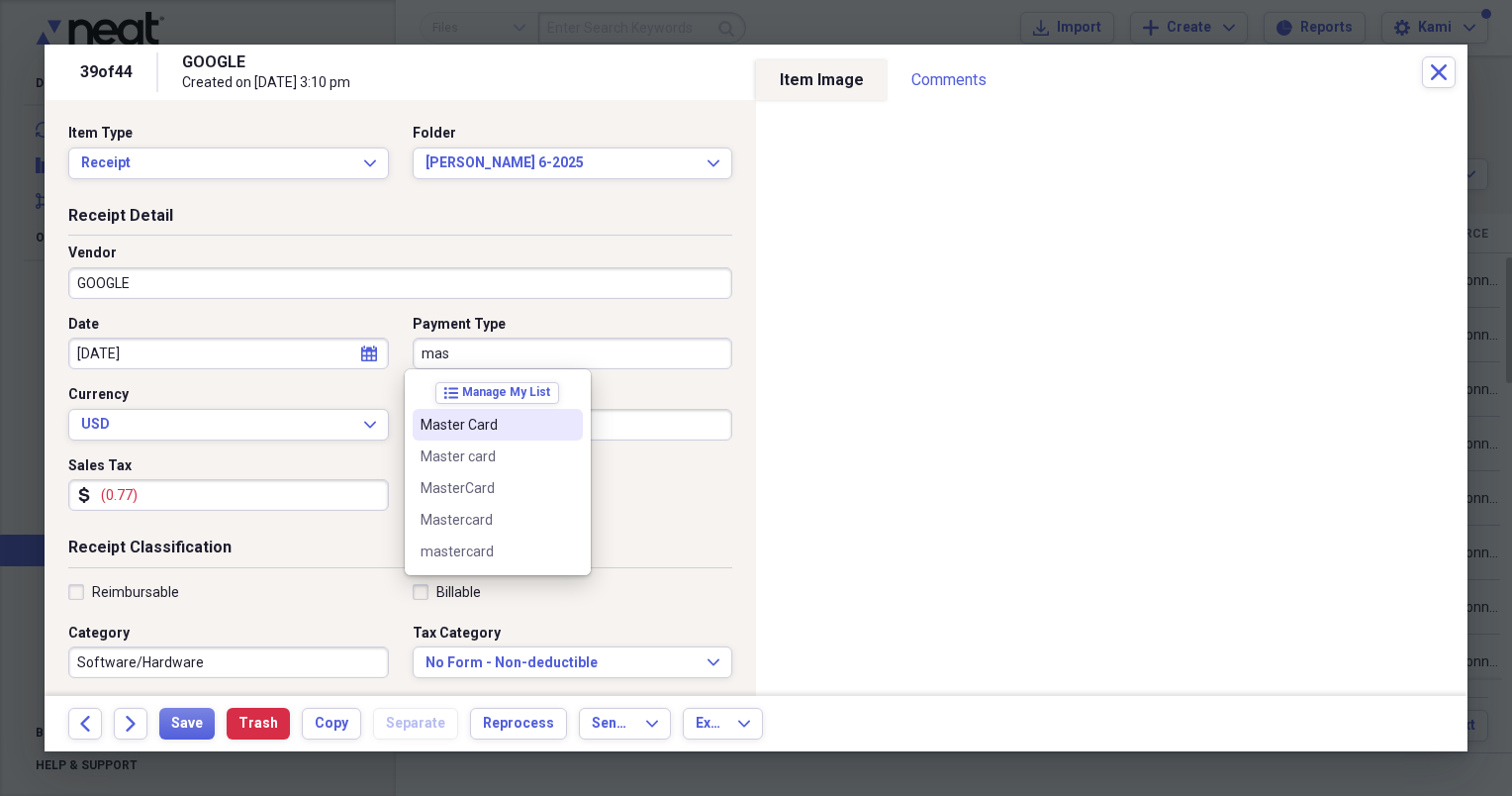click on "Master Card" at bounding box center [498, 425] 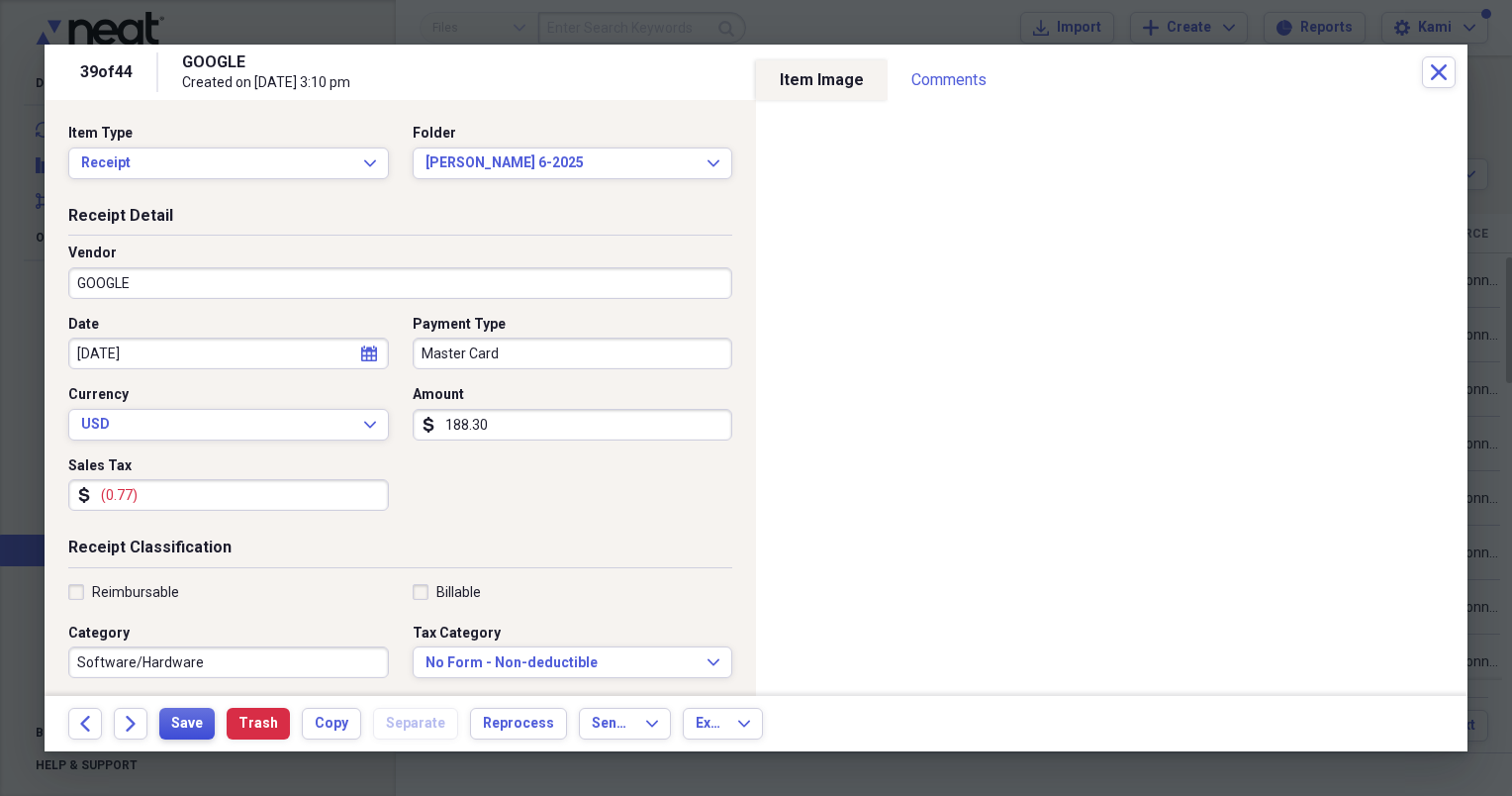 click on "Save" at bounding box center [187, 724] 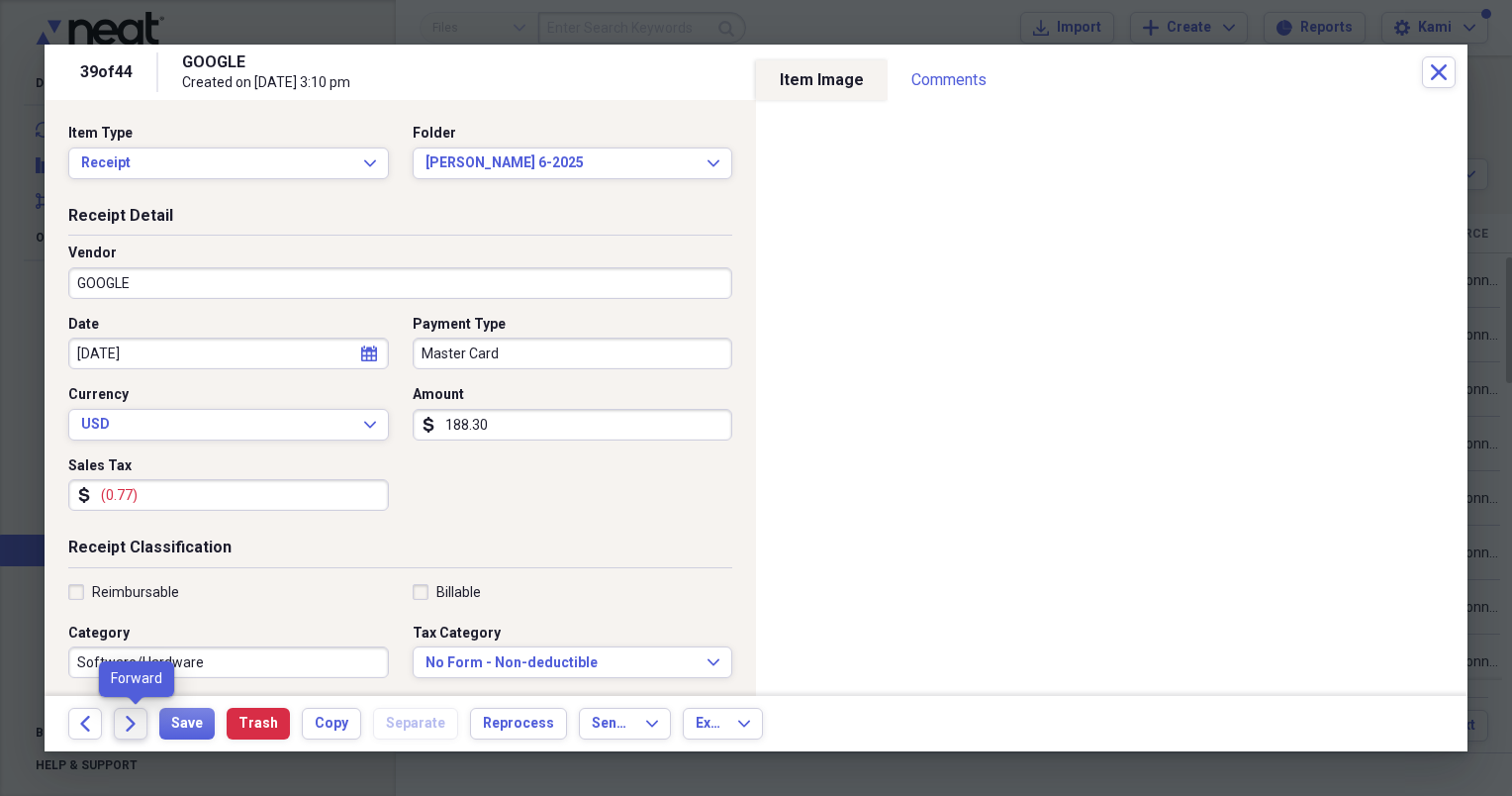 click on "Forward" 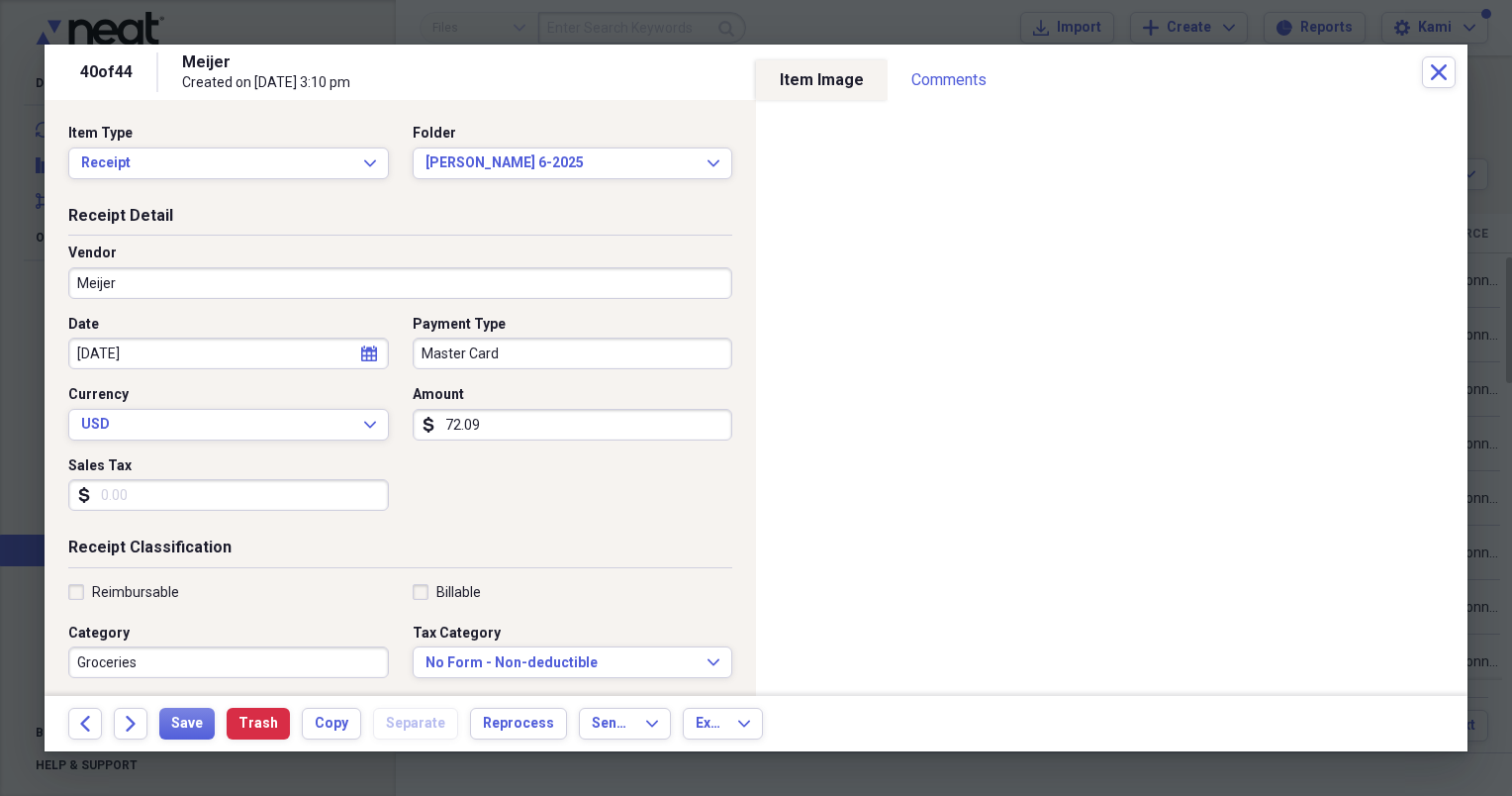 click on "72.09" at bounding box center (573, 425) 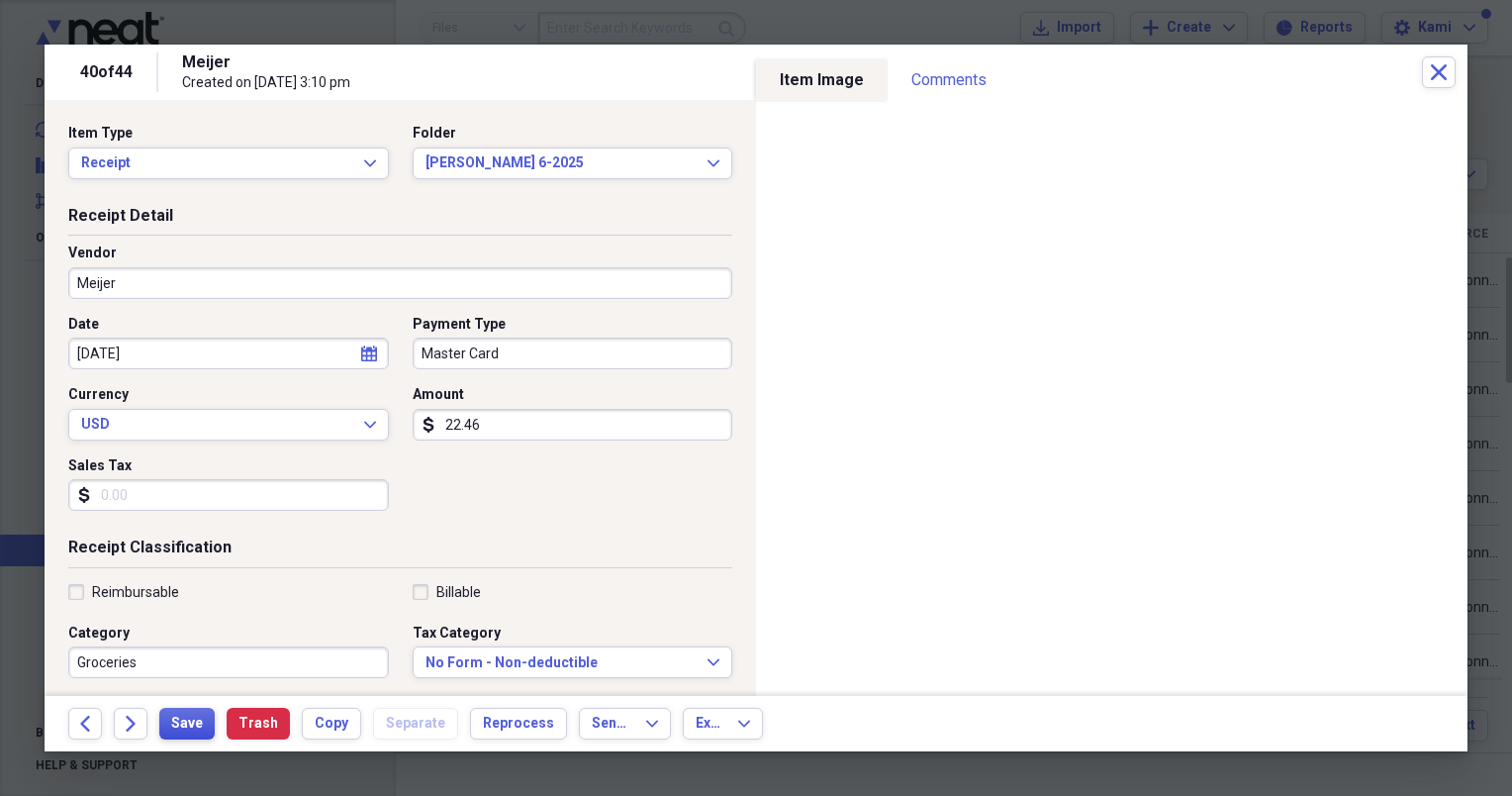 type on "22.46" 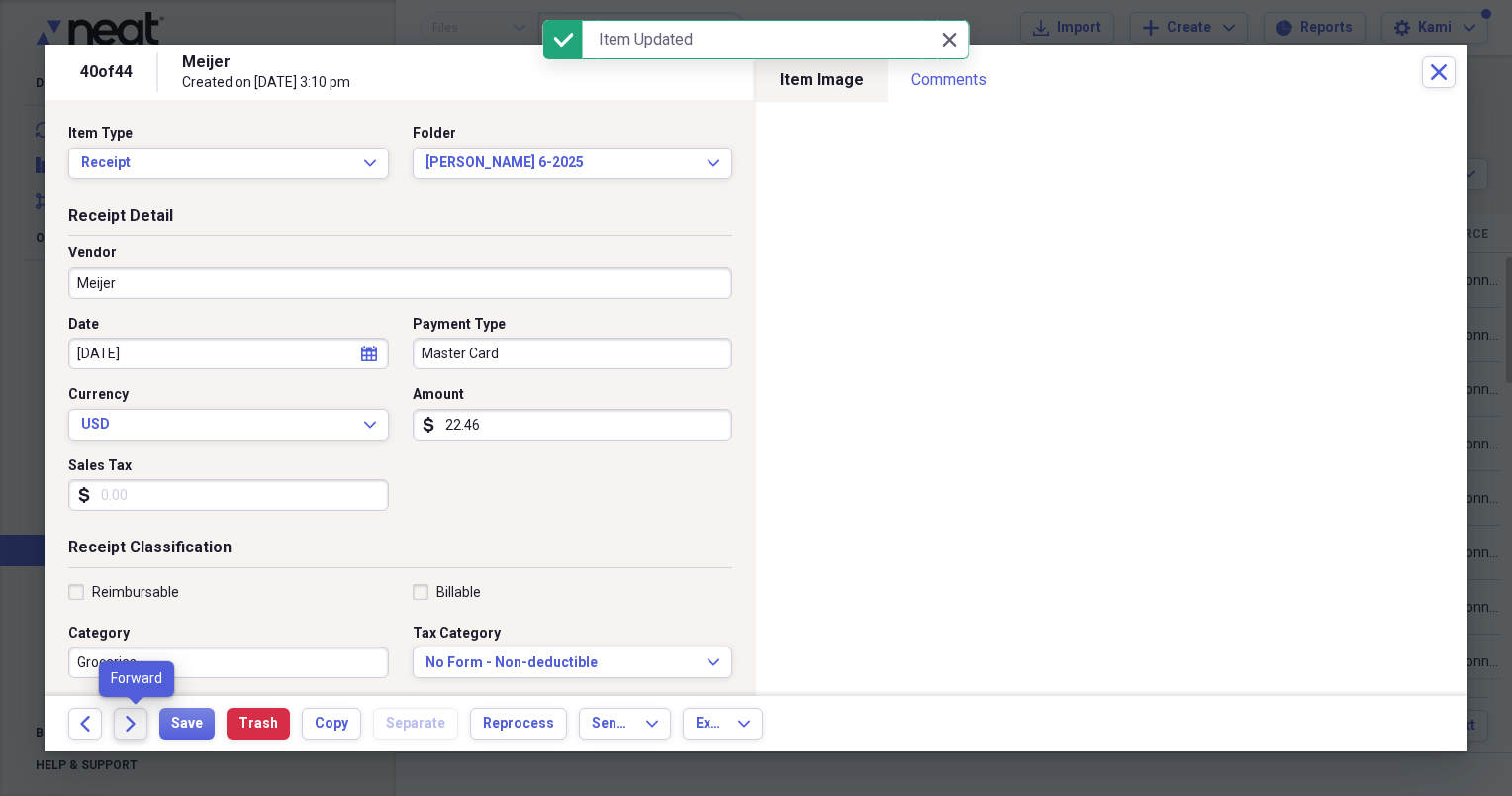 click 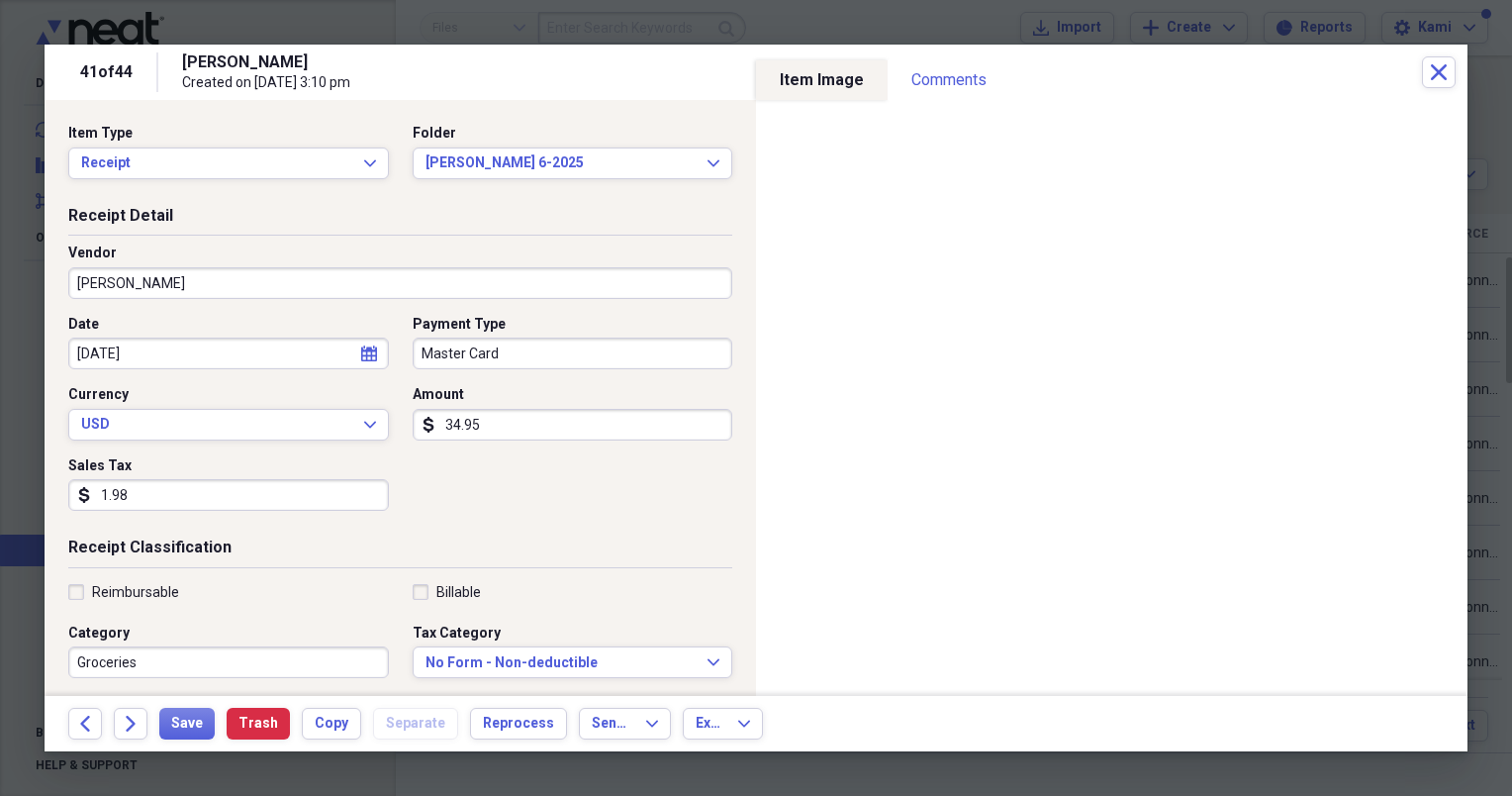 click on "[PERSON_NAME]" at bounding box center [400, 283] 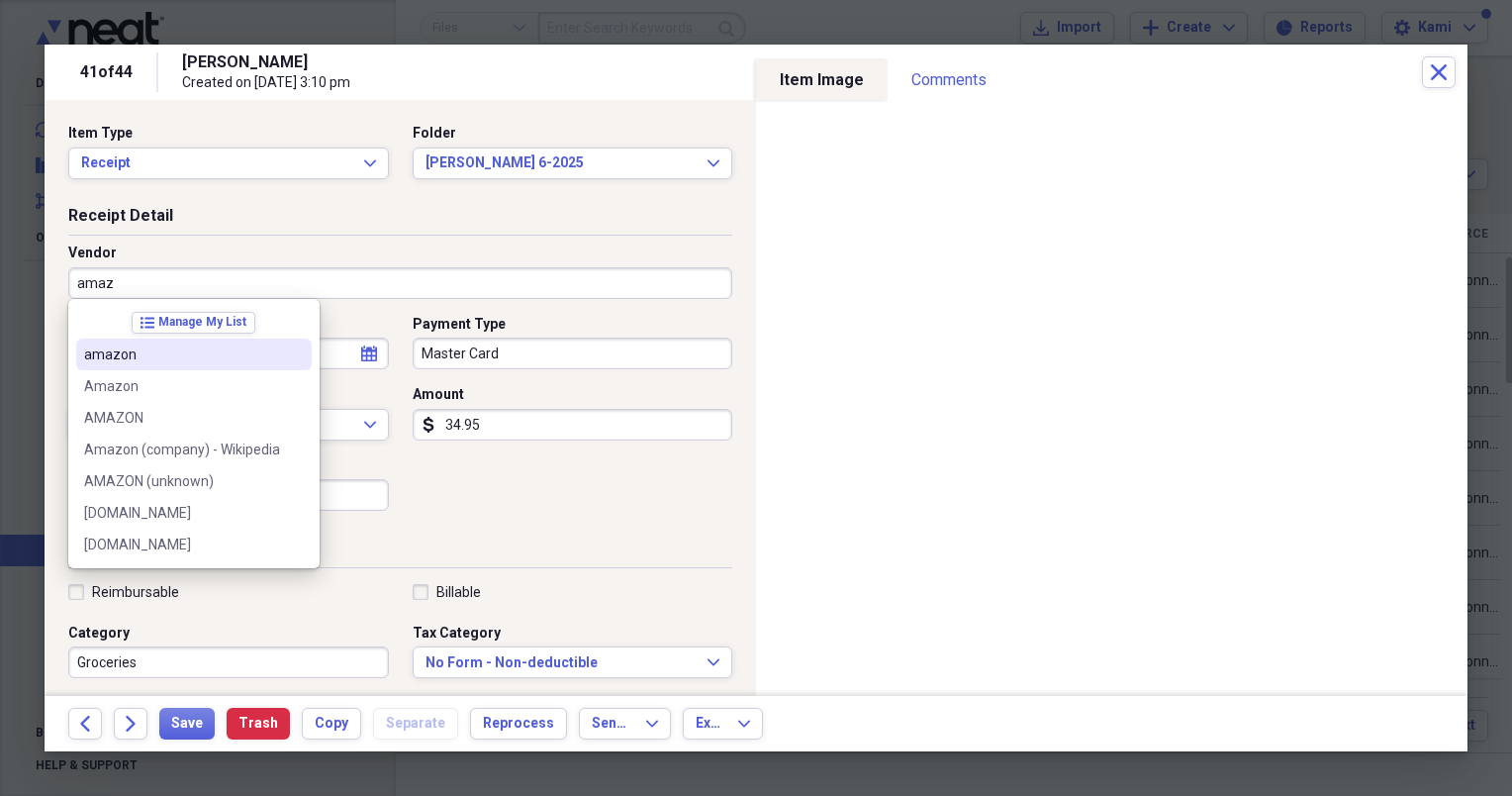 click on "amazon" at bounding box center (194, 354) 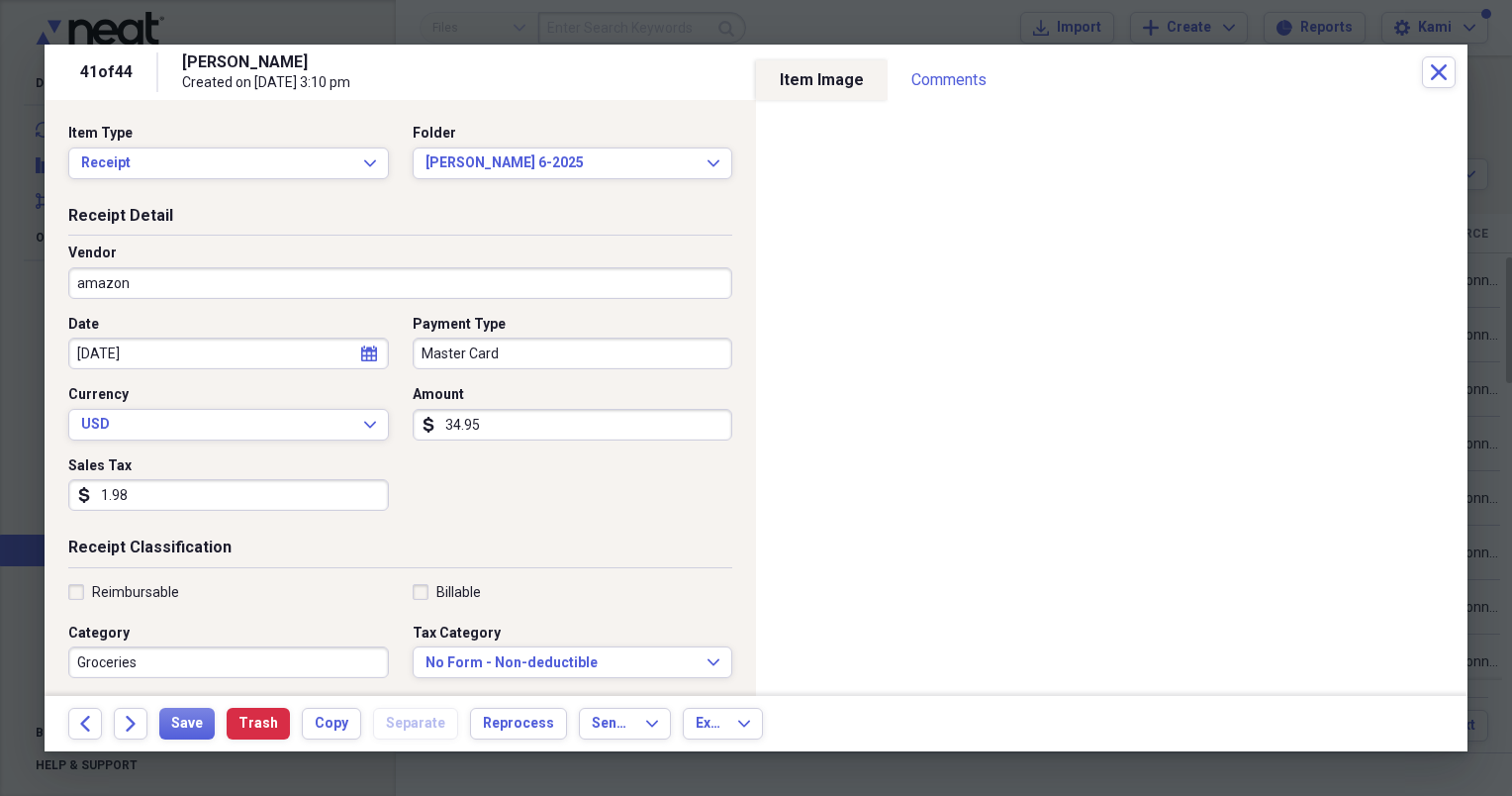type on "Maintenance" 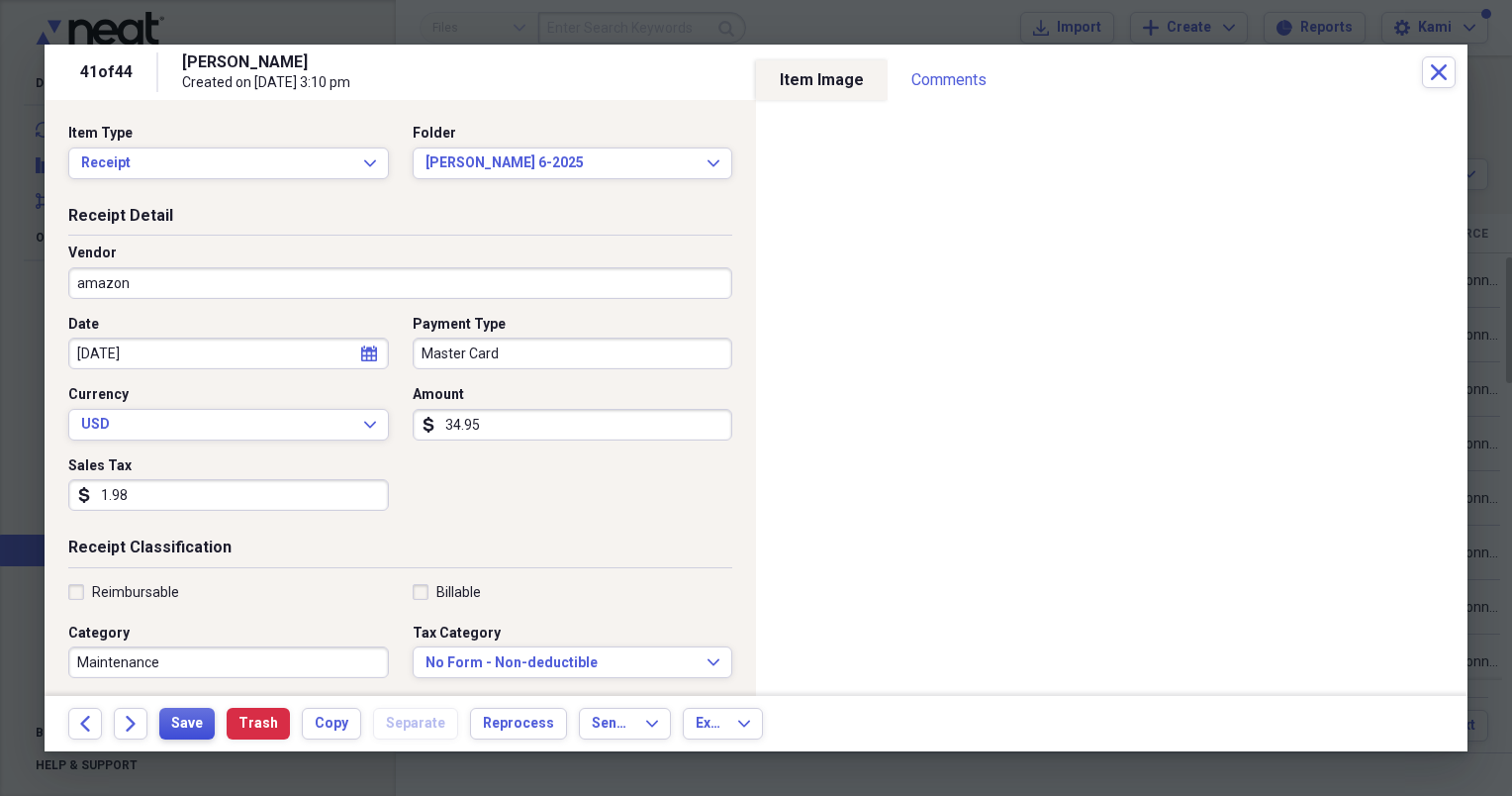 click on "Save" at bounding box center (187, 724) 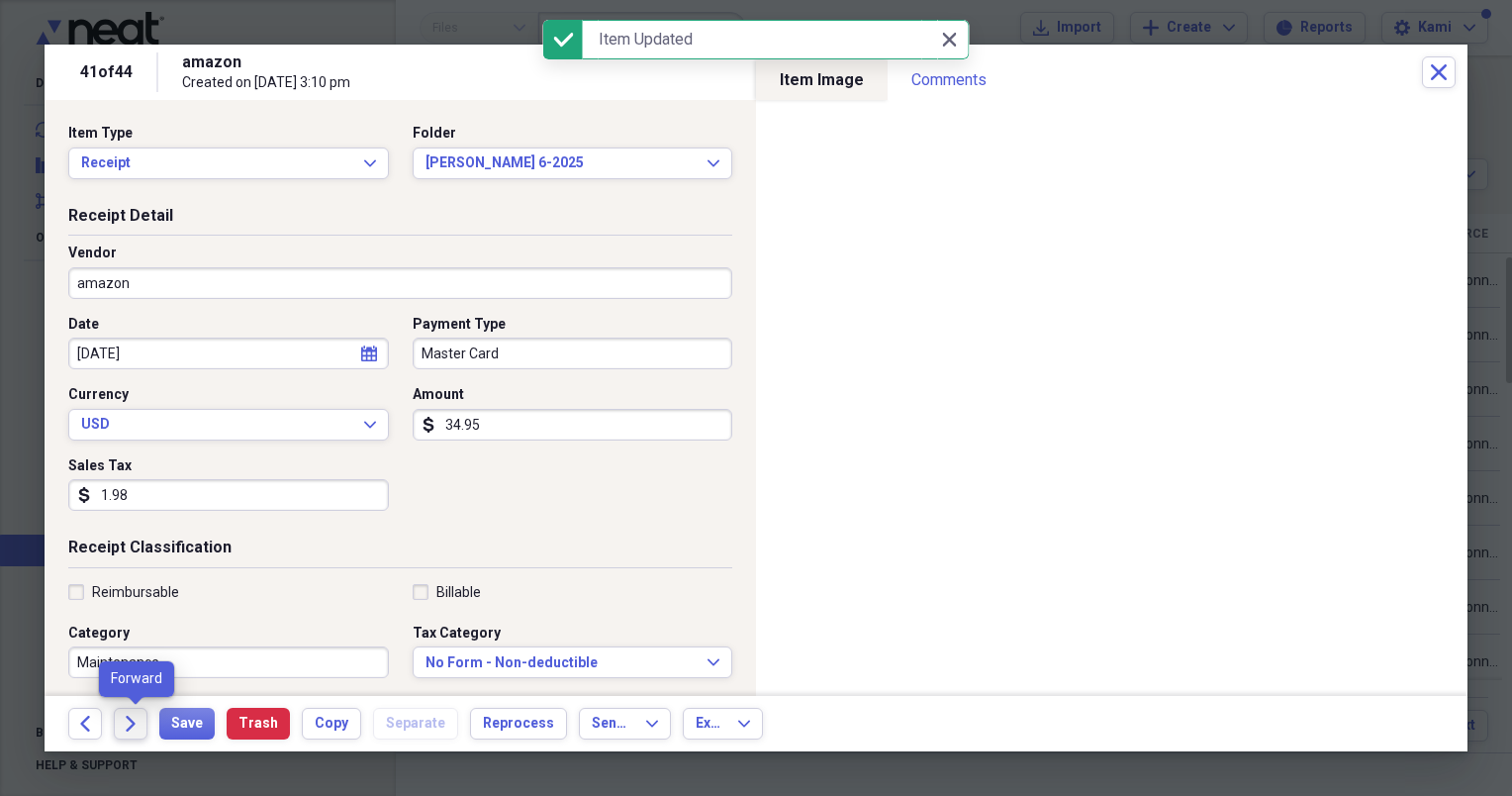 click on "Forward" 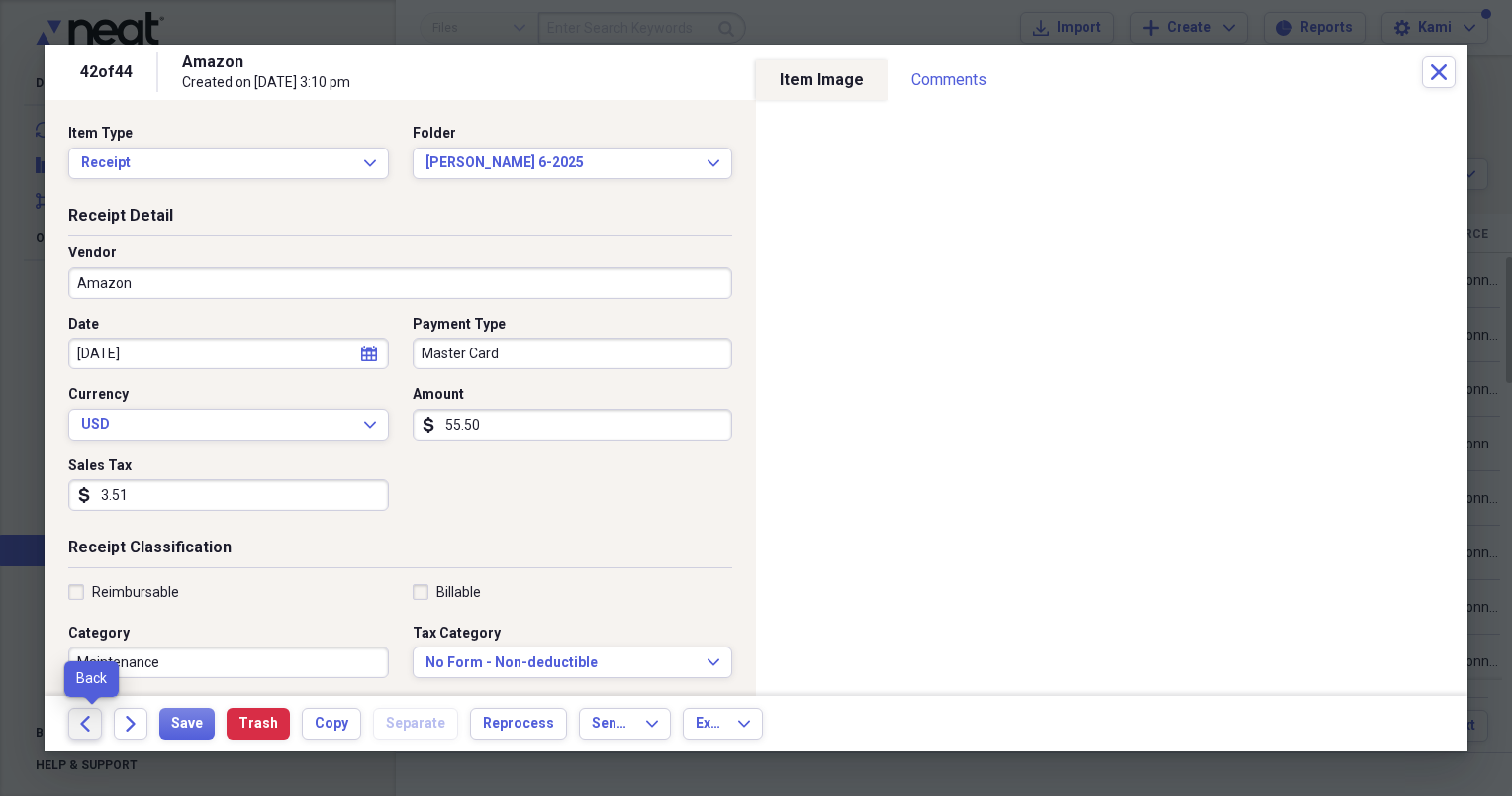 click 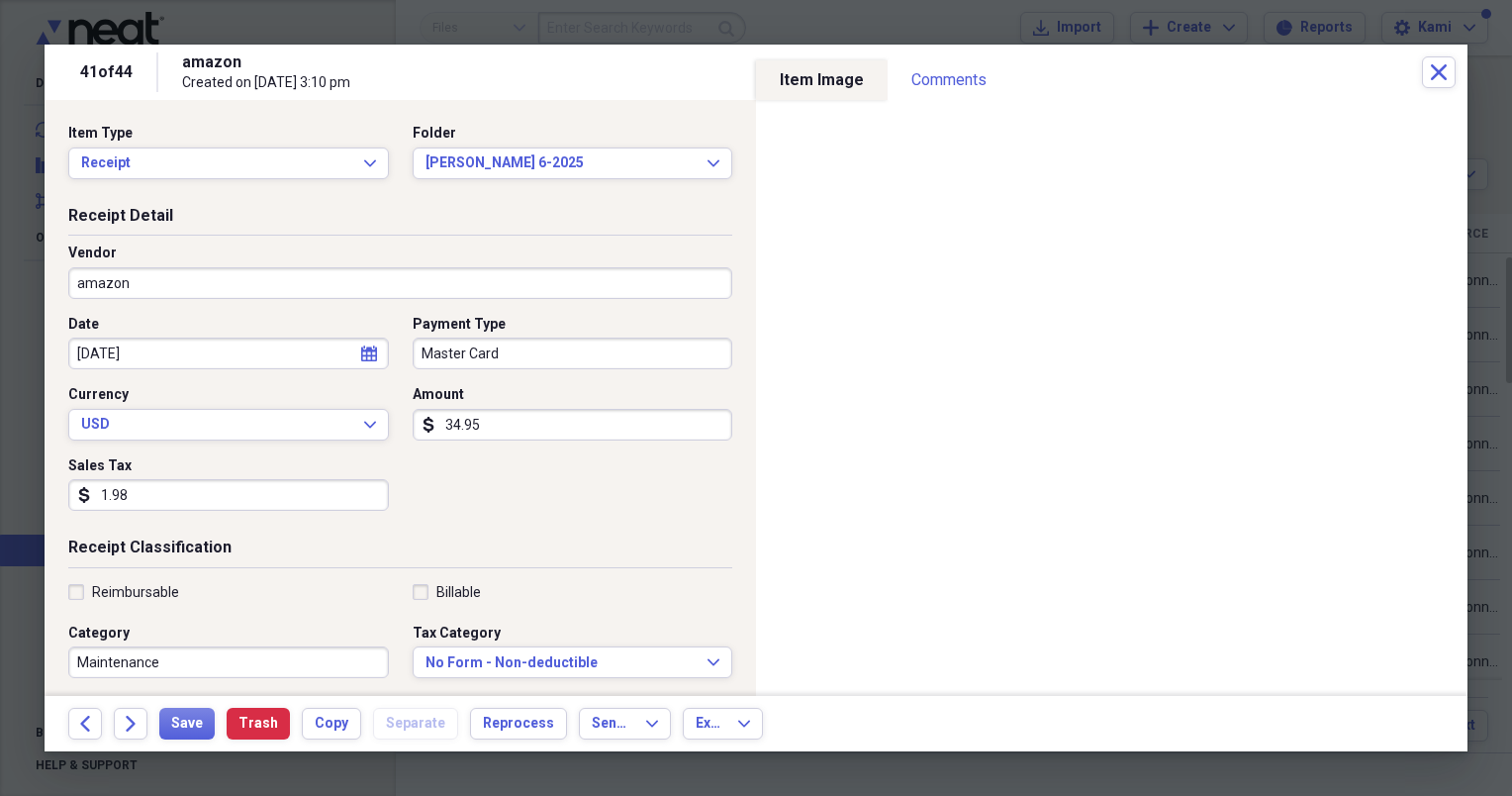 click 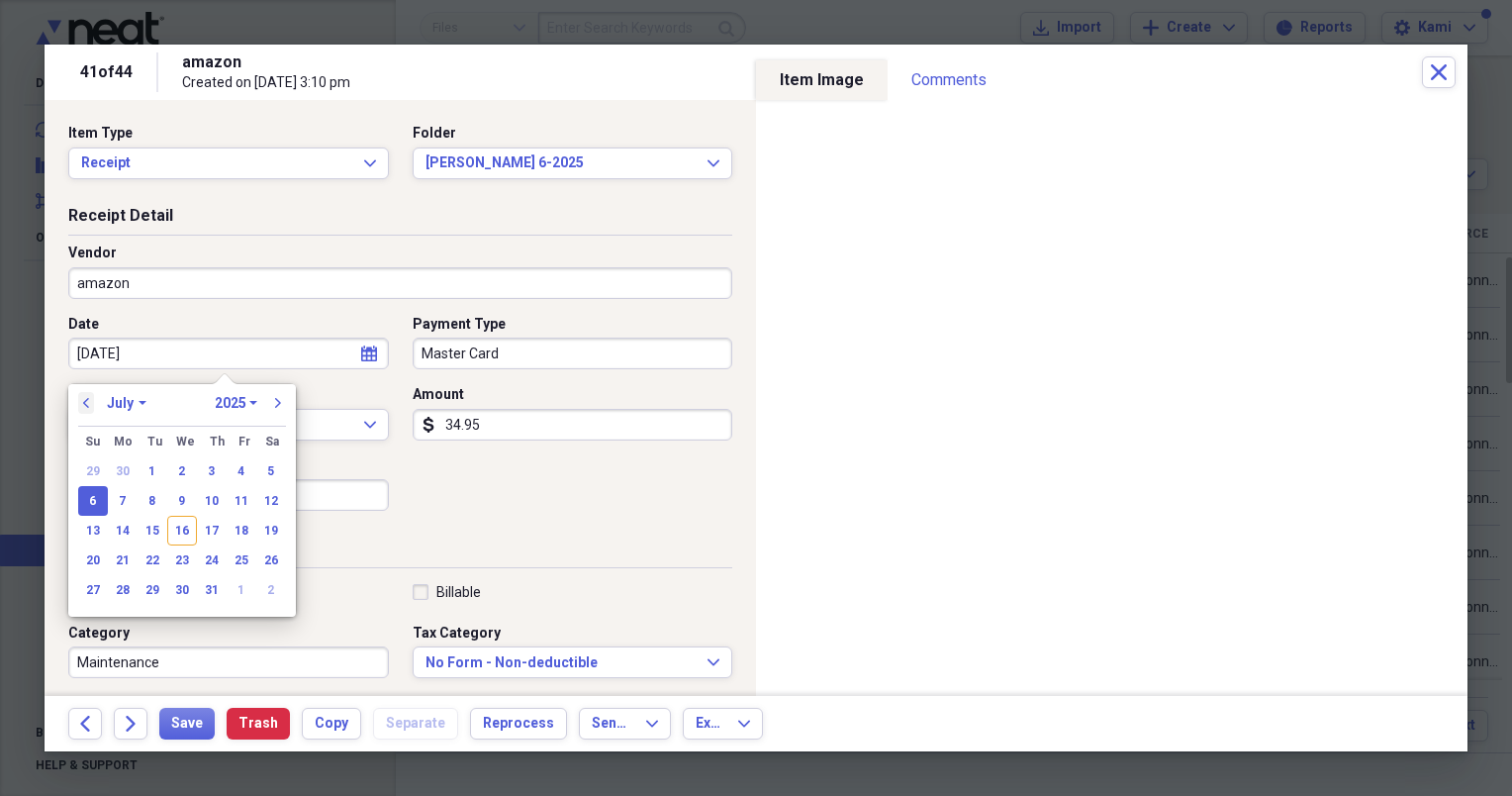 click on "previous" at bounding box center (86, 403) 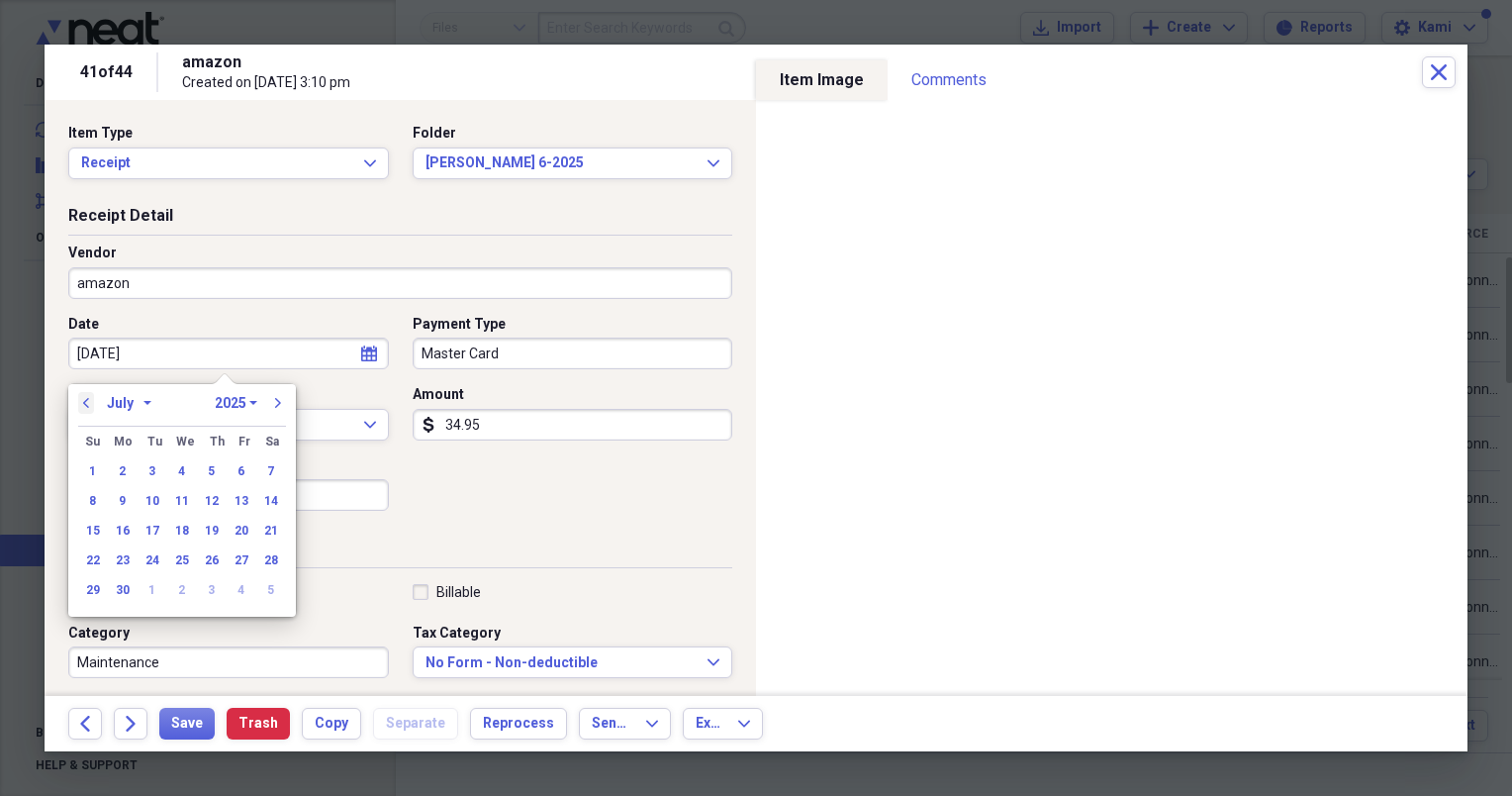 select on "5" 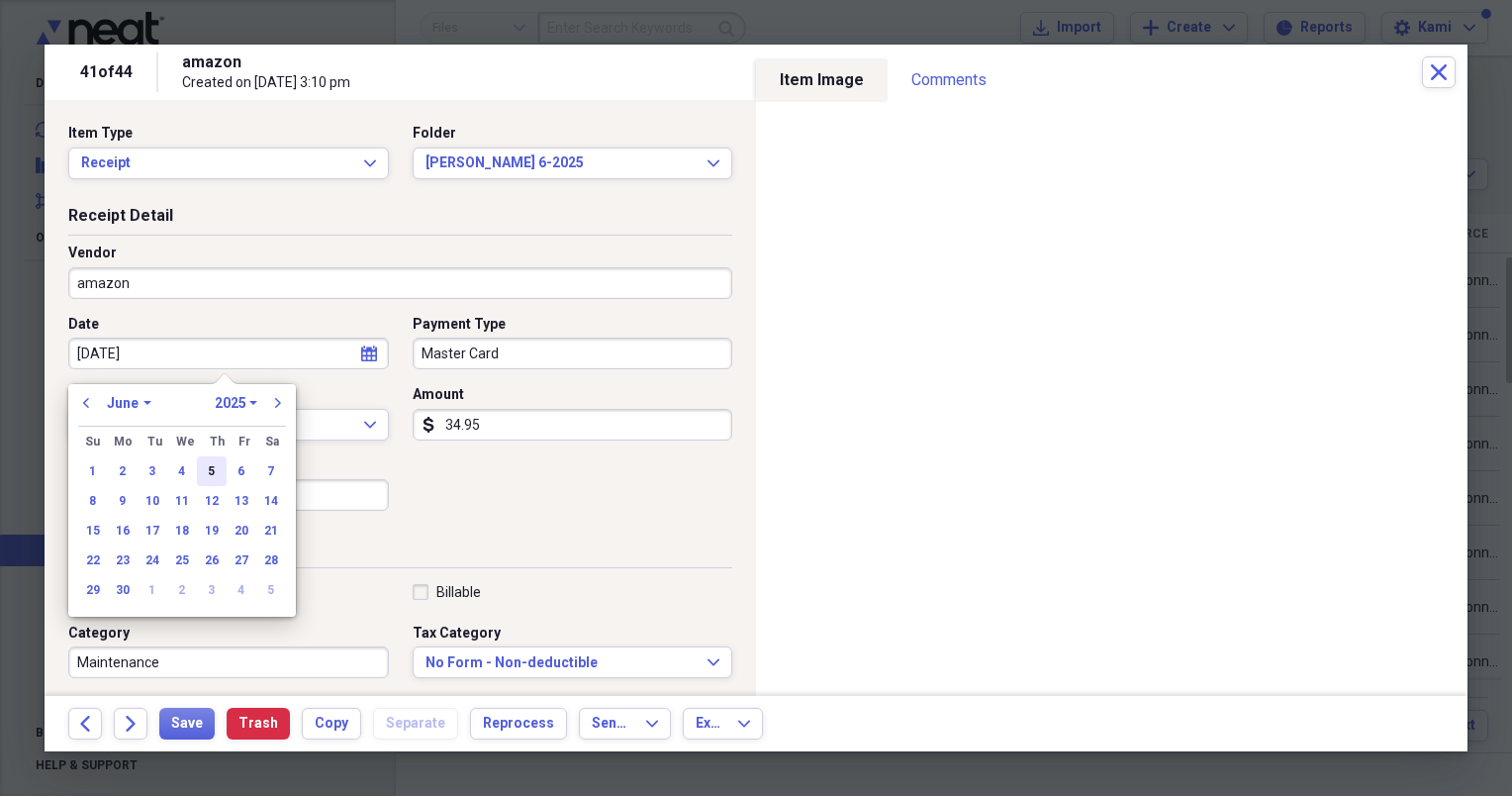click on "5" at bounding box center [212, 471] 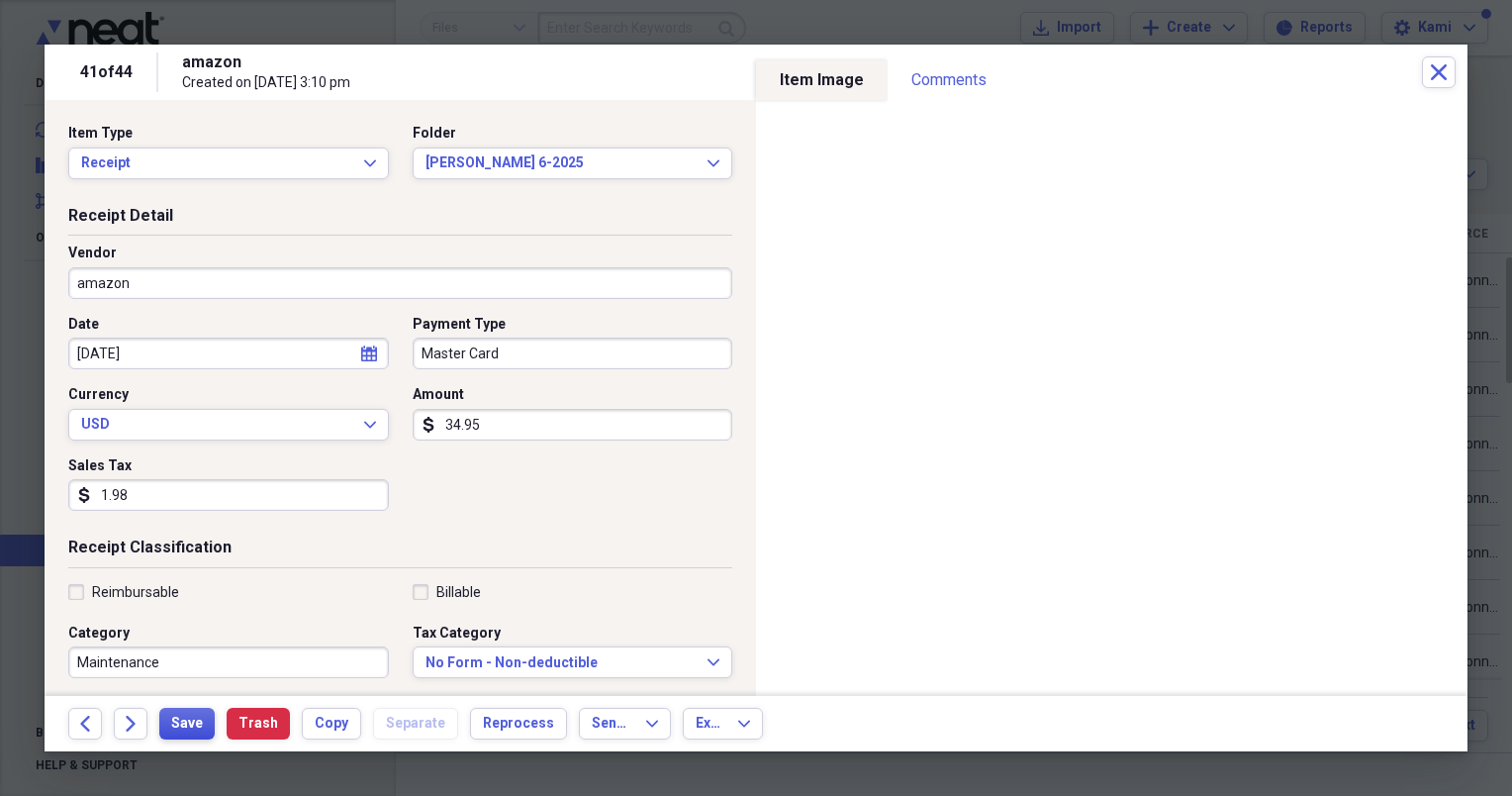 click on "Save" at bounding box center [187, 724] 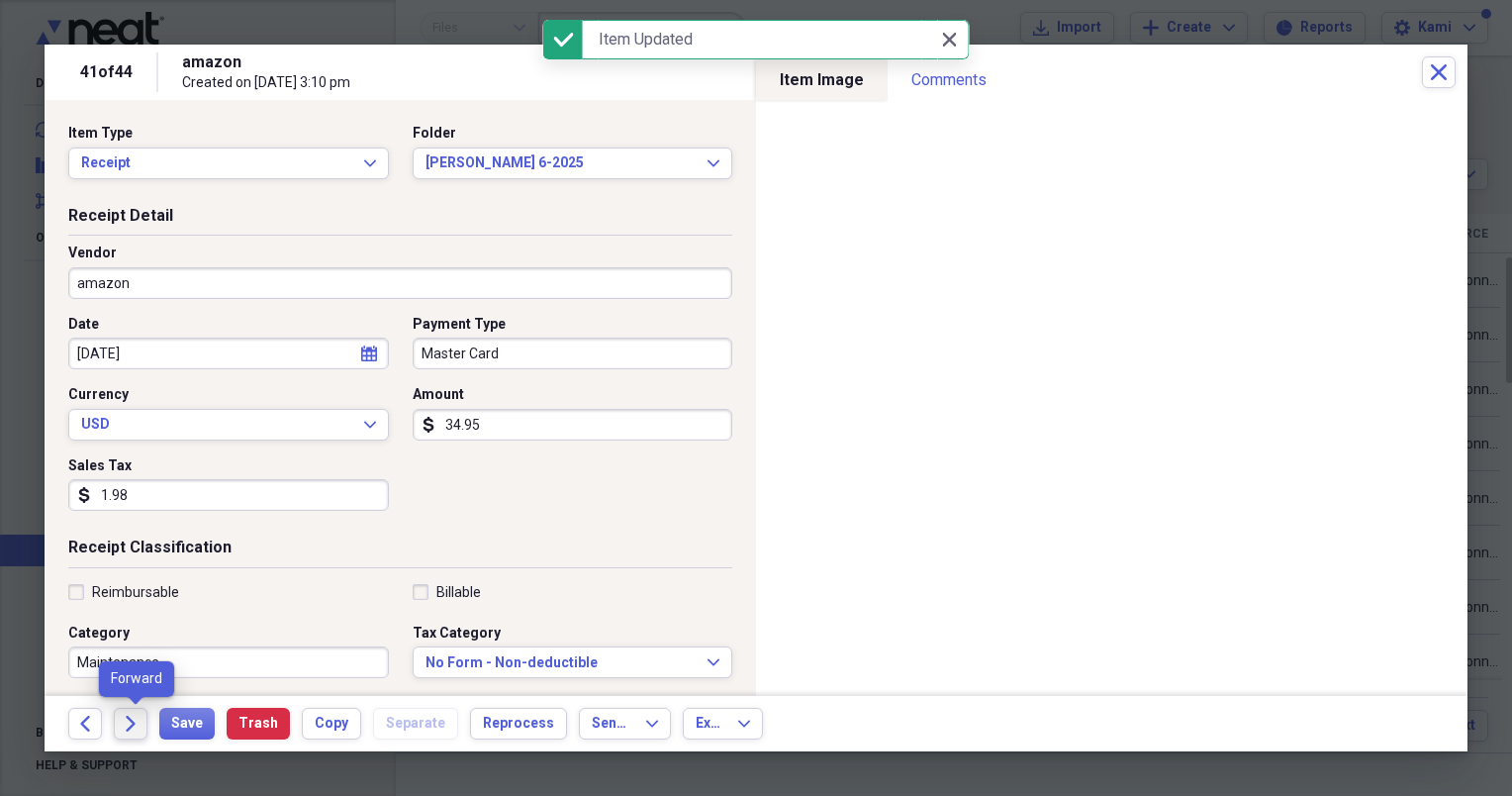 click on "Forward" at bounding box center (131, 724) 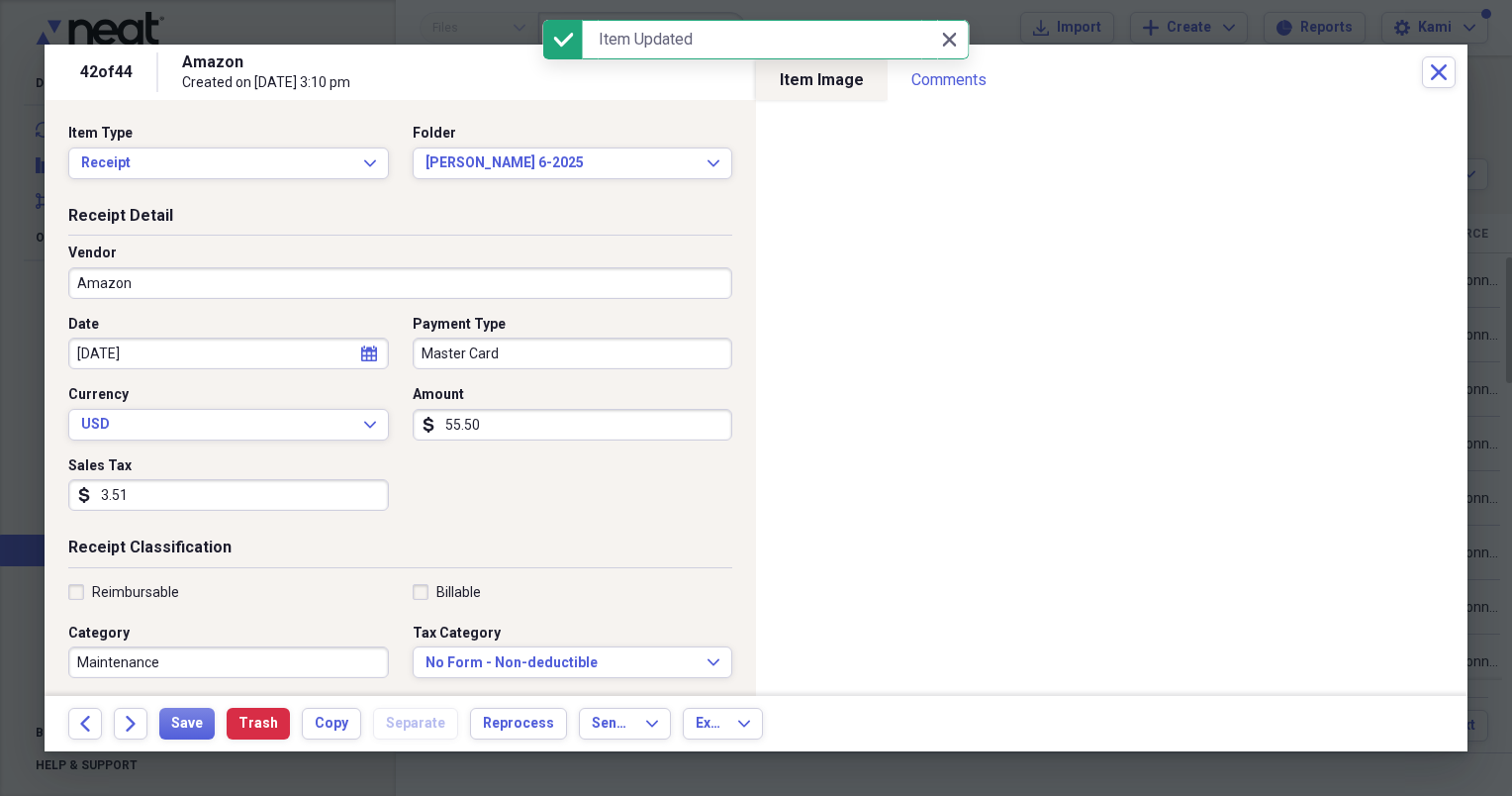 click 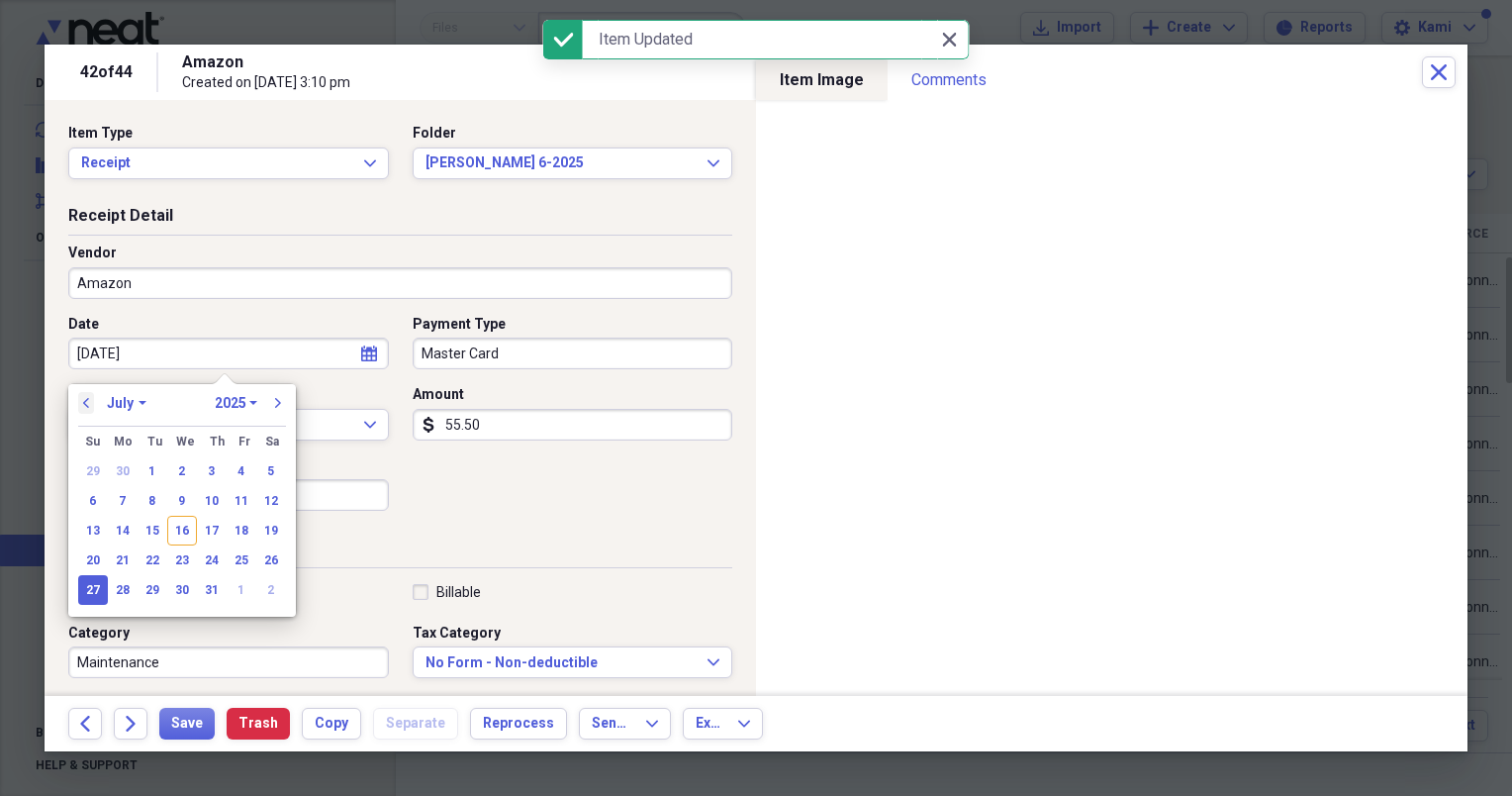 click on "previous" at bounding box center [86, 403] 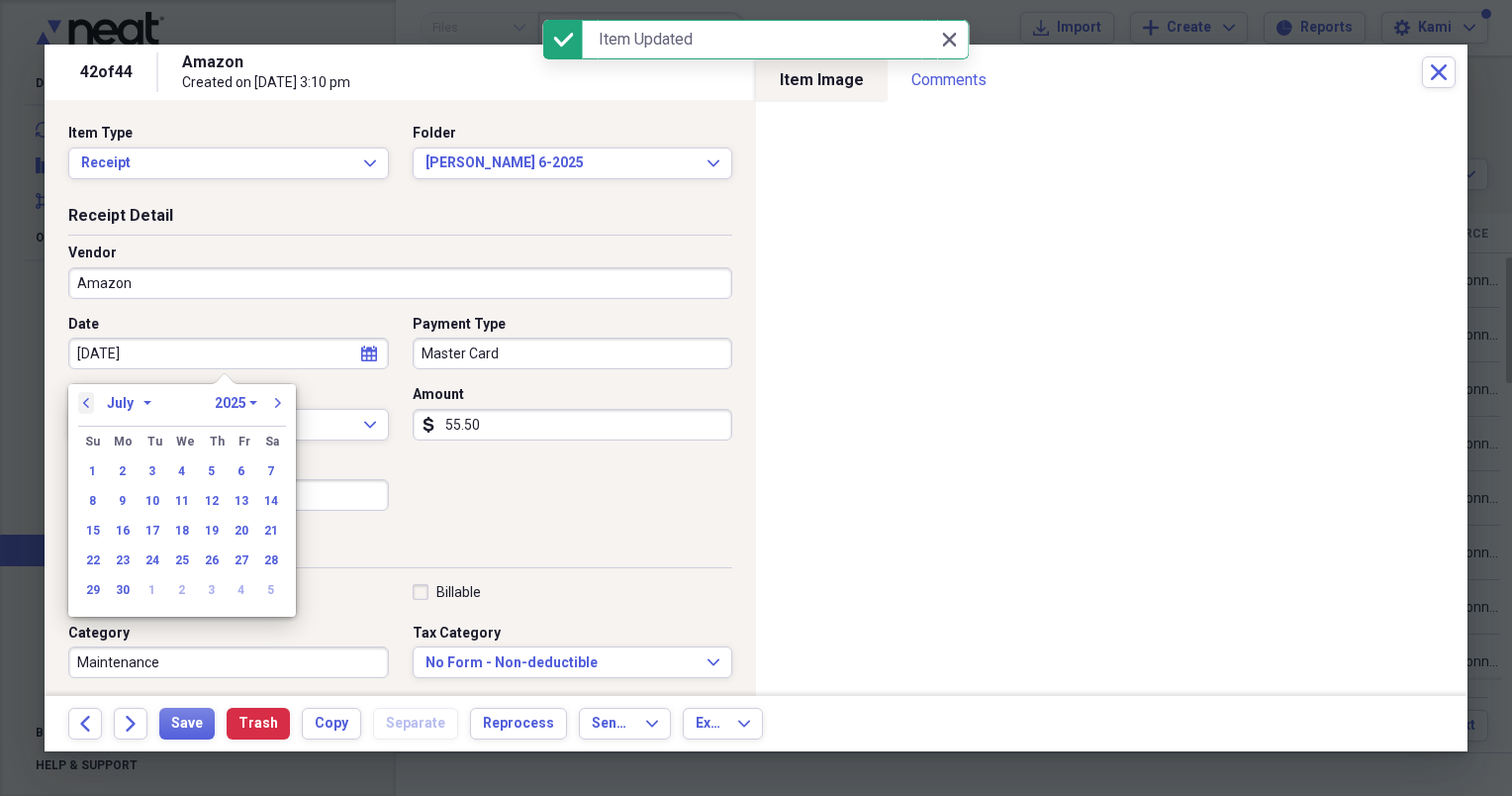 select on "5" 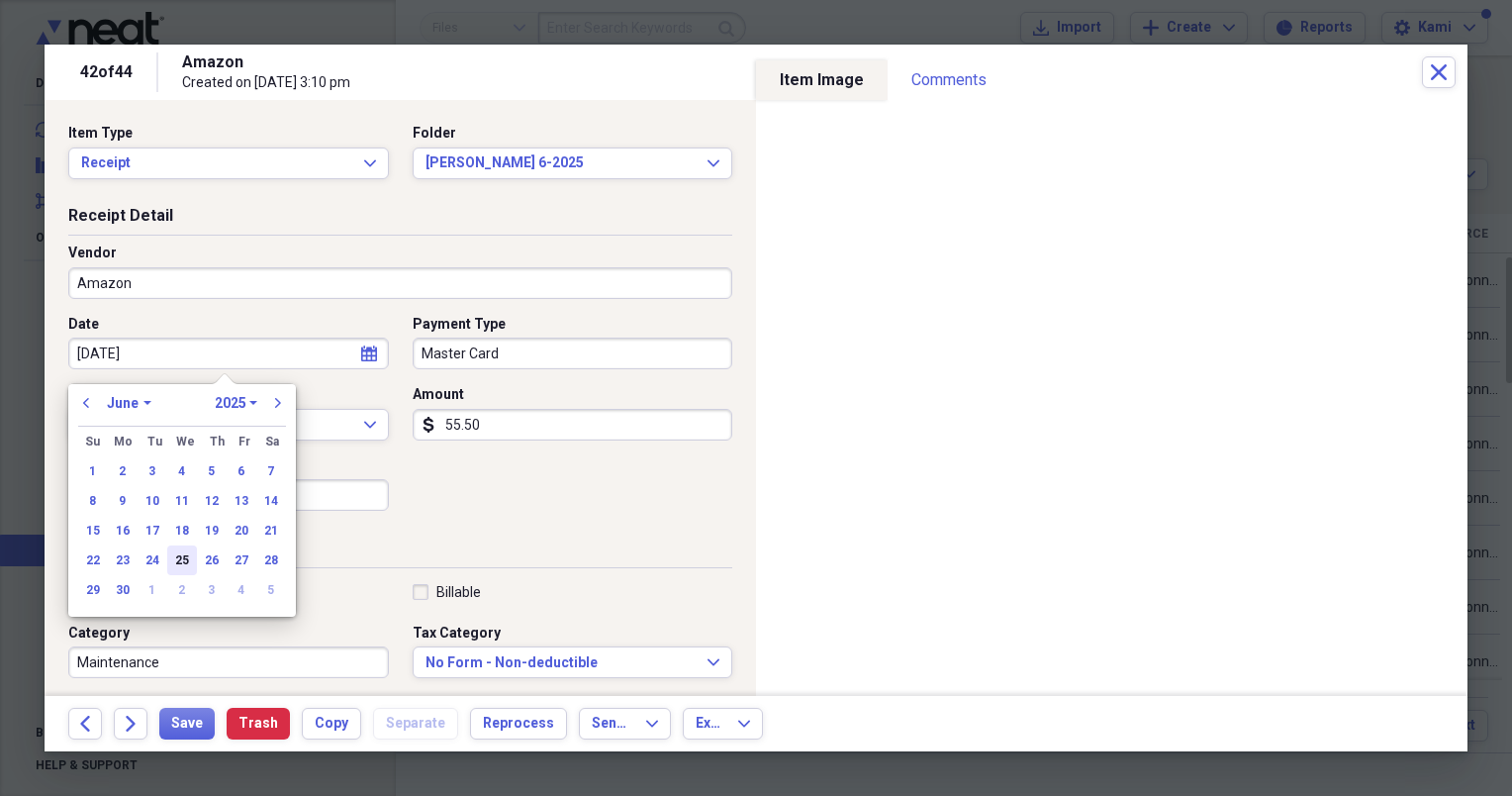 drag, startPoint x: 199, startPoint y: 559, endPoint x: 180, endPoint y: 558, distance: 19.026298 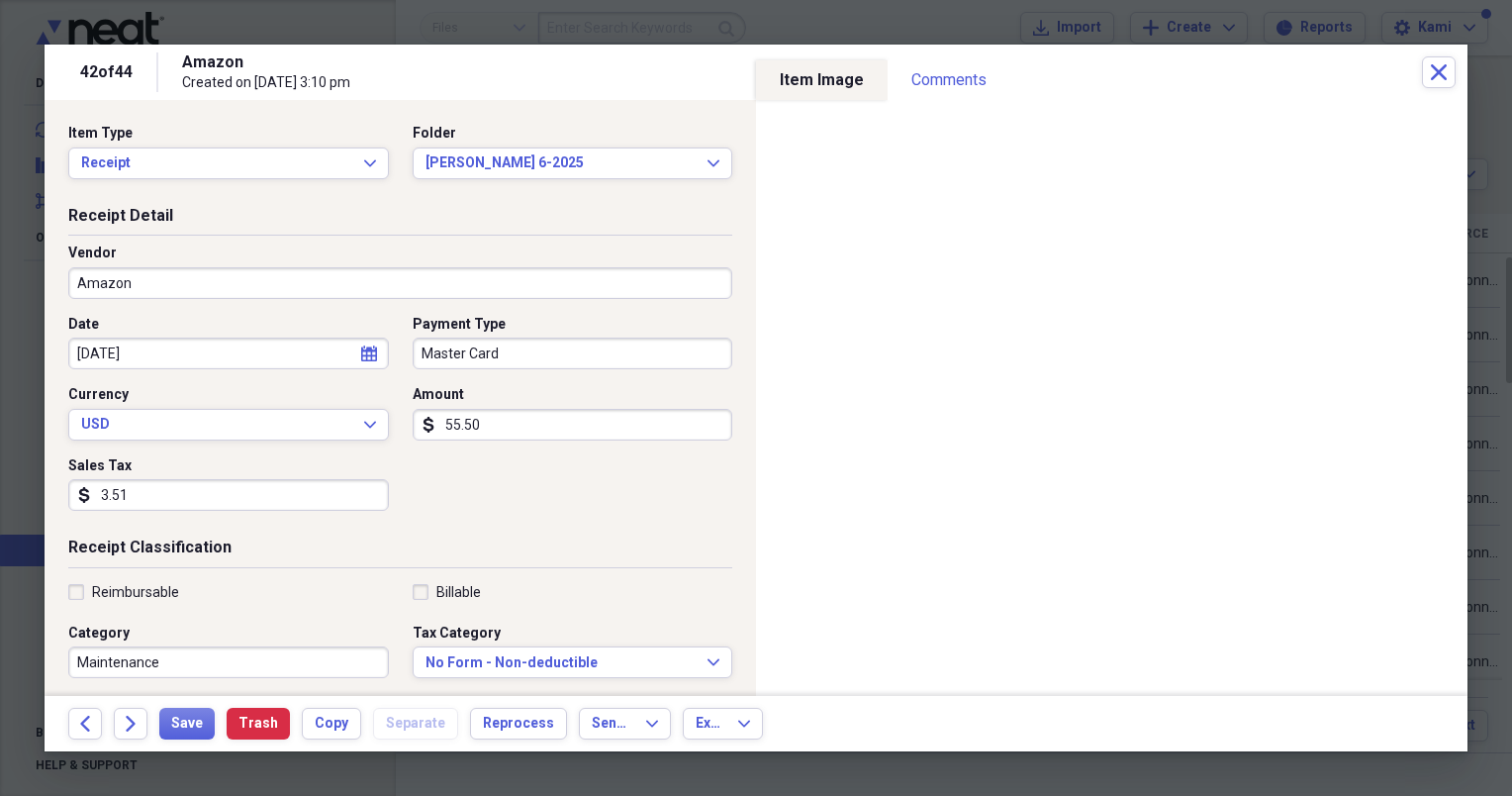type on "[DATE]" 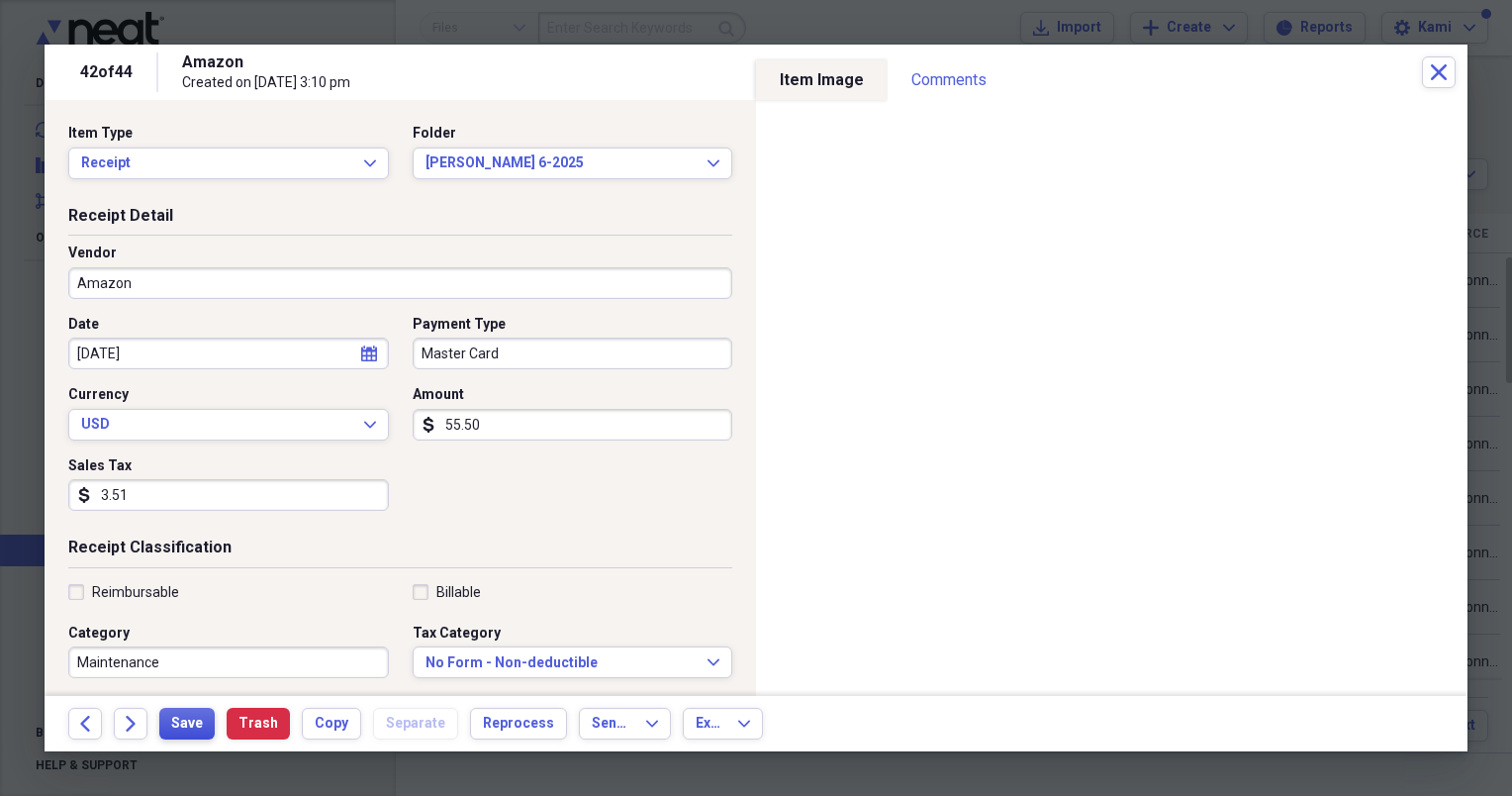 click on "Save" at bounding box center [187, 724] 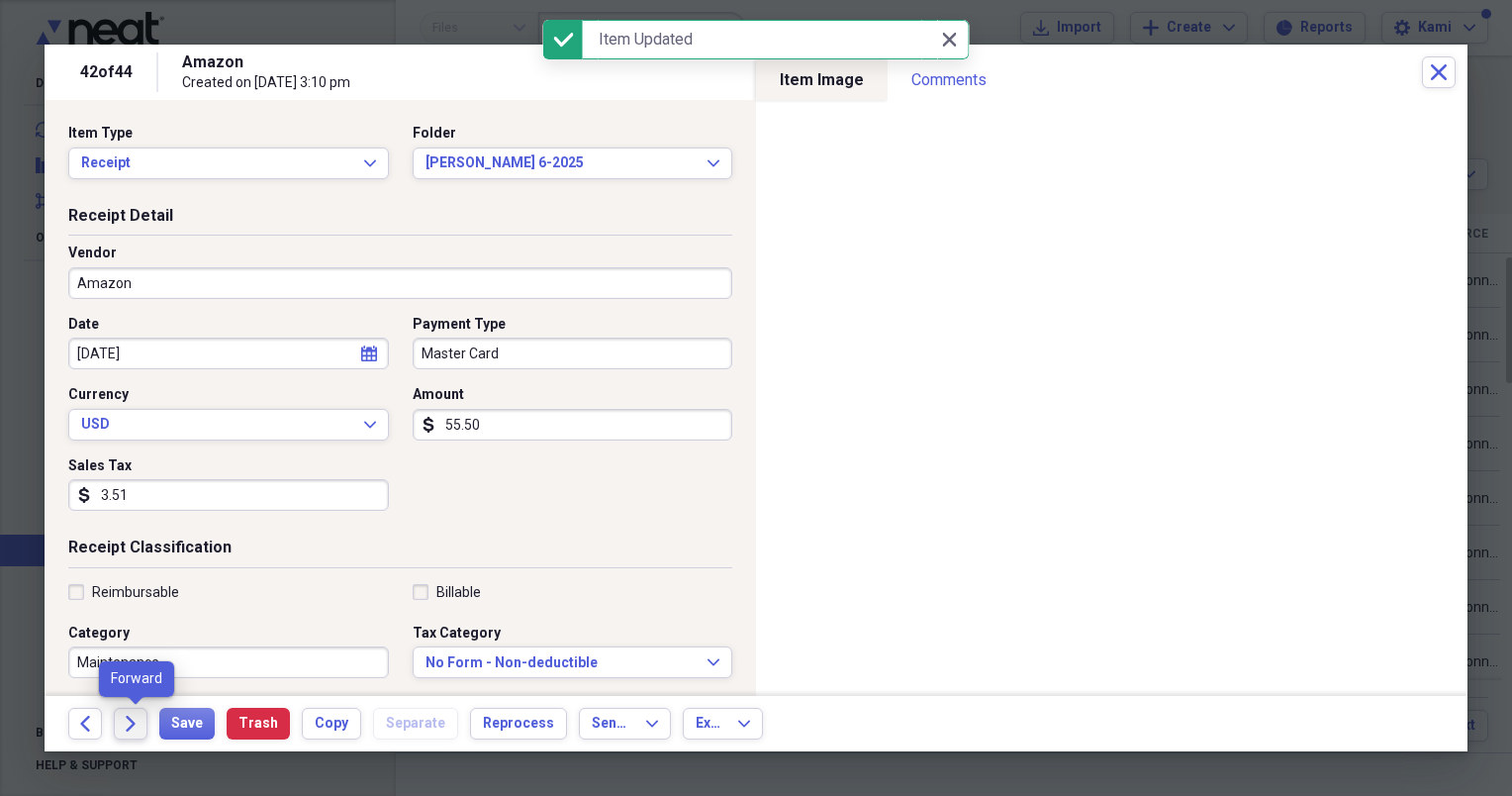 click on "Forward" at bounding box center [131, 724] 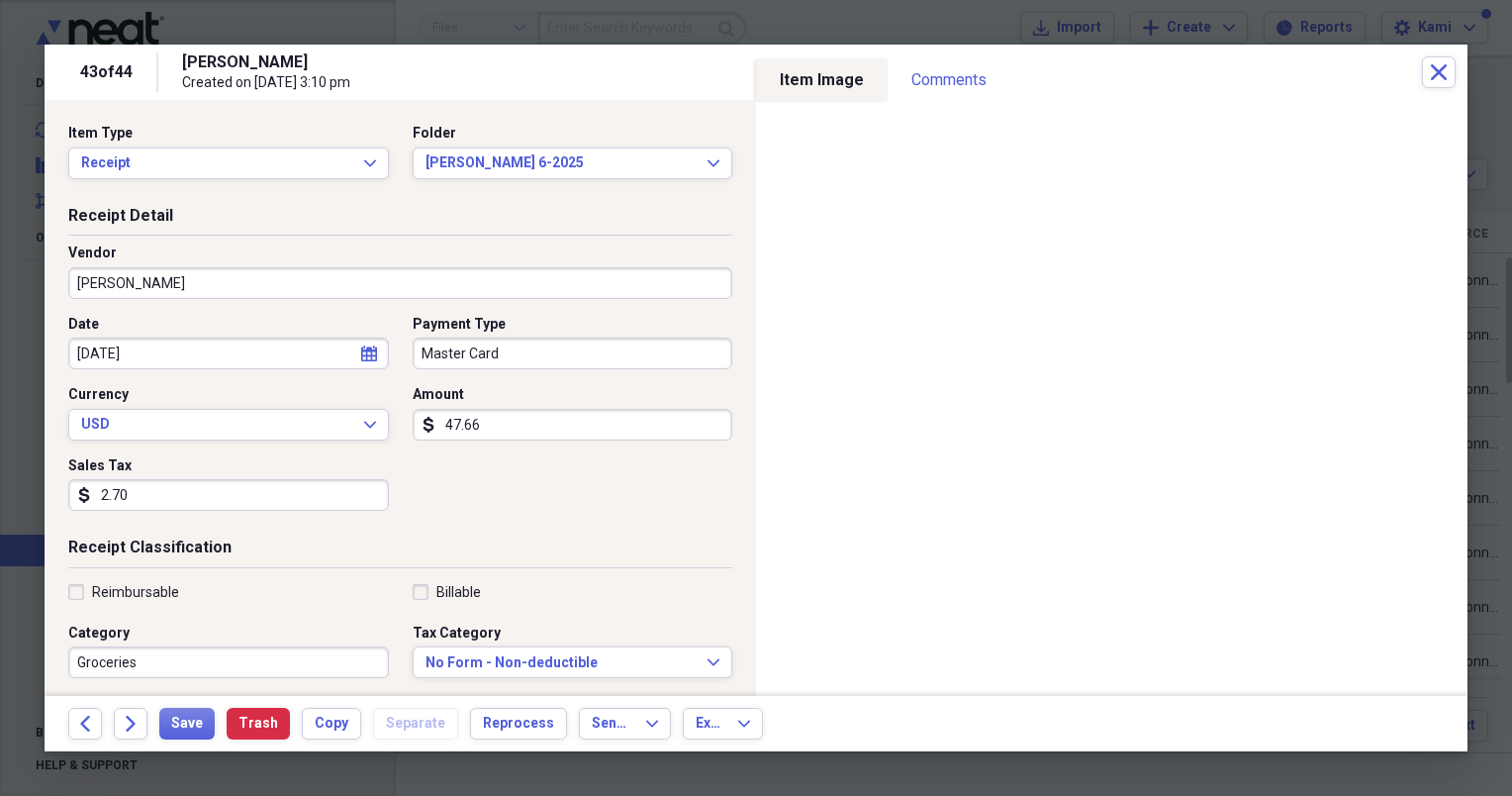 click on "[PERSON_NAME]" at bounding box center (400, 283) 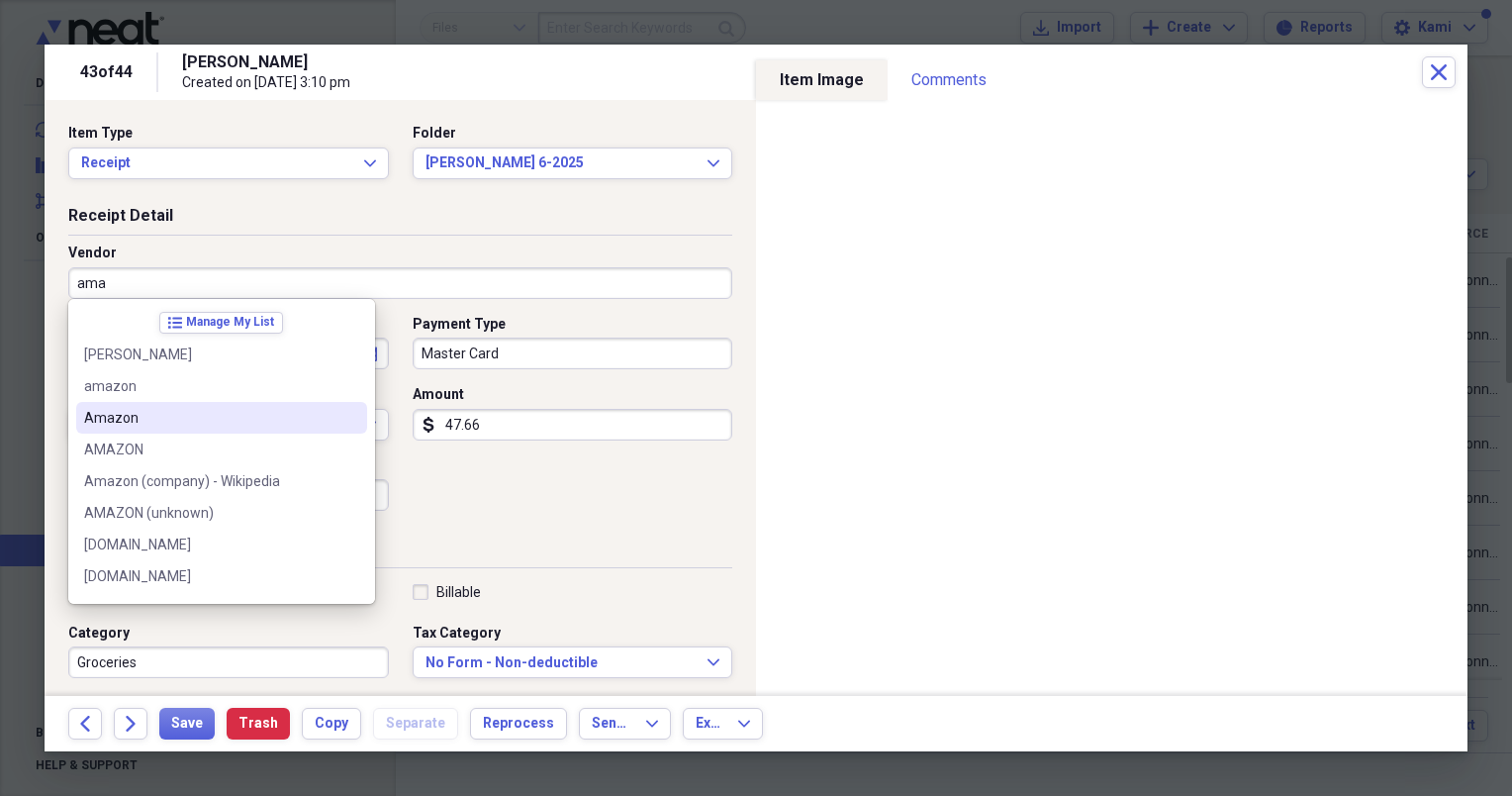 click on "Amazon" at bounding box center (210, 418) 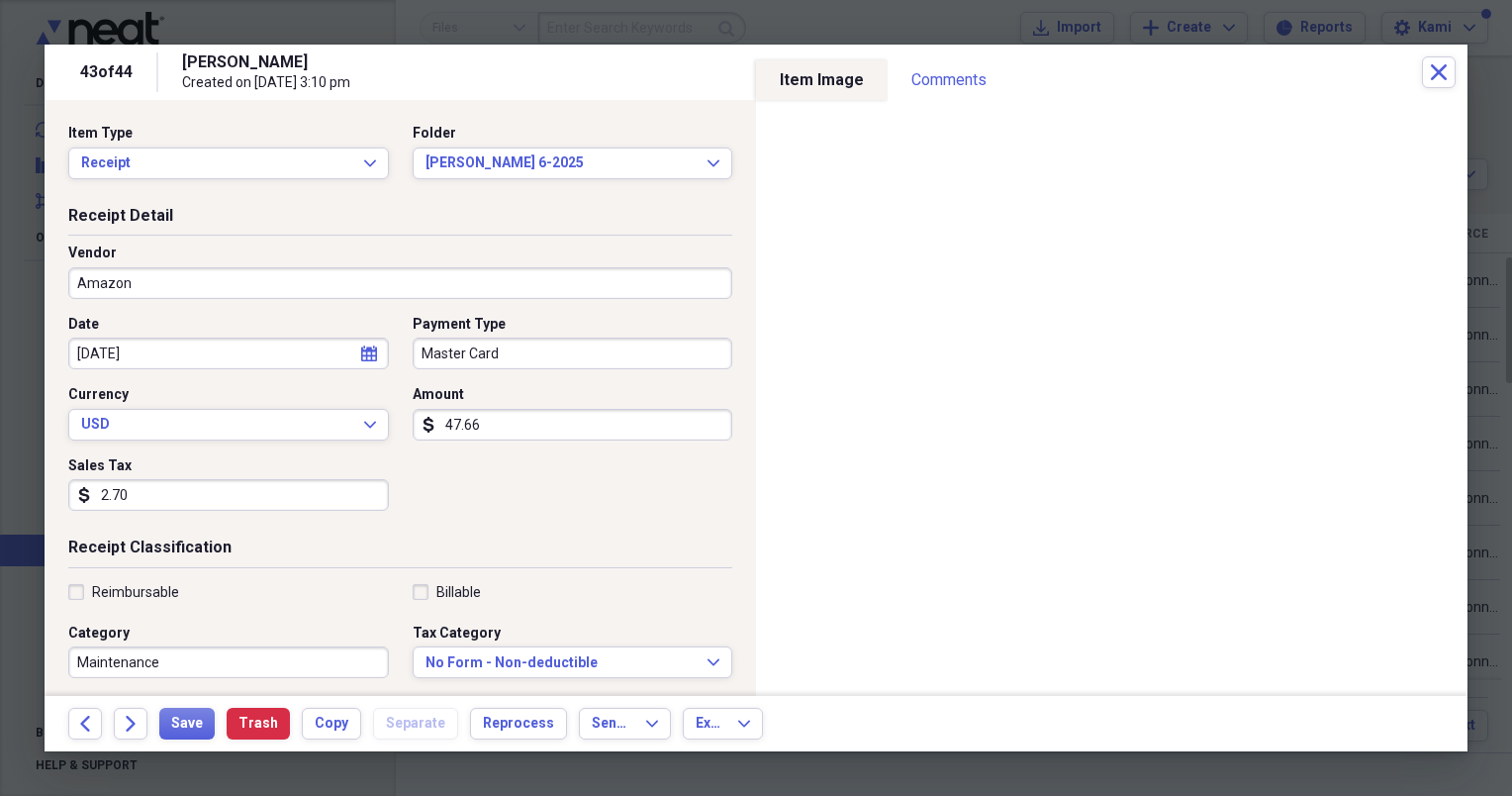 type on "Maintenance" 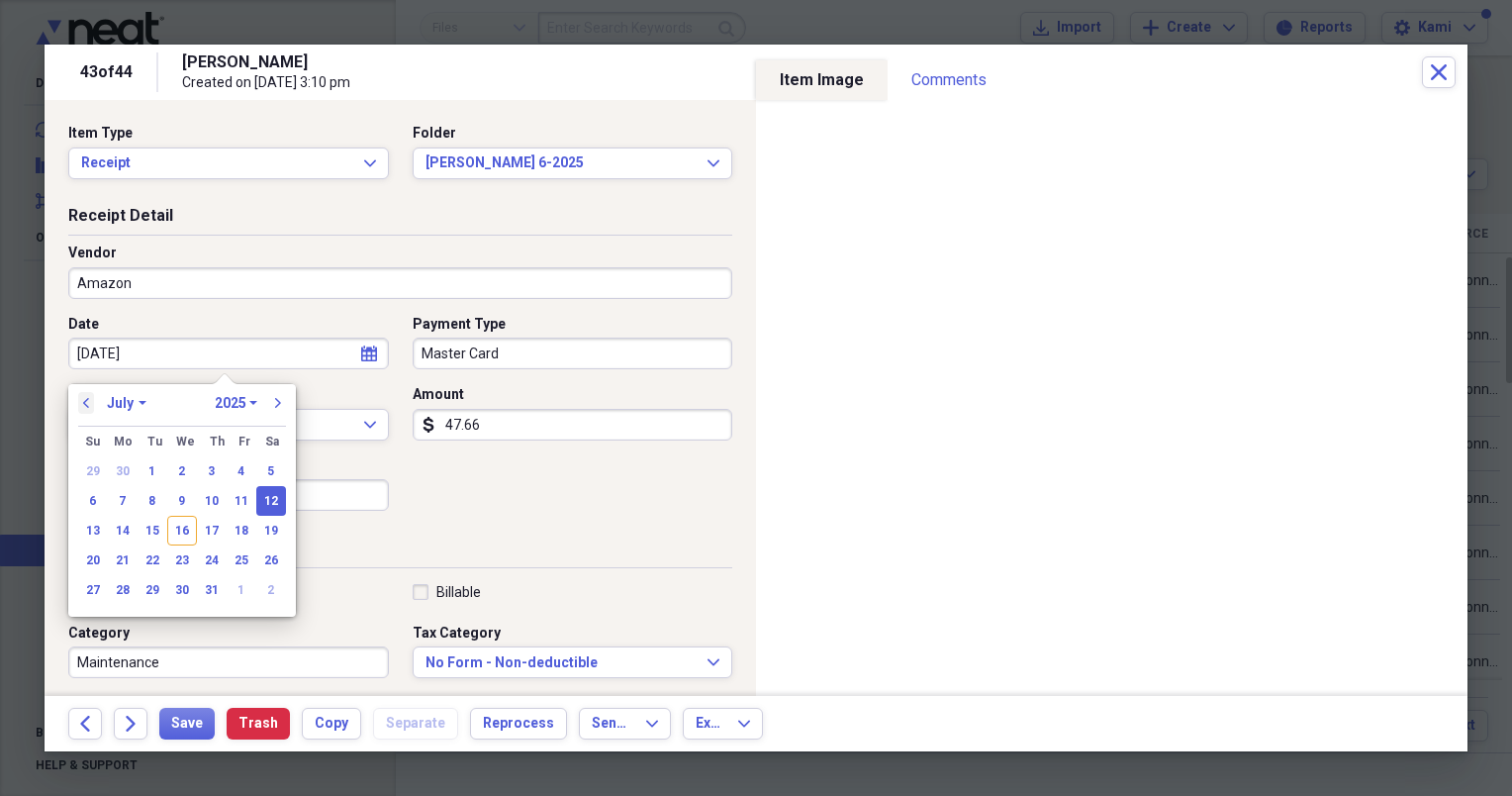 click on "previous" at bounding box center (86, 403) 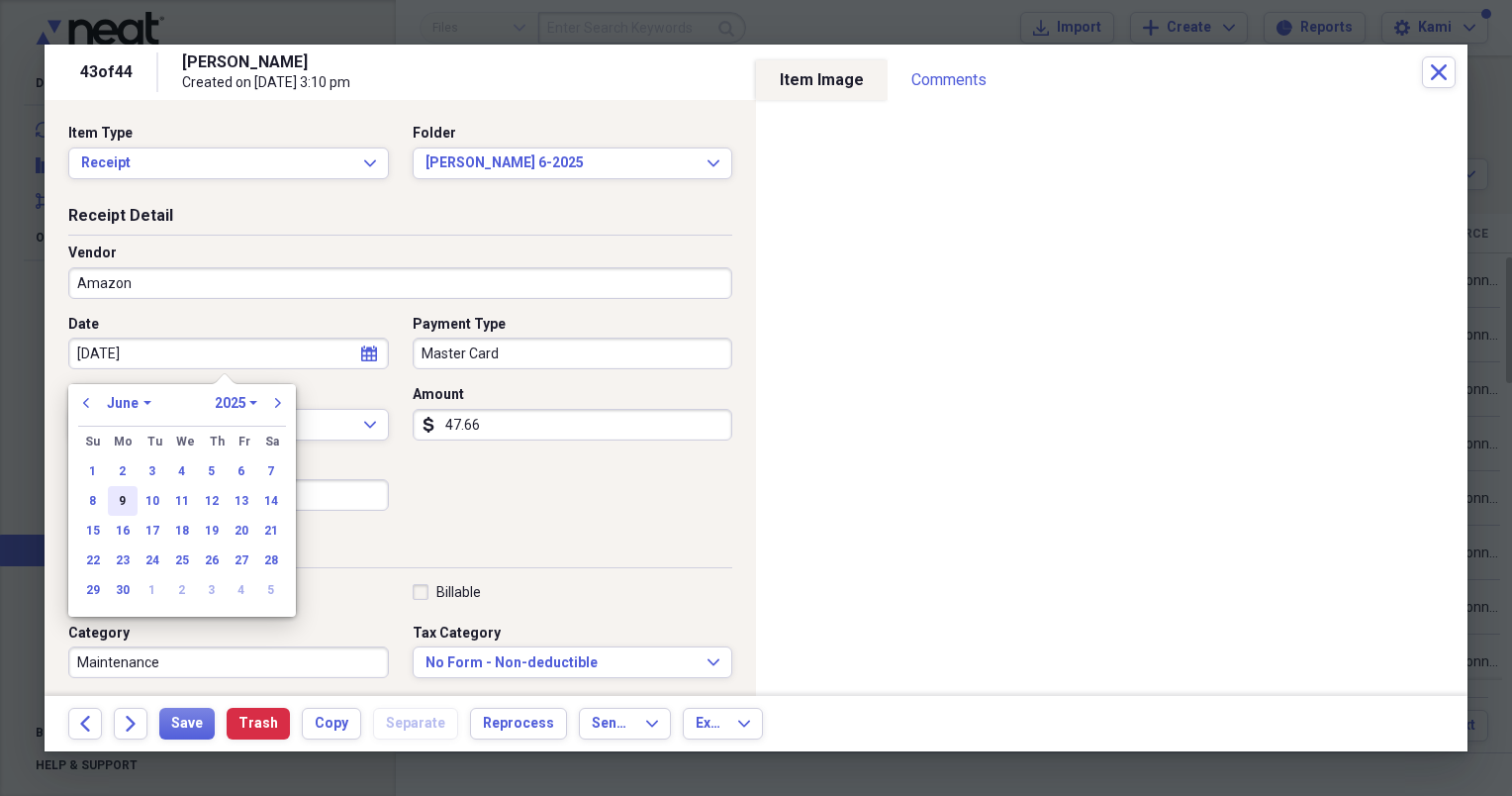 click on "9" at bounding box center [123, 501] 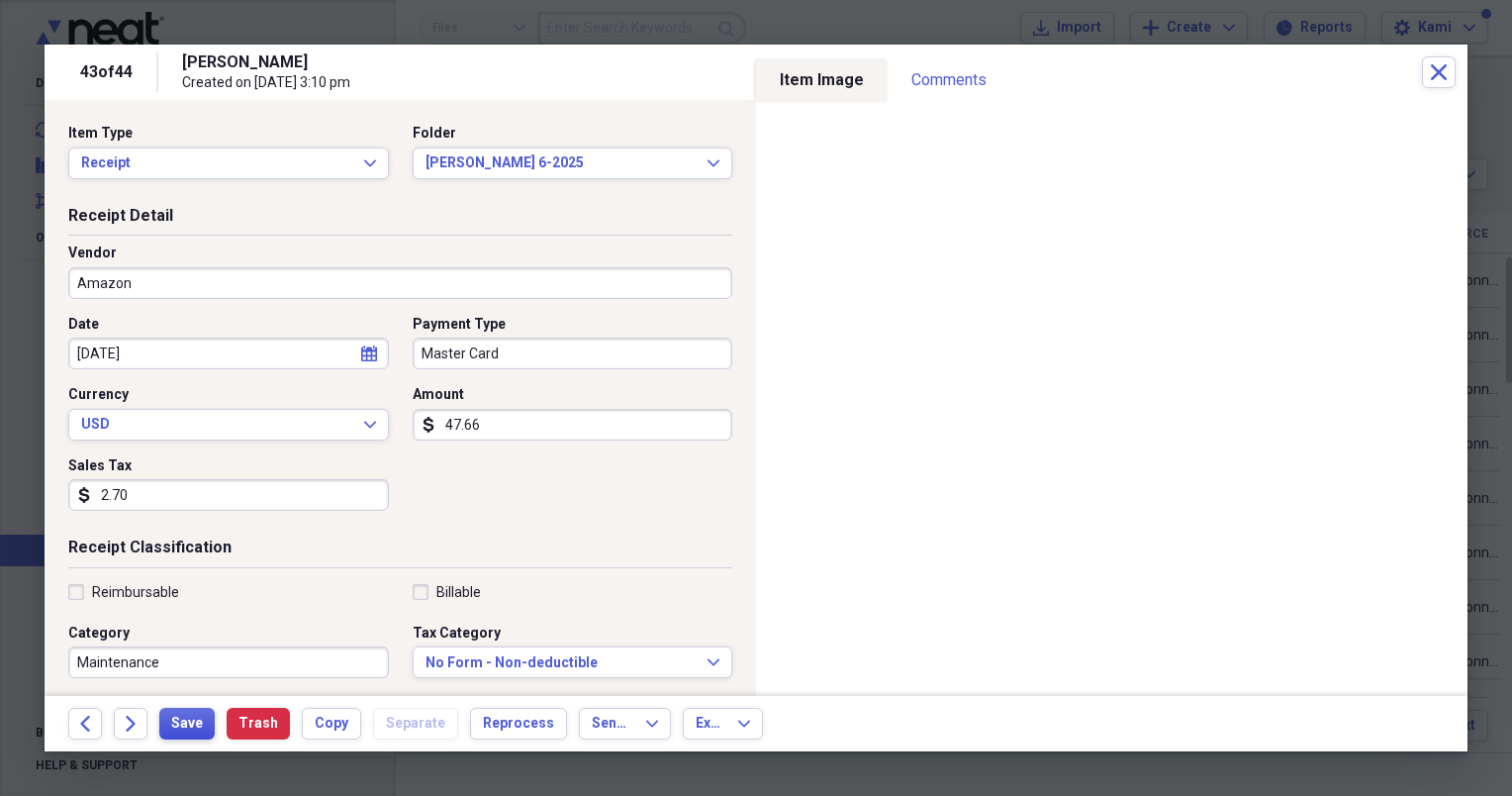 click on "Save" at bounding box center [187, 724] 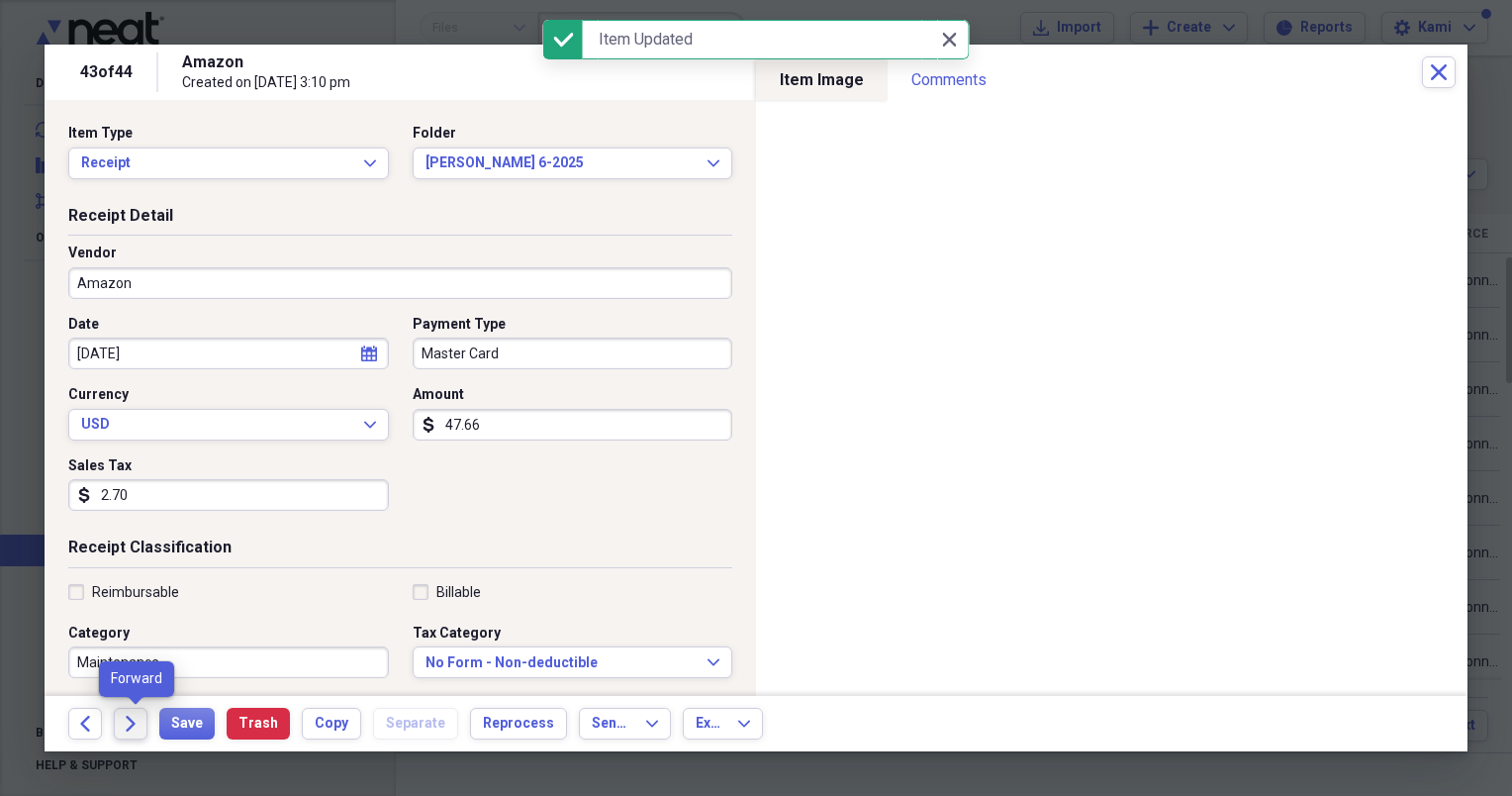click 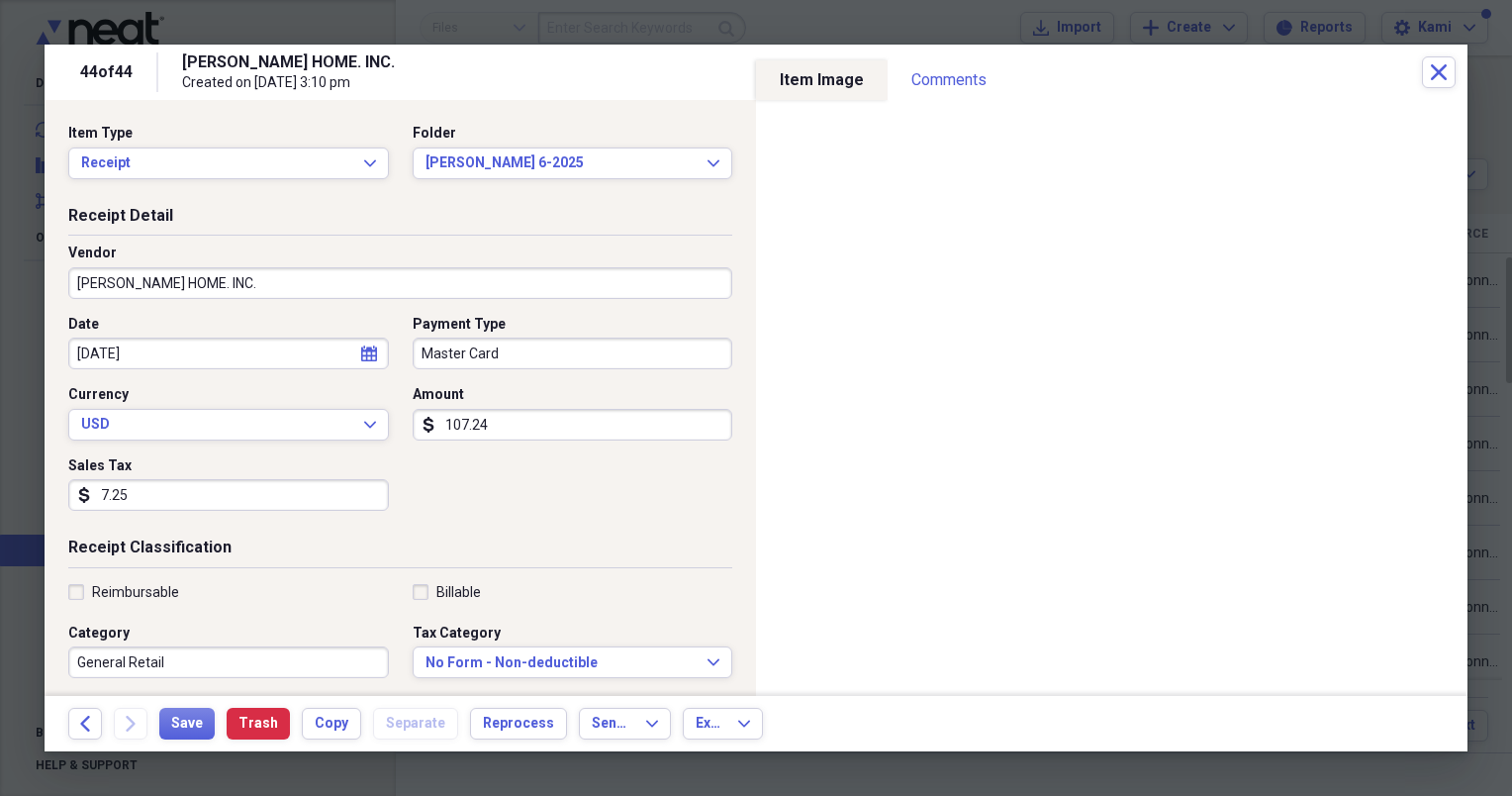click on "[PERSON_NAME] HOME. INC." at bounding box center (400, 283) 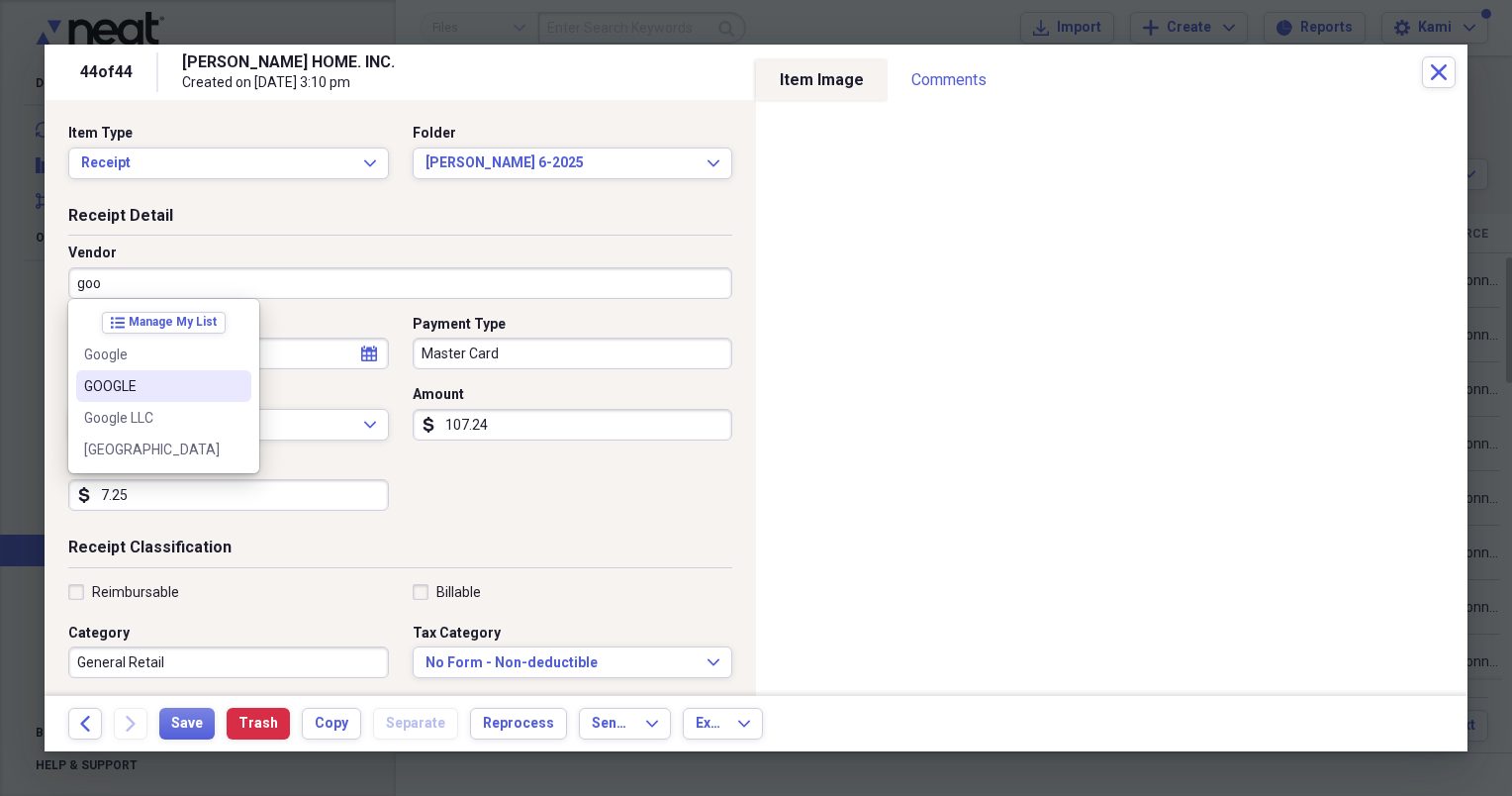 click on "GOOGLE" at bounding box center [163, 386] 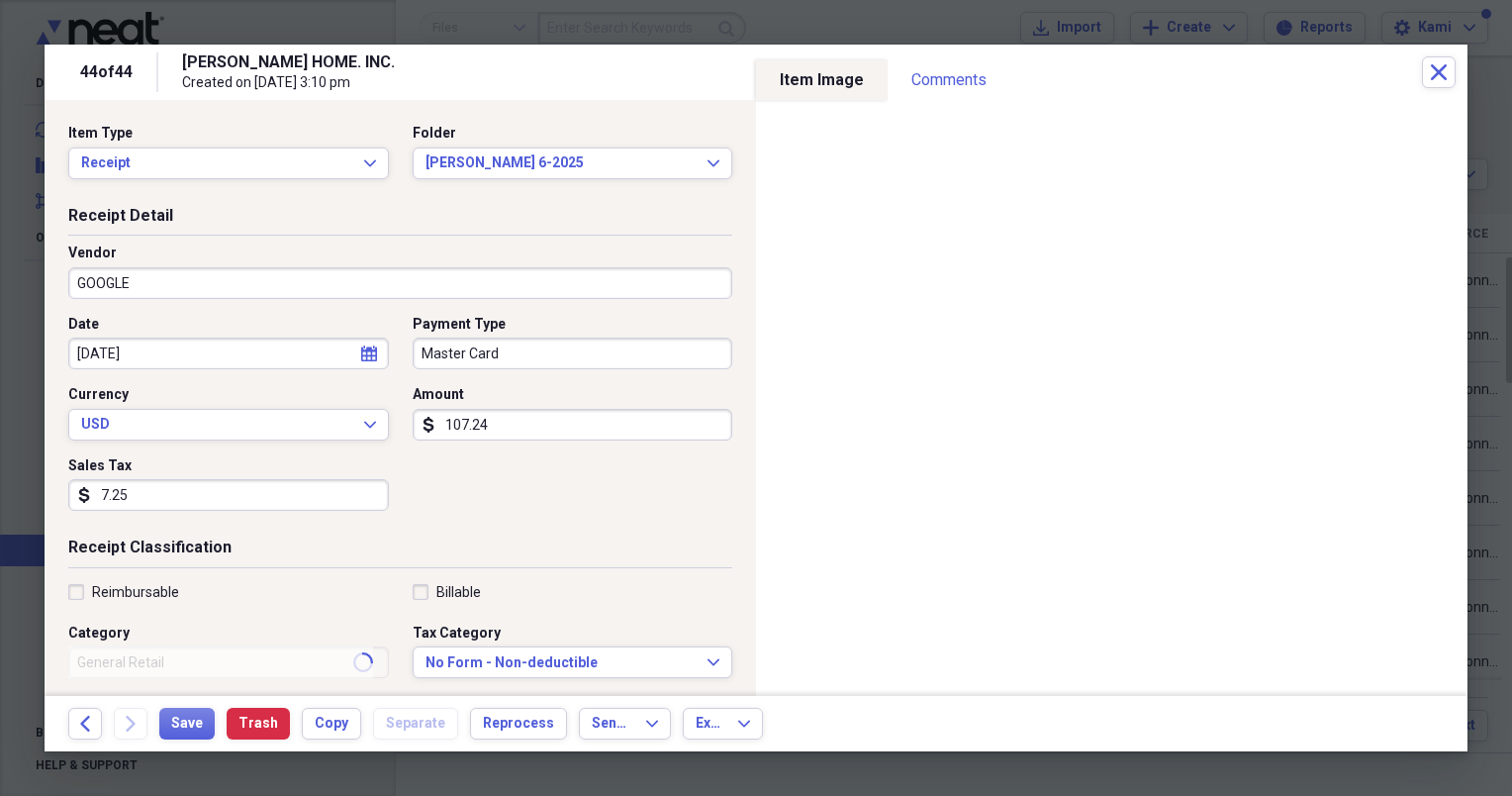 type on "Software/Hardware" 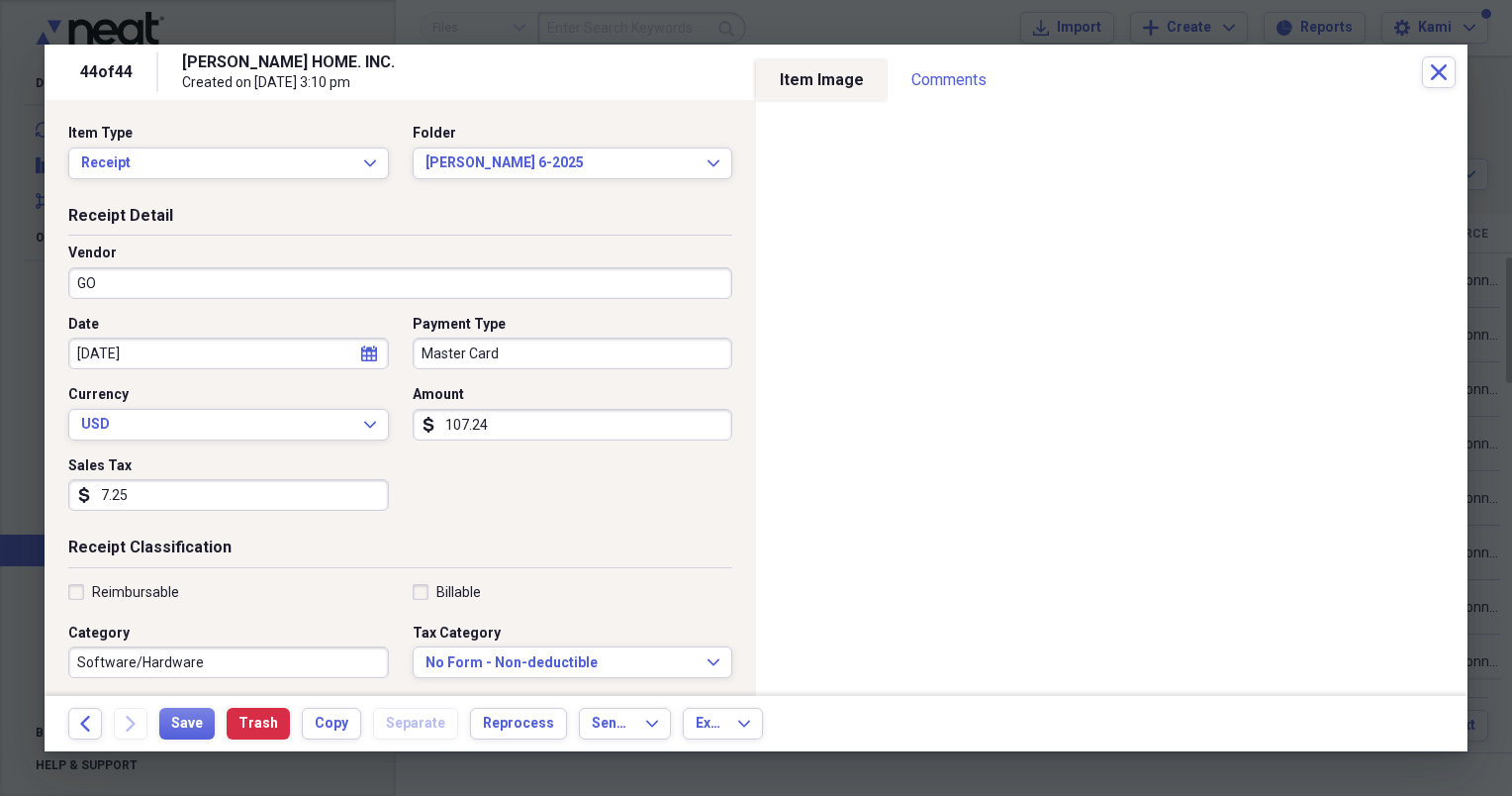 type on "G" 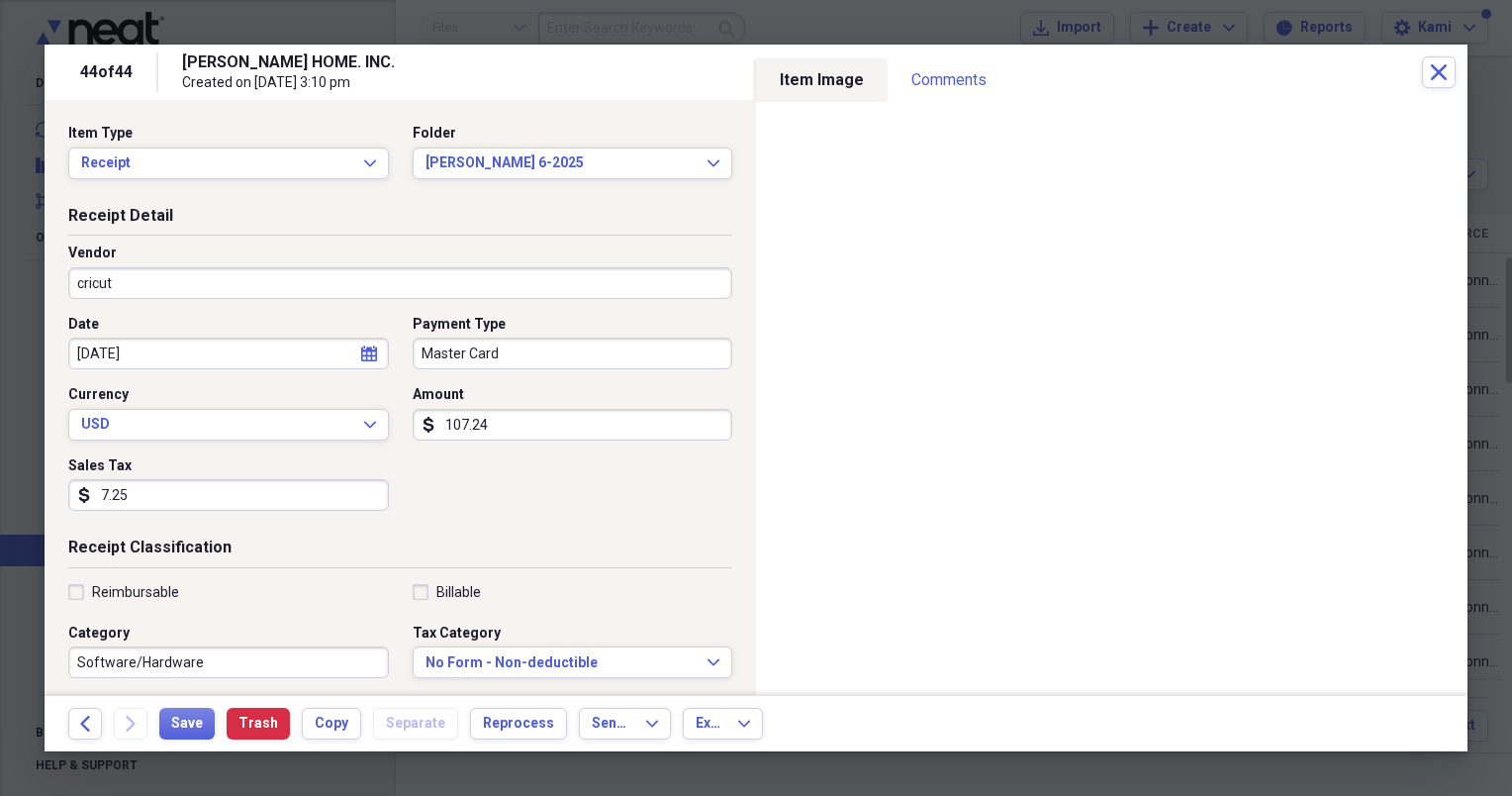 click on "Date" at bounding box center (229, 325) 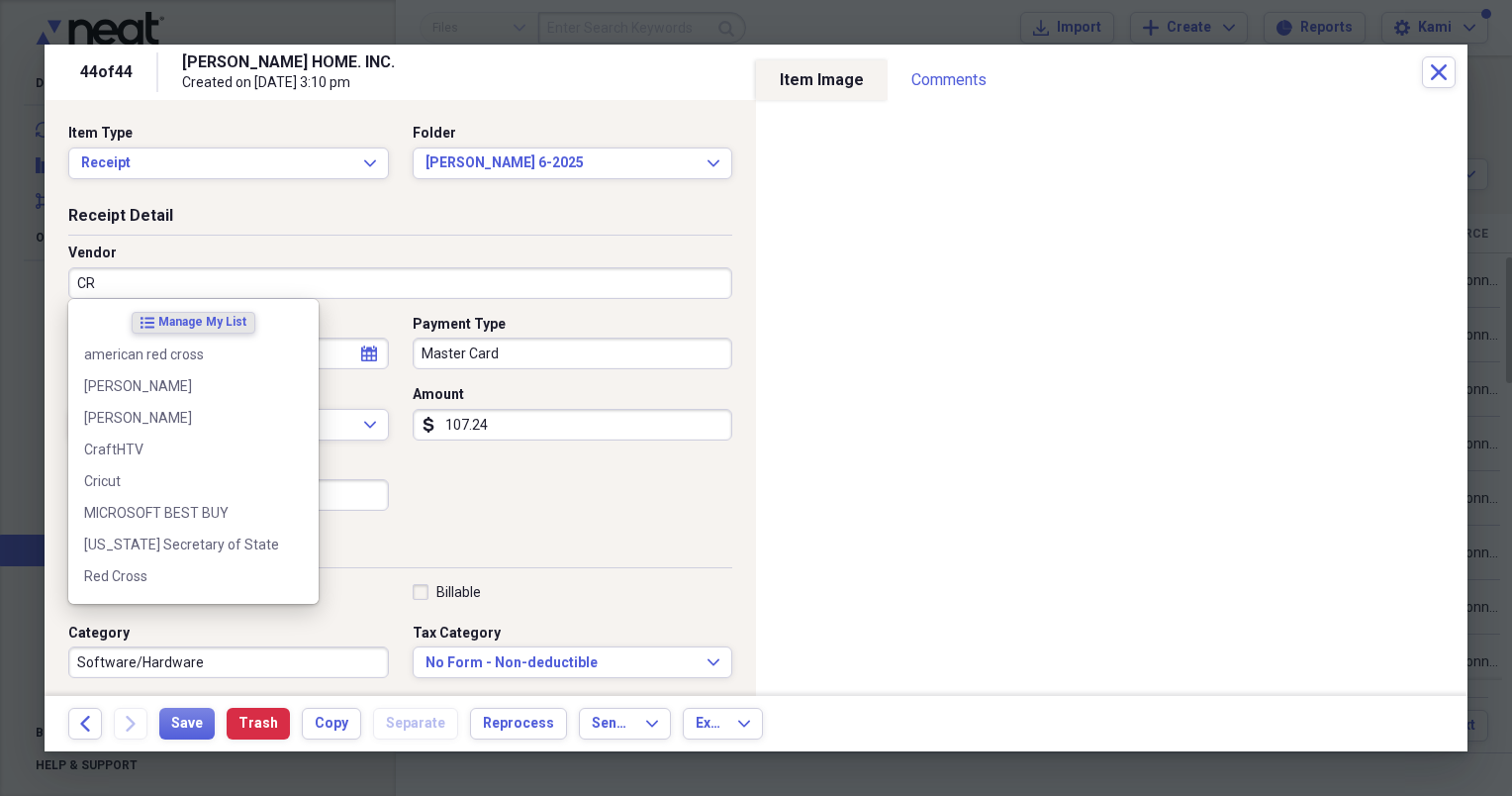 click on "CR" at bounding box center [400, 283] 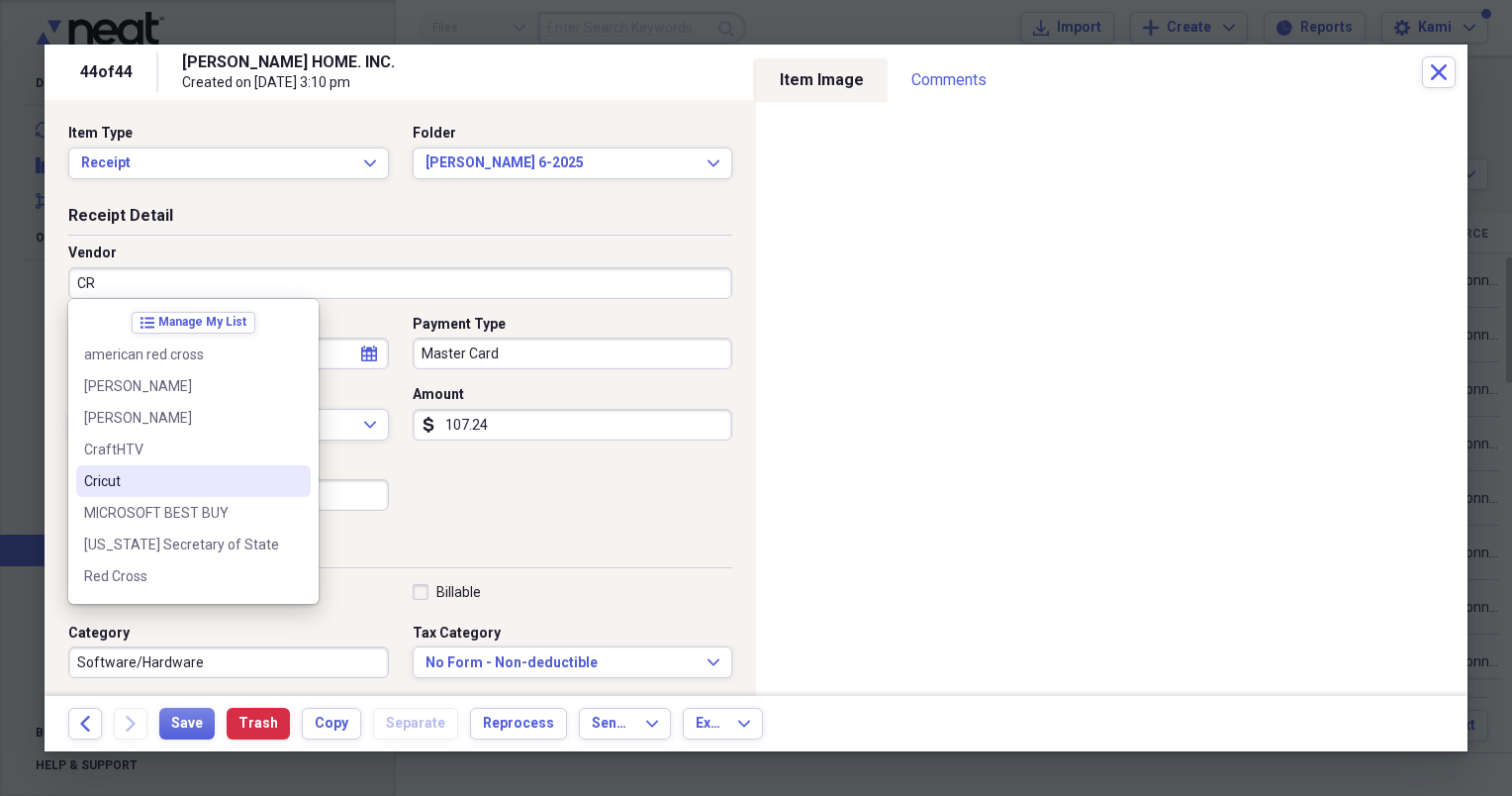 click on "Cricut" at bounding box center (181, 481) 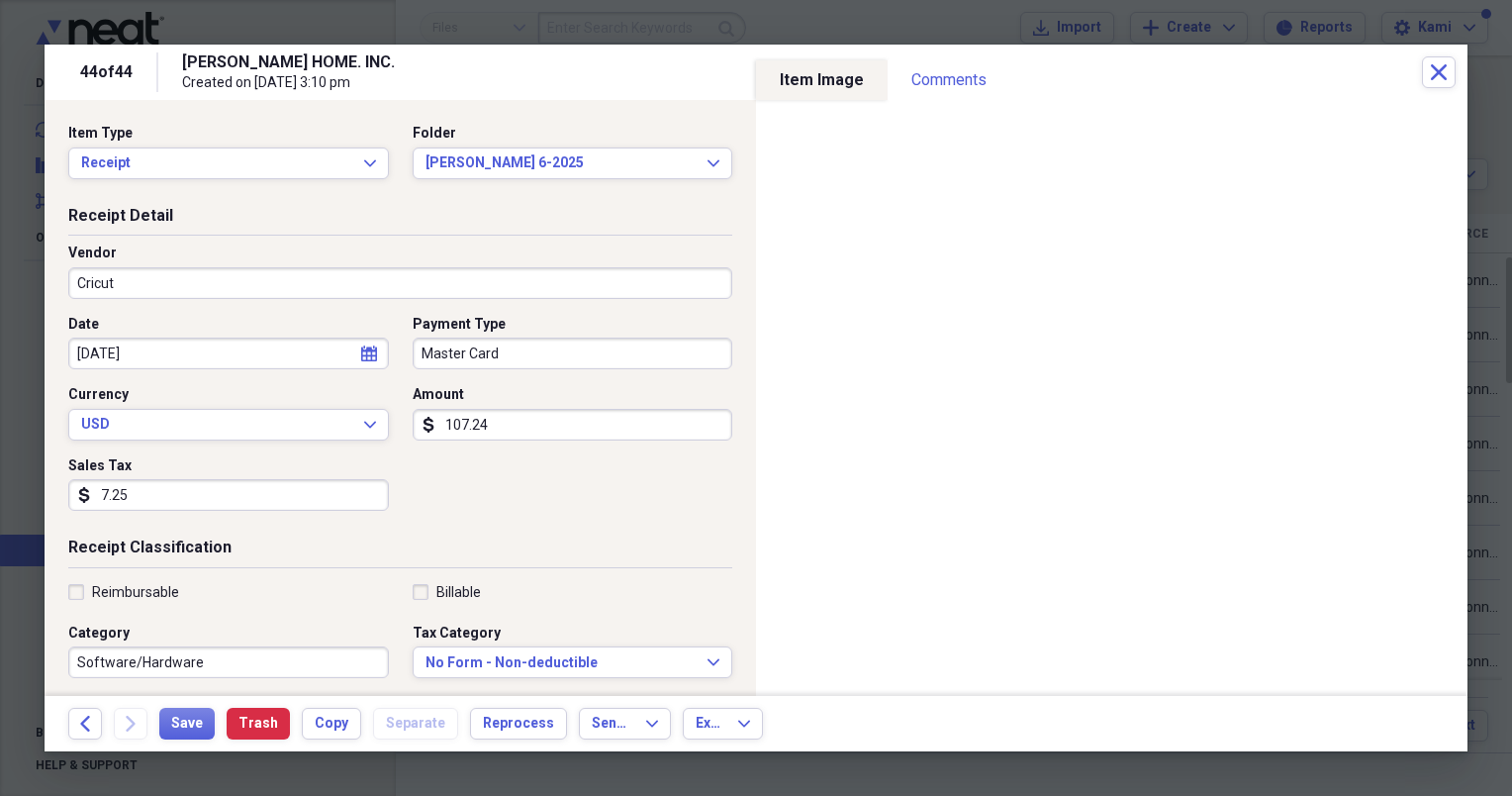 type on "General Retail" 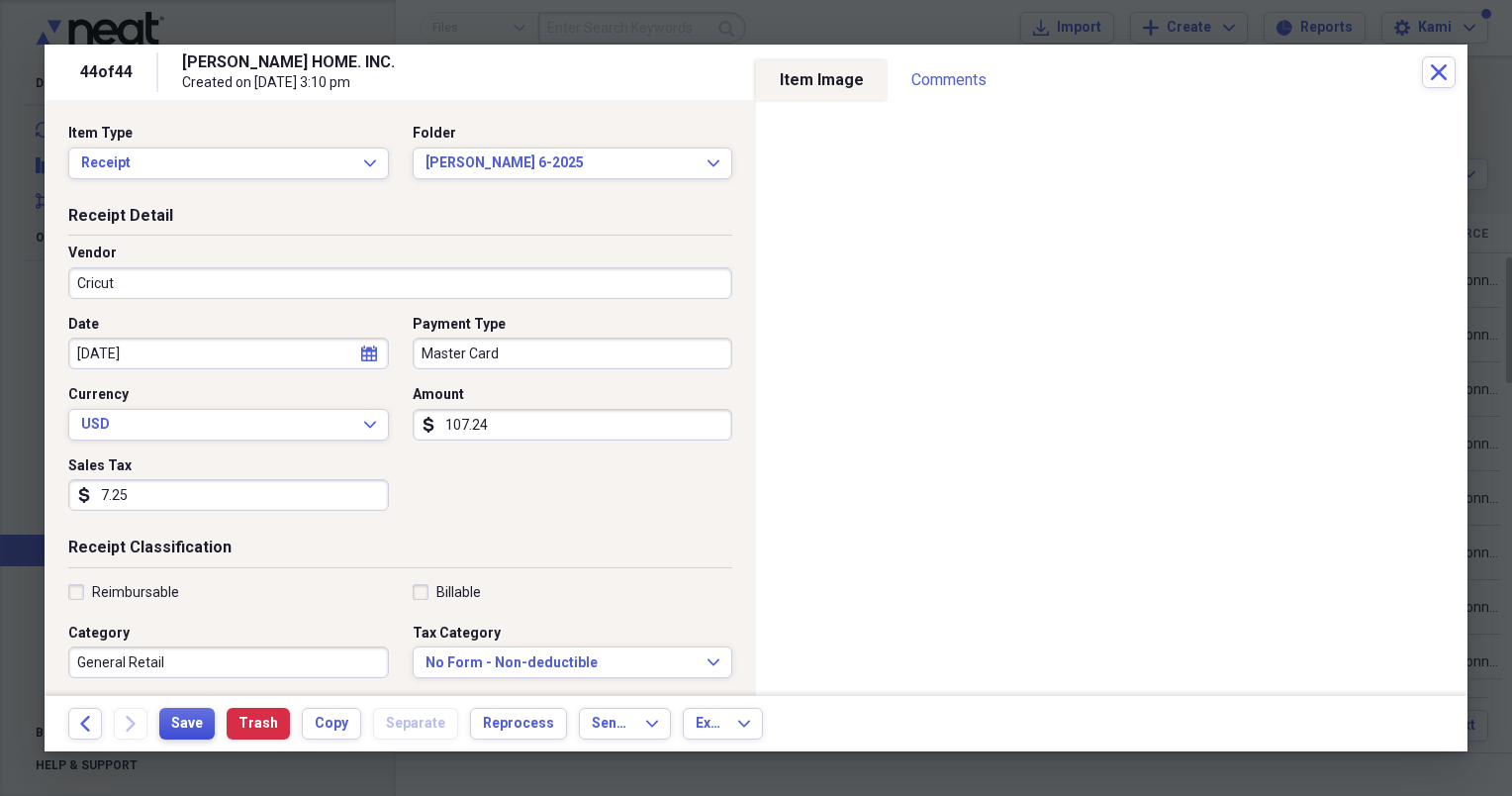 click on "Save" at bounding box center (187, 724) 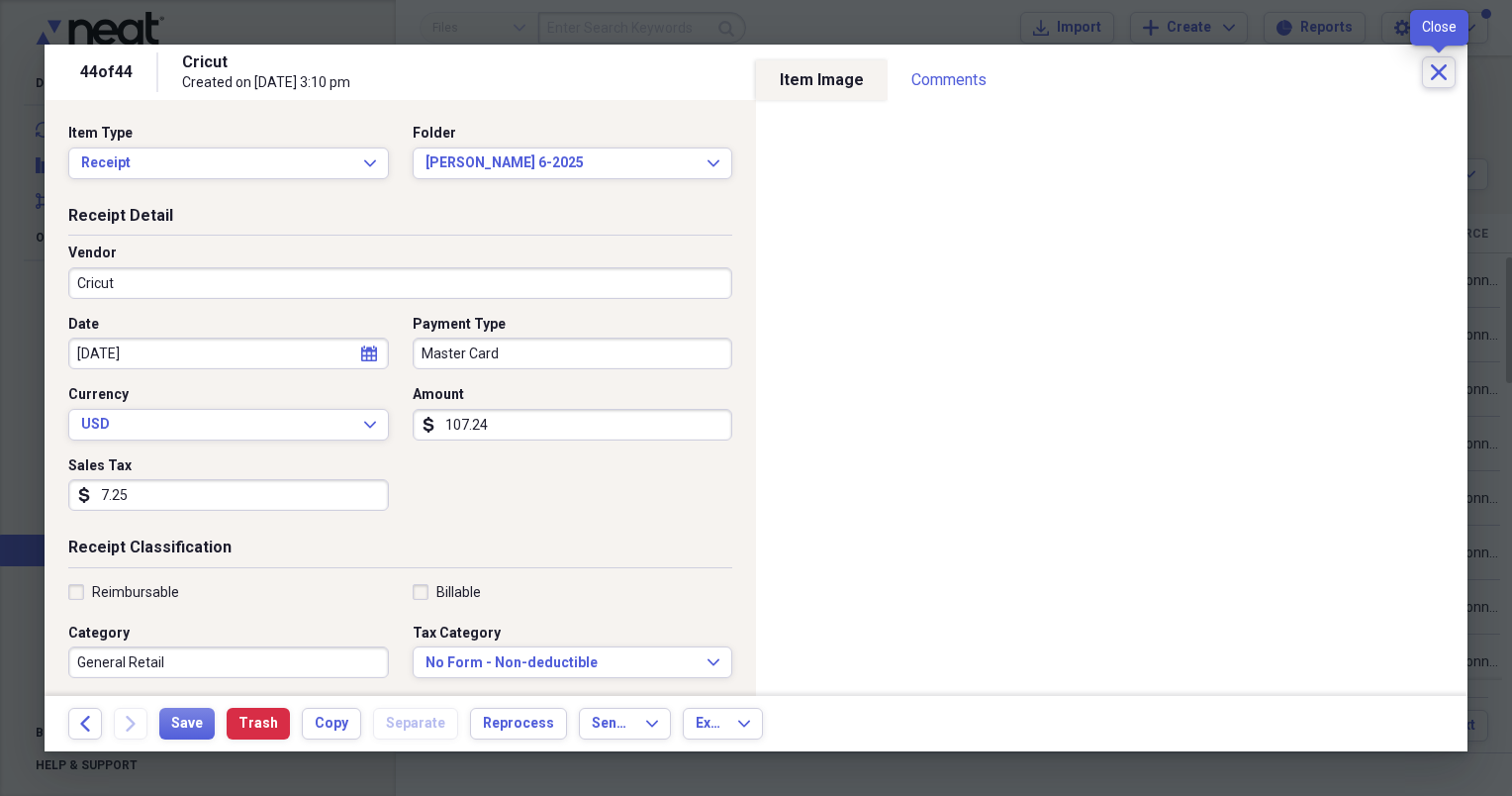 click on "Close" at bounding box center [1439, 72] 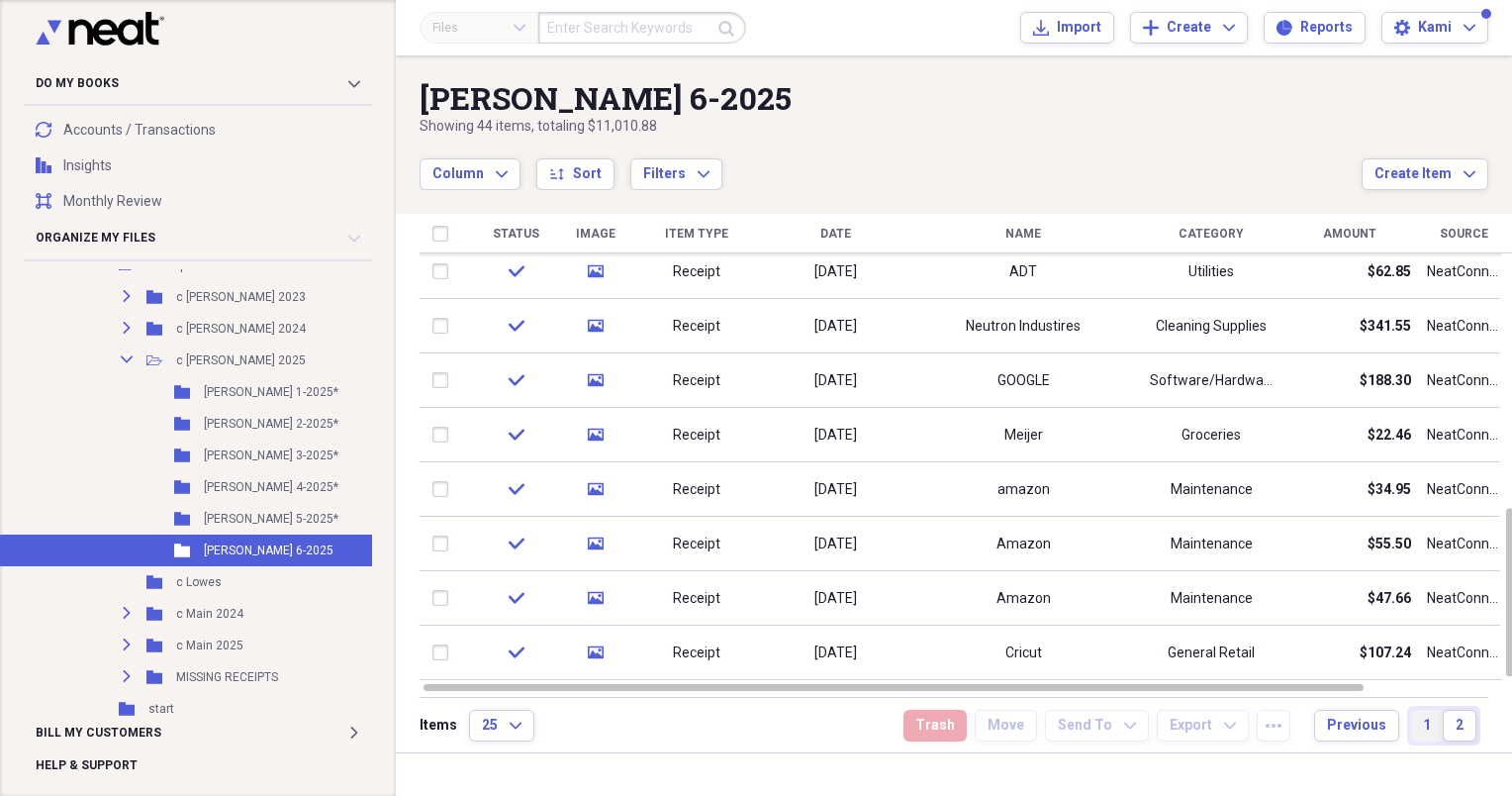 click on "1" at bounding box center [1427, 726] 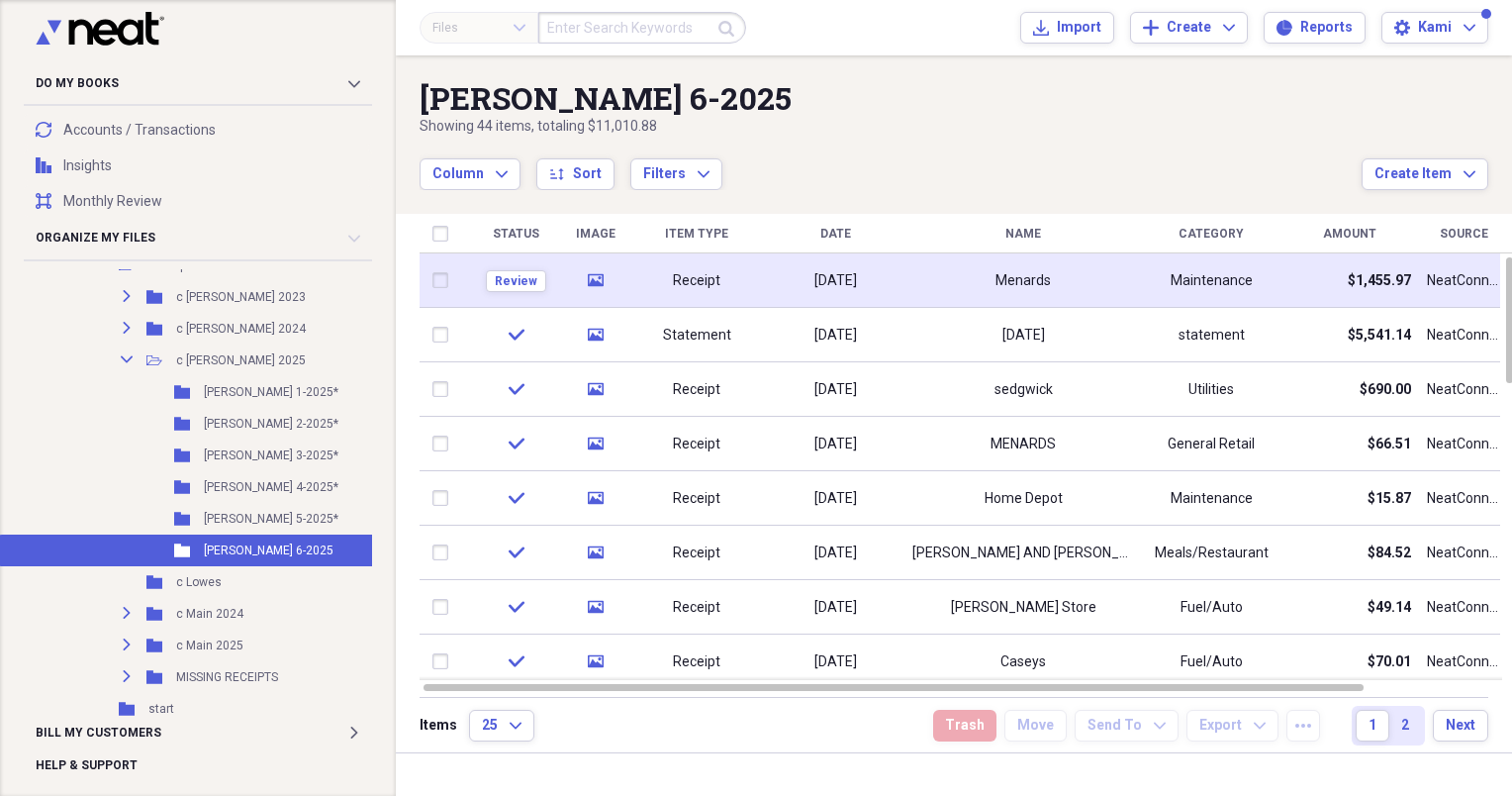 click on "Menards" at bounding box center (1023, 280) 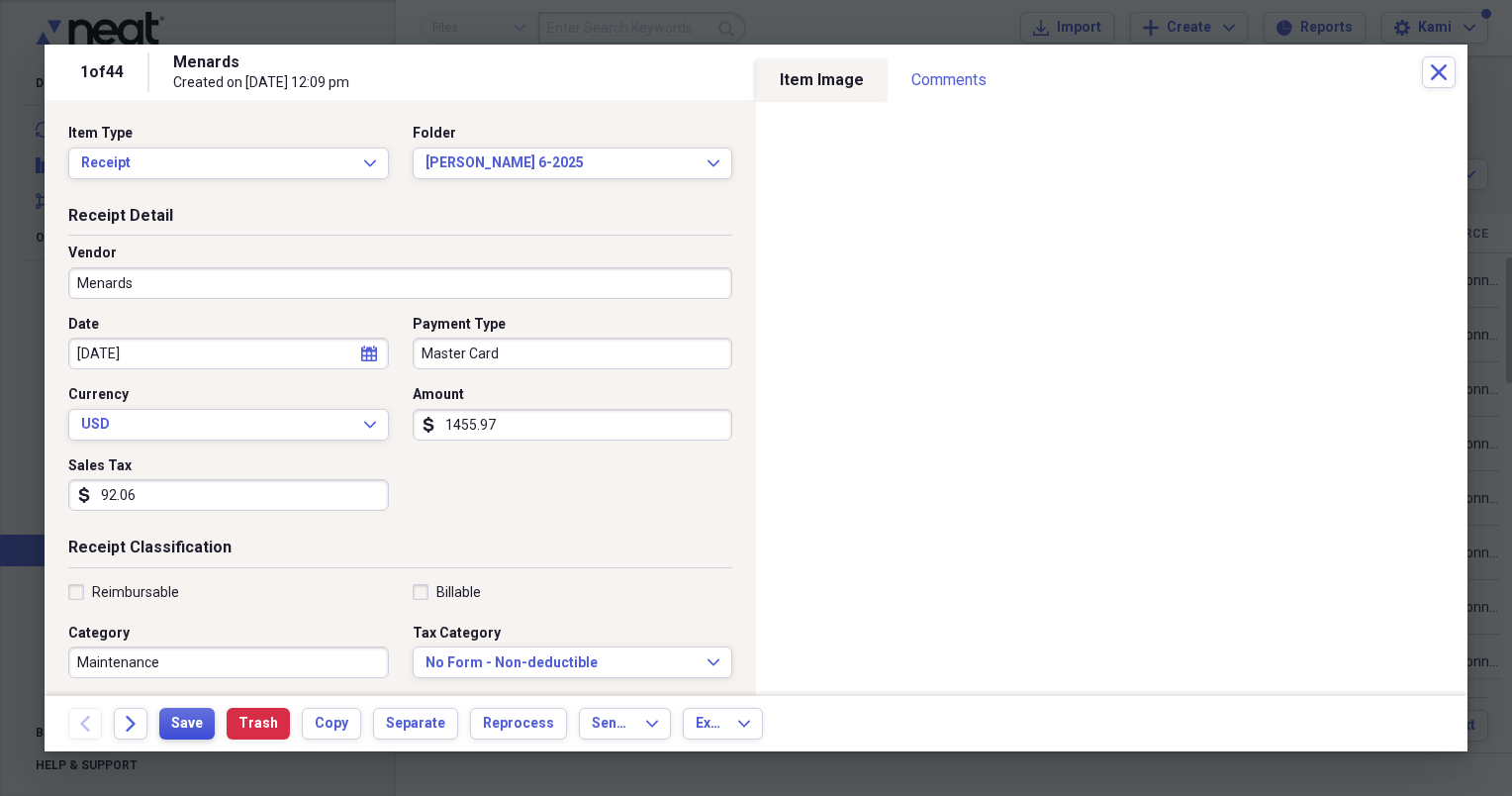 click on "Save" at bounding box center [187, 724] 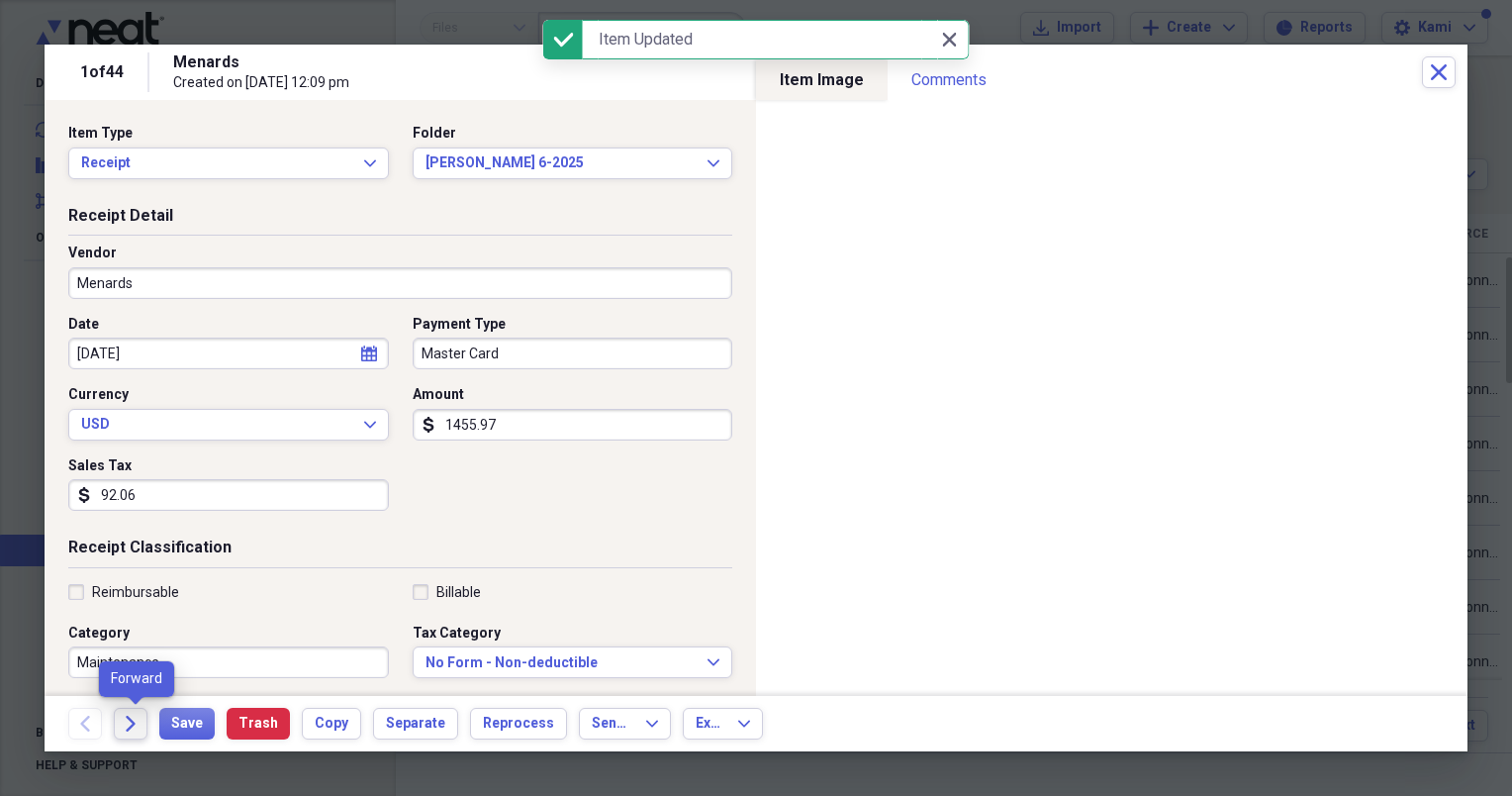 click on "Forward" at bounding box center [131, 724] 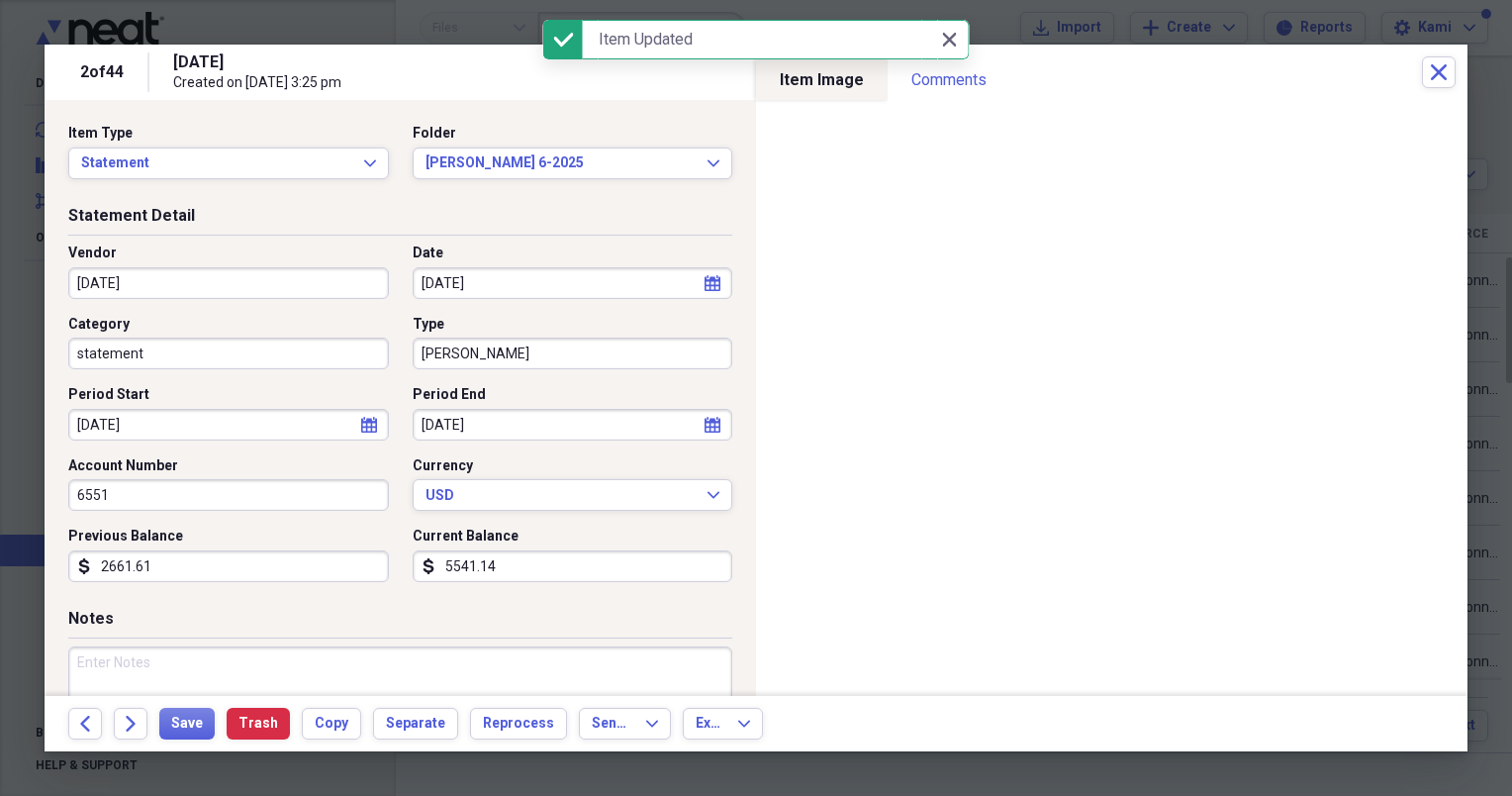 click on "Back Forward Save Trash Copy Separate Reprocess Send To Expand Export Expand" at bounding box center [756, 724] 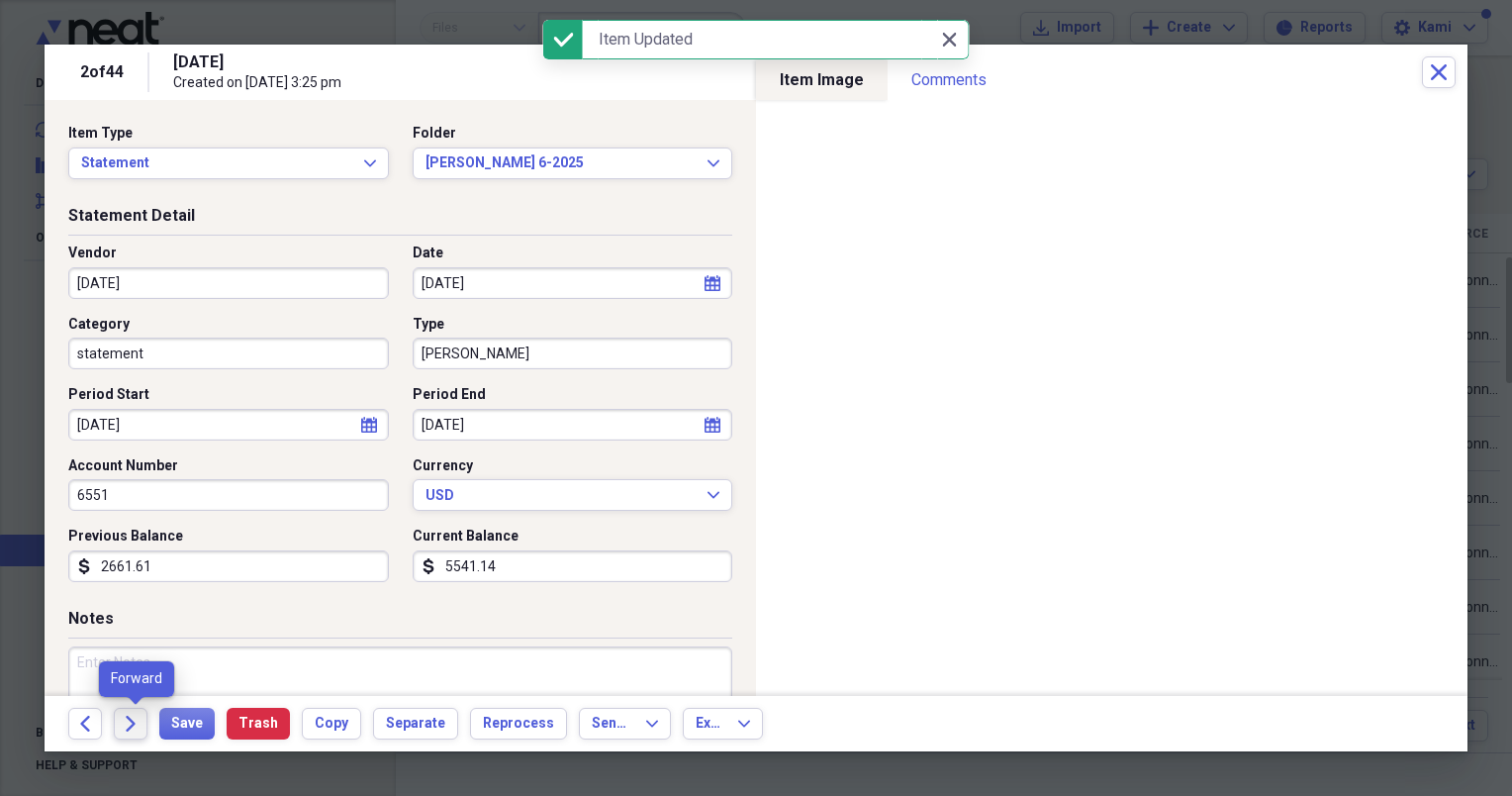 click on "Forward" 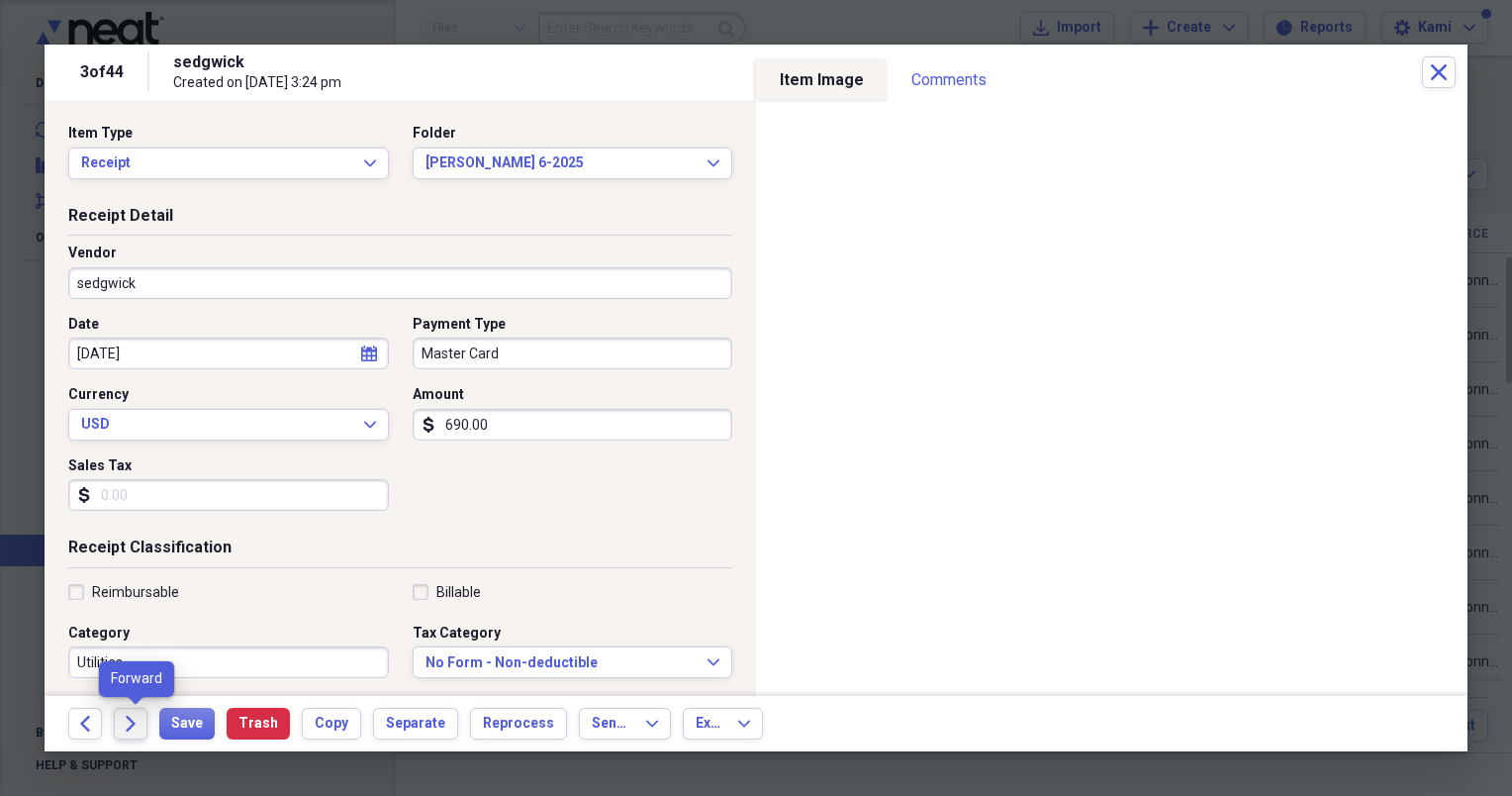 click on "Forward" 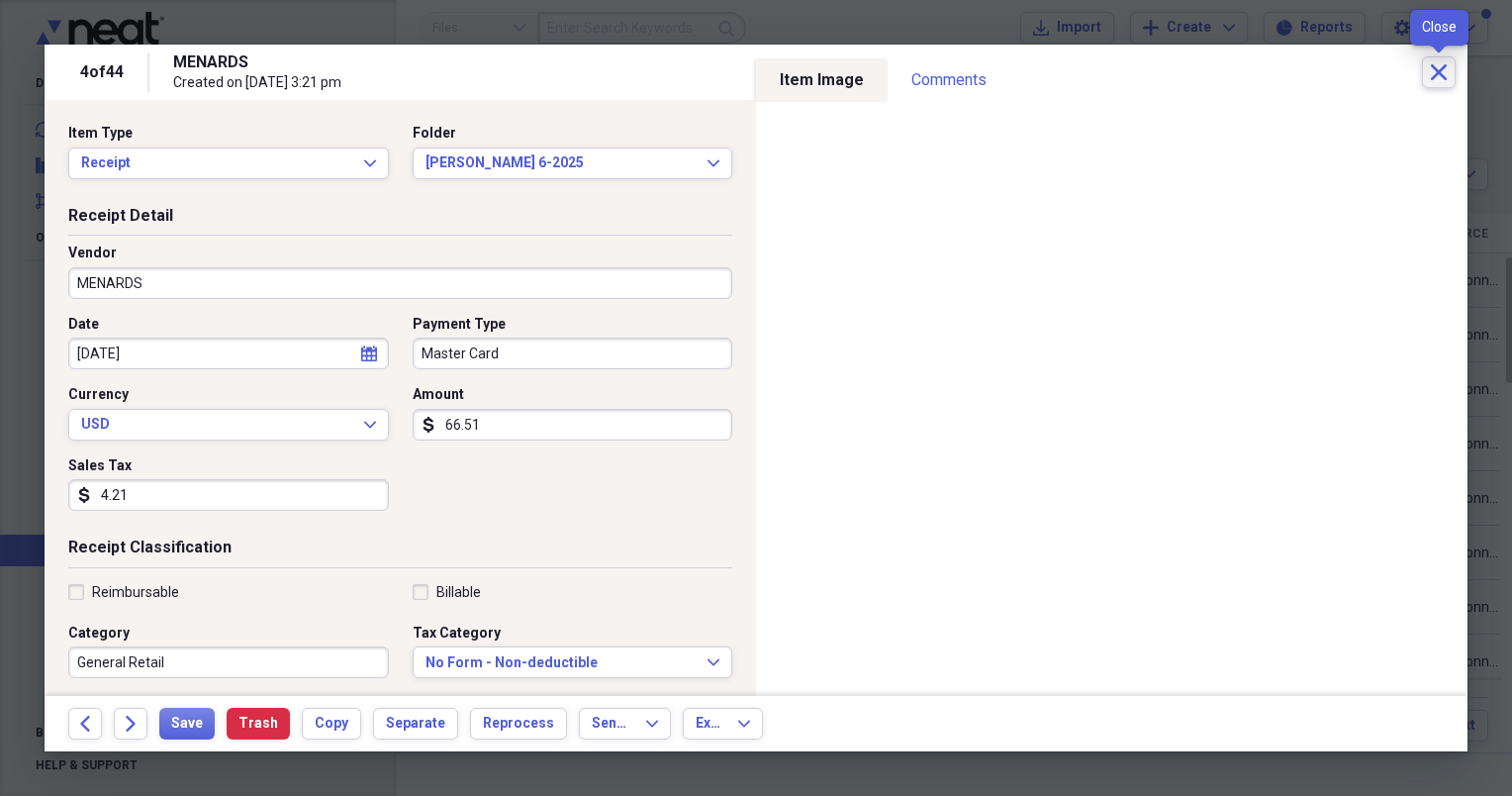 click on "Close" at bounding box center (1439, 72) 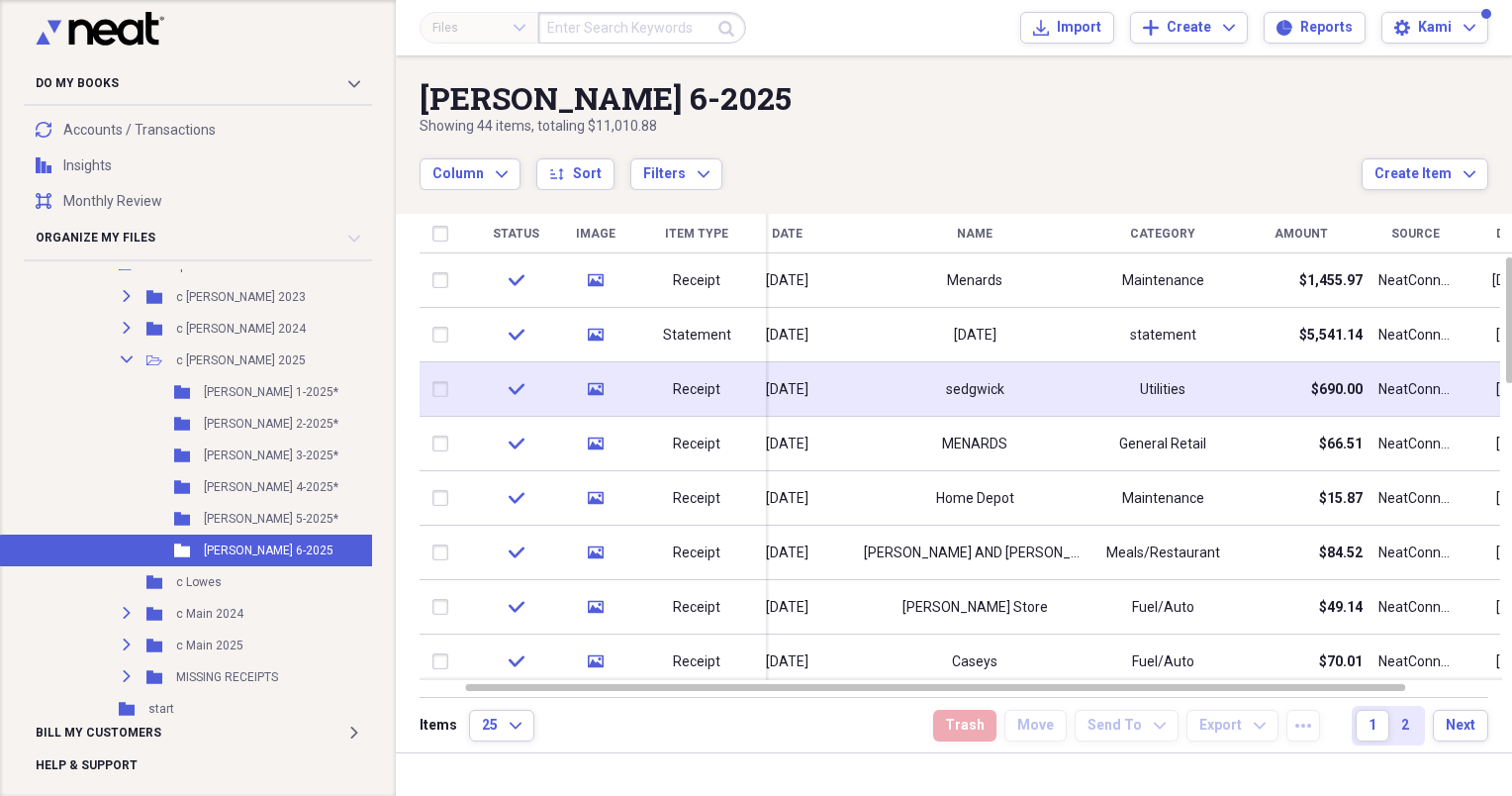 click on "sedgwick" at bounding box center [975, 389] 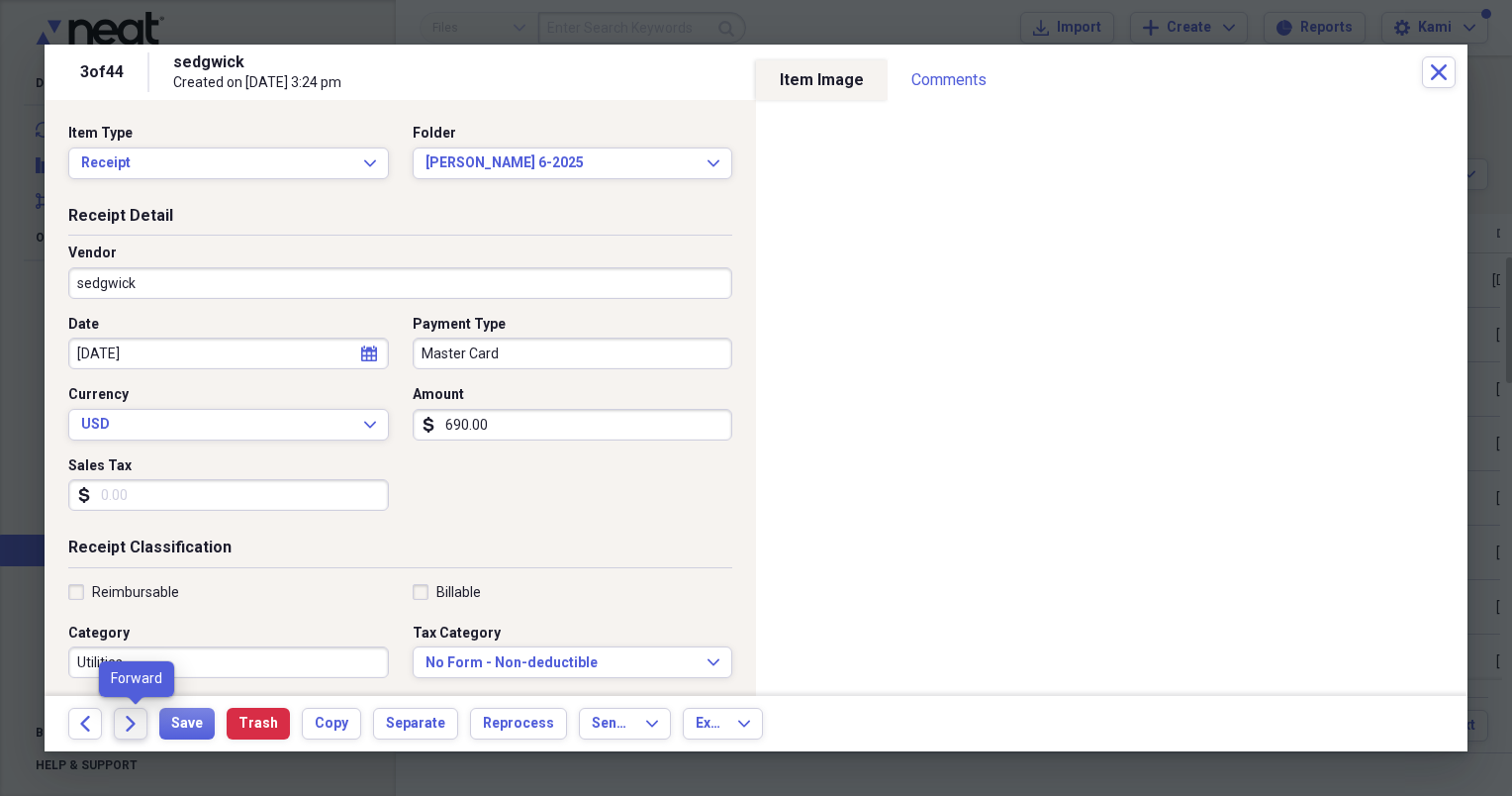 click on "Forward" 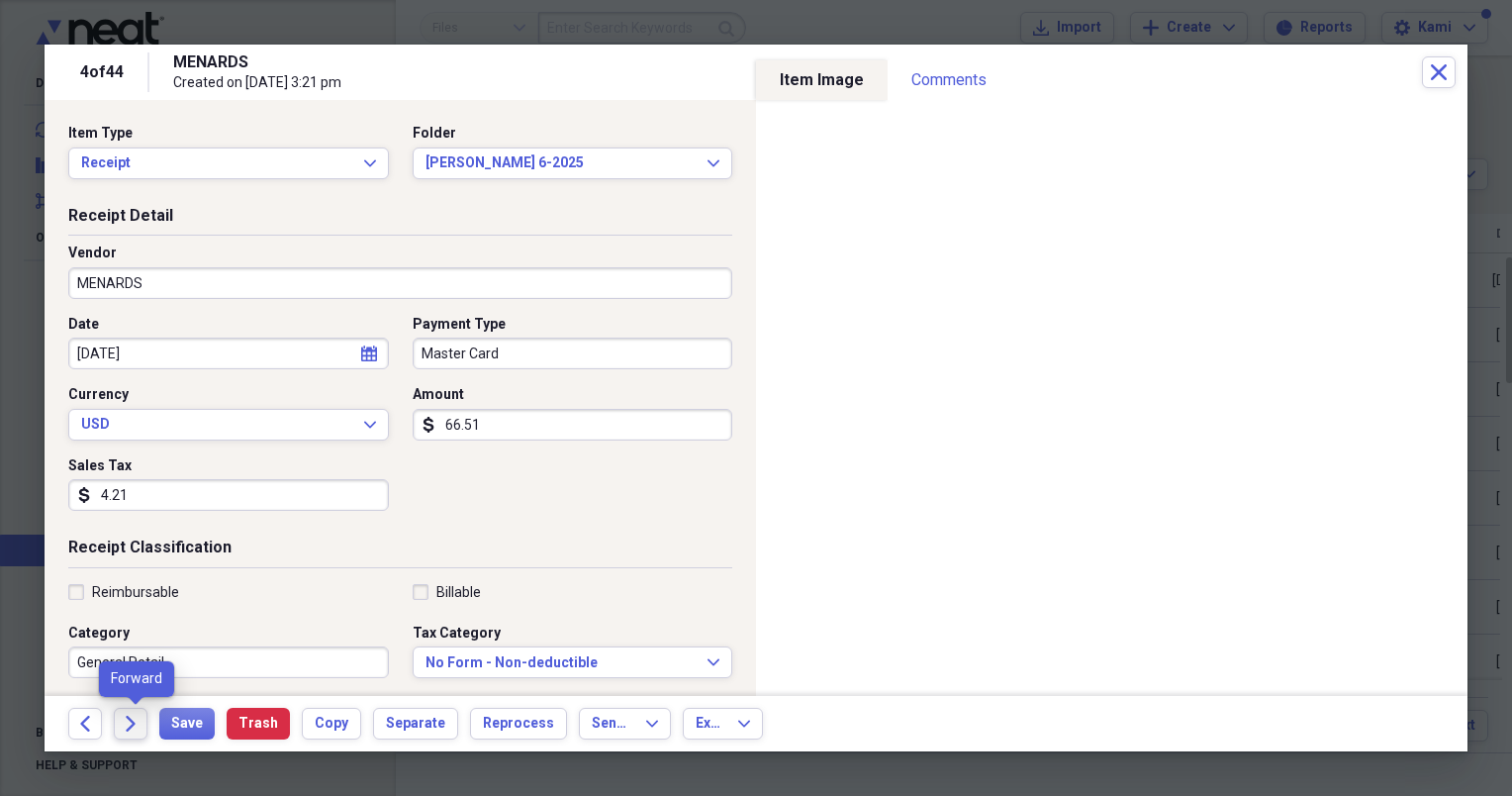 click on "Forward" at bounding box center [131, 724] 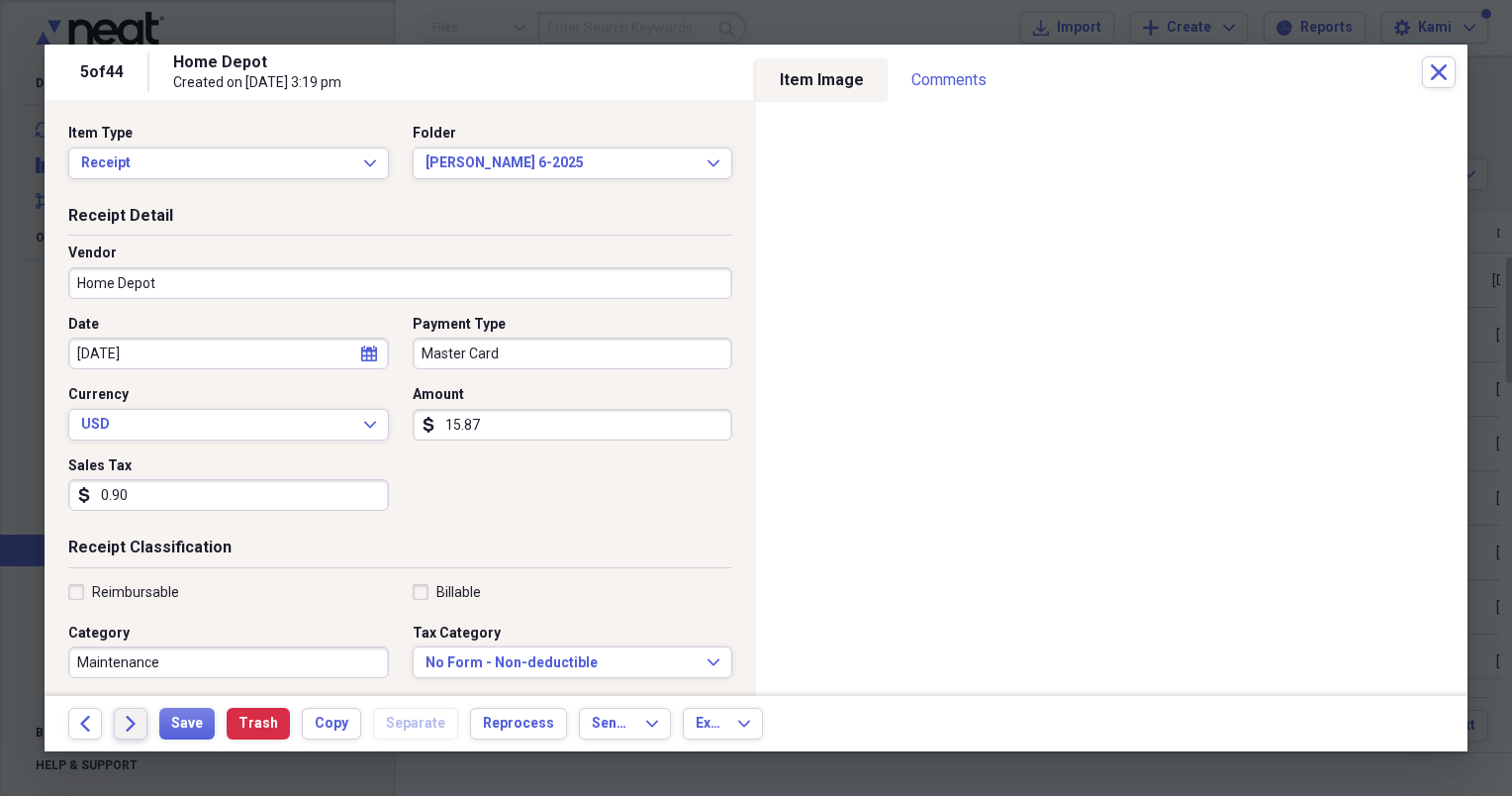 click on "Forward" at bounding box center (131, 724) 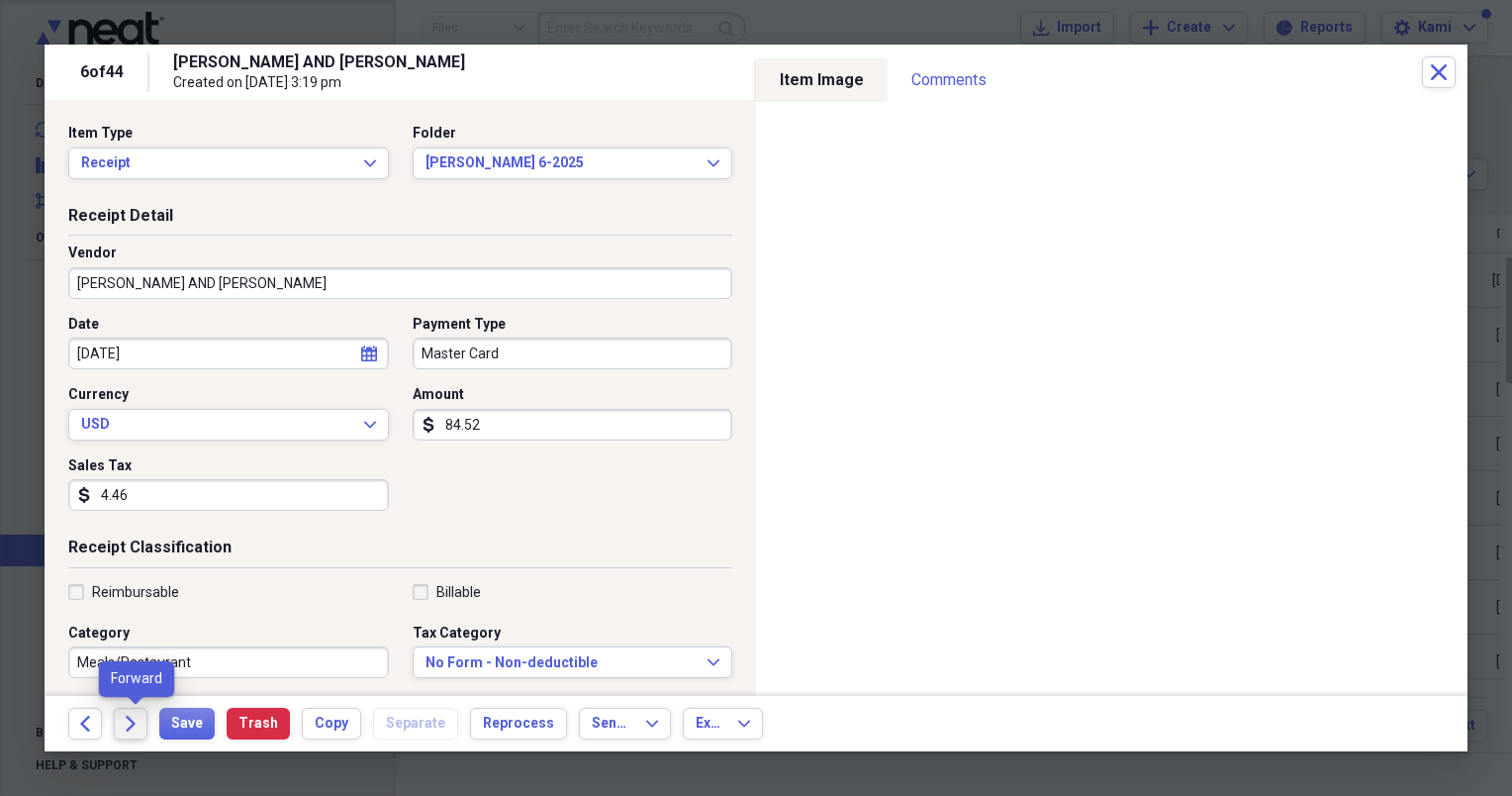 click on "Forward" 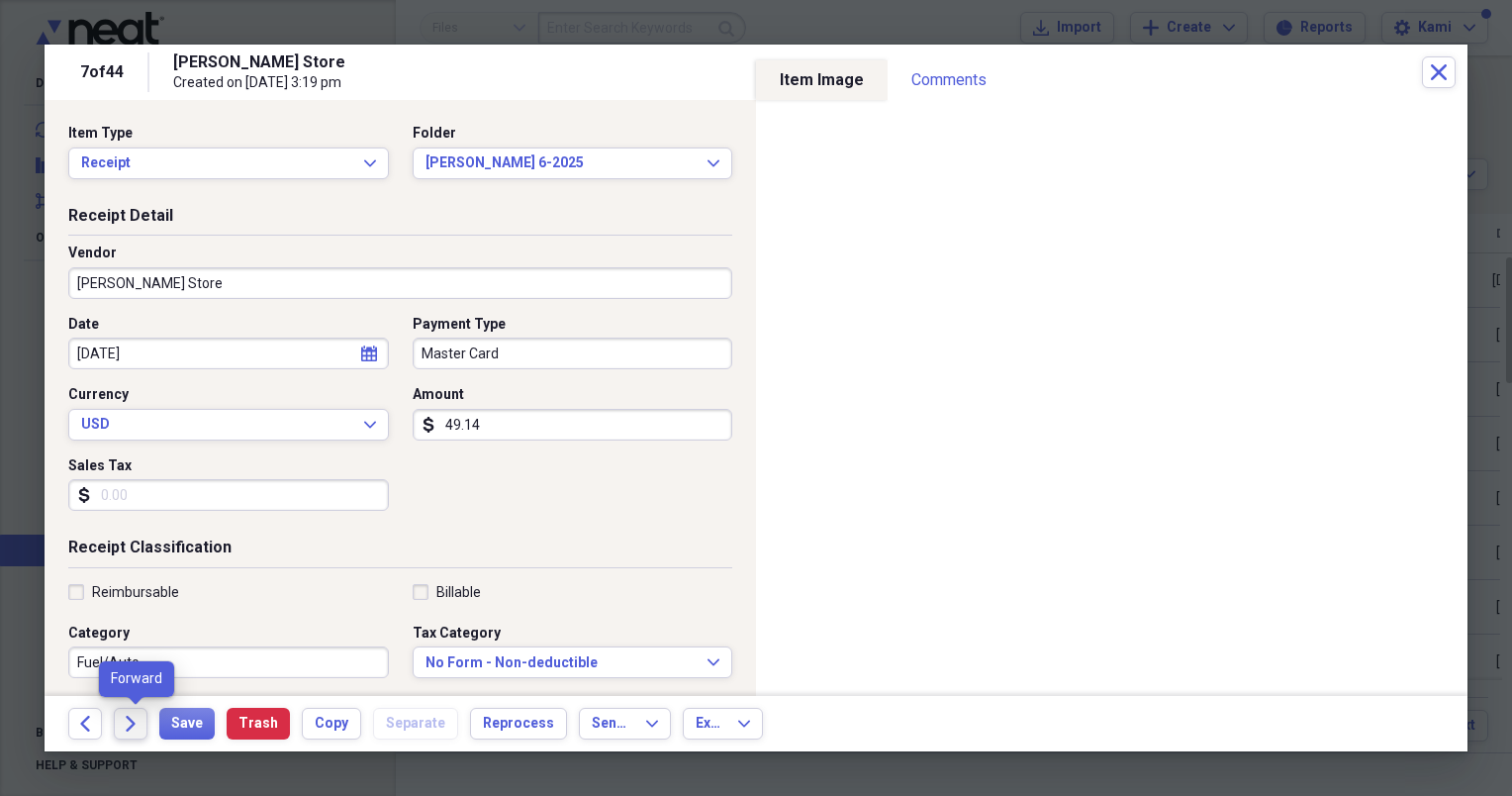 click on "Forward" at bounding box center [131, 724] 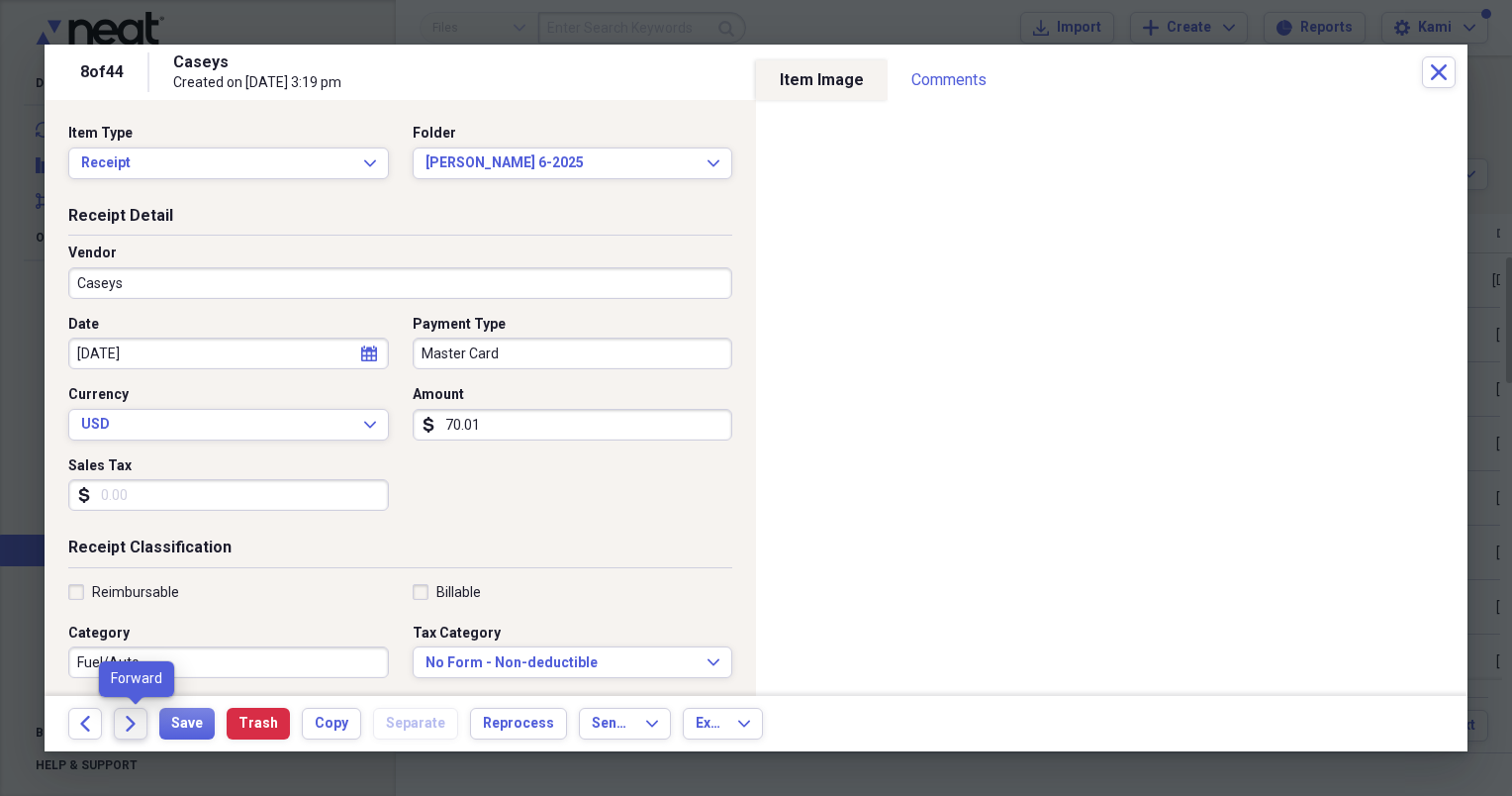 click on "Forward" at bounding box center [131, 724] 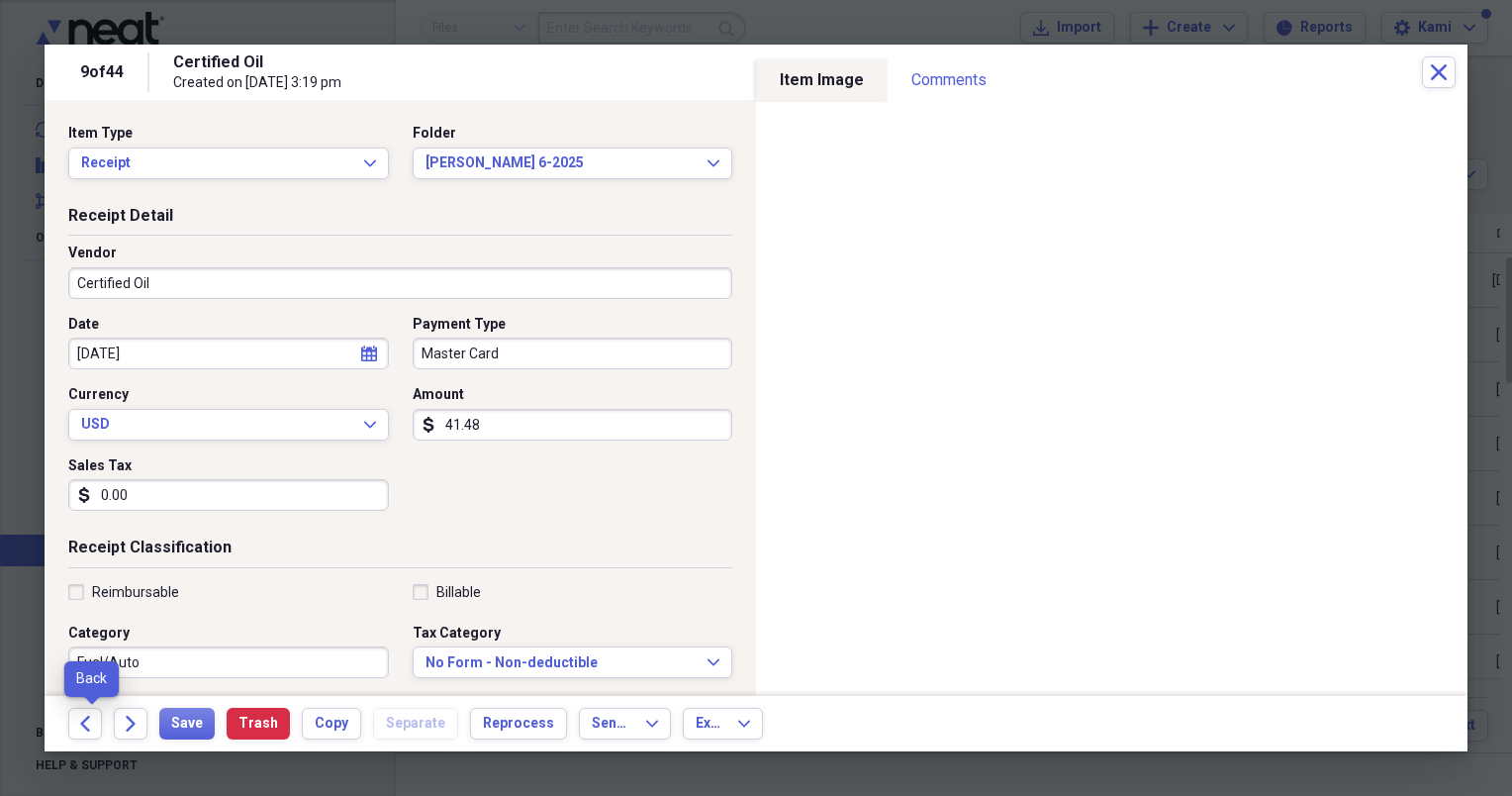 click on "Back" at bounding box center (91, 724) 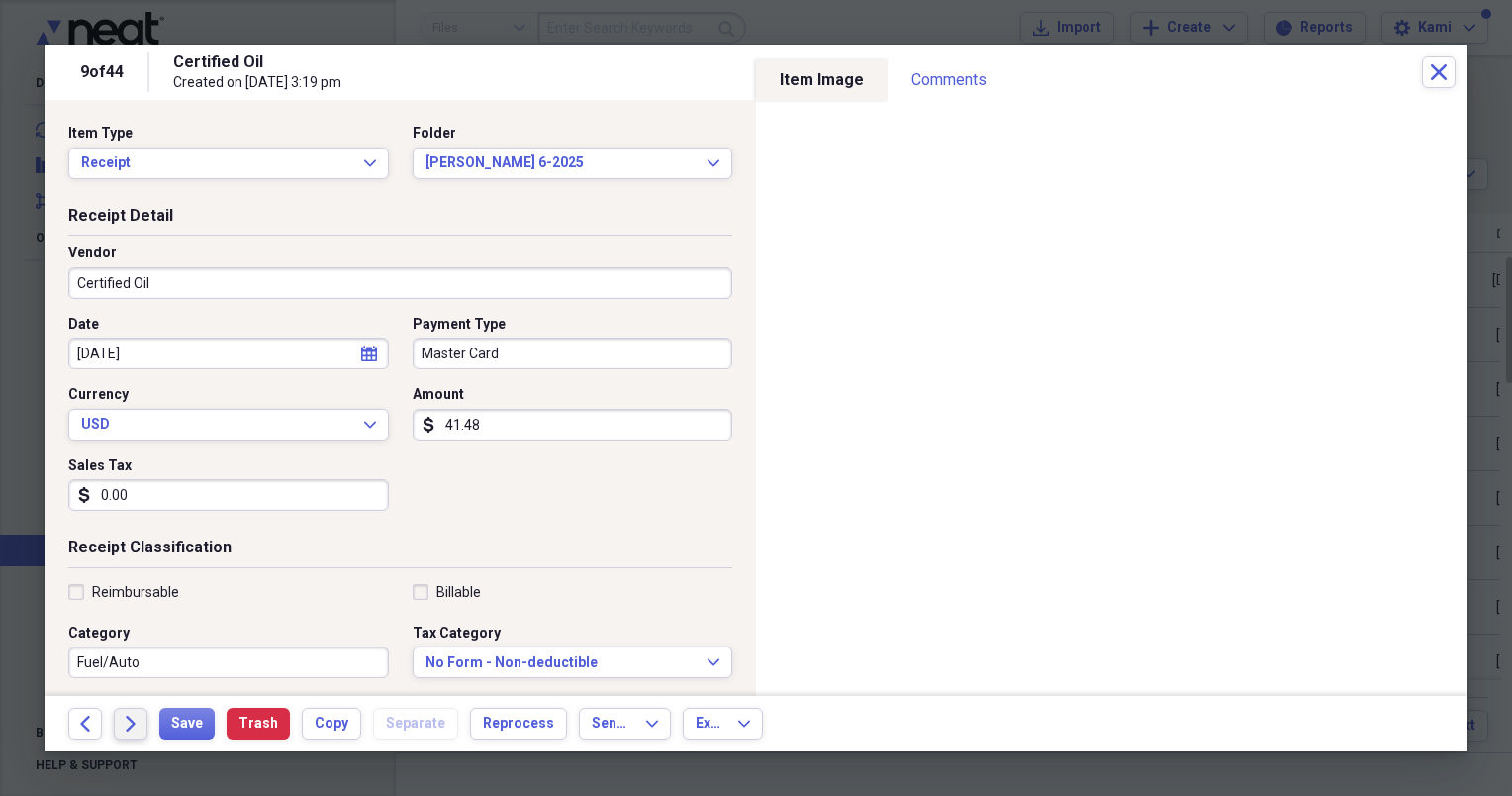 click on "Forward" 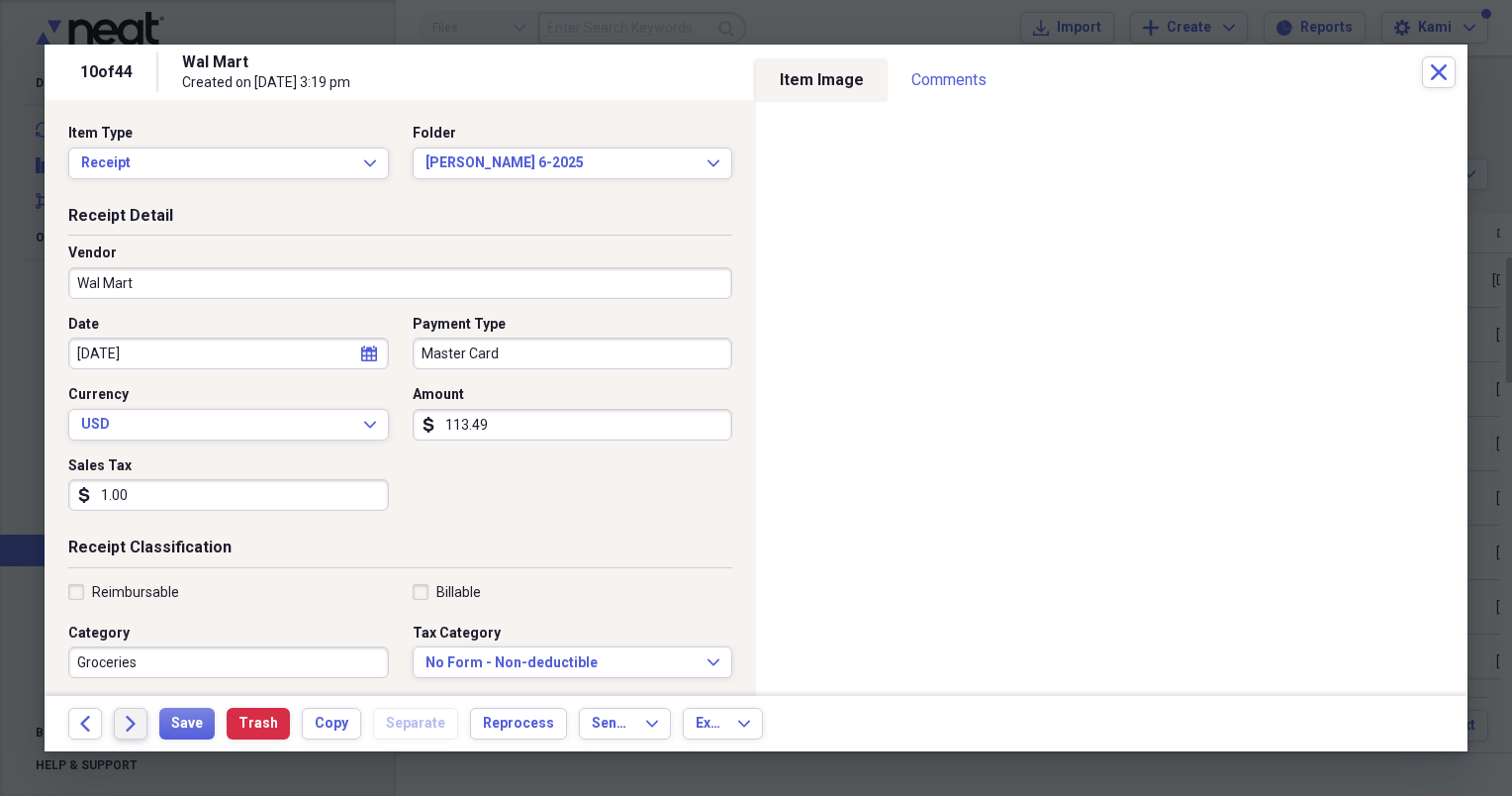 click on "Forward" 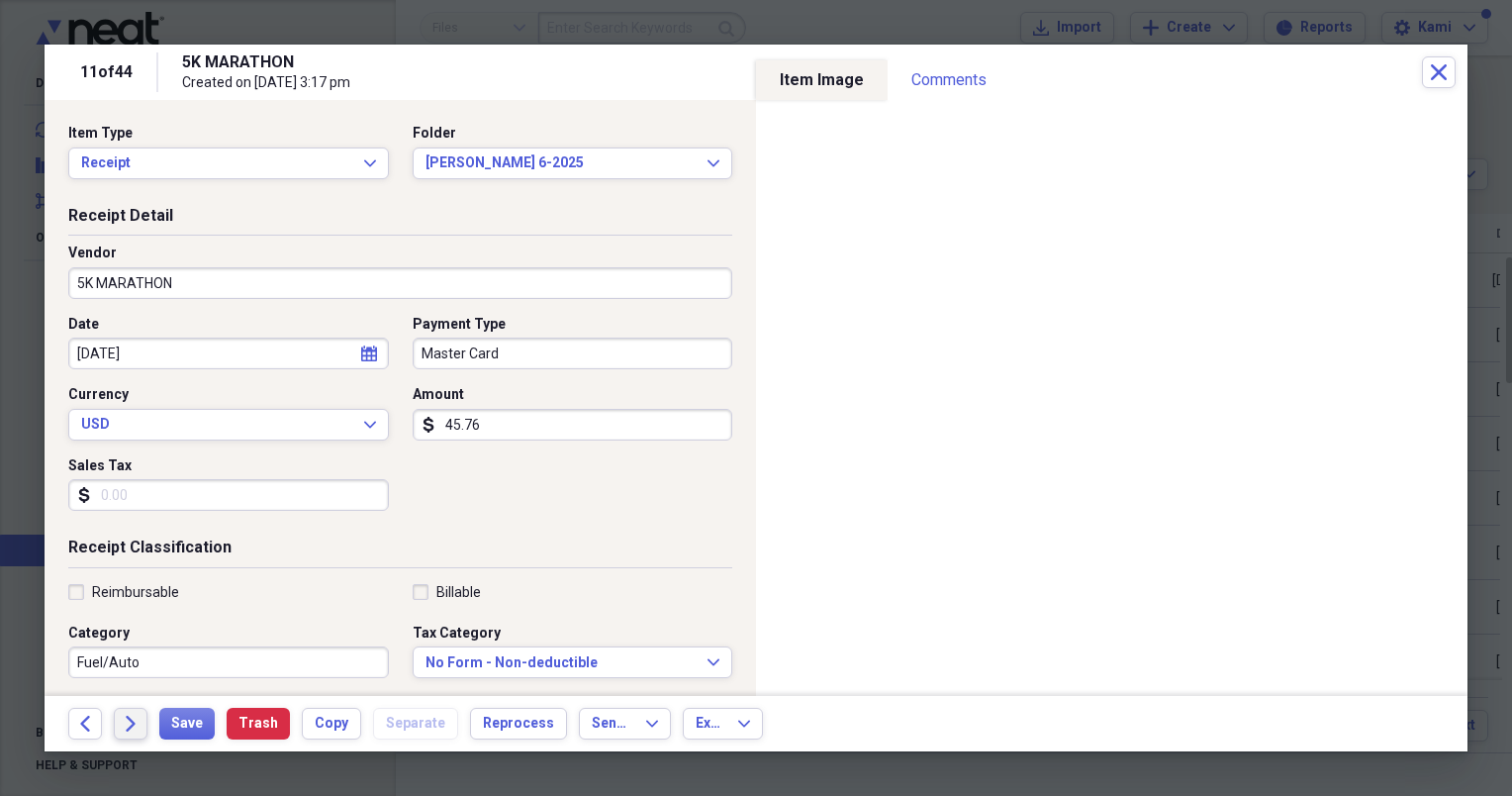 click 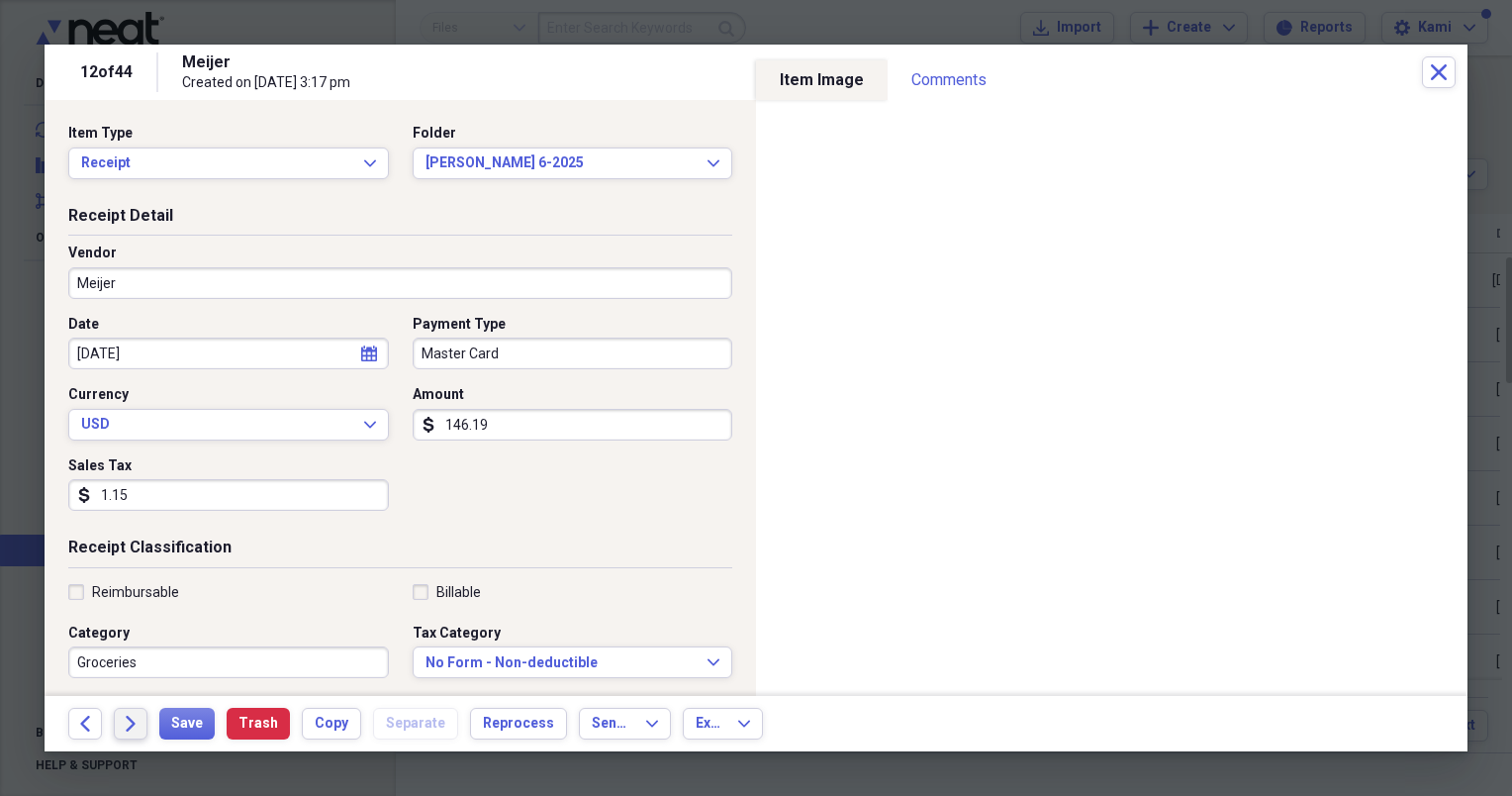 click on "Forward" at bounding box center [131, 724] 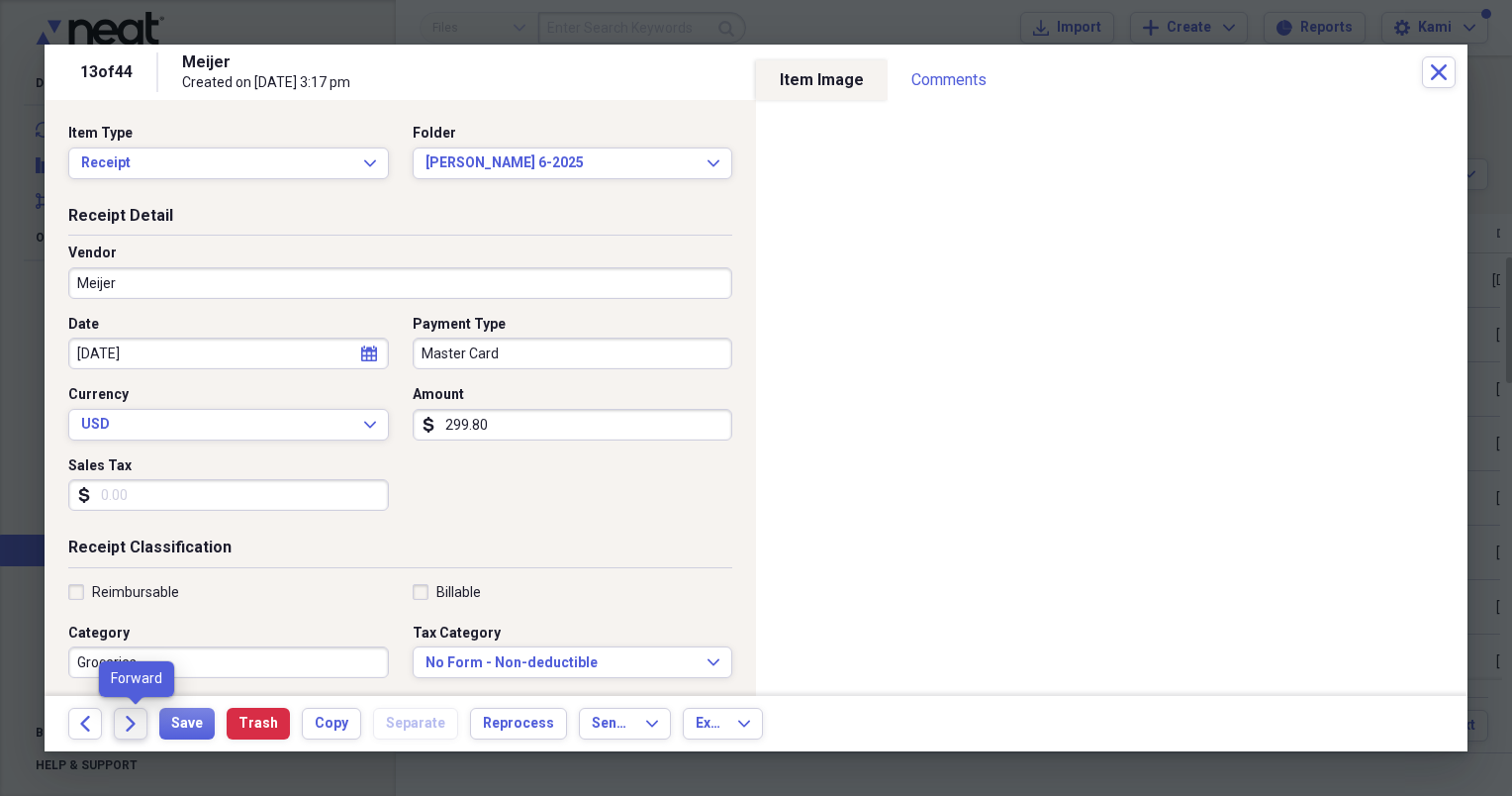 click on "Forward" at bounding box center (131, 724) 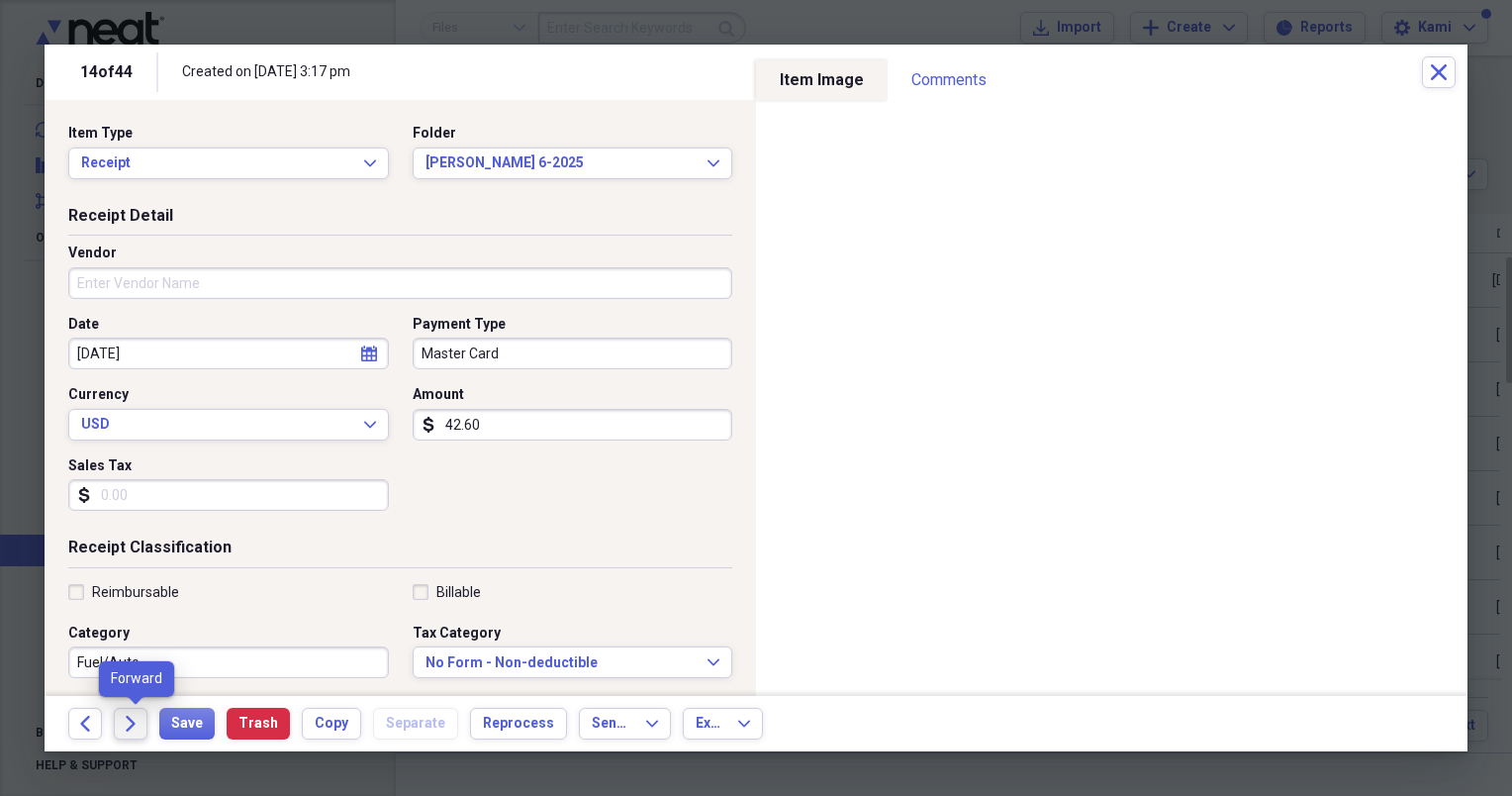 click on "Forward" 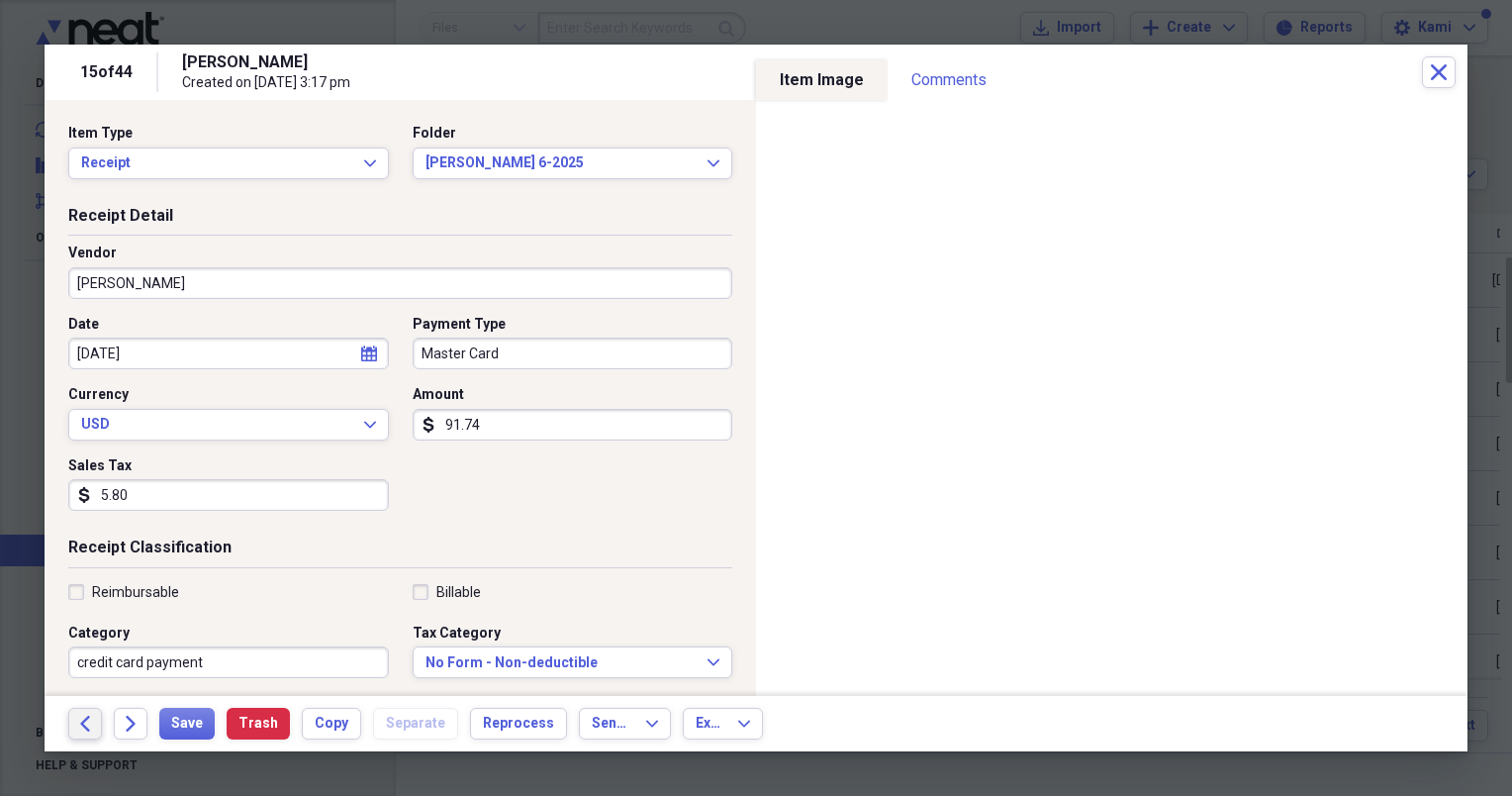 click on "Back" at bounding box center (85, 724) 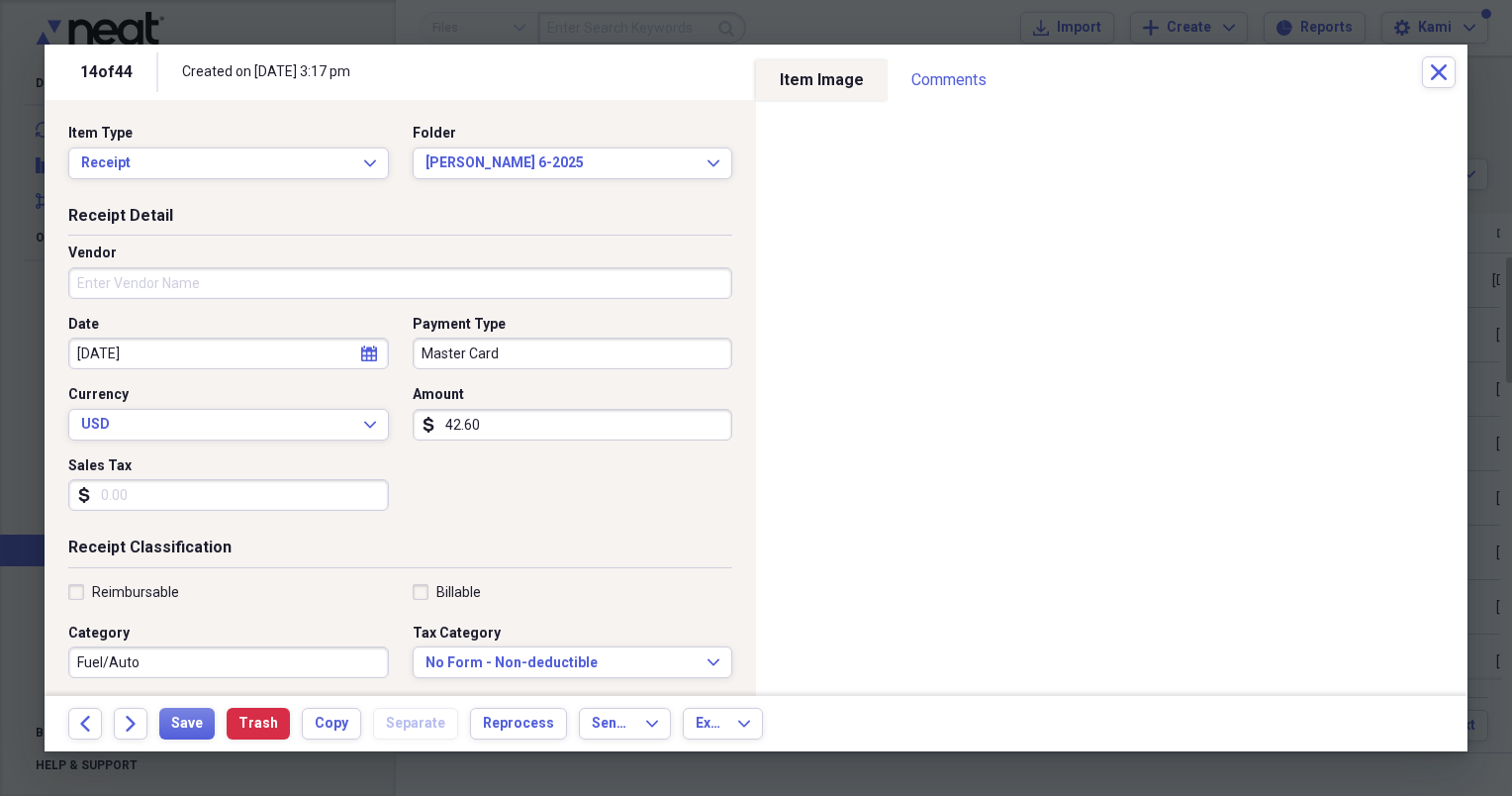 click on "Forward" at bounding box center (131, 724) 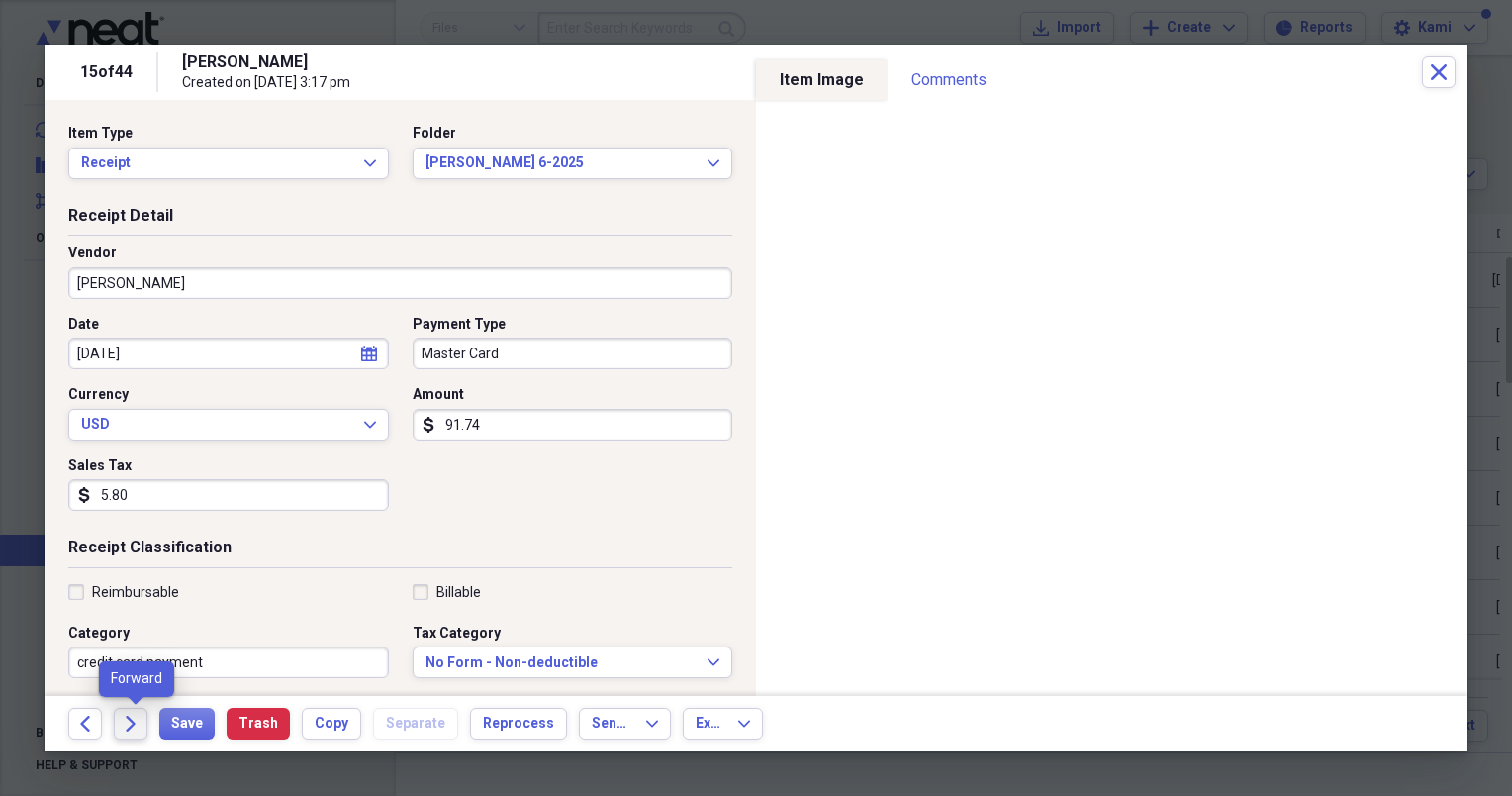 click on "Forward" at bounding box center [131, 724] 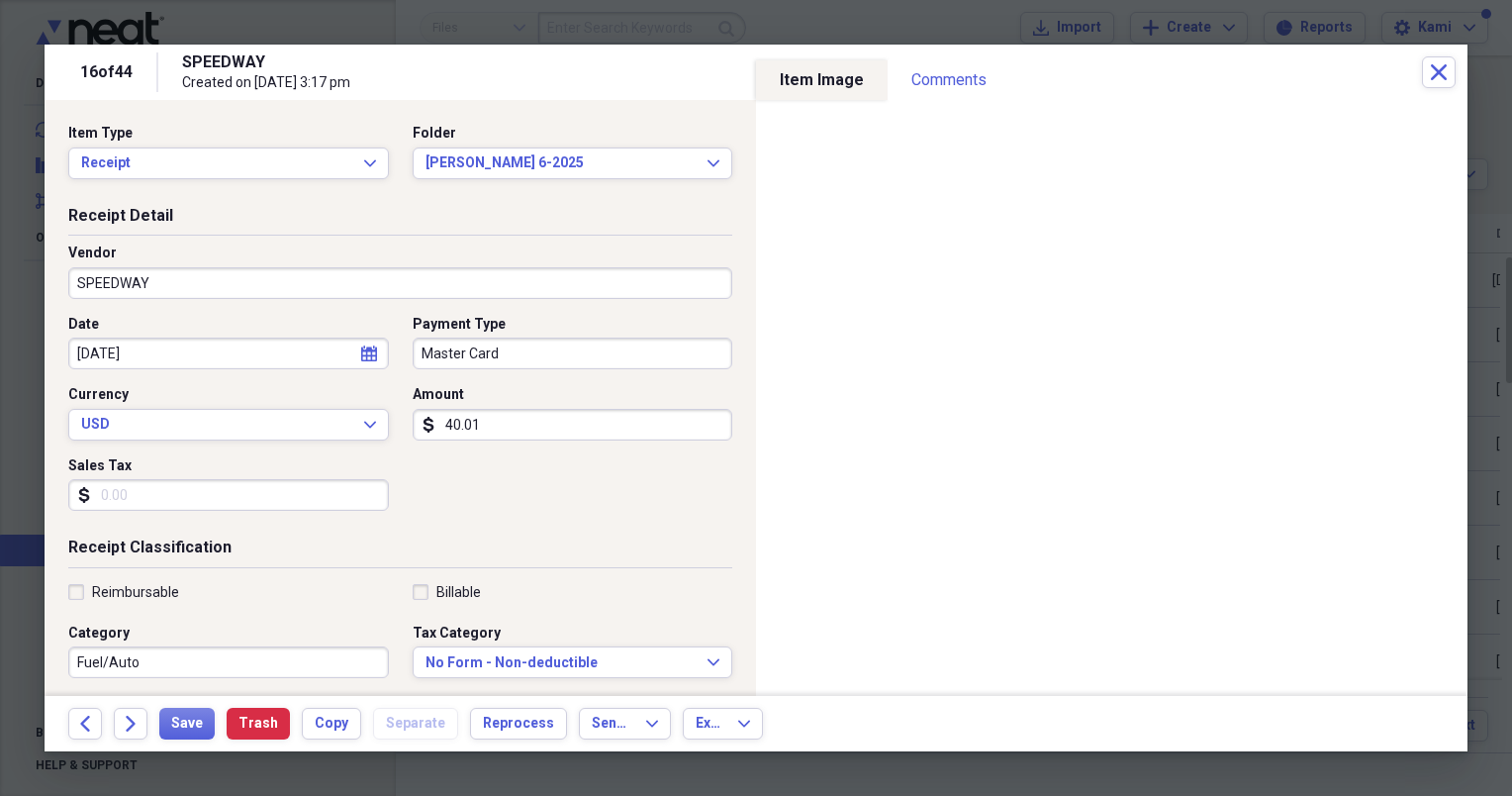 scroll, scrollTop: 78, scrollLeft: 0, axis: vertical 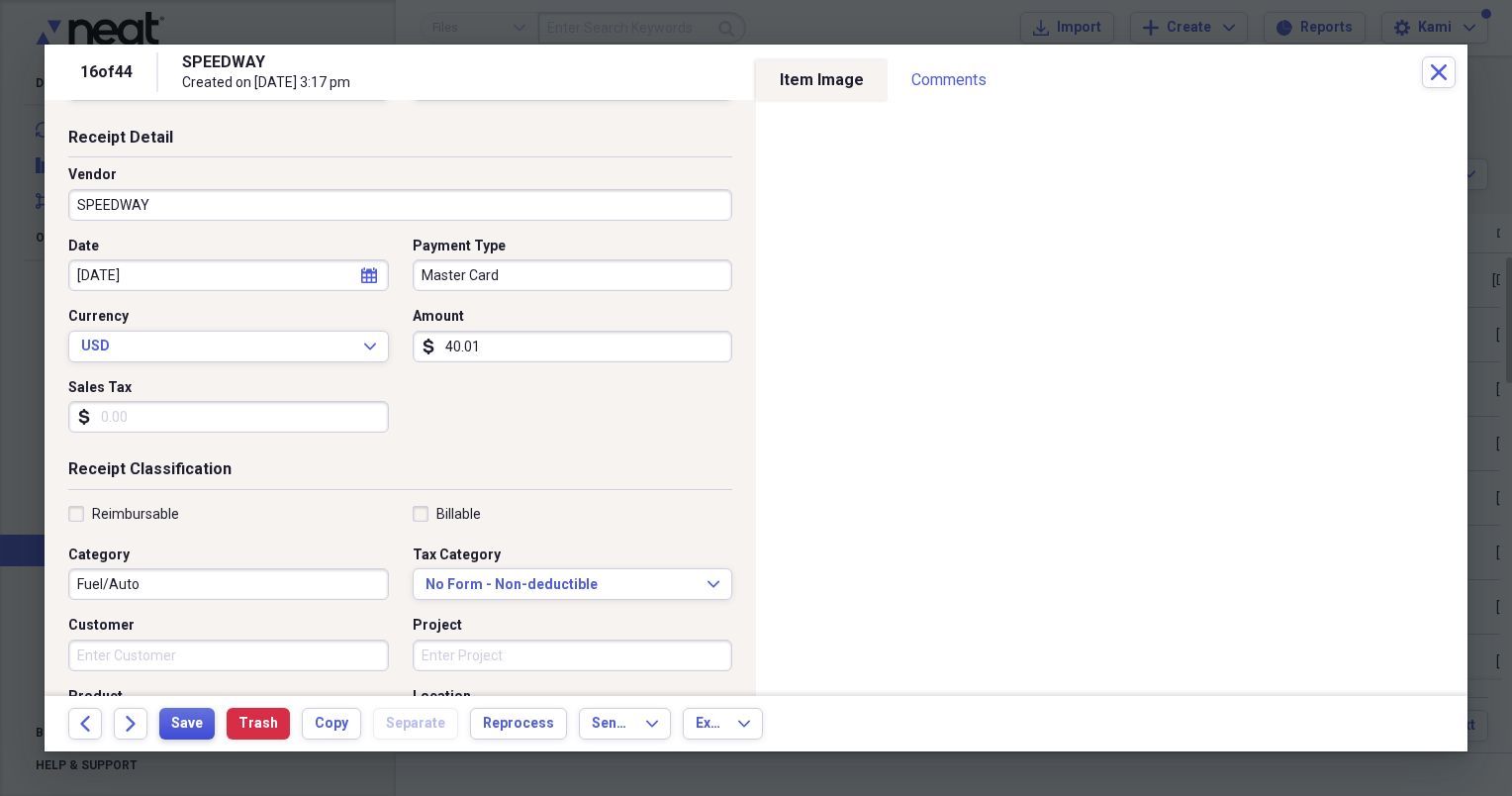 click on "Save" at bounding box center (187, 724) 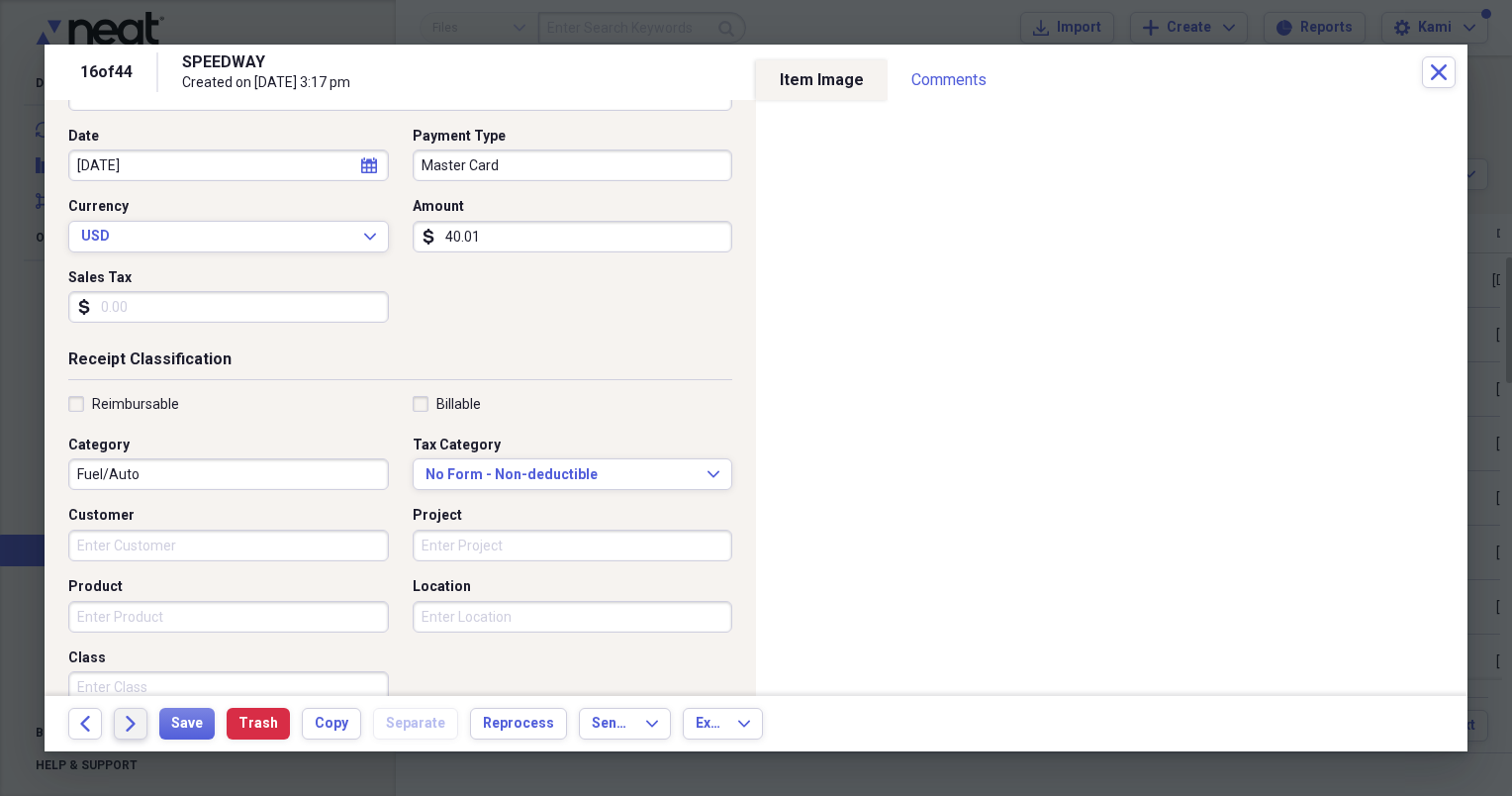 click on "Forward" 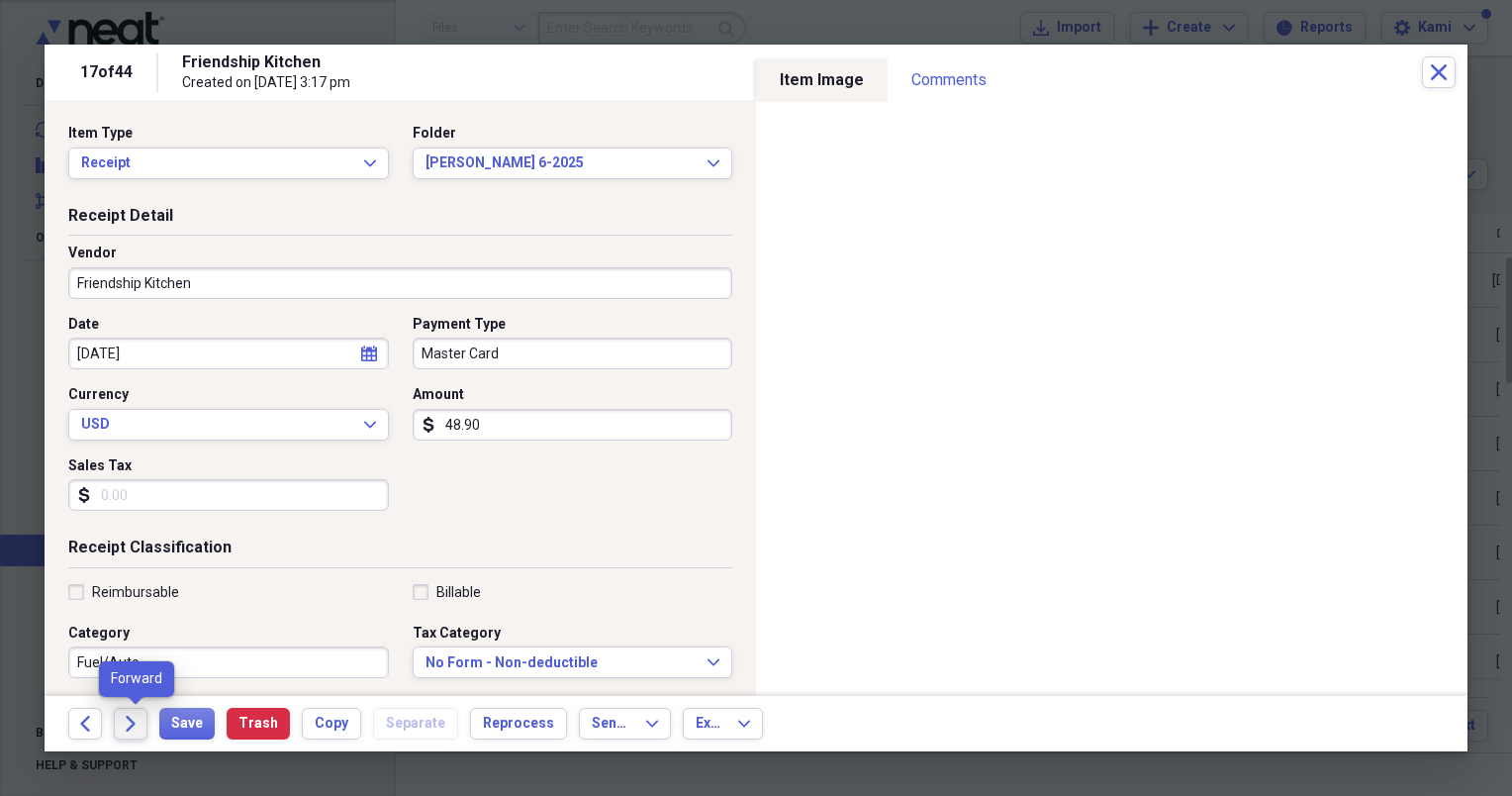 click on "Forward" 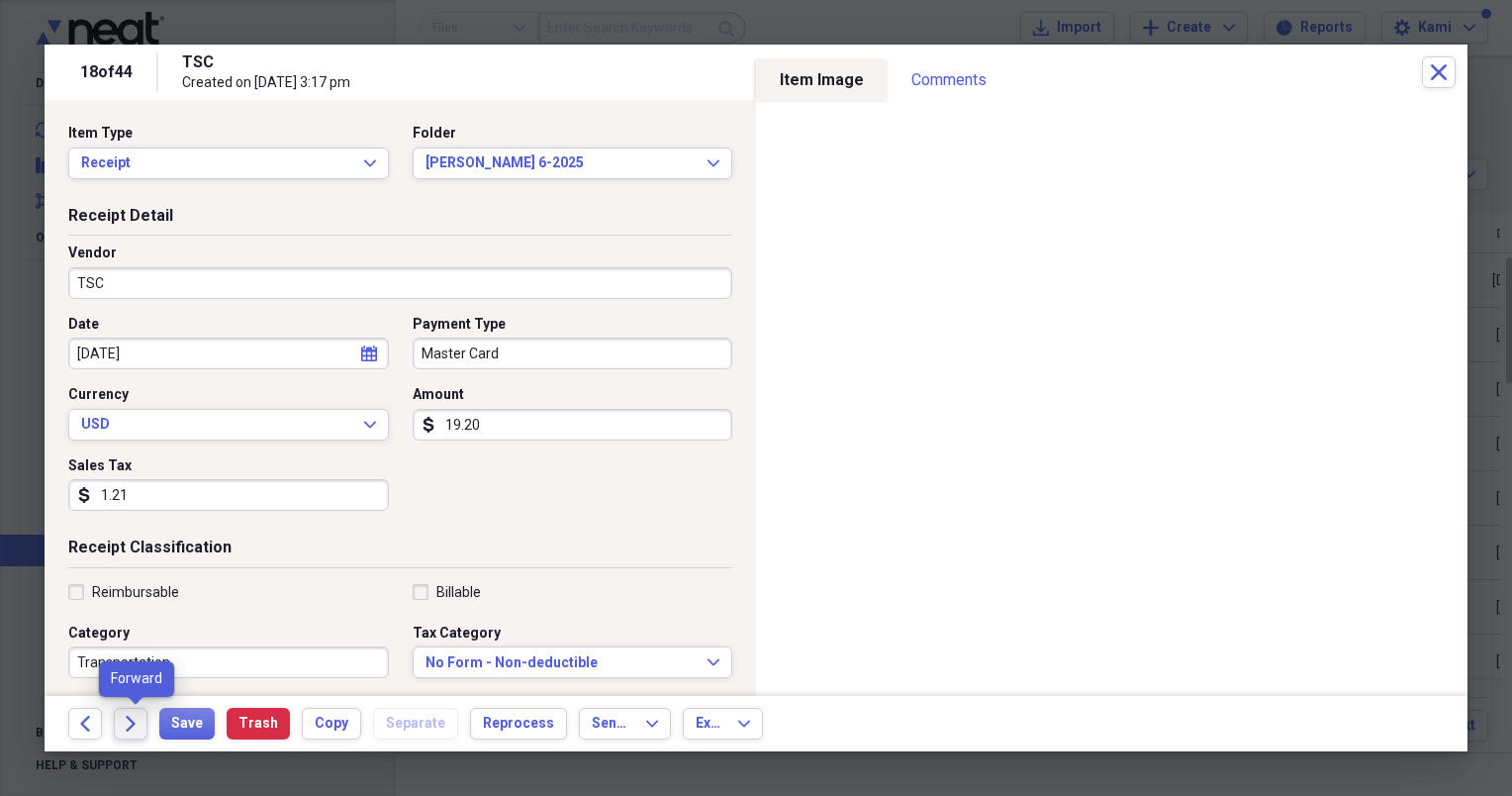 click on "Forward" at bounding box center [131, 724] 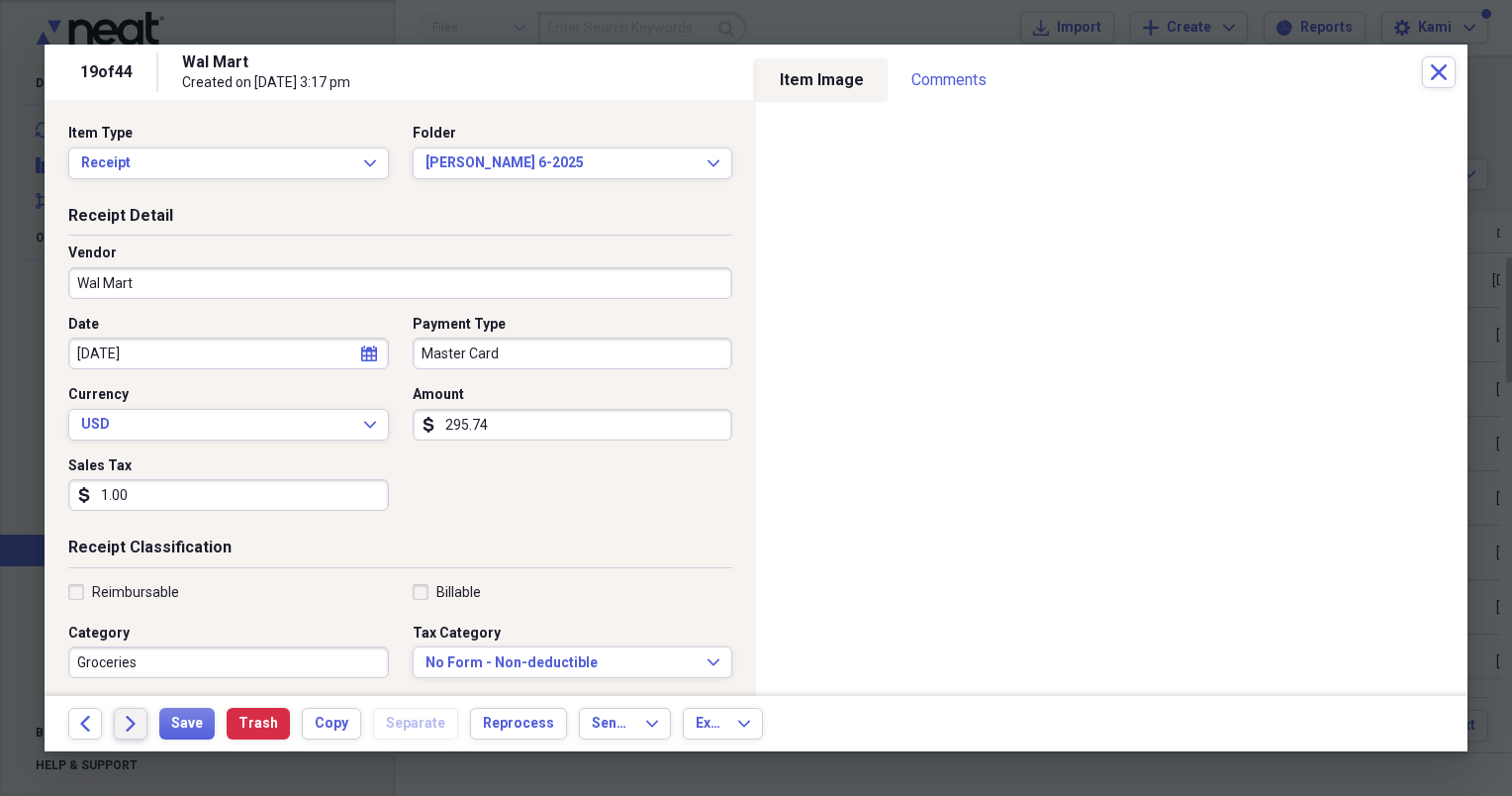 click on "Forward" at bounding box center (131, 724) 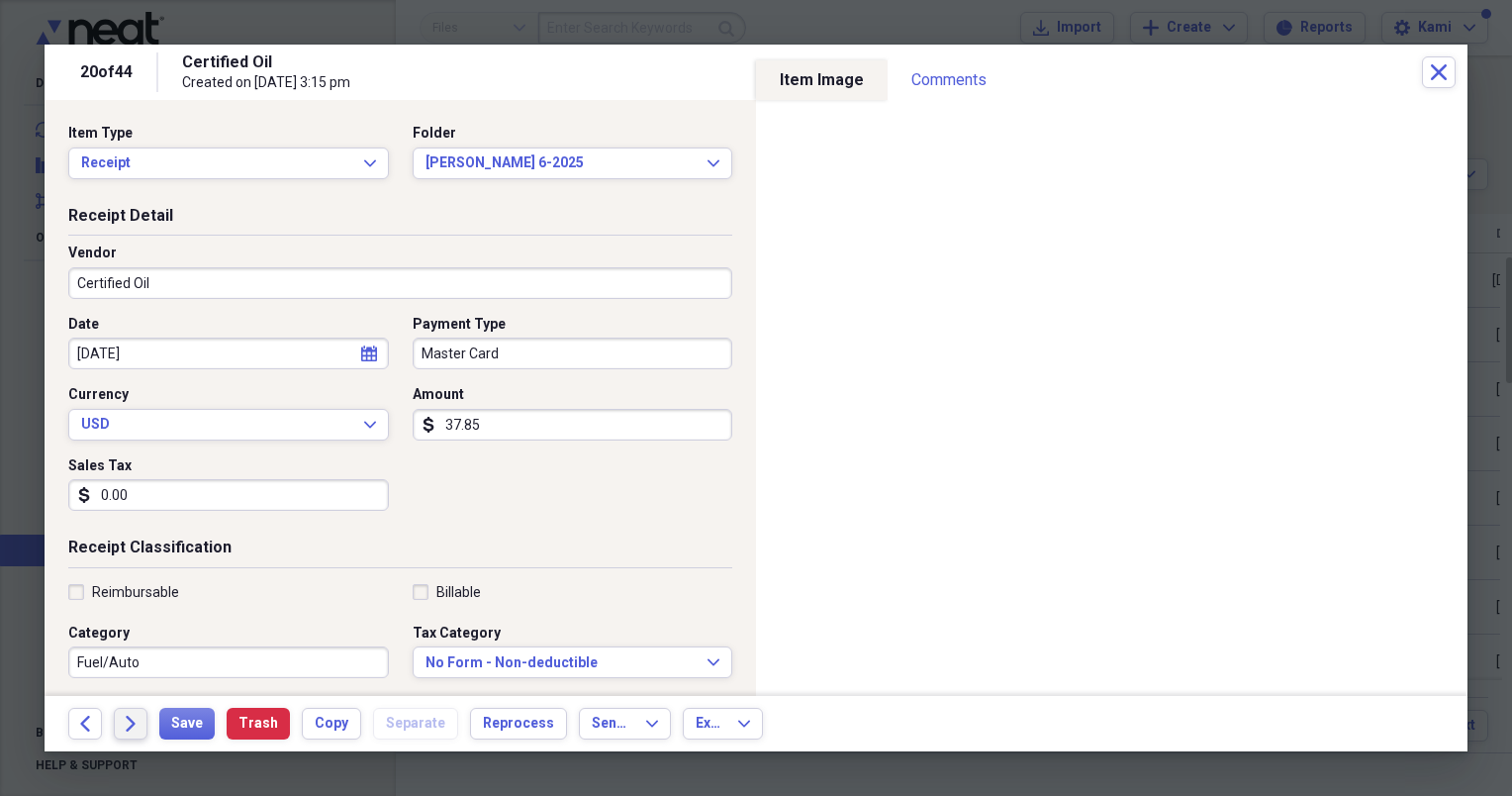 click 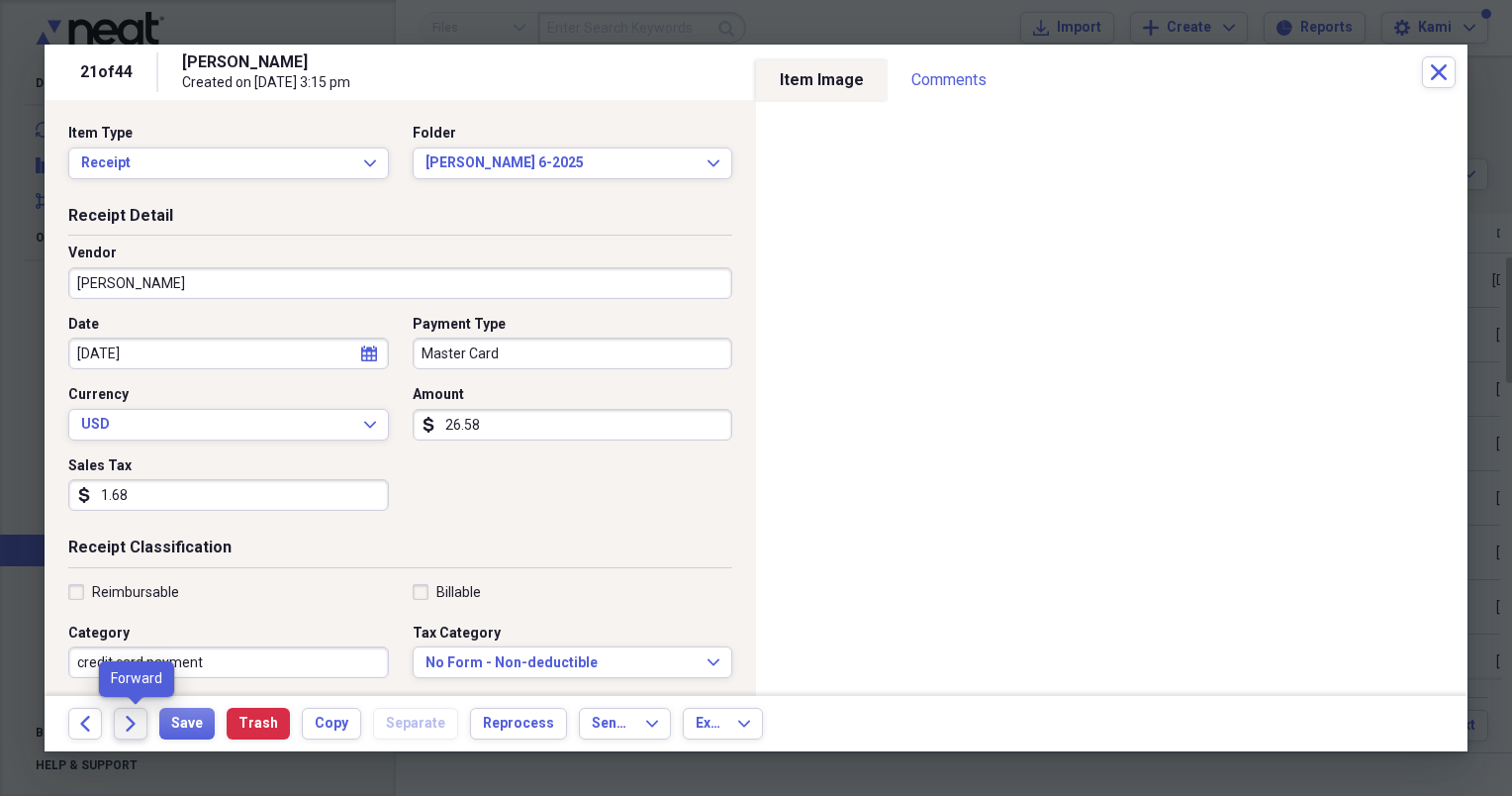 click on "Forward" 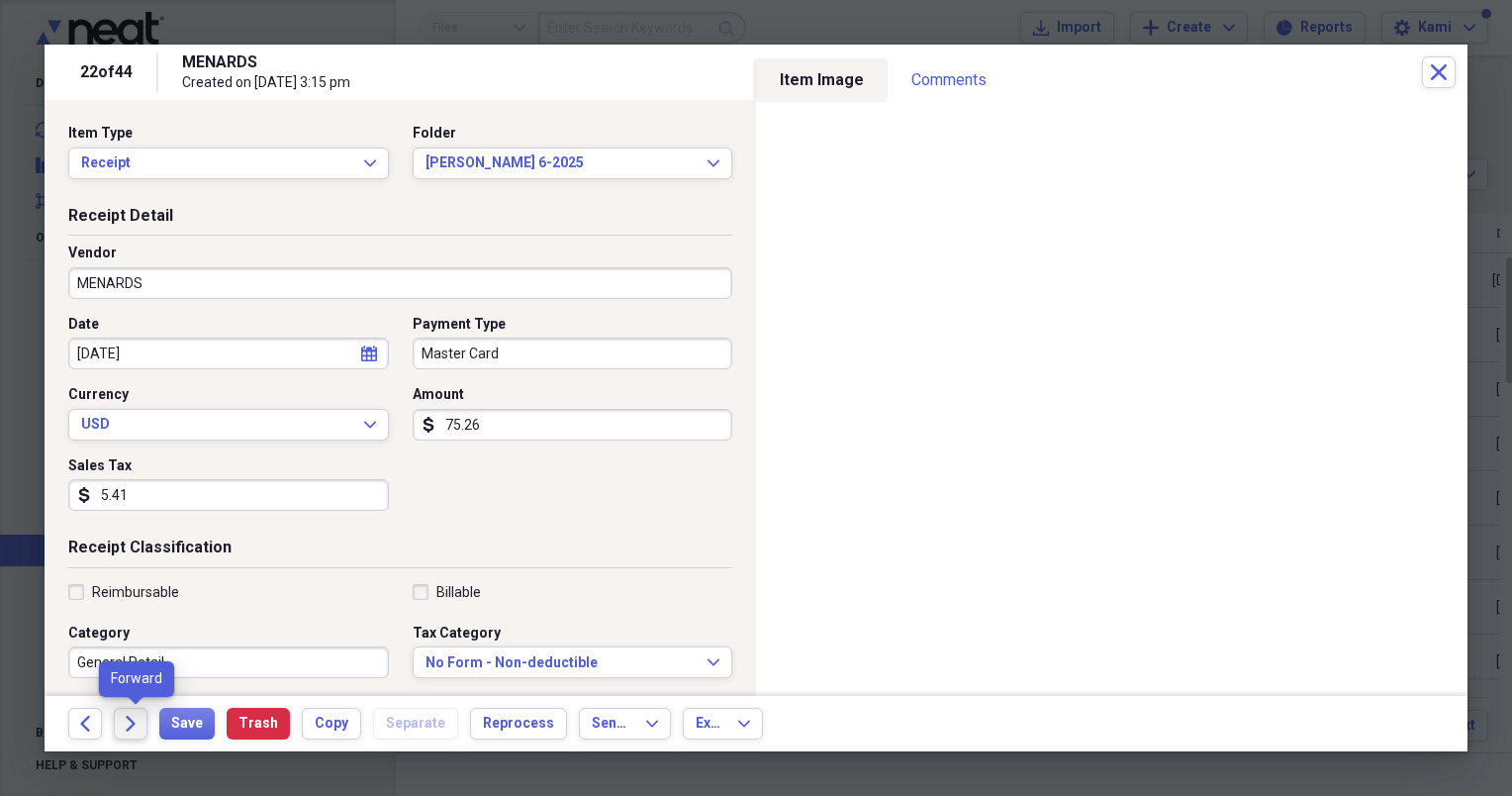 click on "Forward" 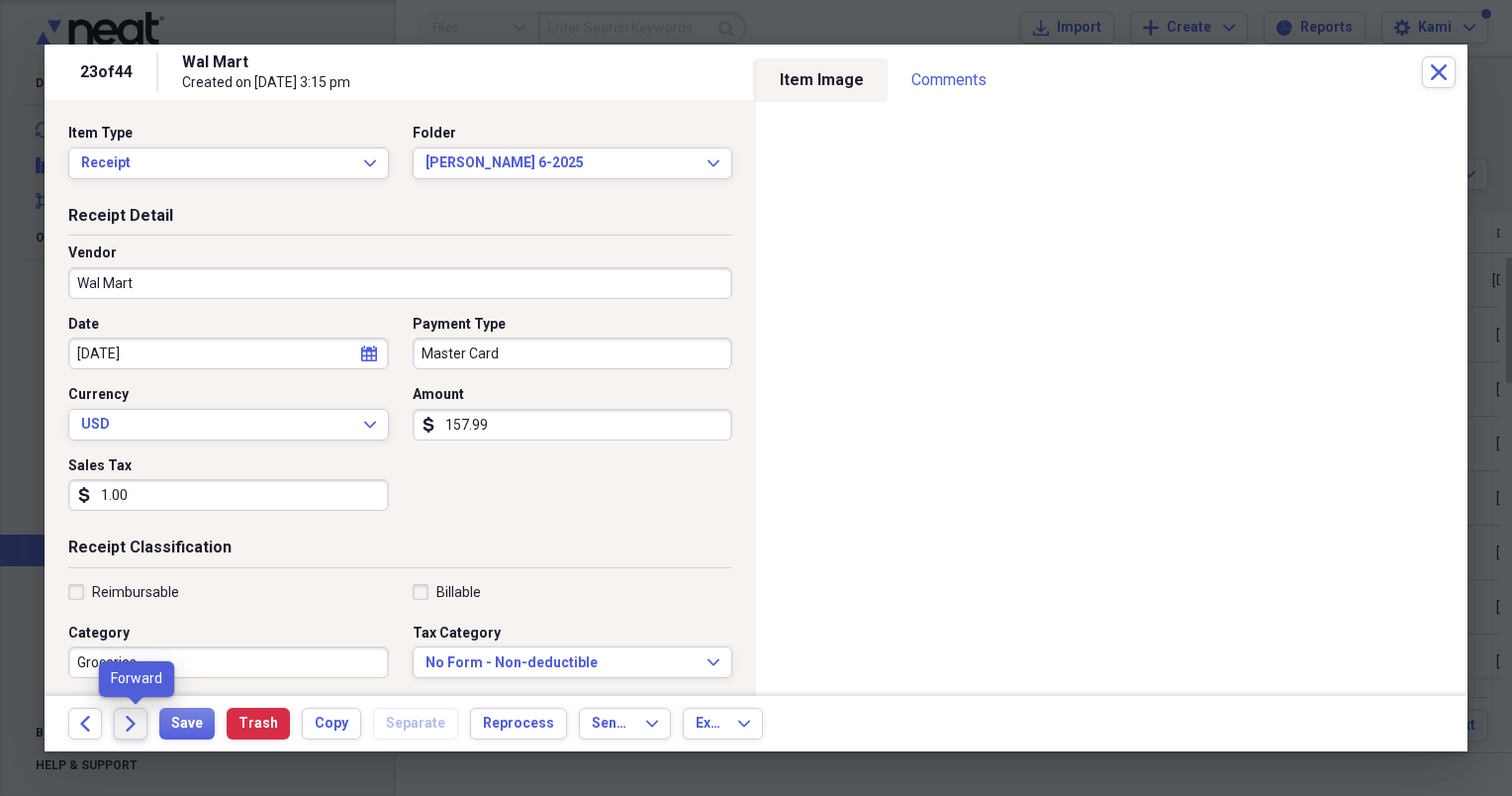 click on "Forward" 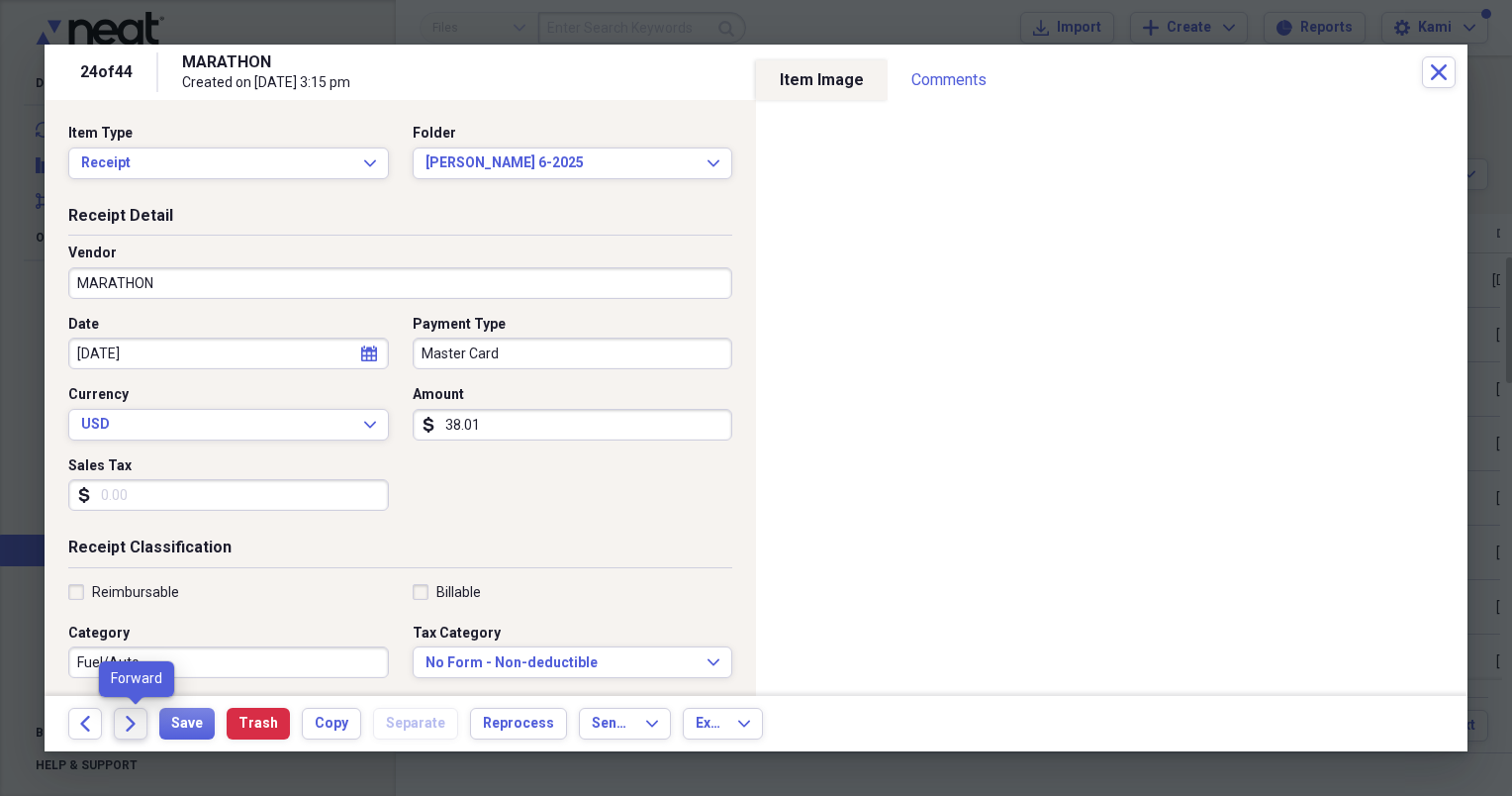 click on "Forward" at bounding box center (131, 724) 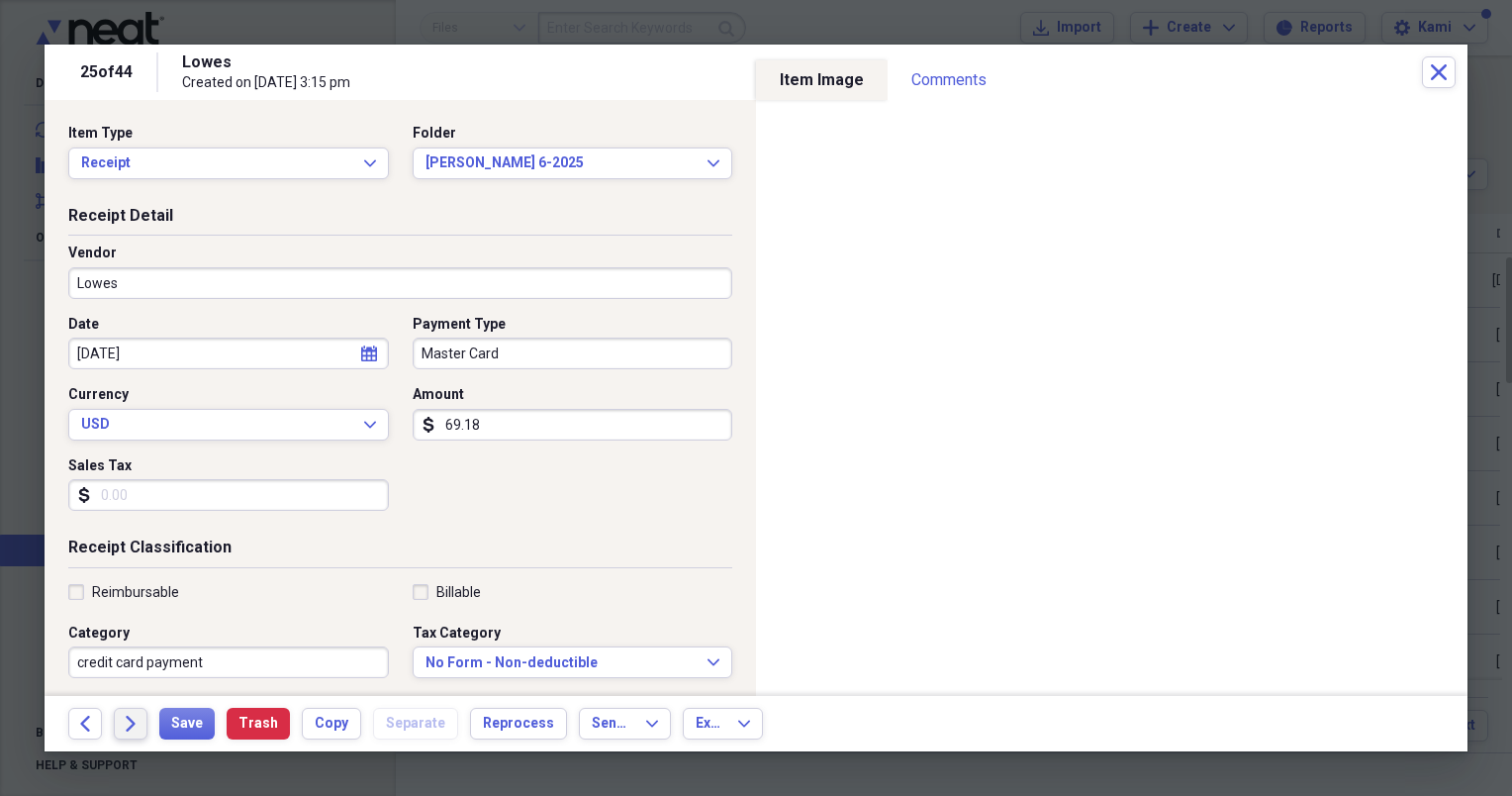 click on "Forward" at bounding box center (131, 724) 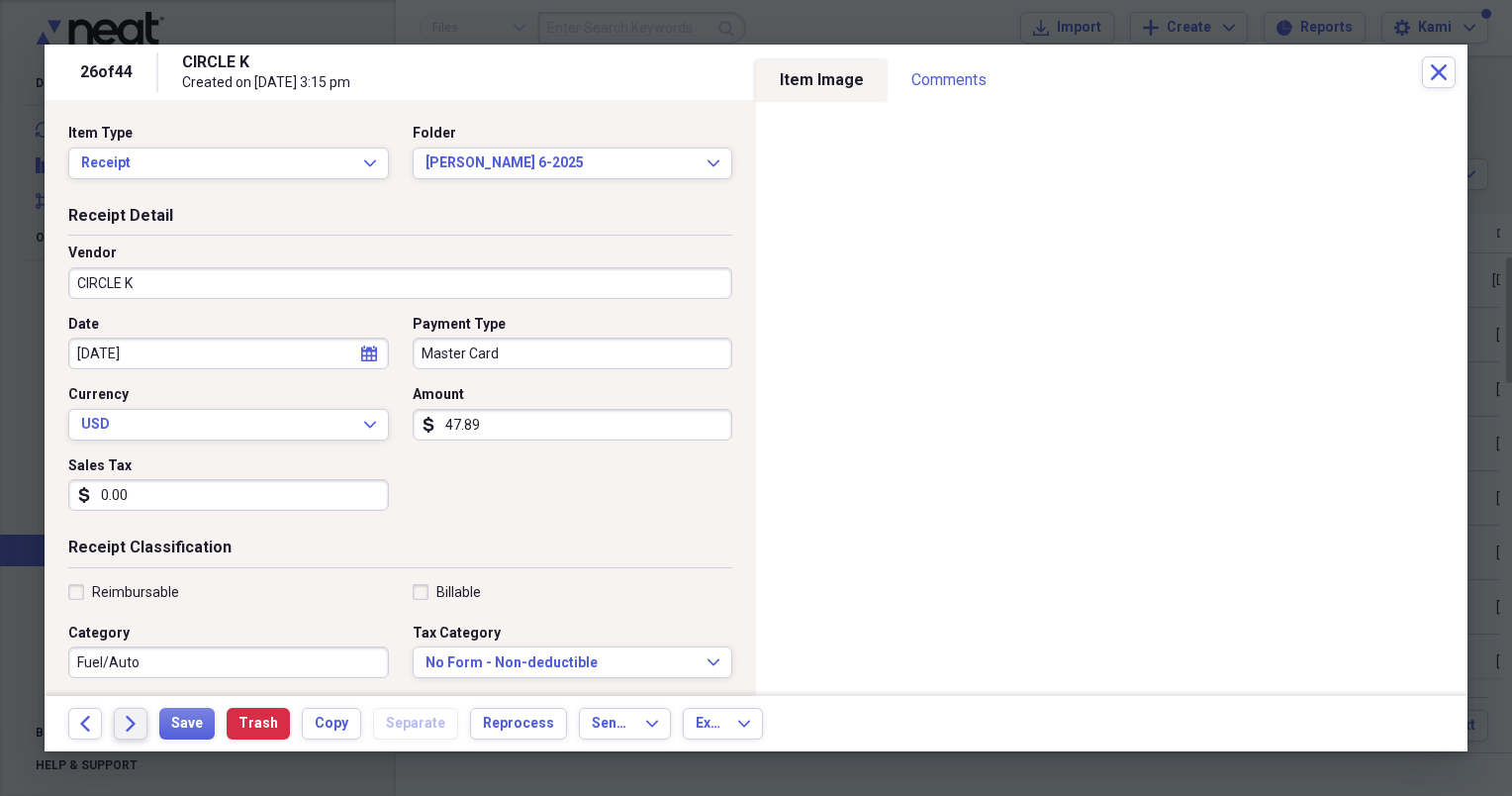 click on "Forward" at bounding box center (131, 724) 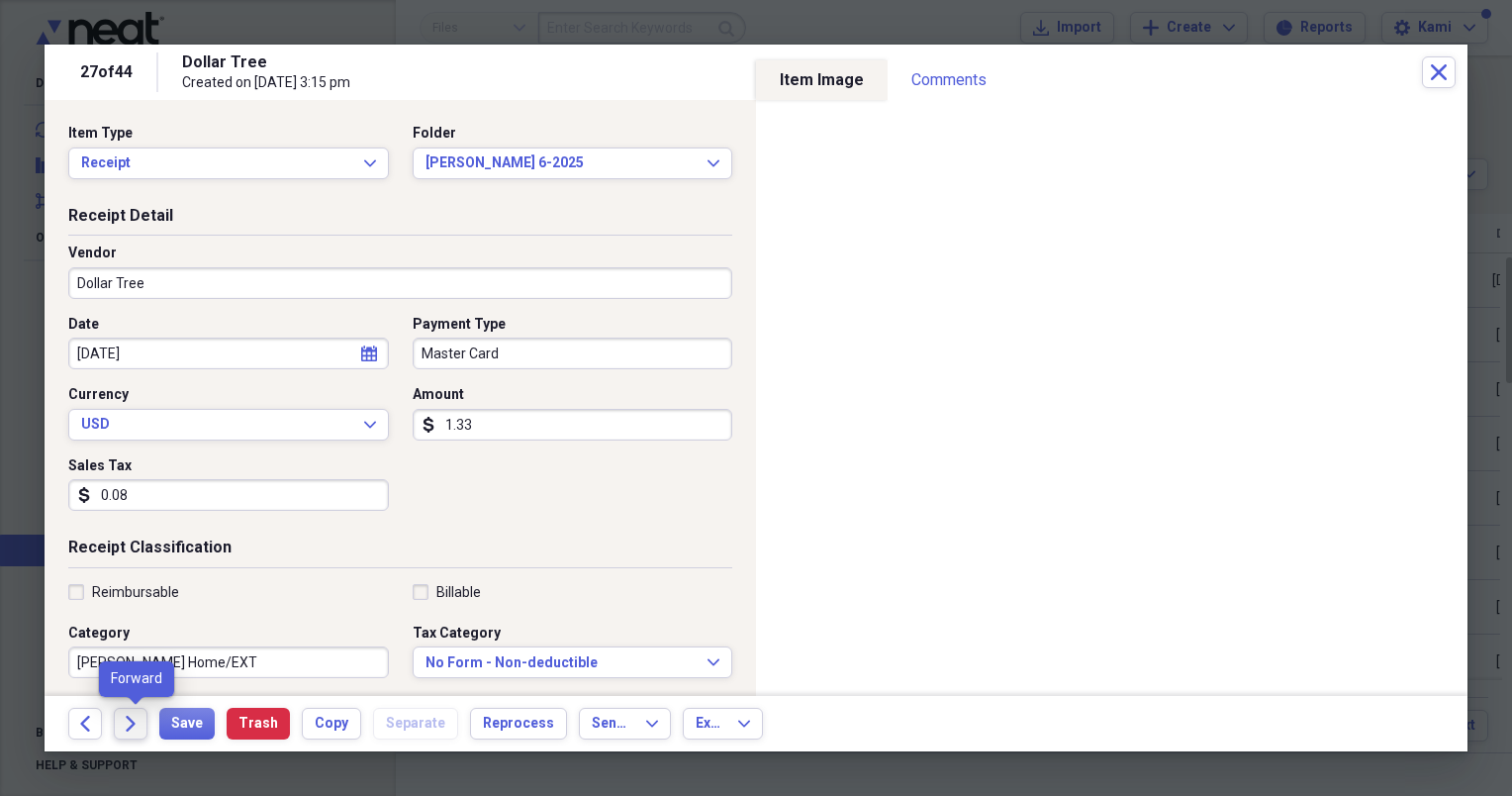 click on "Forward" 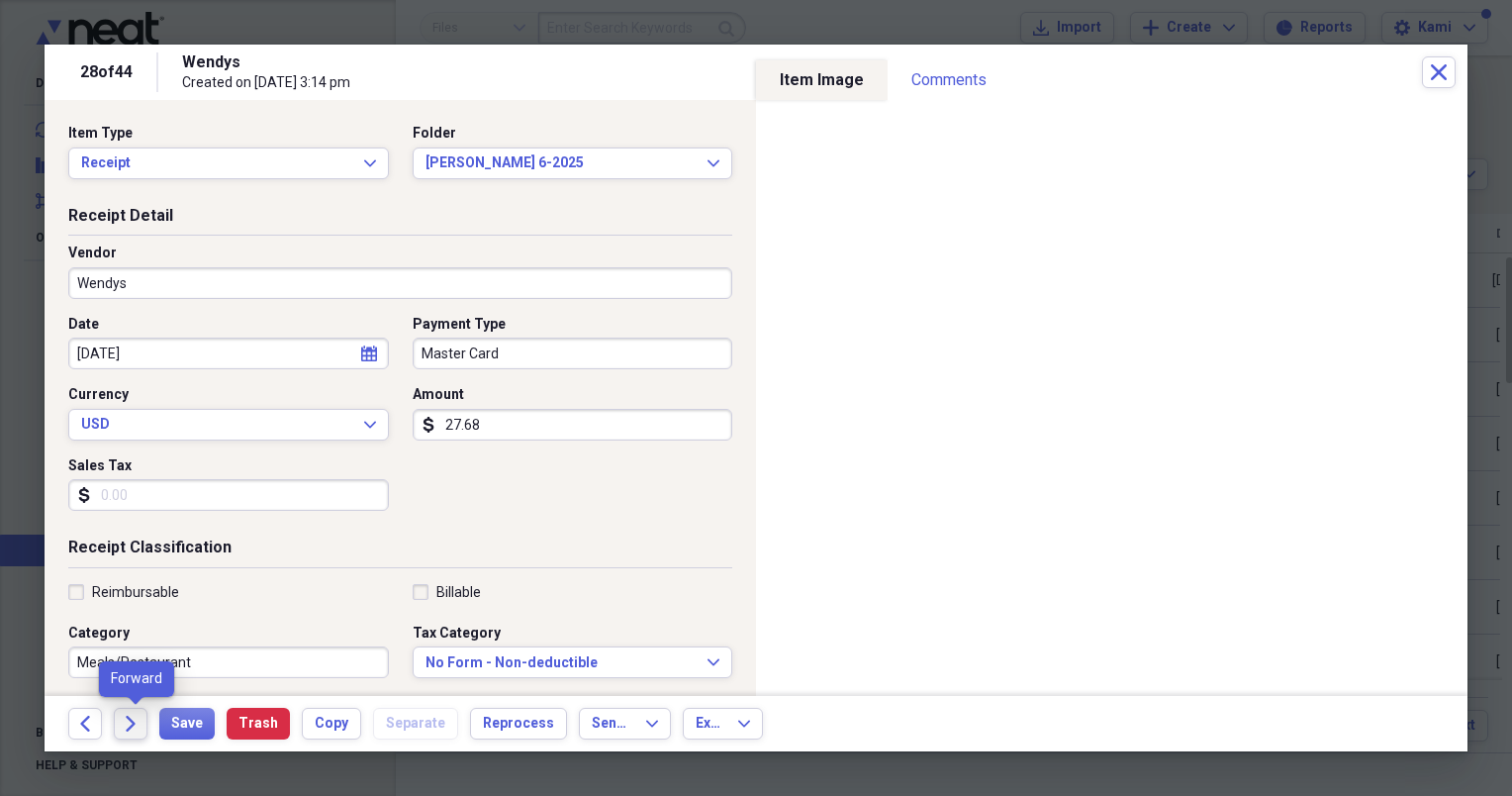 click on "Forward" 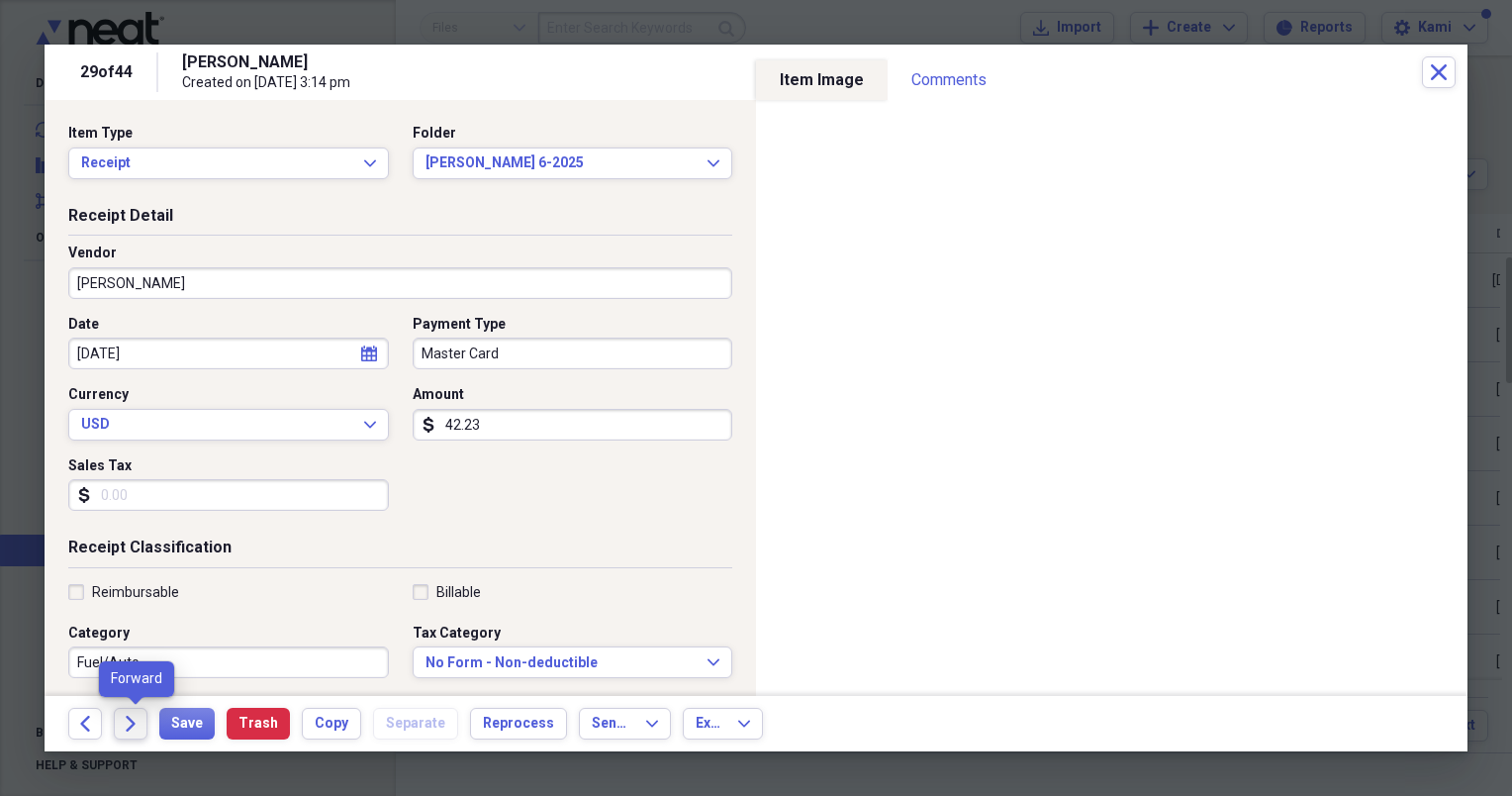 click on "Forward" at bounding box center [131, 724] 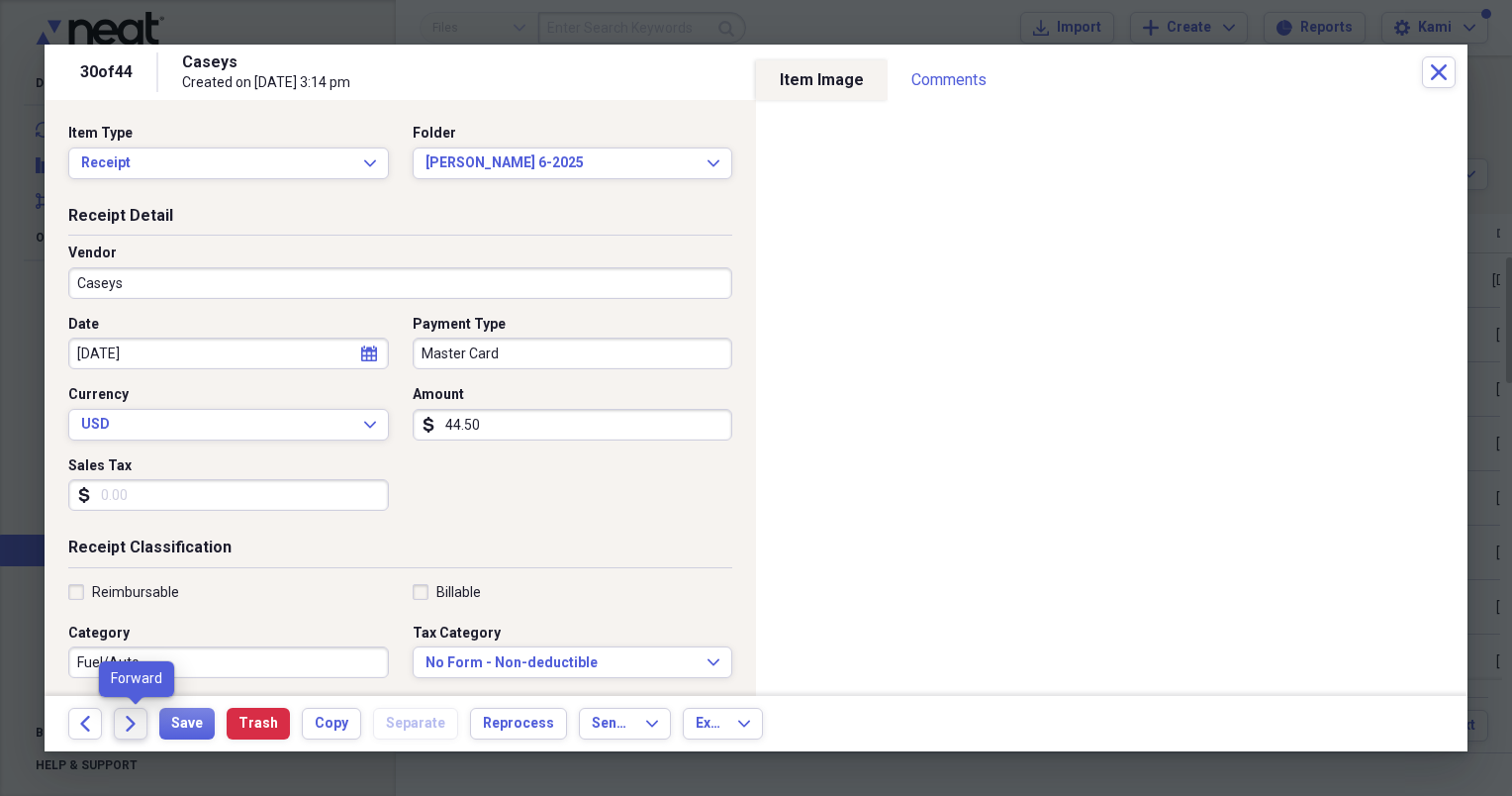 click on "Forward" 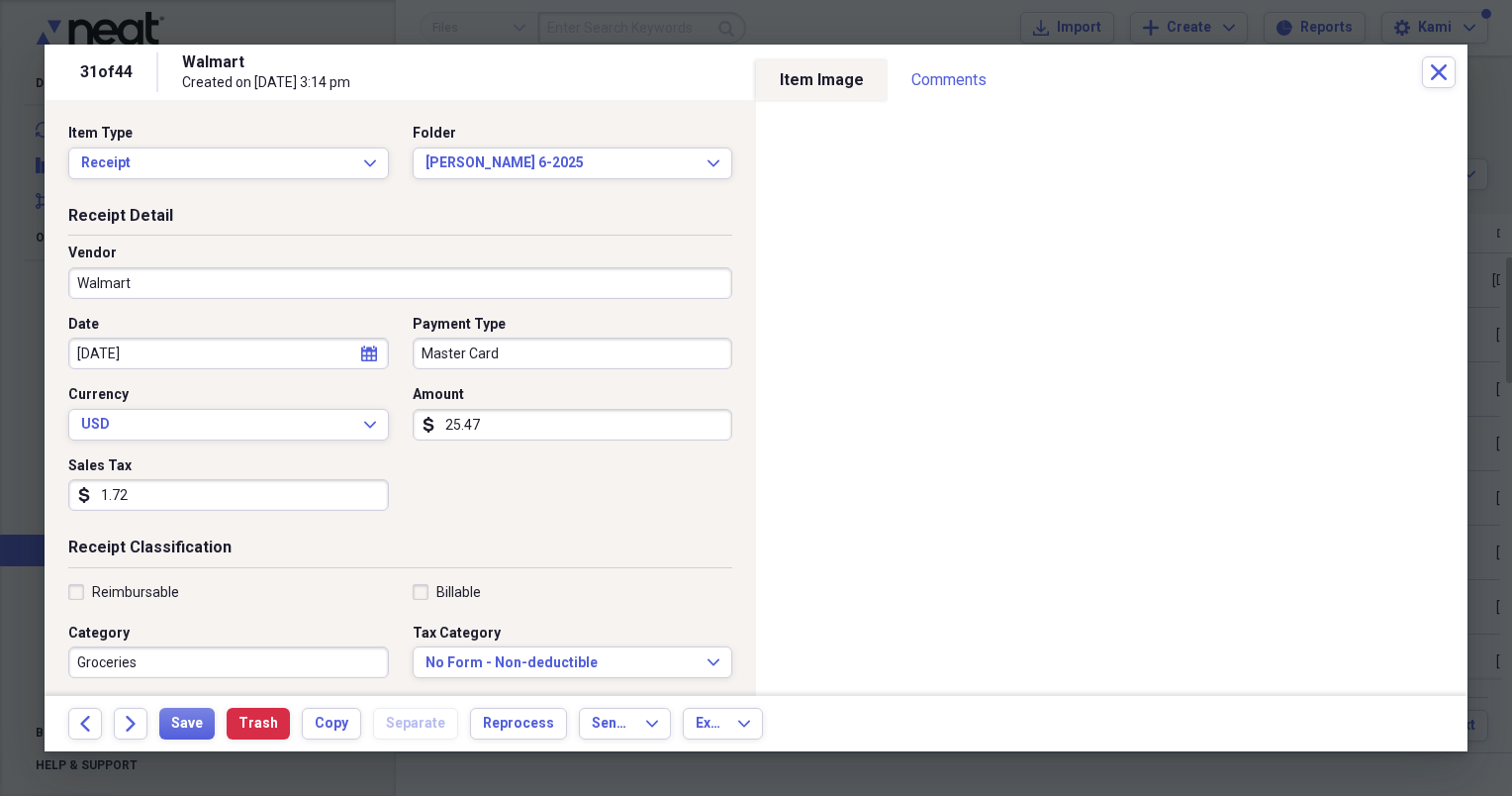 click on "Back Forward Save Trash Copy Separate Reprocess Send To Expand Export Expand" at bounding box center (756, 724) 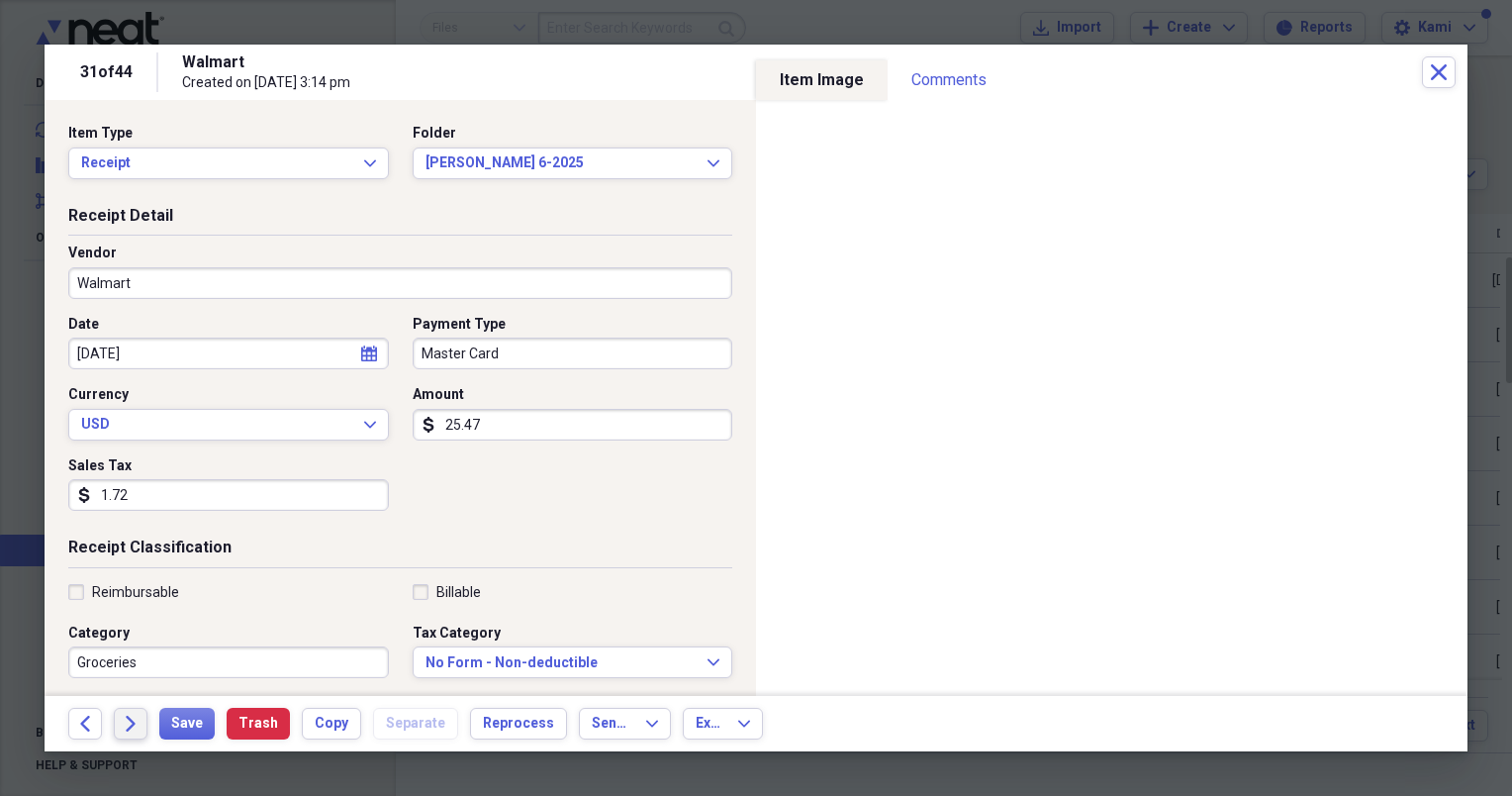 click on "Forward" 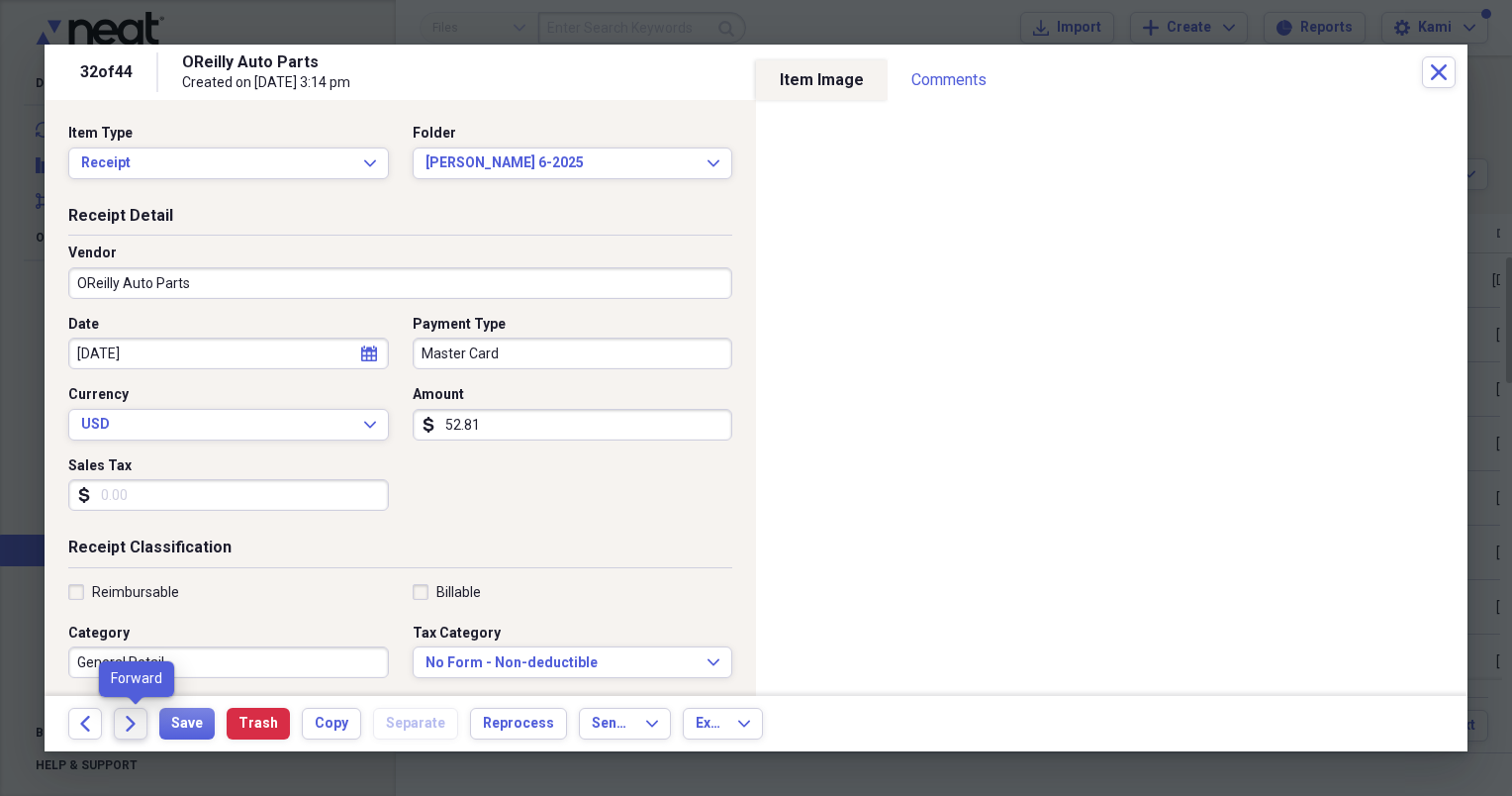 click on "Forward" 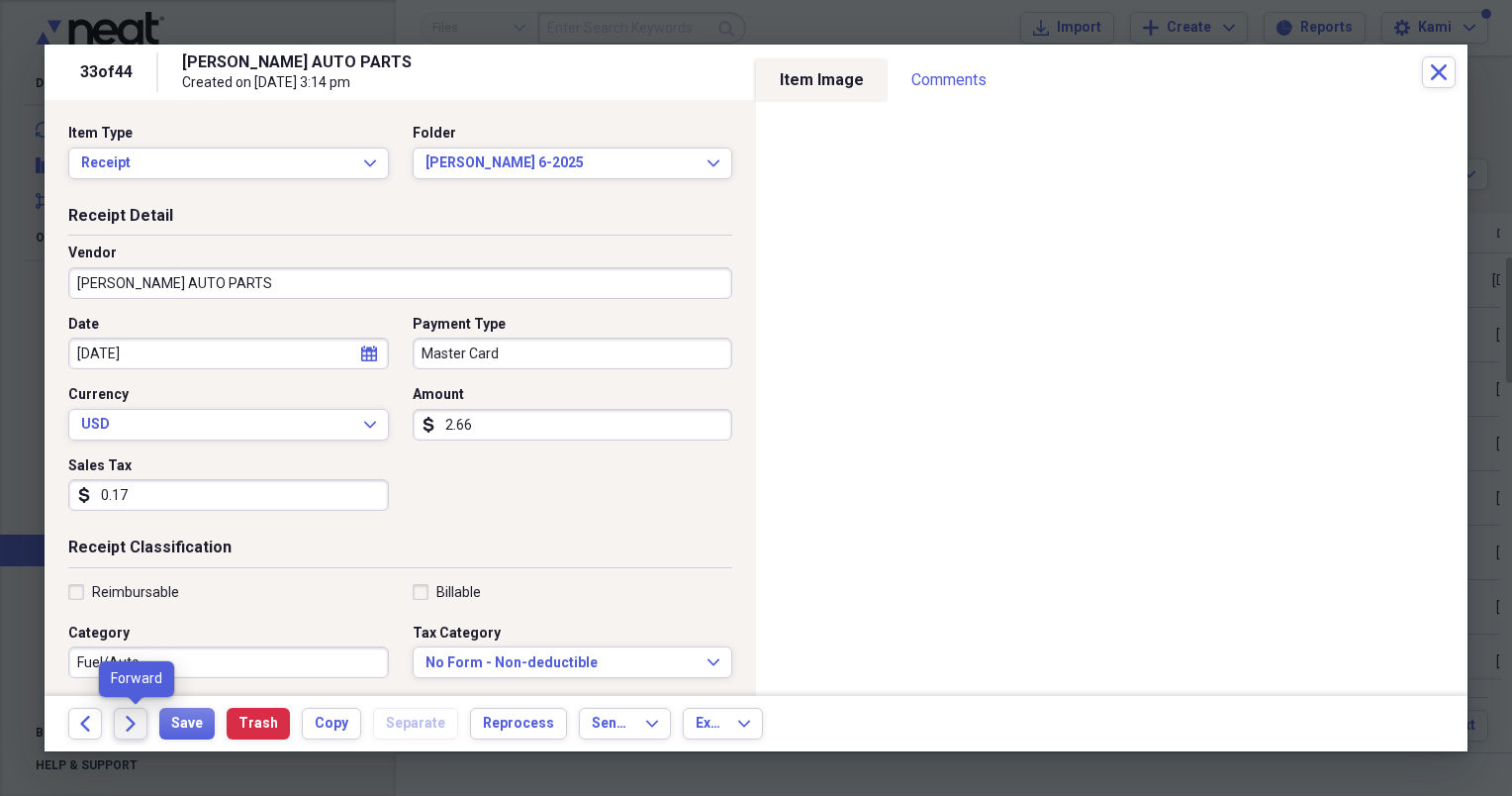 click on "Forward" 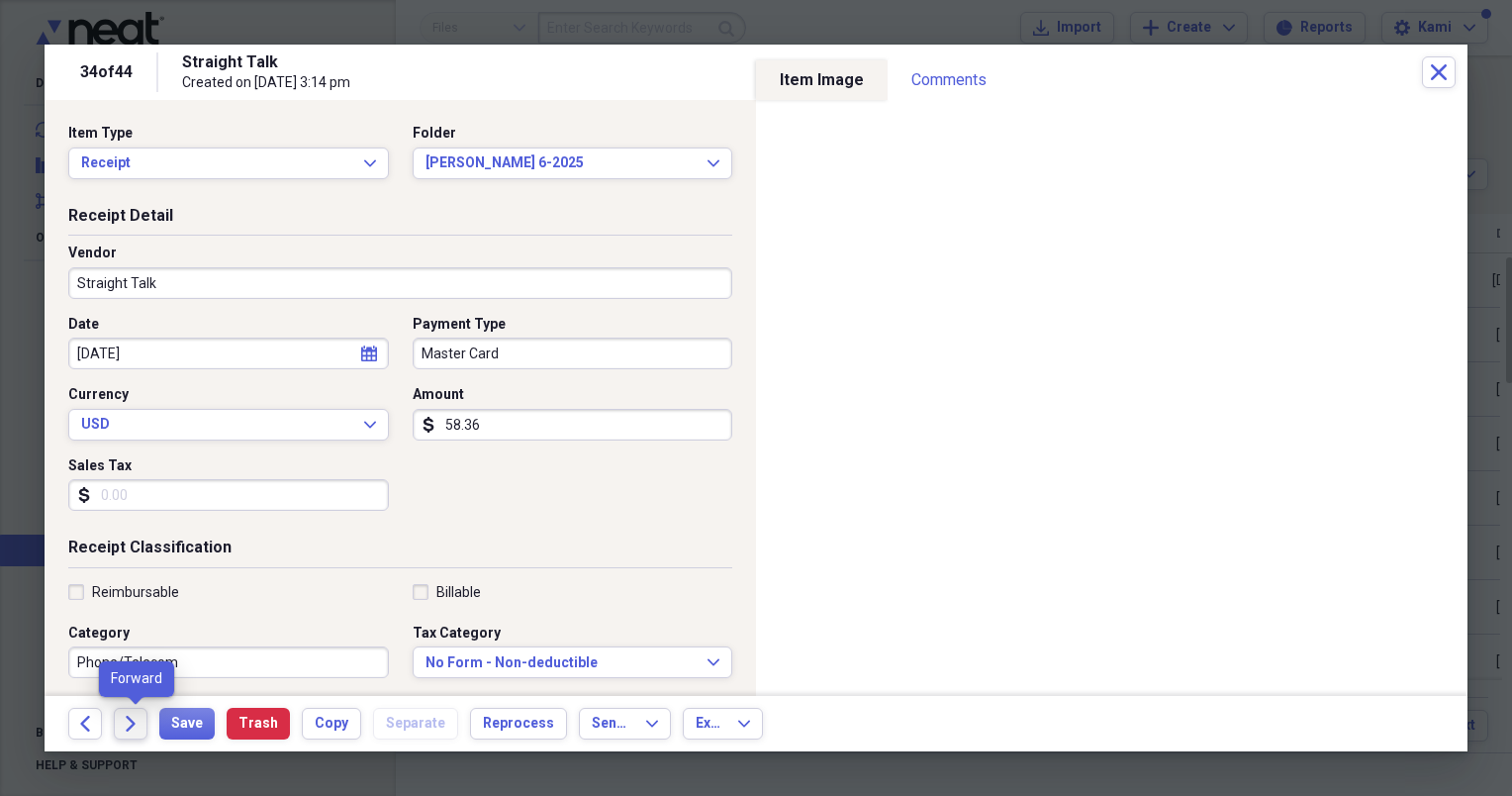 click on "Forward" 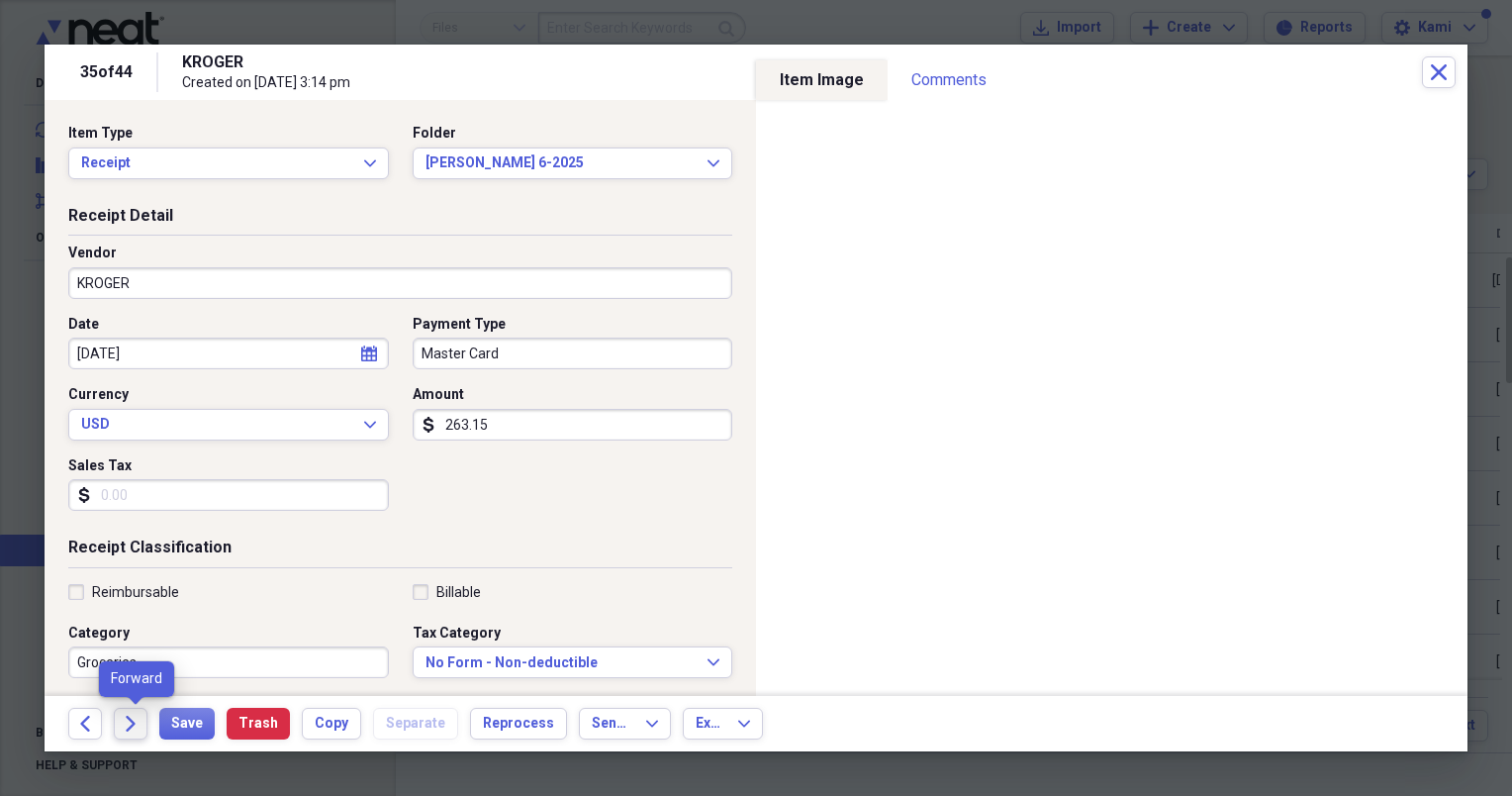 click on "Forward" 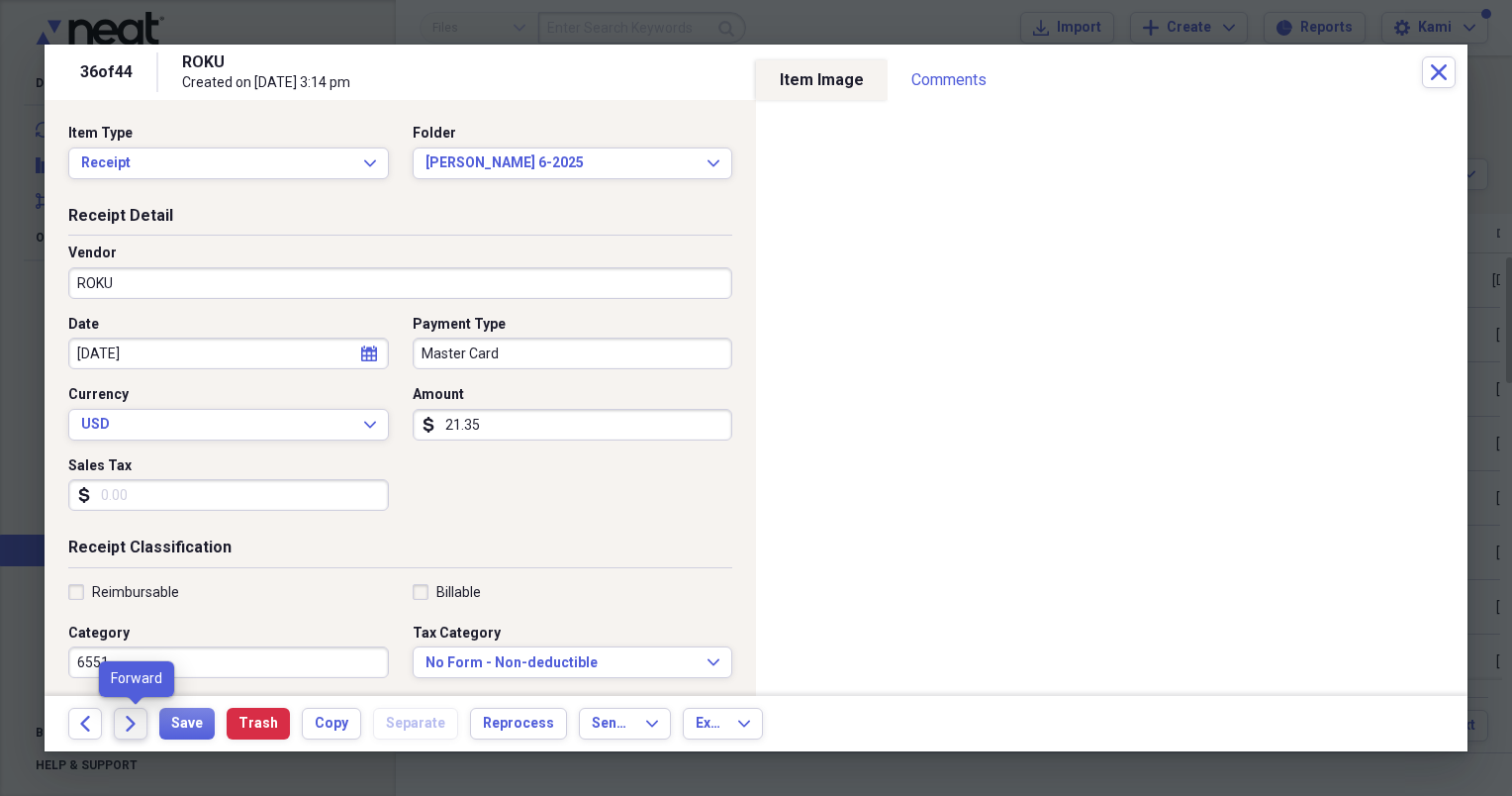 click on "Forward" at bounding box center (131, 724) 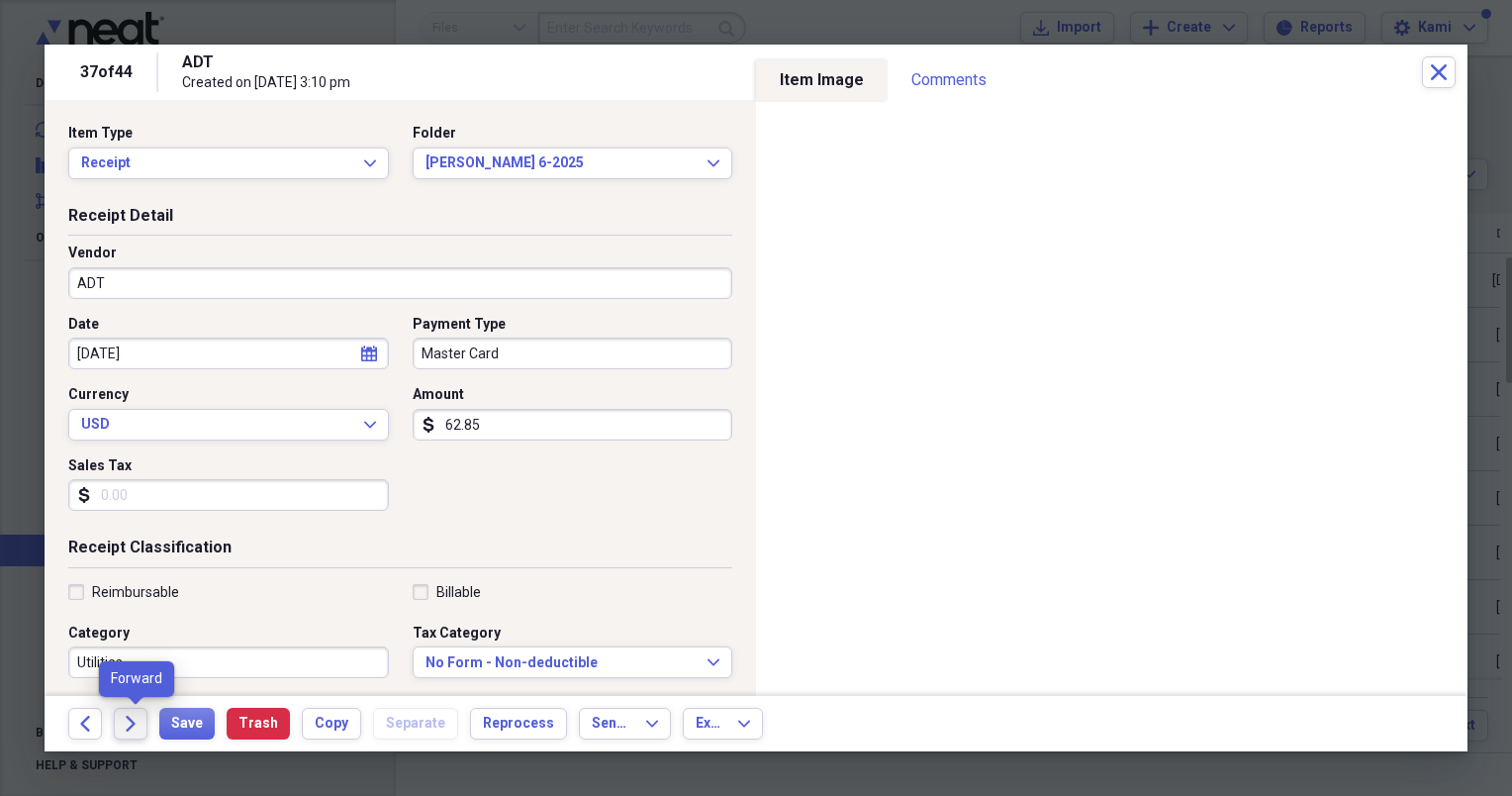 click on "Forward" at bounding box center [131, 724] 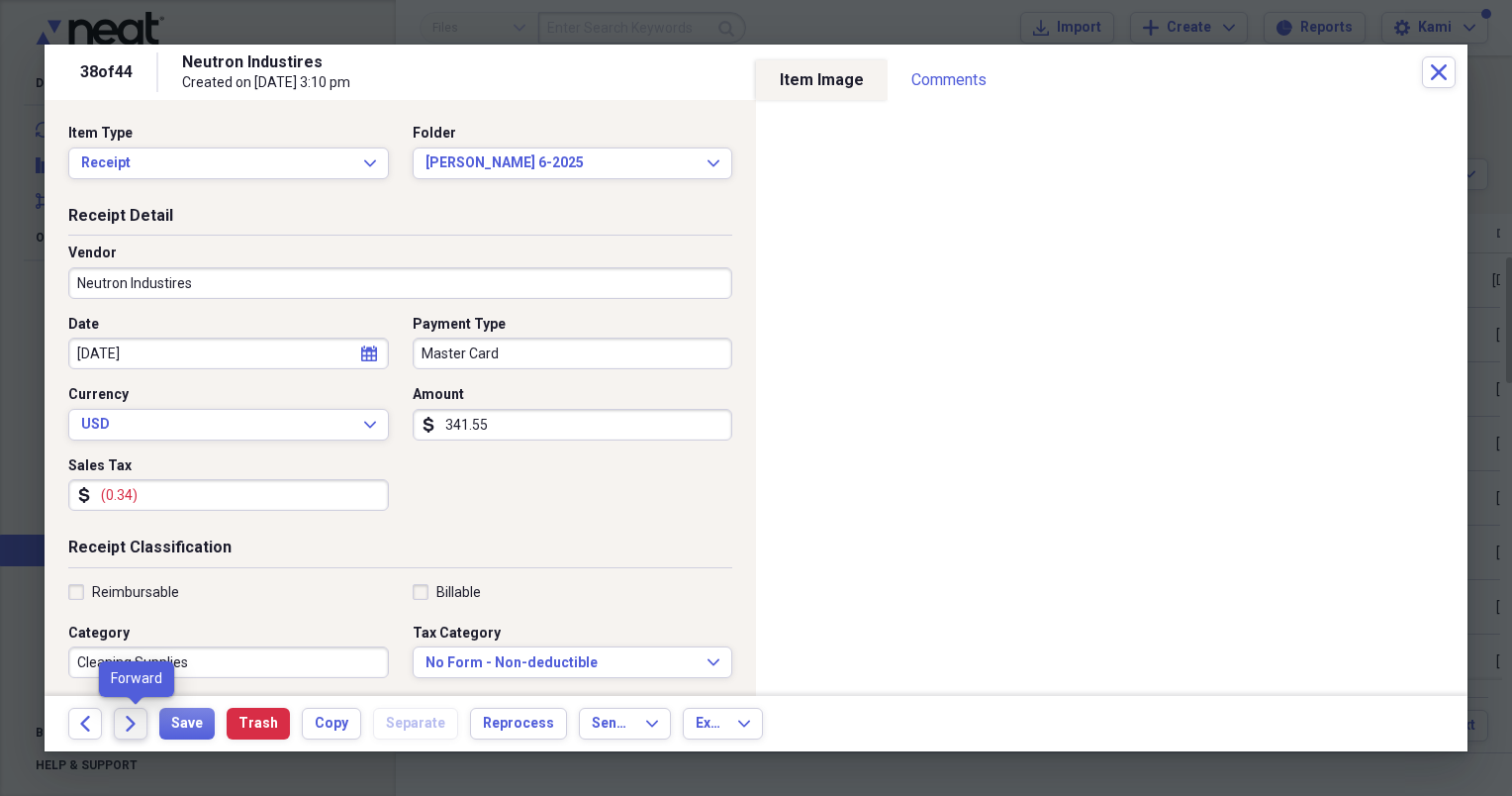 click on "Forward" at bounding box center (131, 724) 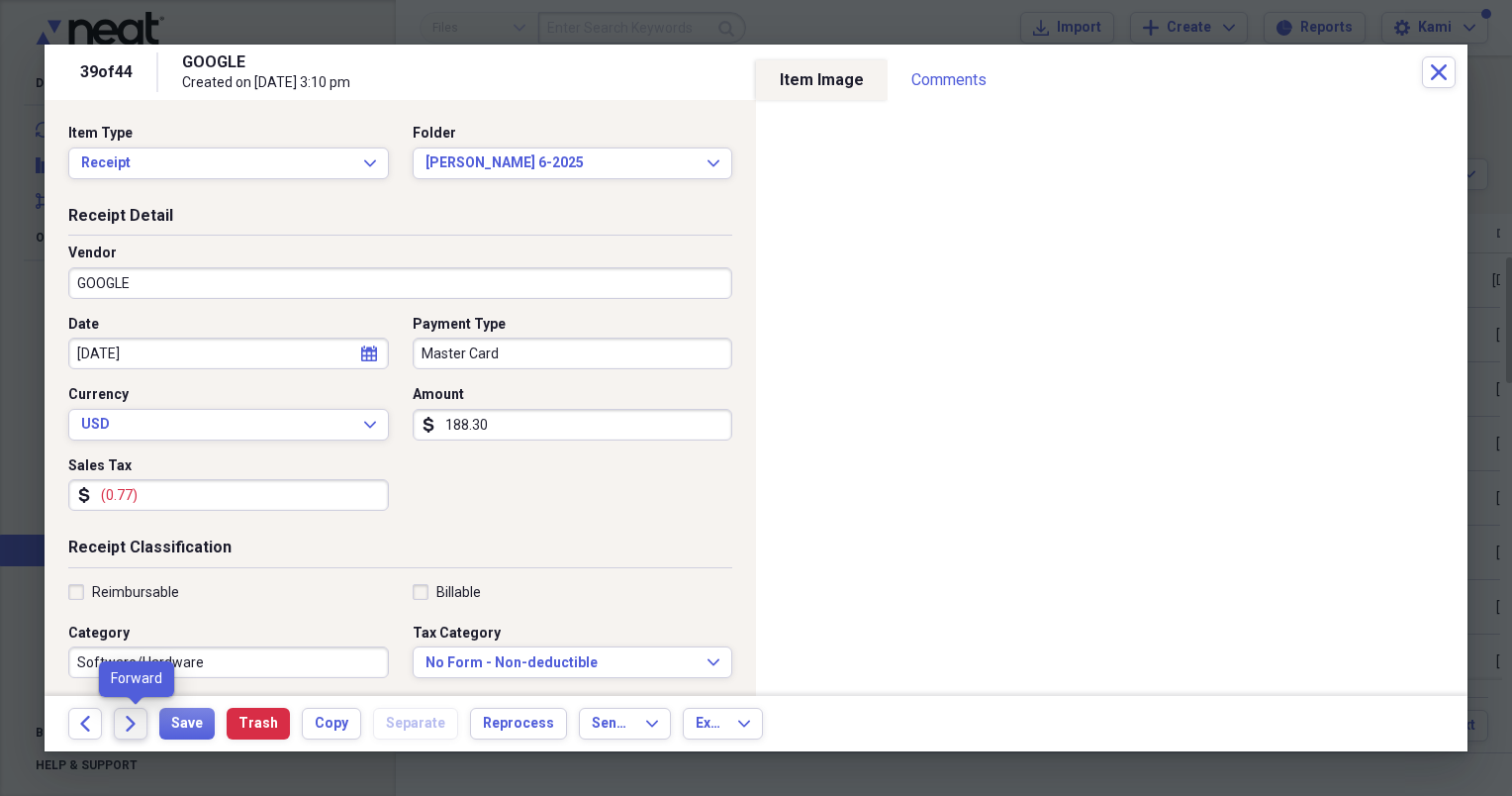 click on "Forward" at bounding box center [131, 724] 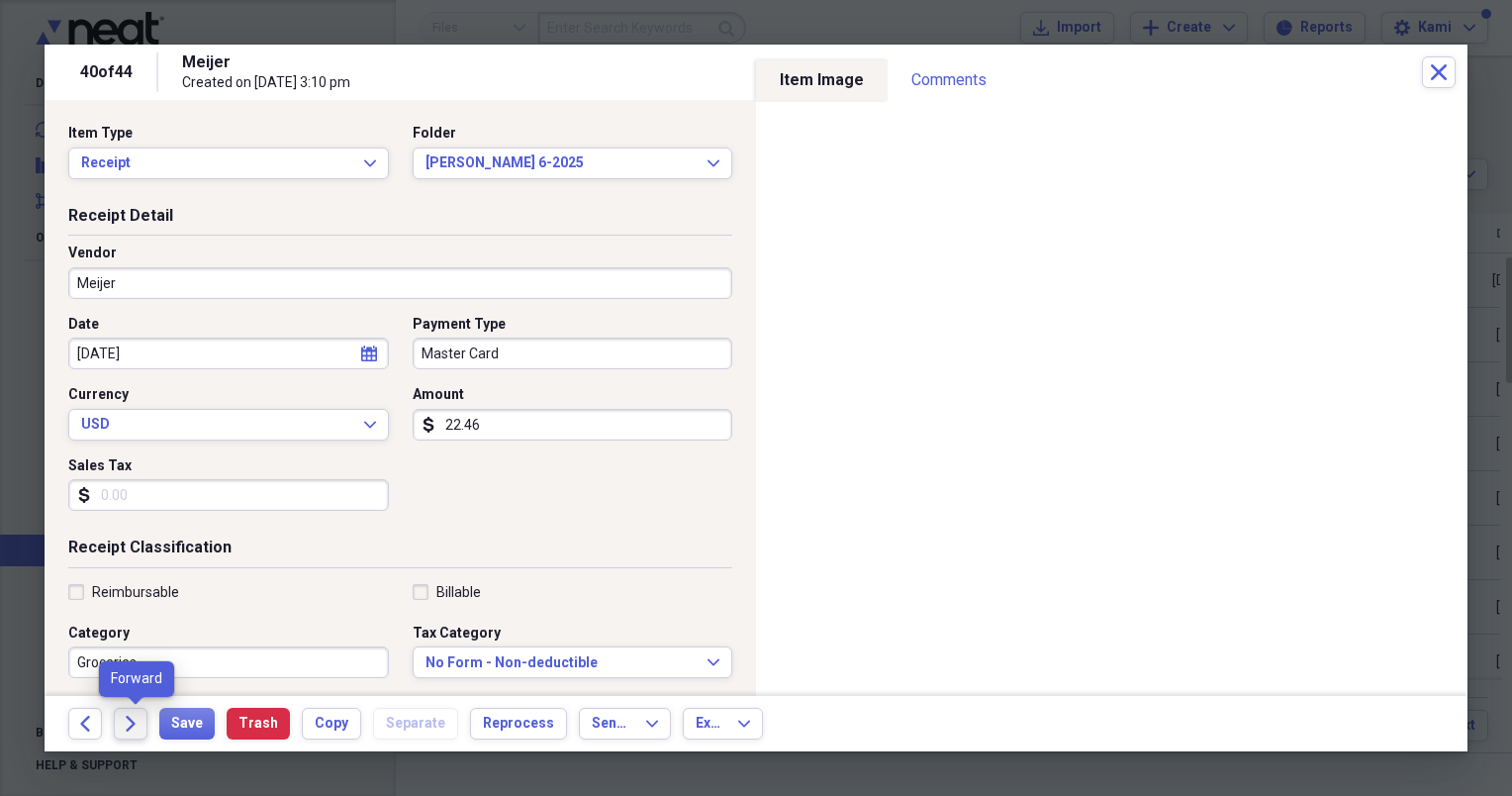 click on "Forward" at bounding box center (131, 724) 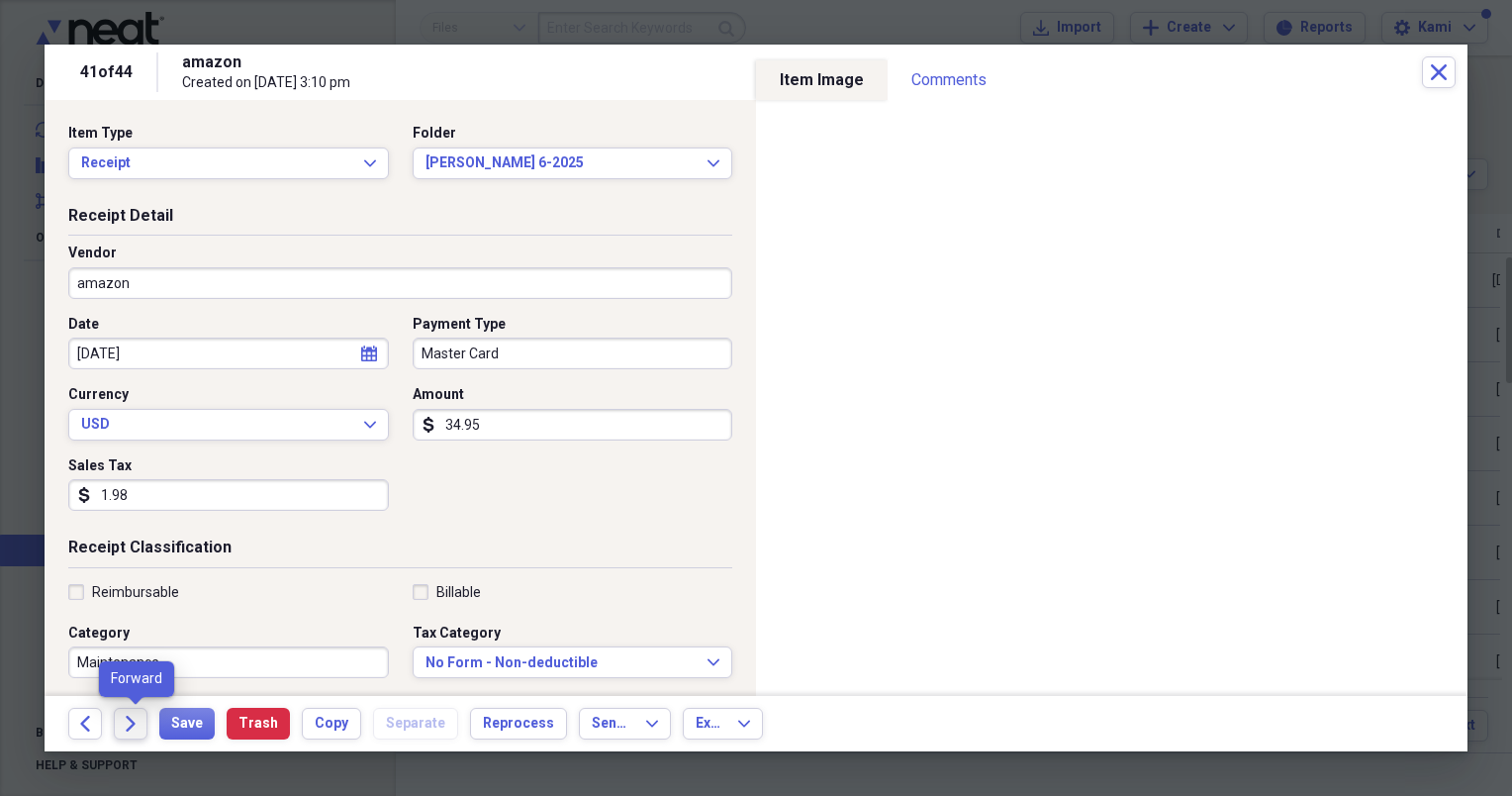 click on "Forward" at bounding box center [131, 724] 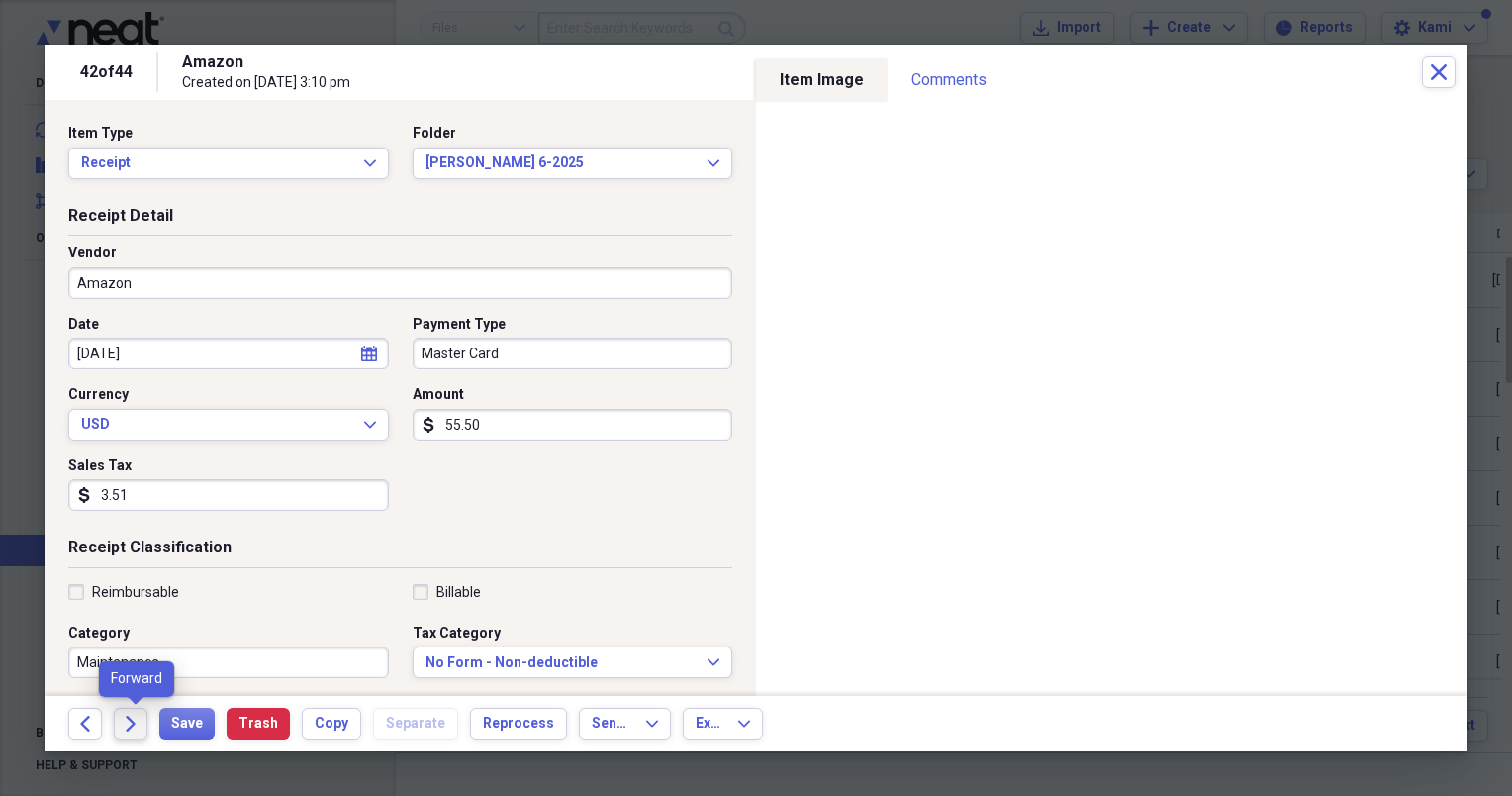 click on "Forward" at bounding box center (131, 724) 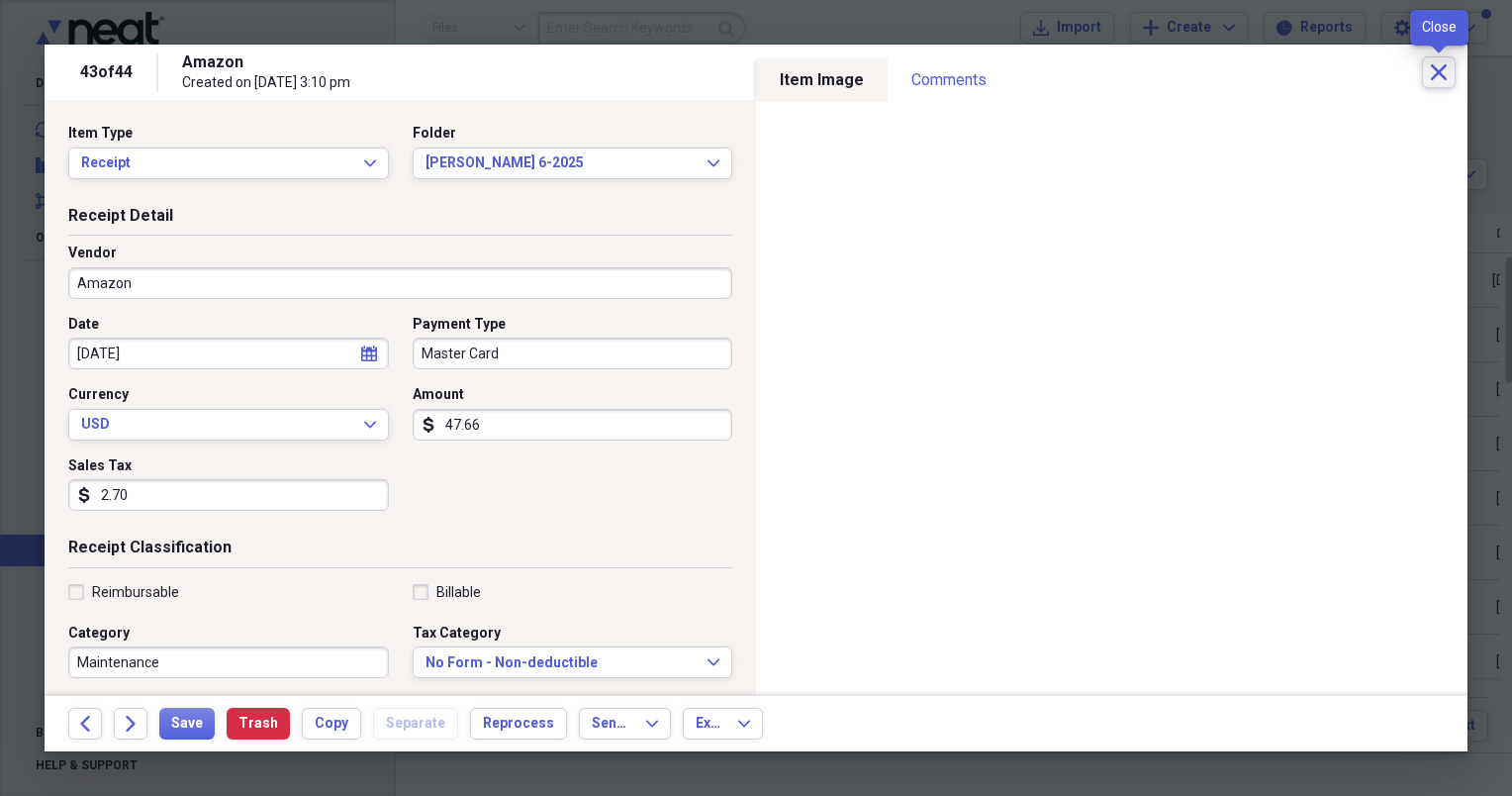 click on "Close" at bounding box center (1439, 72) 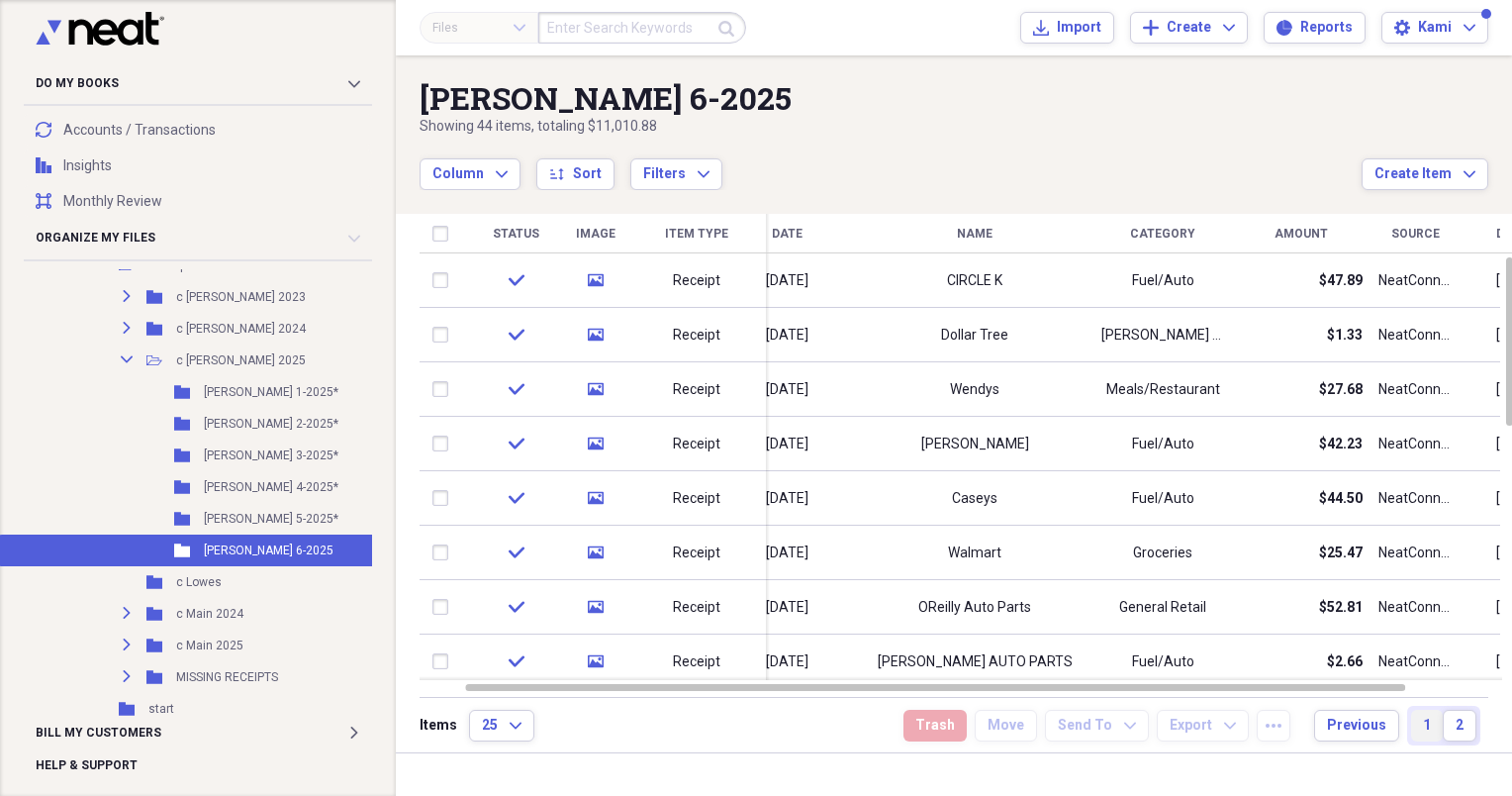 click on "1" at bounding box center [1427, 726] 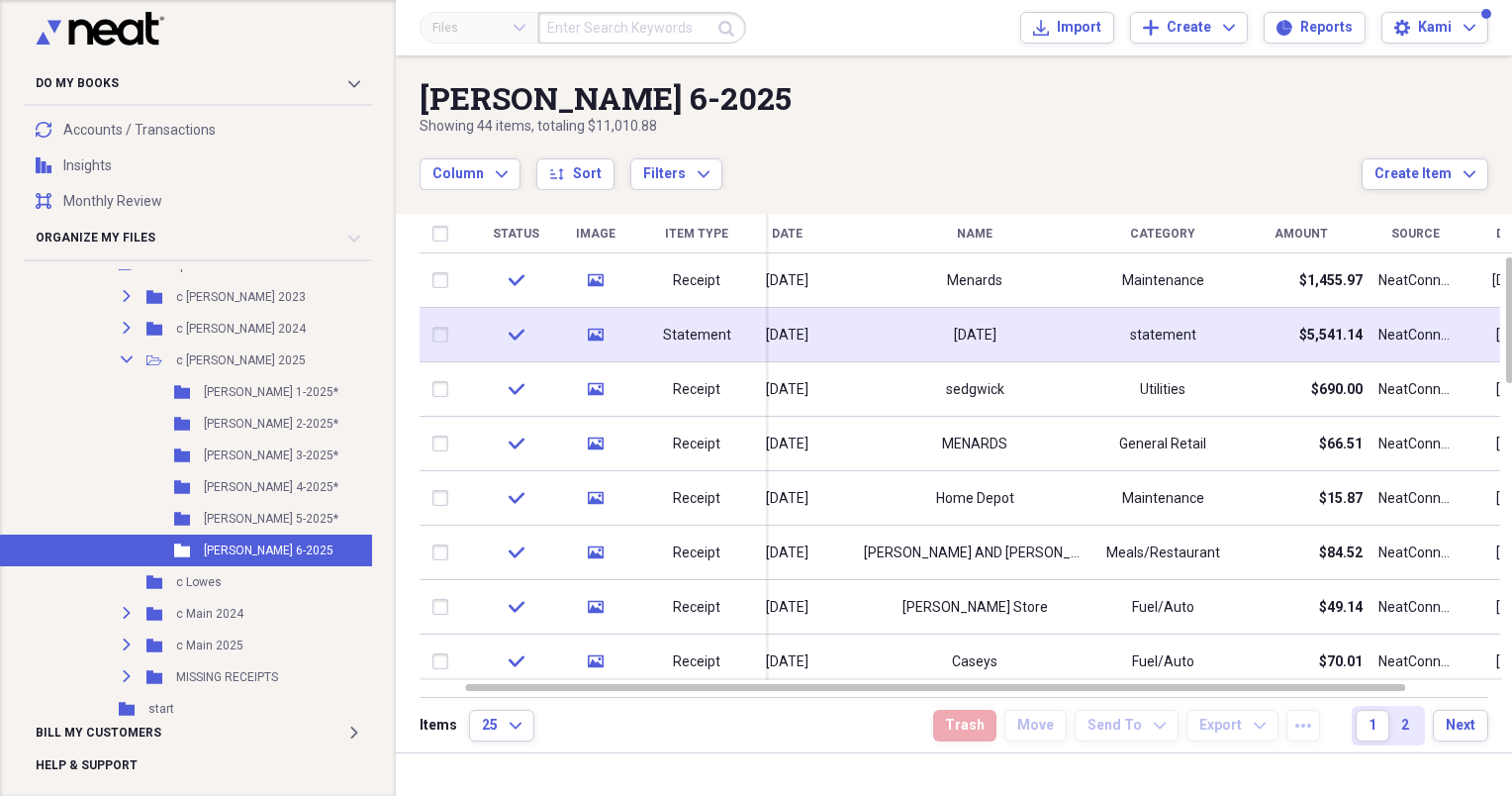 click on "[DATE]" at bounding box center (975, 335) 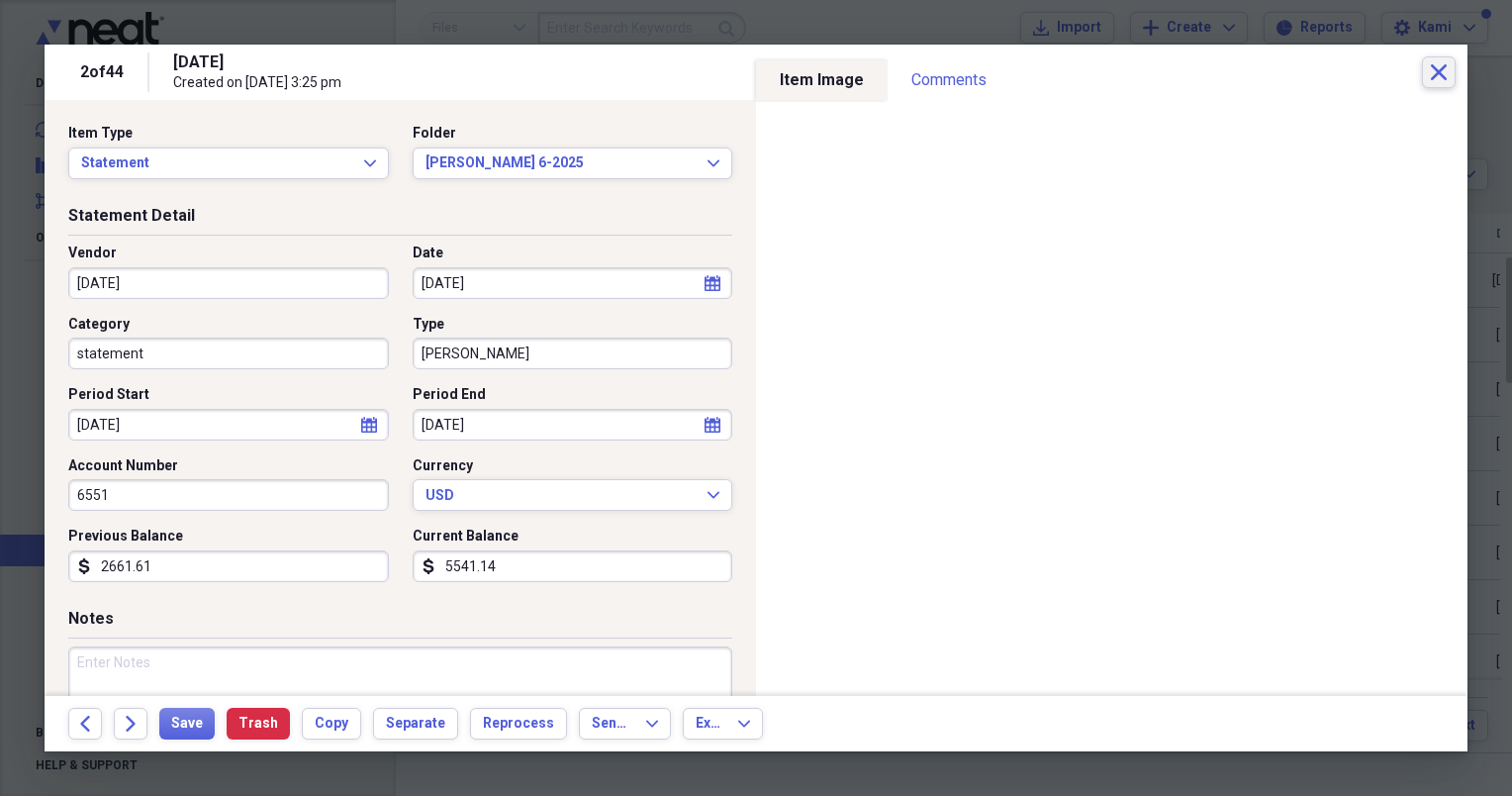 click on "Close" at bounding box center [1439, 72] 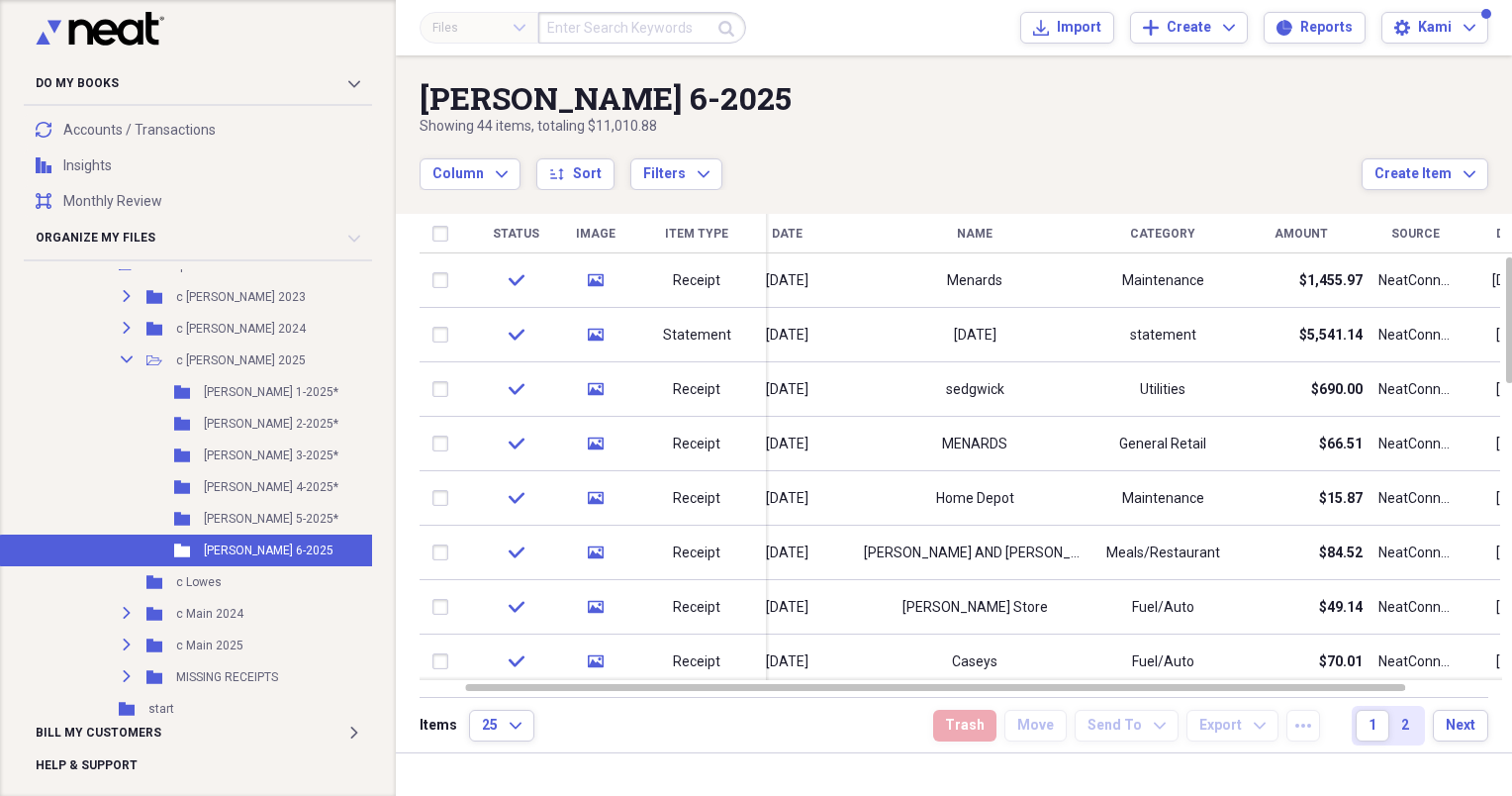 click on "Amount" at bounding box center (1301, 234) 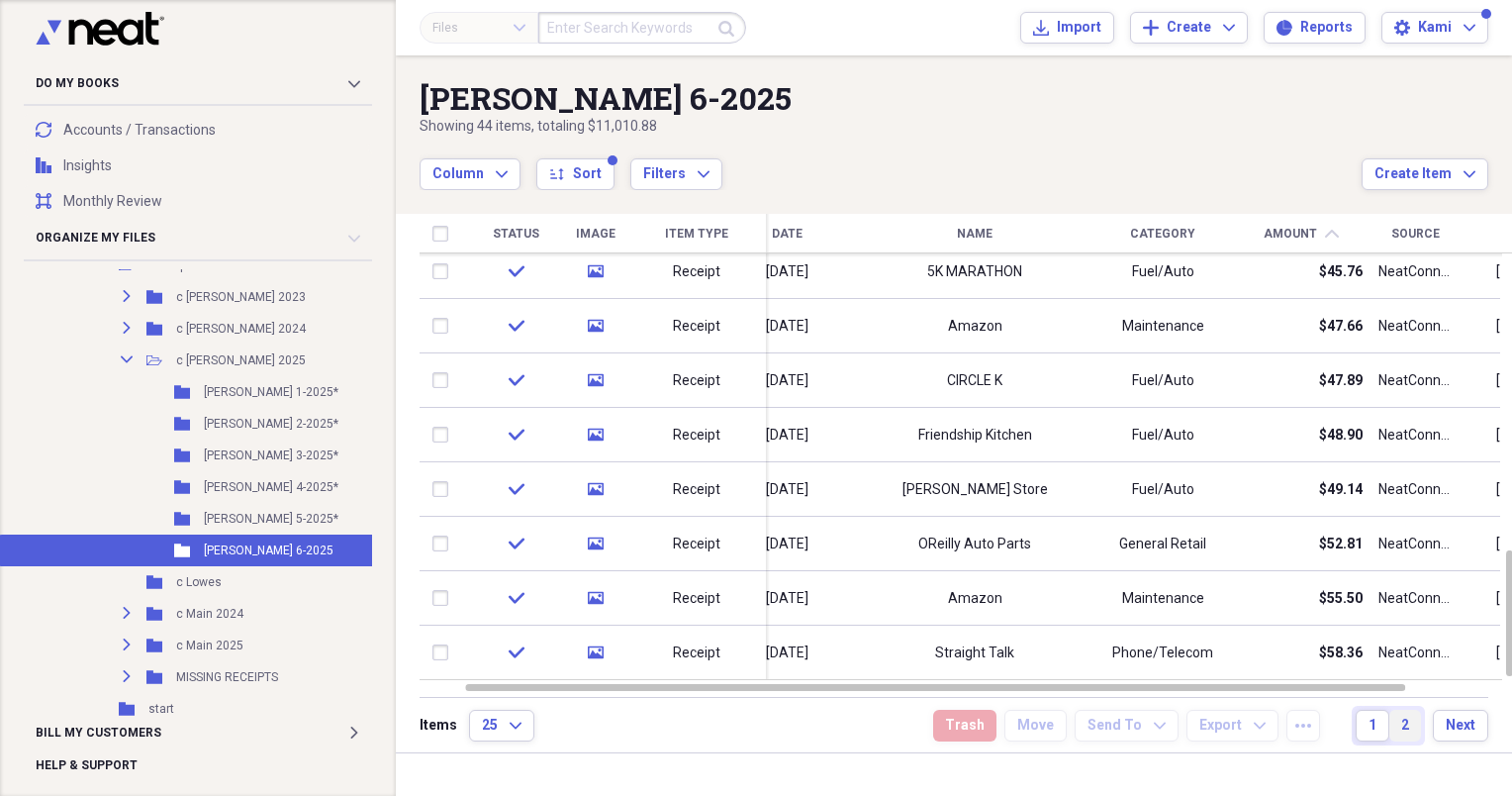 click on "2" at bounding box center [1405, 726] 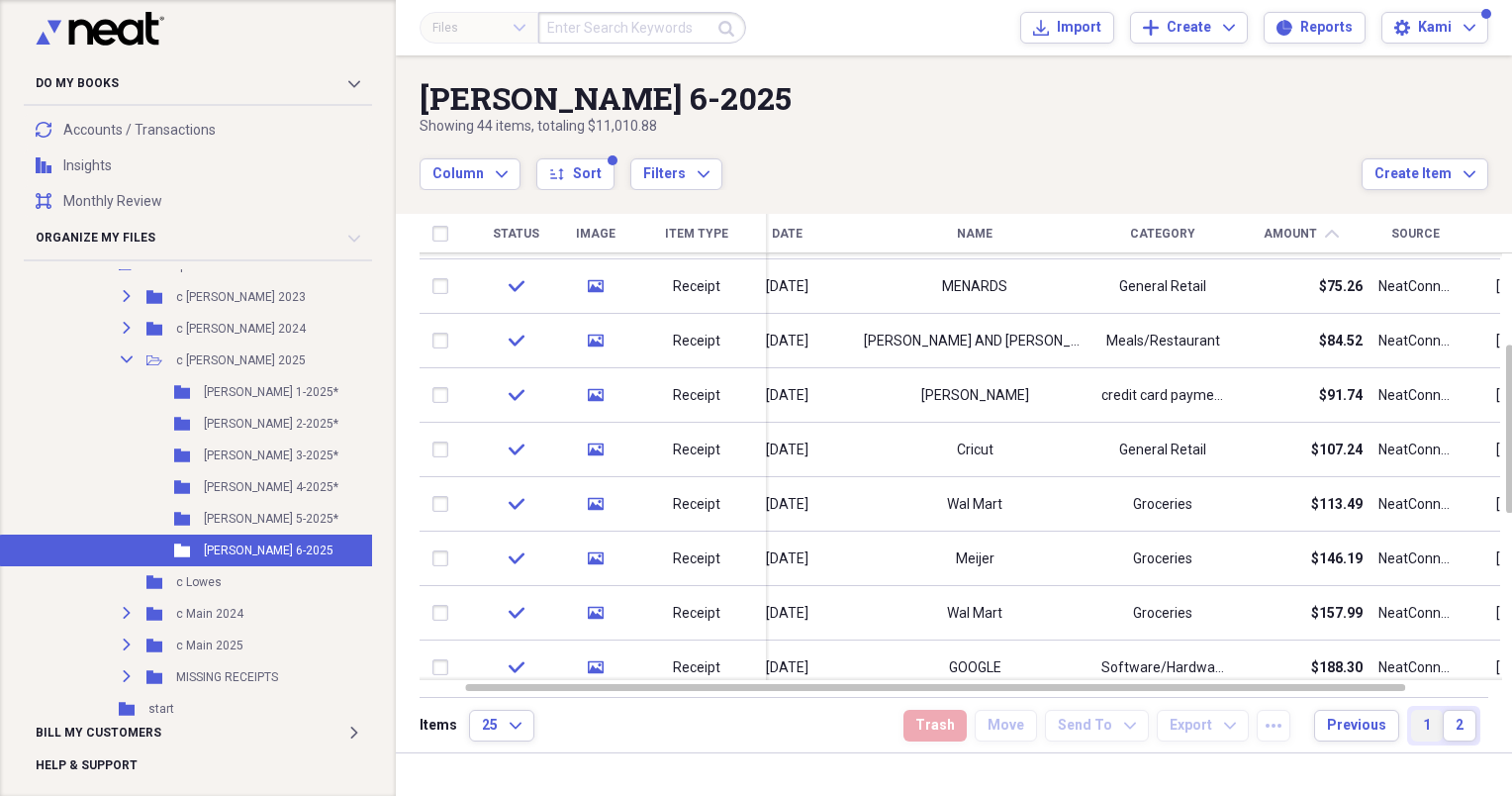 click on "1" at bounding box center [1427, 726] 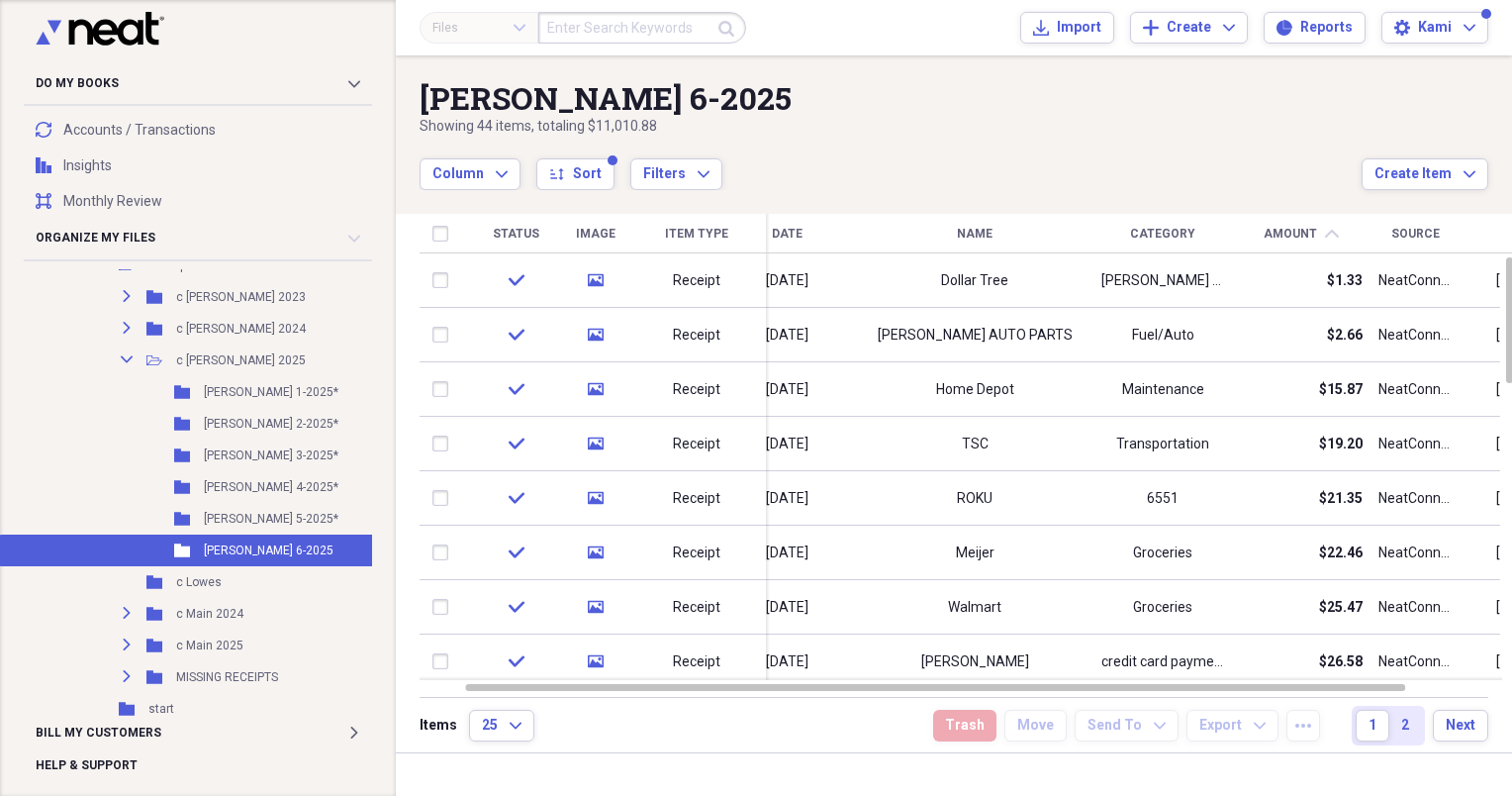 click on "1 2" at bounding box center (1388, 726) 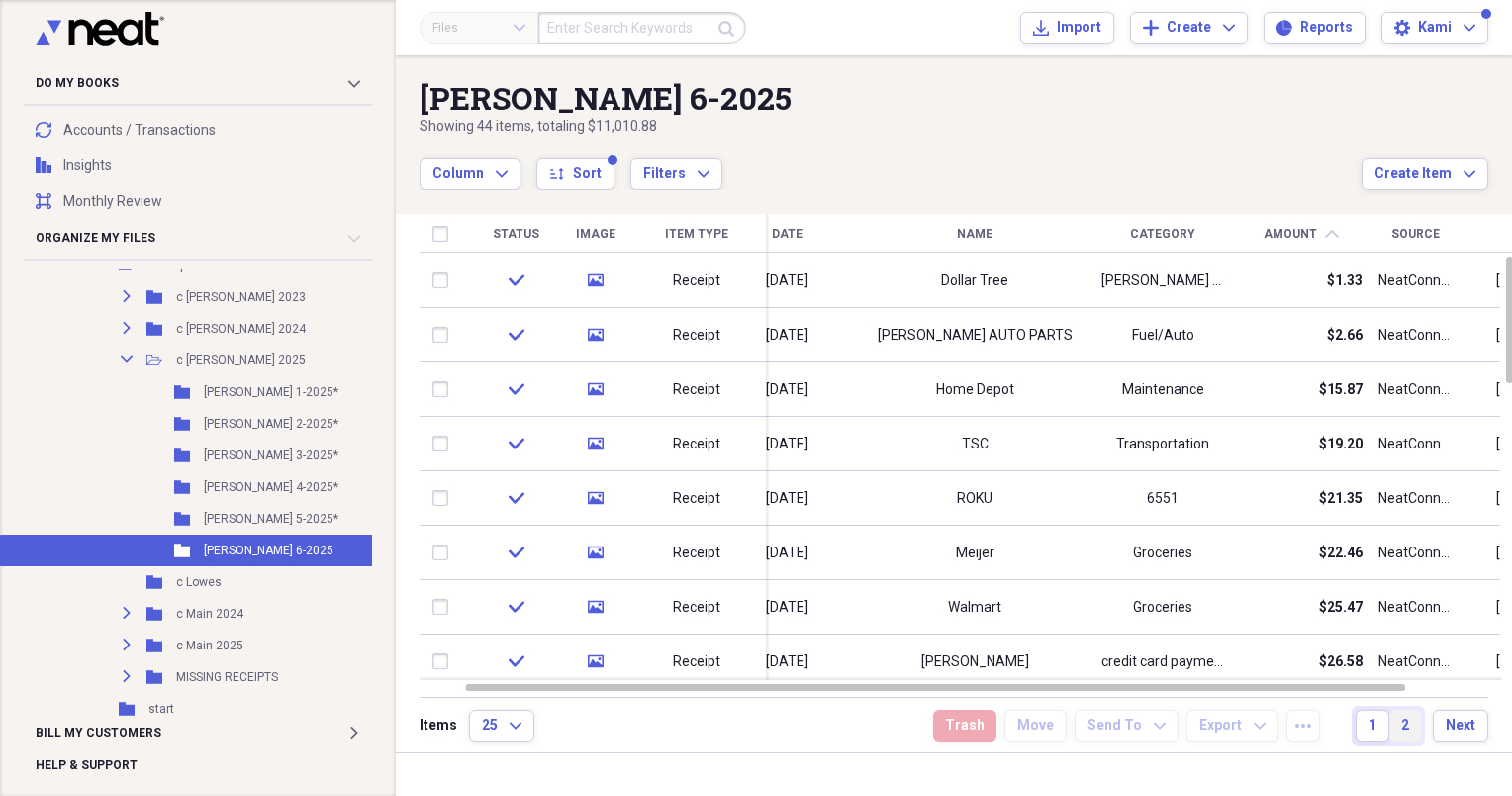 click on "2" at bounding box center [1405, 726] 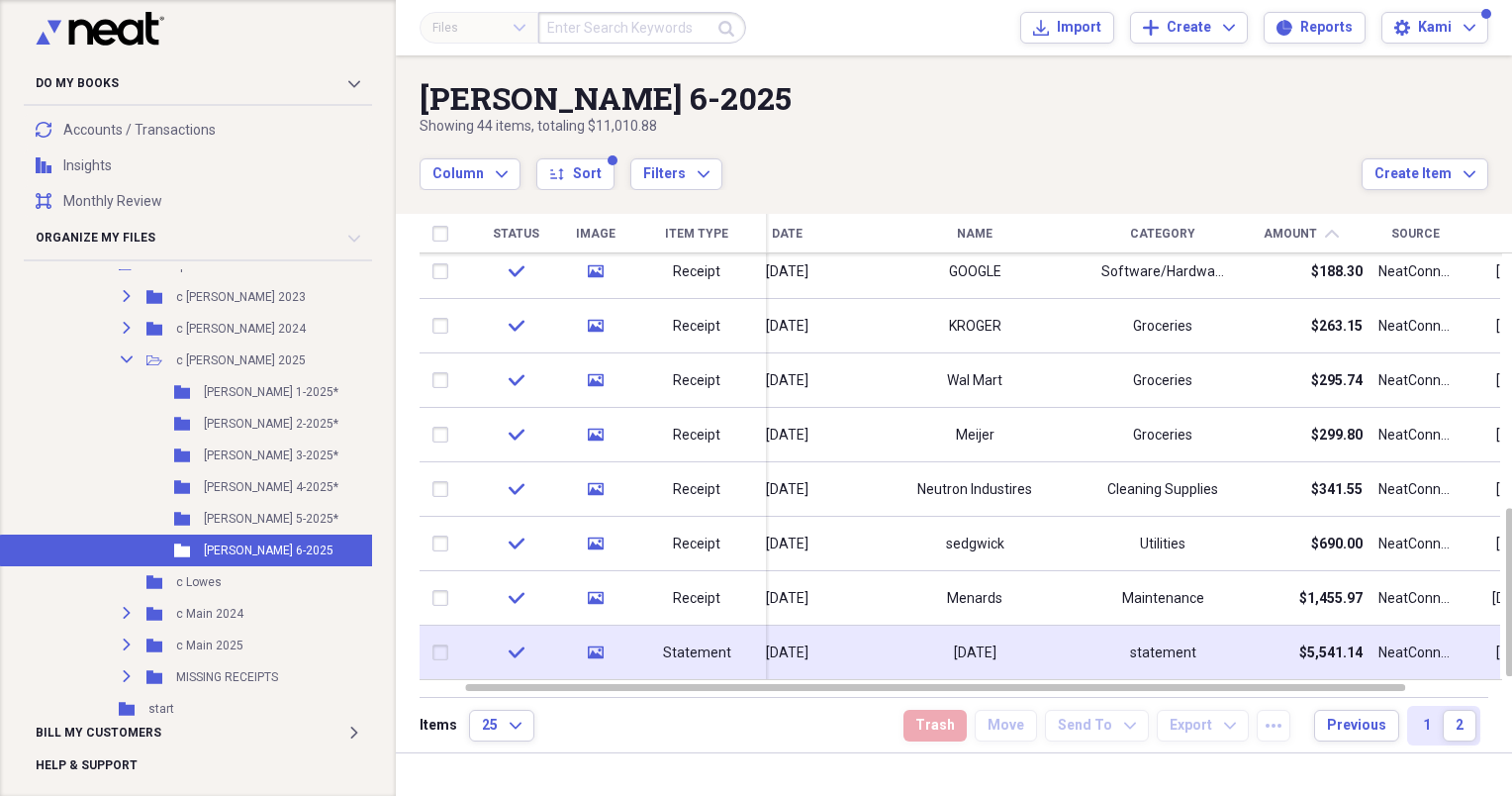 click on "[DATE]" at bounding box center (975, 652) 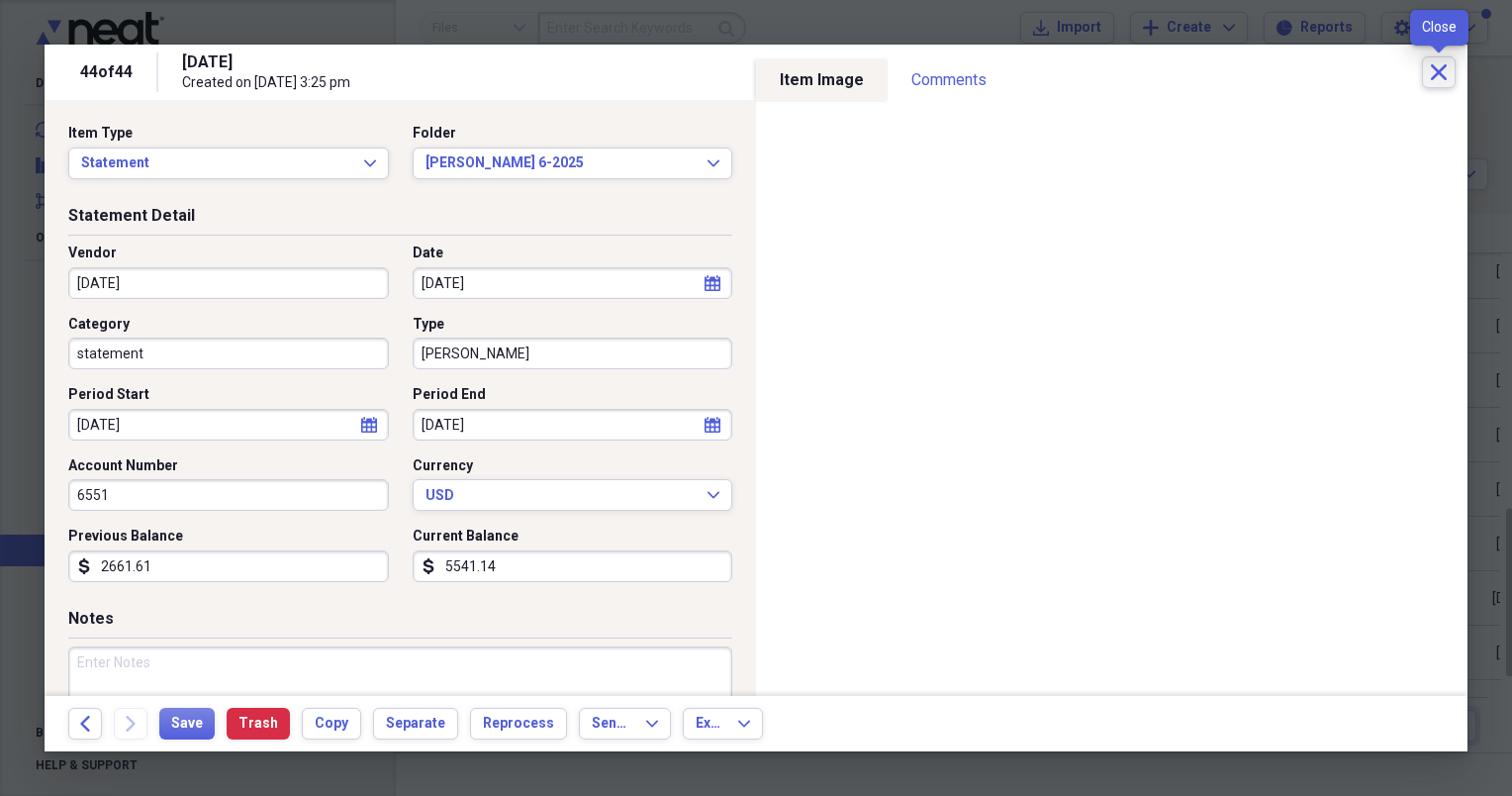 click on "Close" 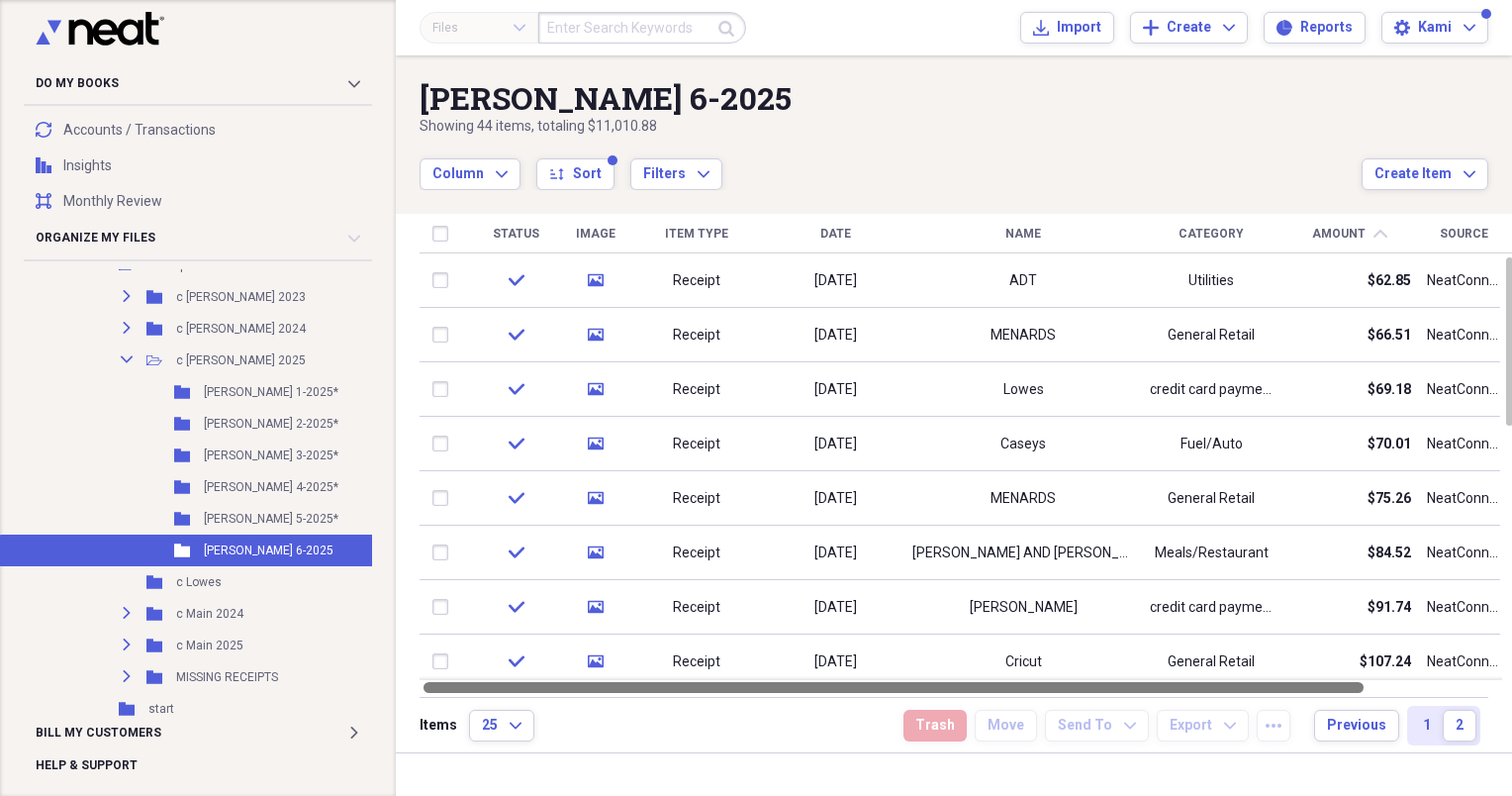 drag, startPoint x: 701, startPoint y: 692, endPoint x: 756, endPoint y: 721, distance: 62.17717 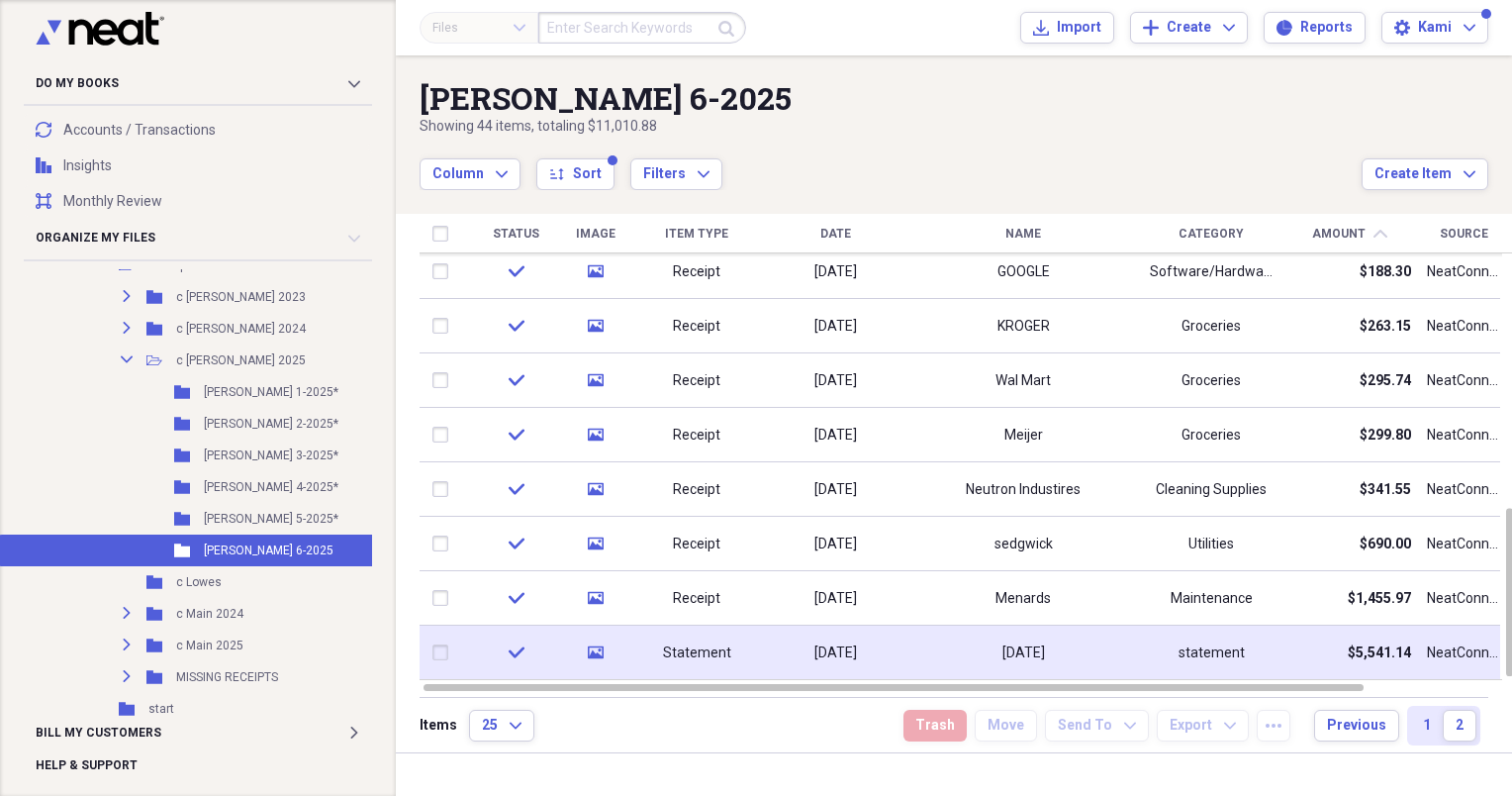 click on "statement" at bounding box center [1211, 652] 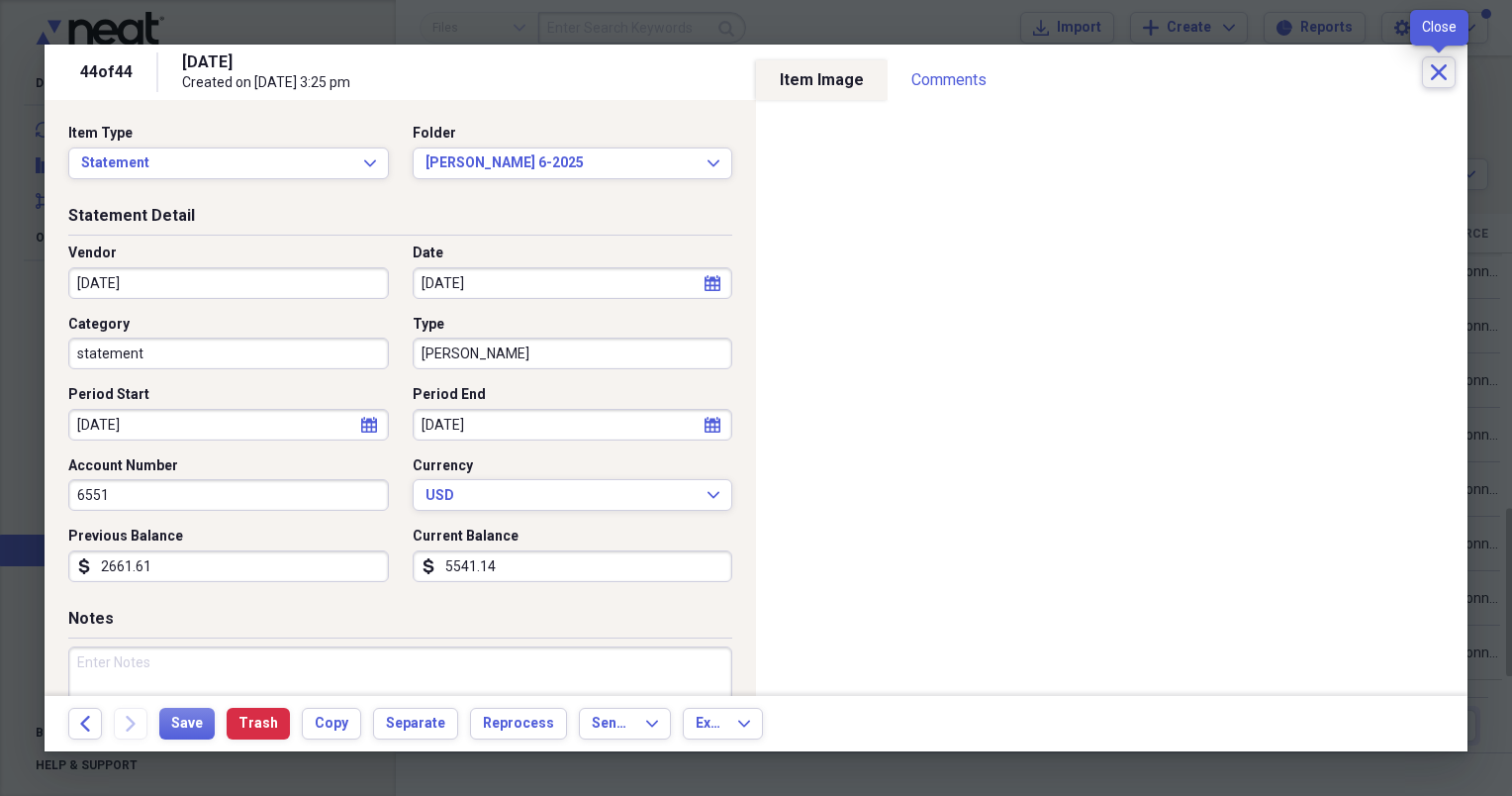 click on "Close" 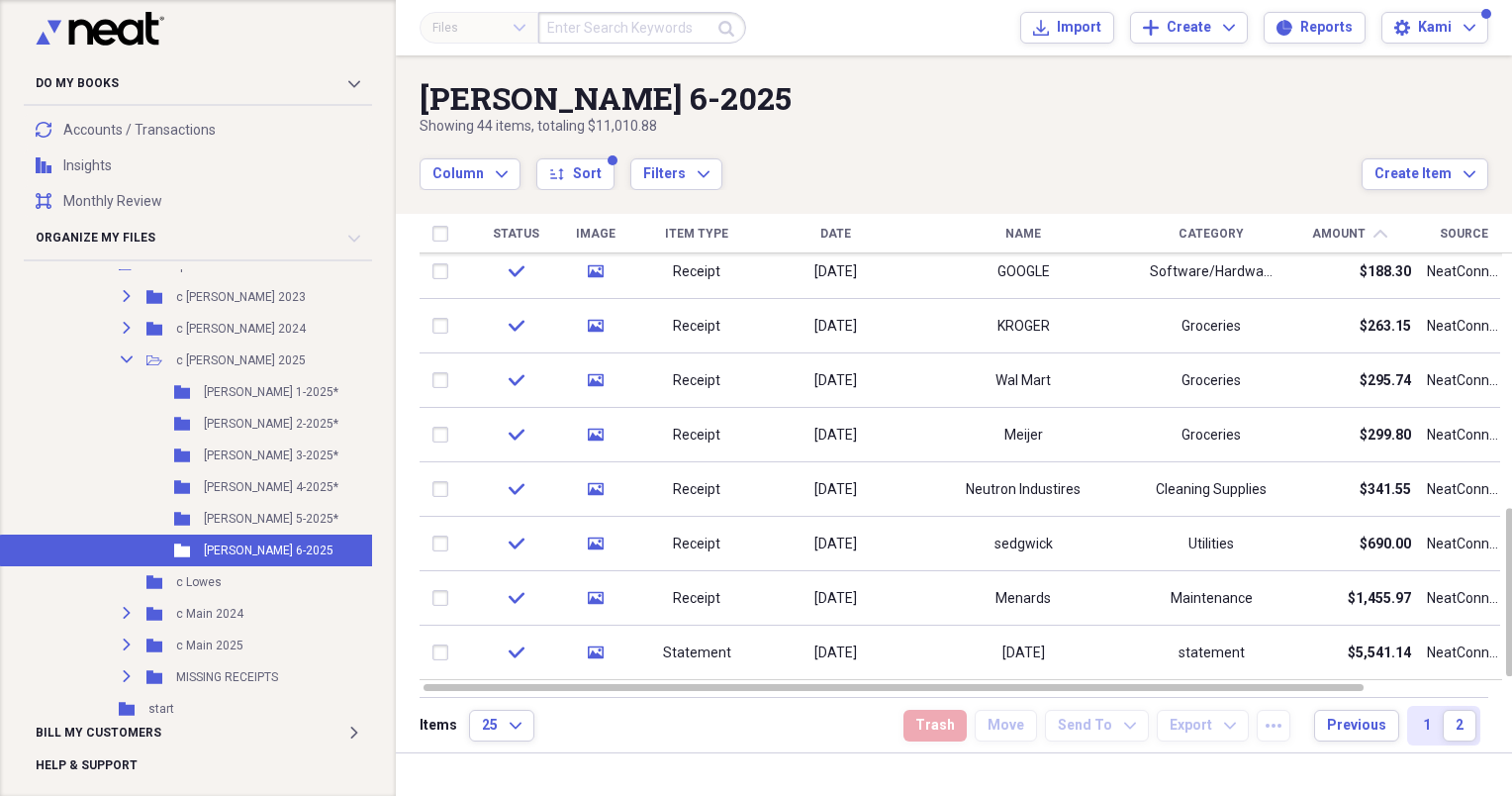 click on "Status Image Item Type Date Name Category Amount chevron-up Source Date Added" at bounding box center (968, 234) 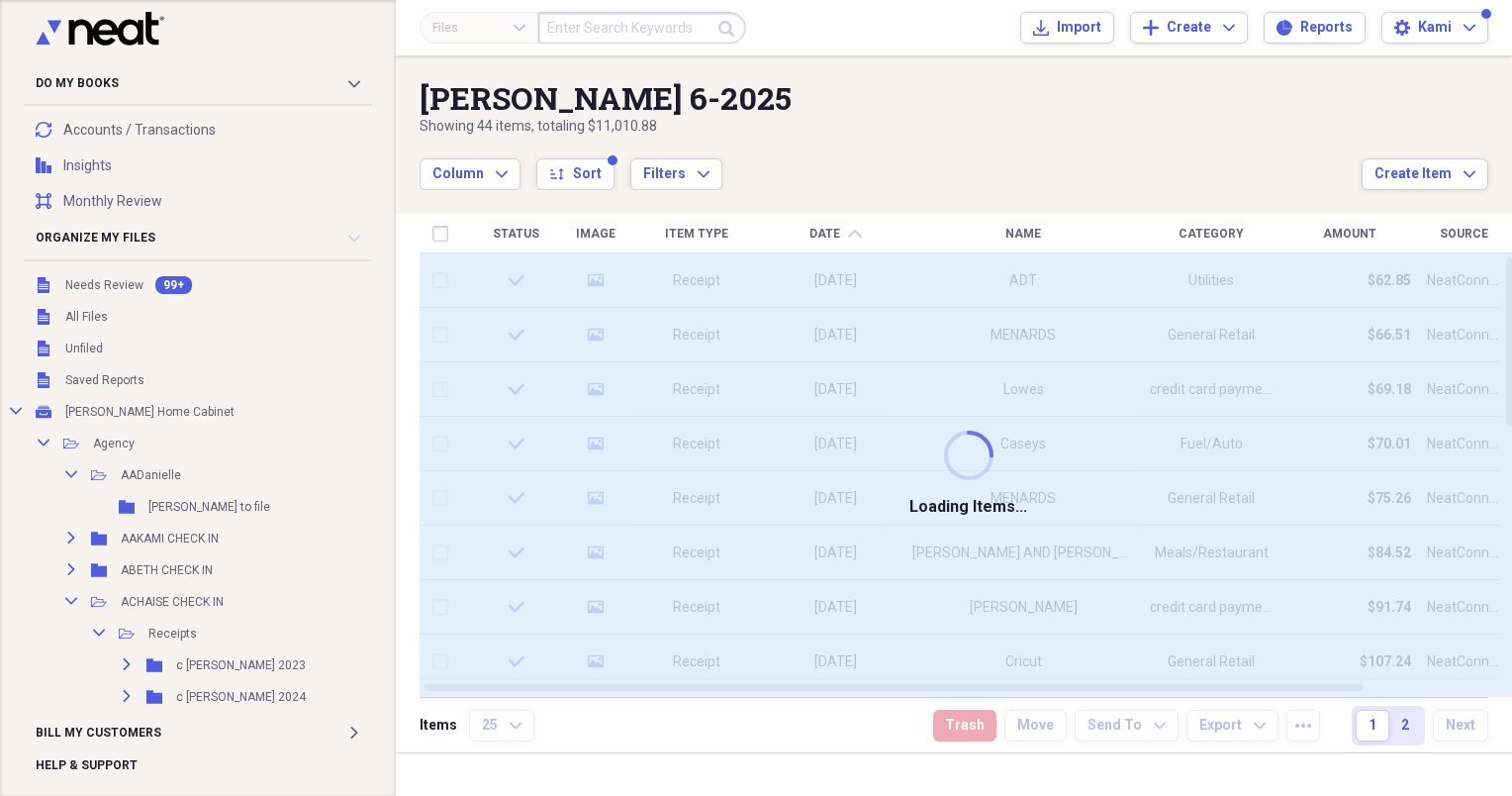 scroll, scrollTop: 0, scrollLeft: 0, axis: both 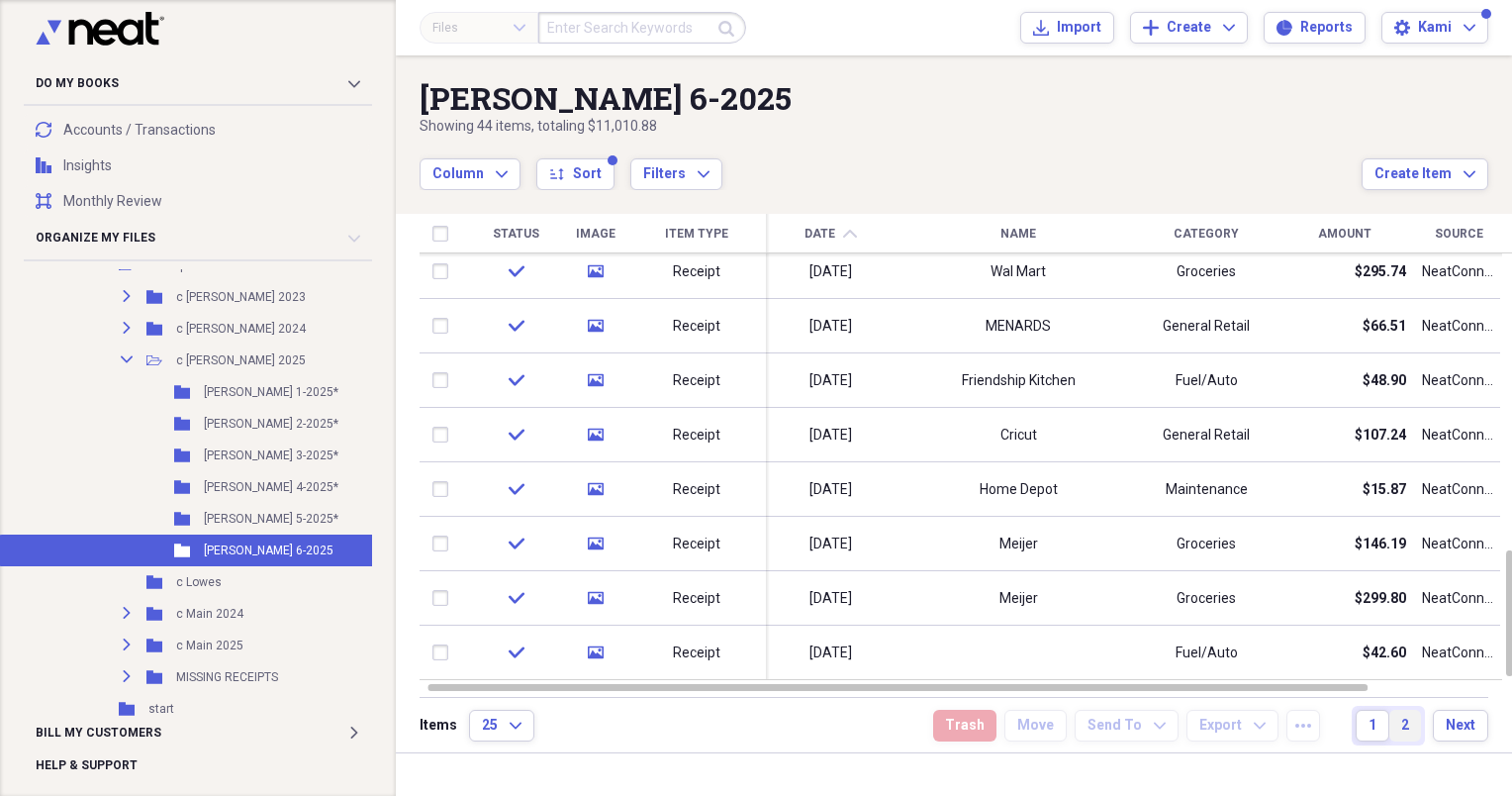 click on "2" at bounding box center [1405, 726] 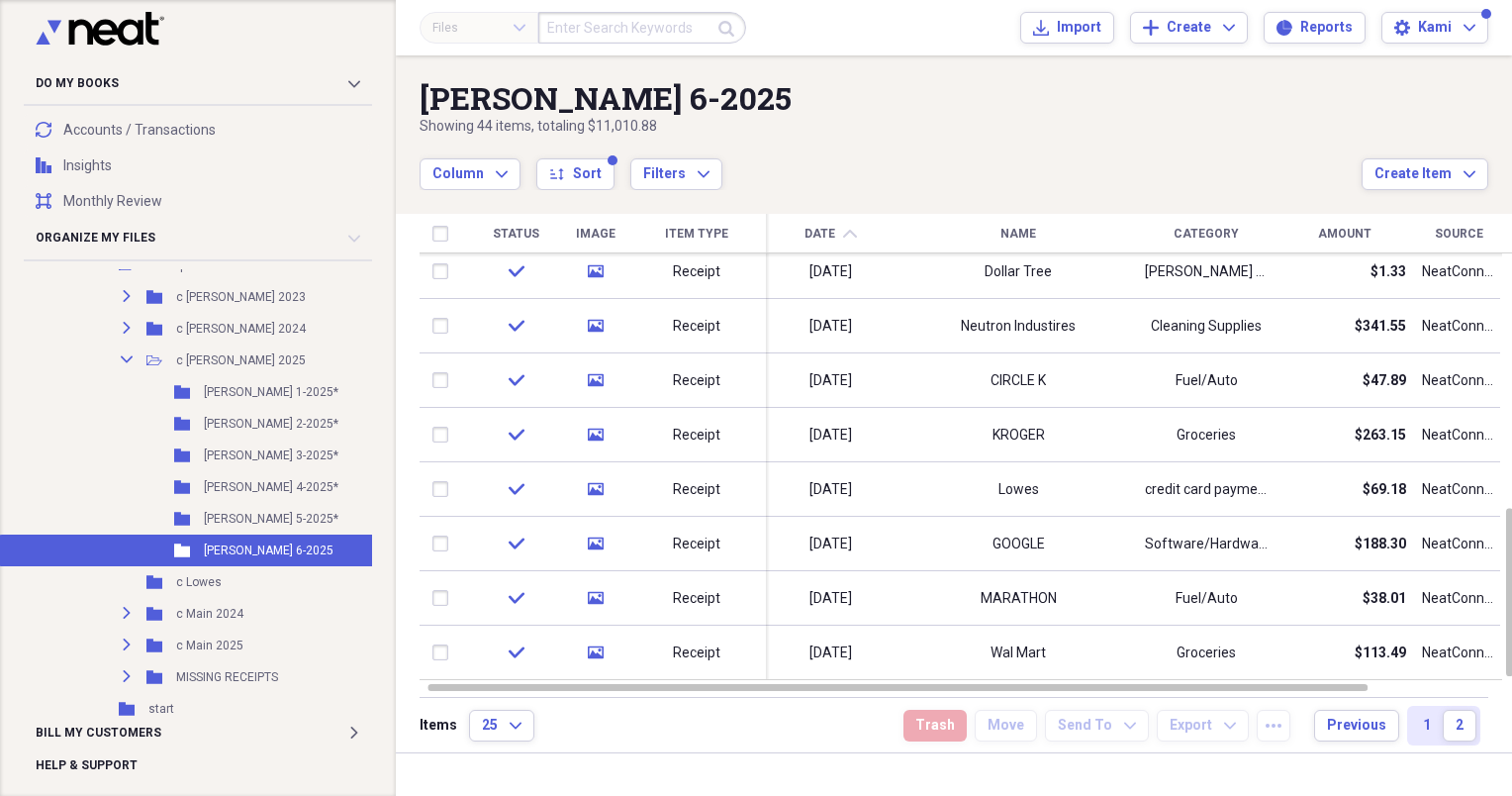 click on "Amount" at bounding box center (1345, 234) 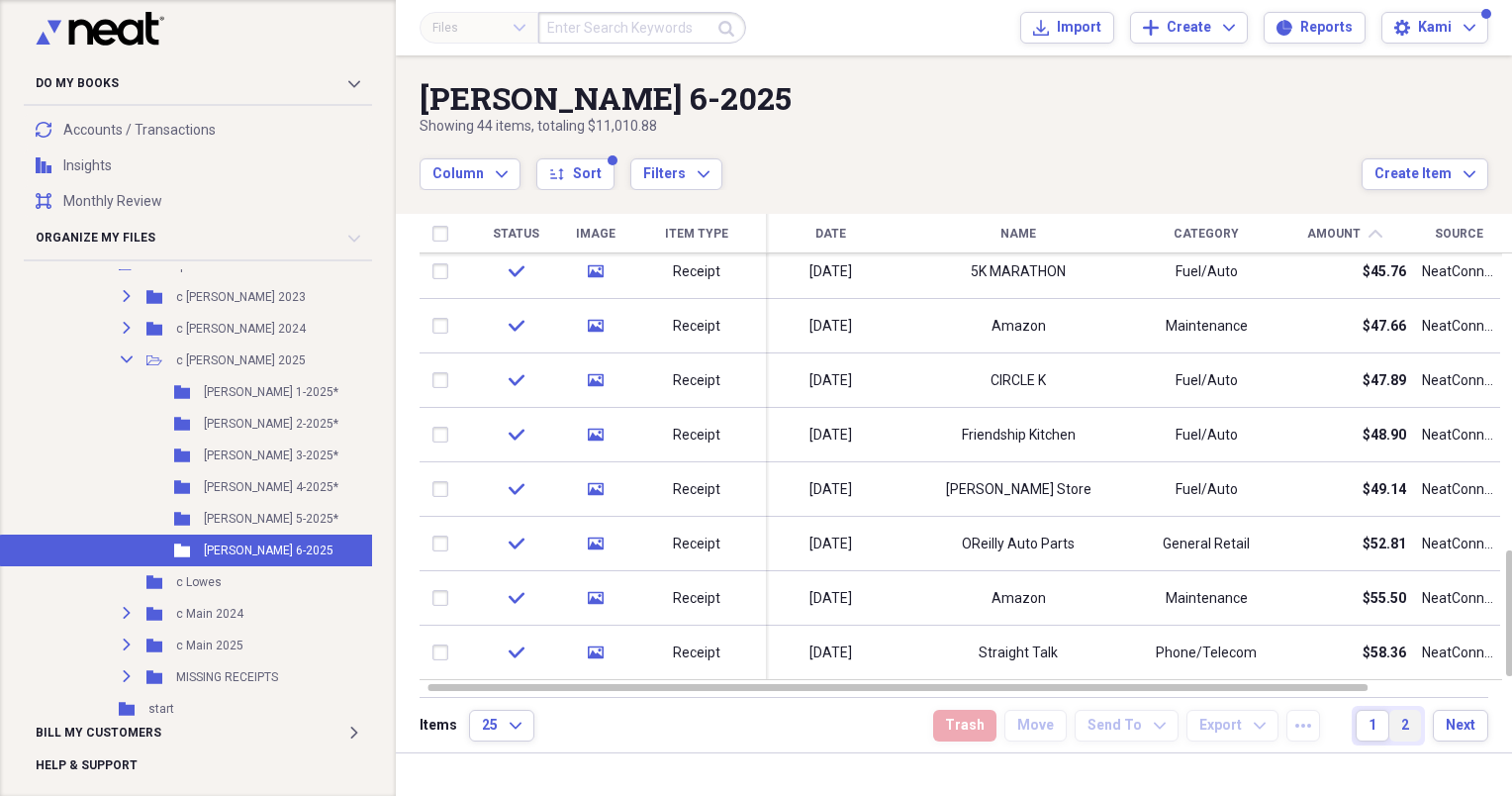 click on "2" at bounding box center (1405, 726) 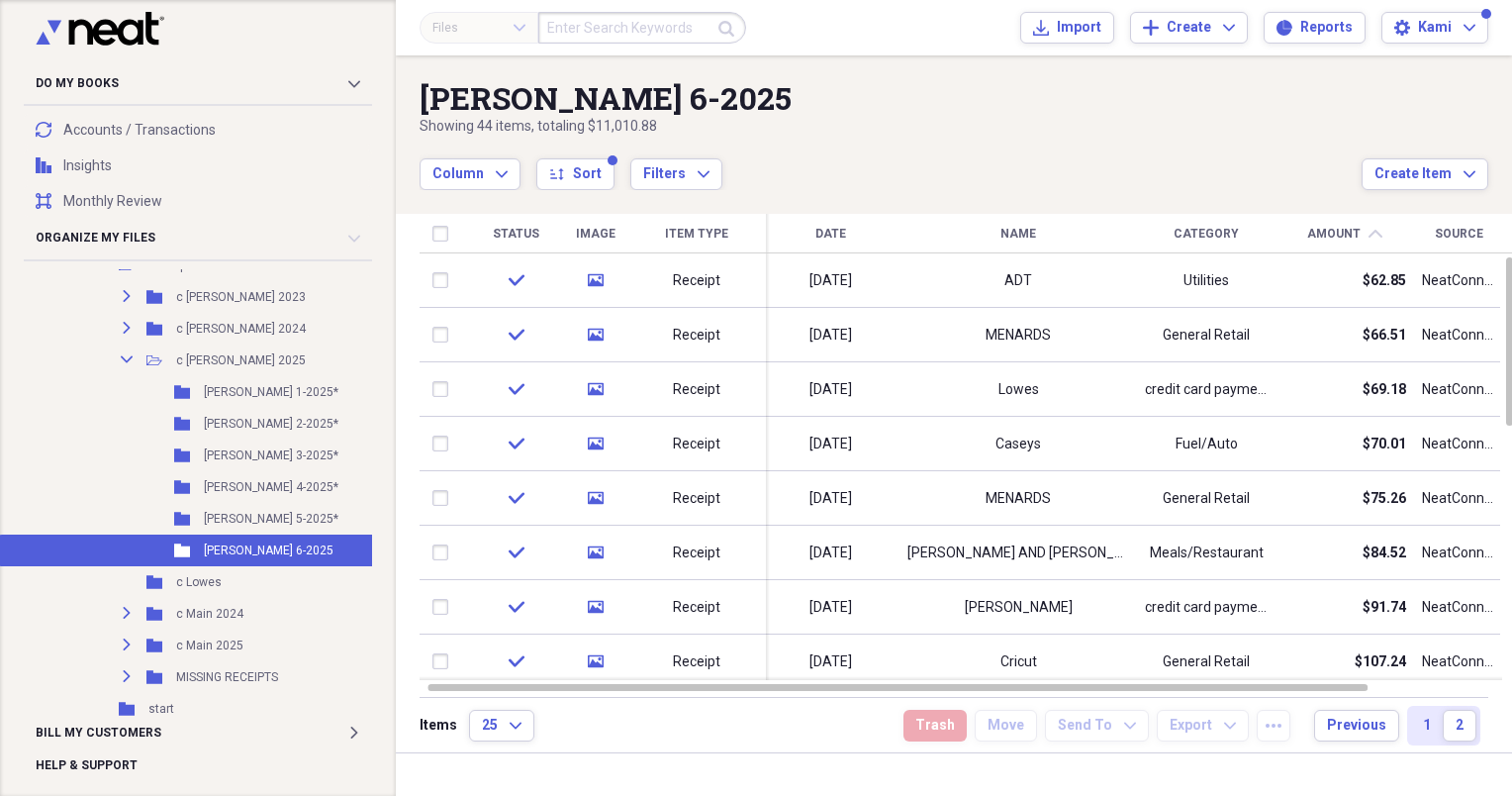 click on "Name" at bounding box center (1018, 234) 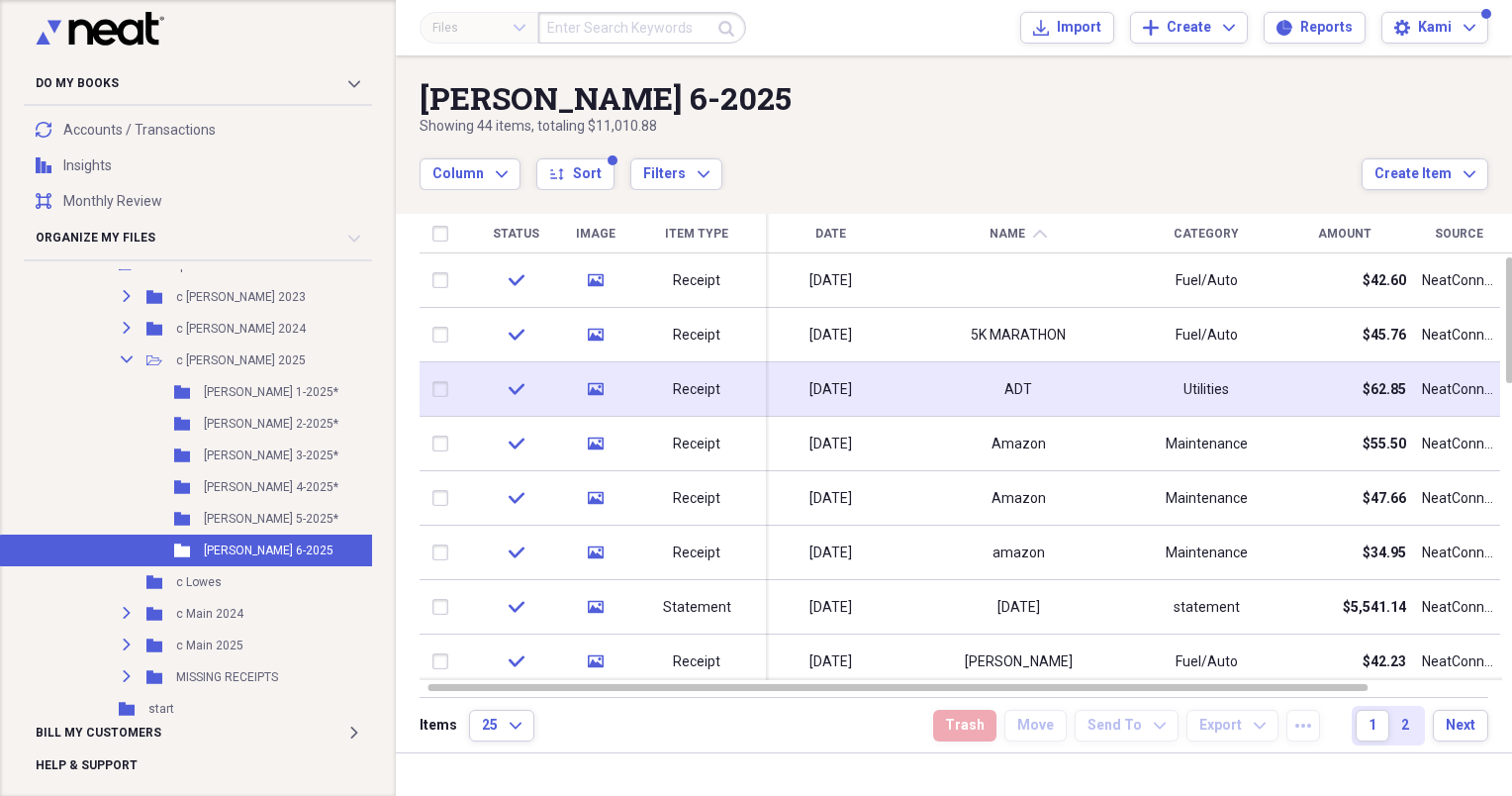 click on "ADT" at bounding box center (1018, 389) 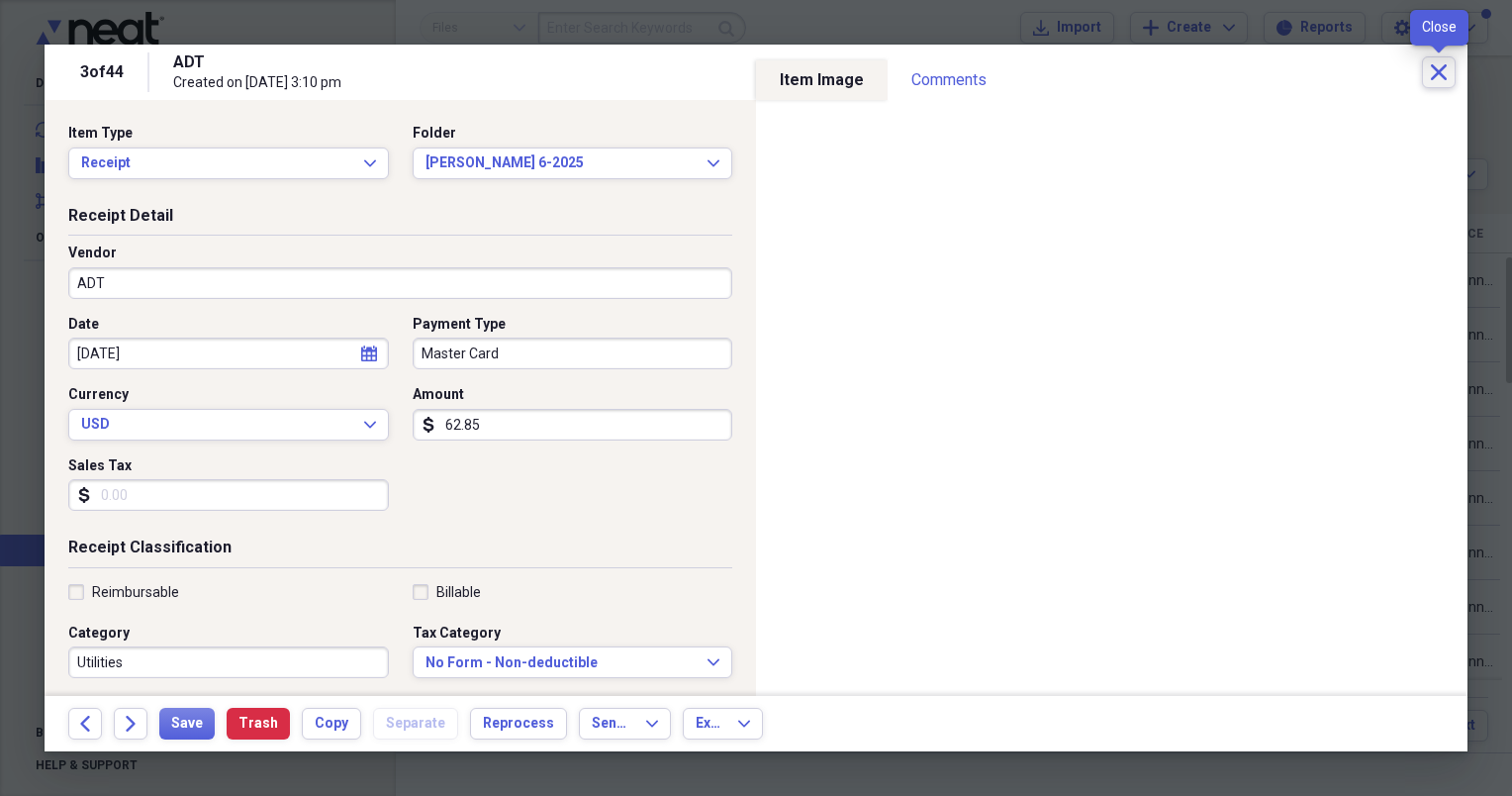 click on "Close" 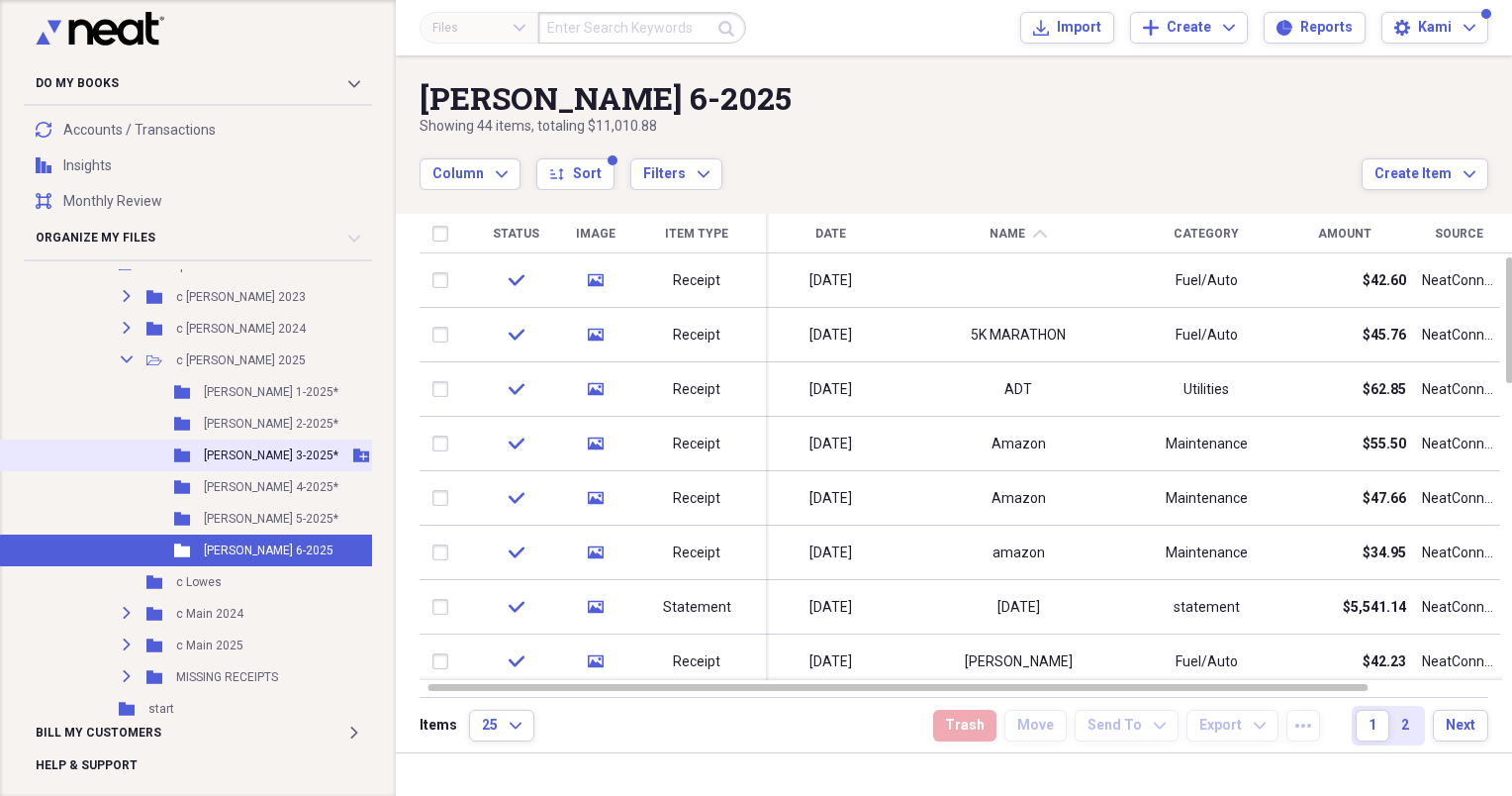 scroll, scrollTop: 0, scrollLeft: 0, axis: both 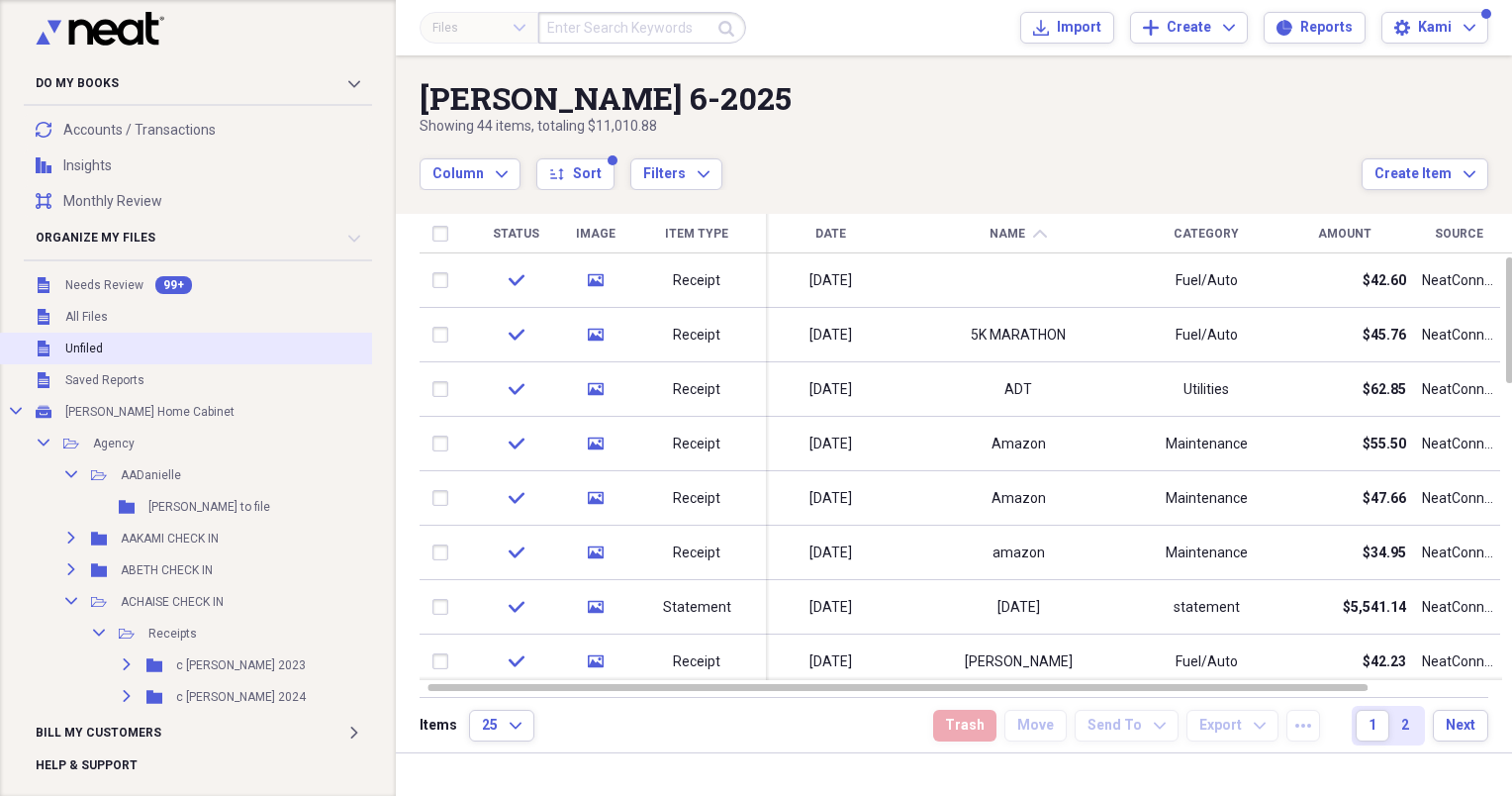 click on "Unfiled Unfiled" at bounding box center [199, 348] 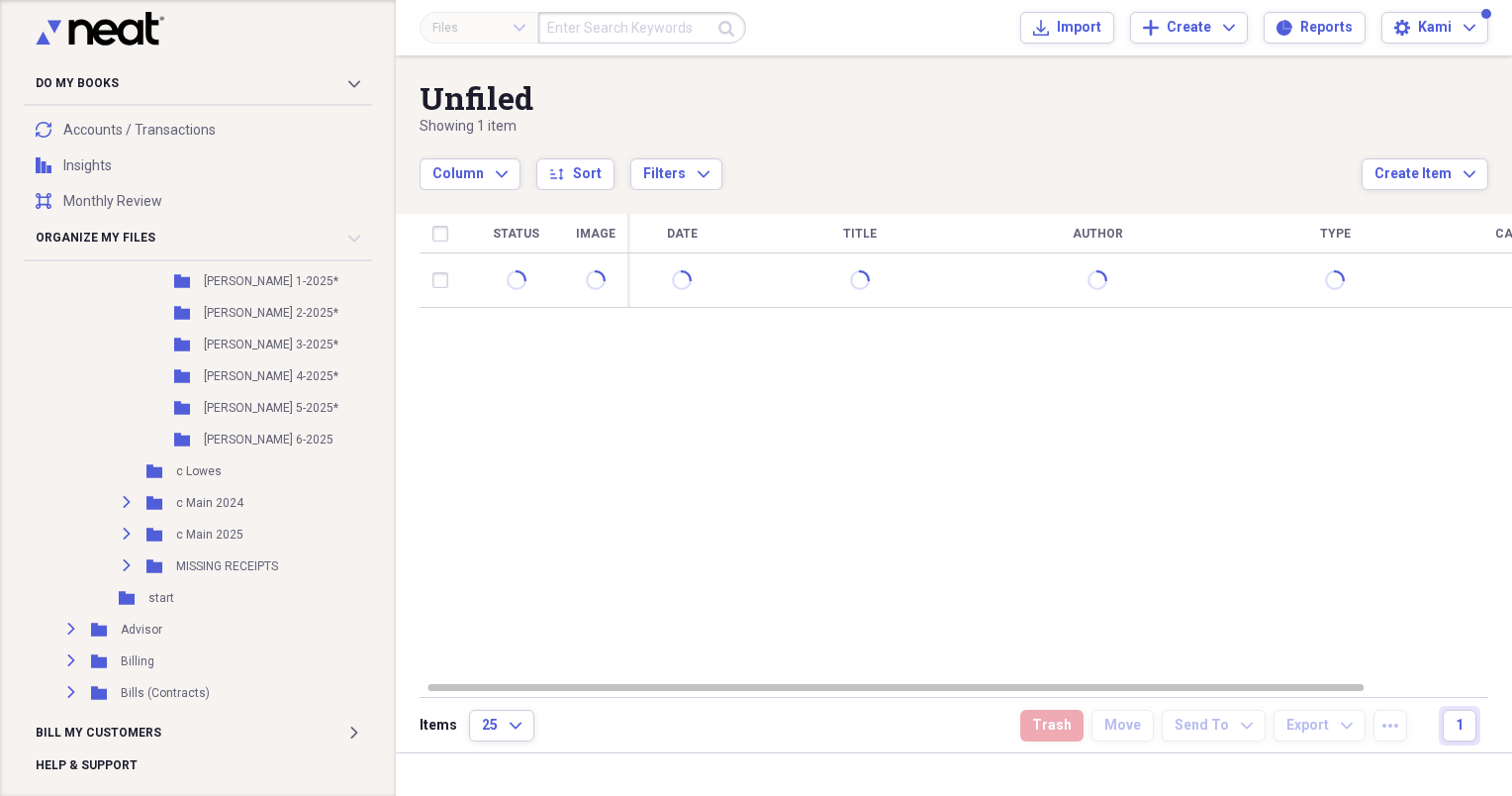 scroll, scrollTop: 479, scrollLeft: 0, axis: vertical 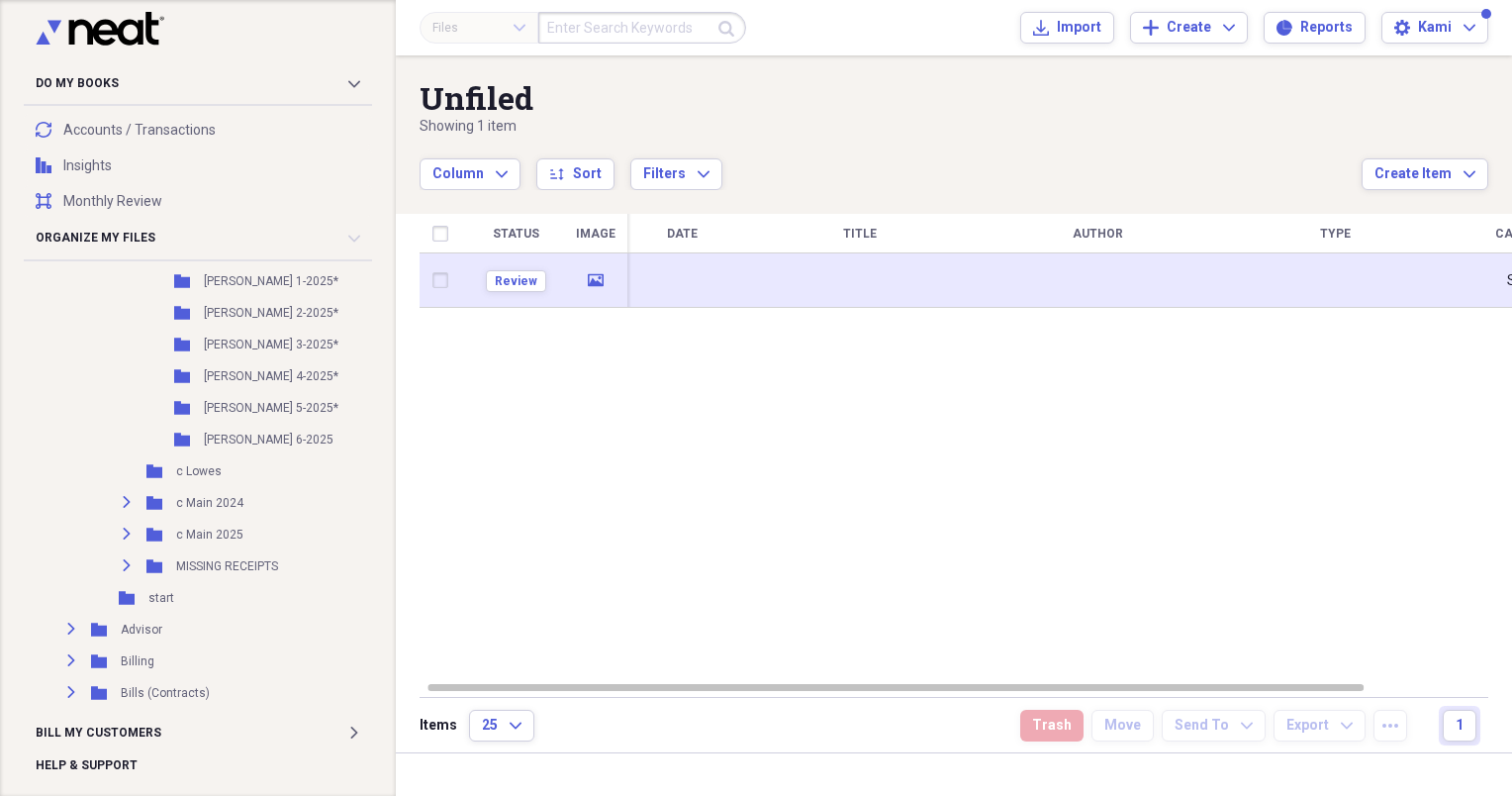 click at bounding box center (682, 280) 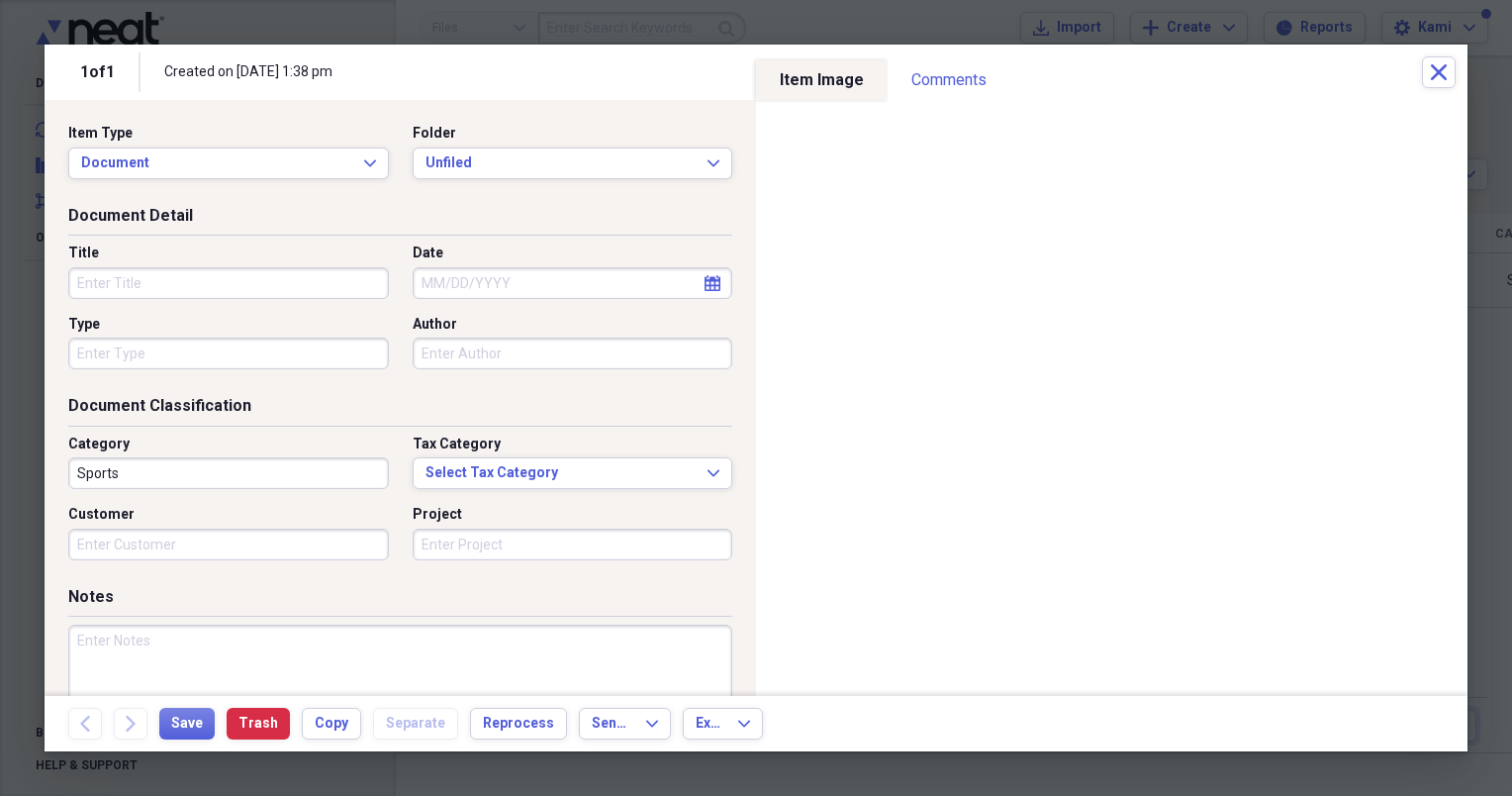 click on "Title" at bounding box center [235, 271] 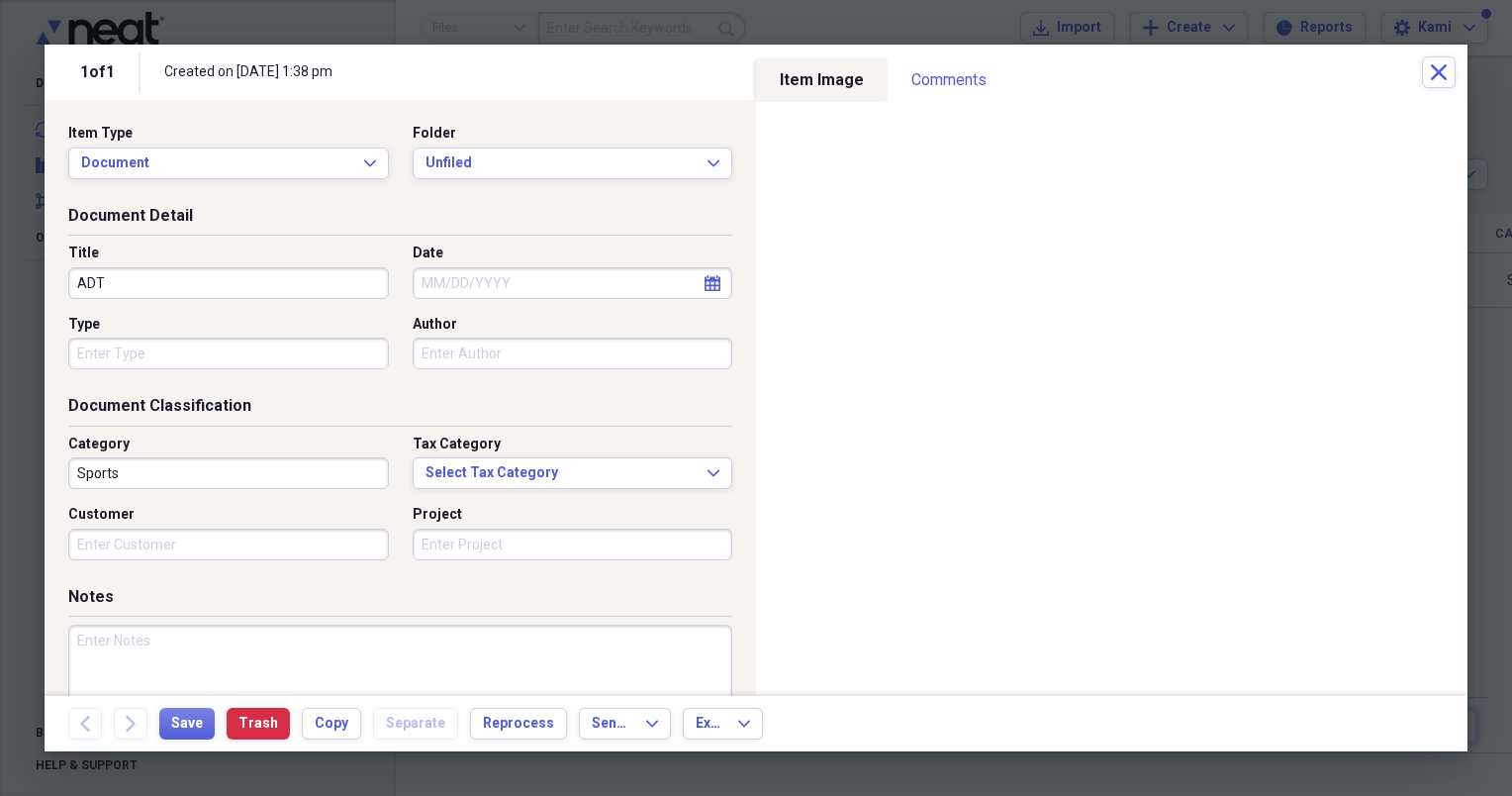 type on "ADT" 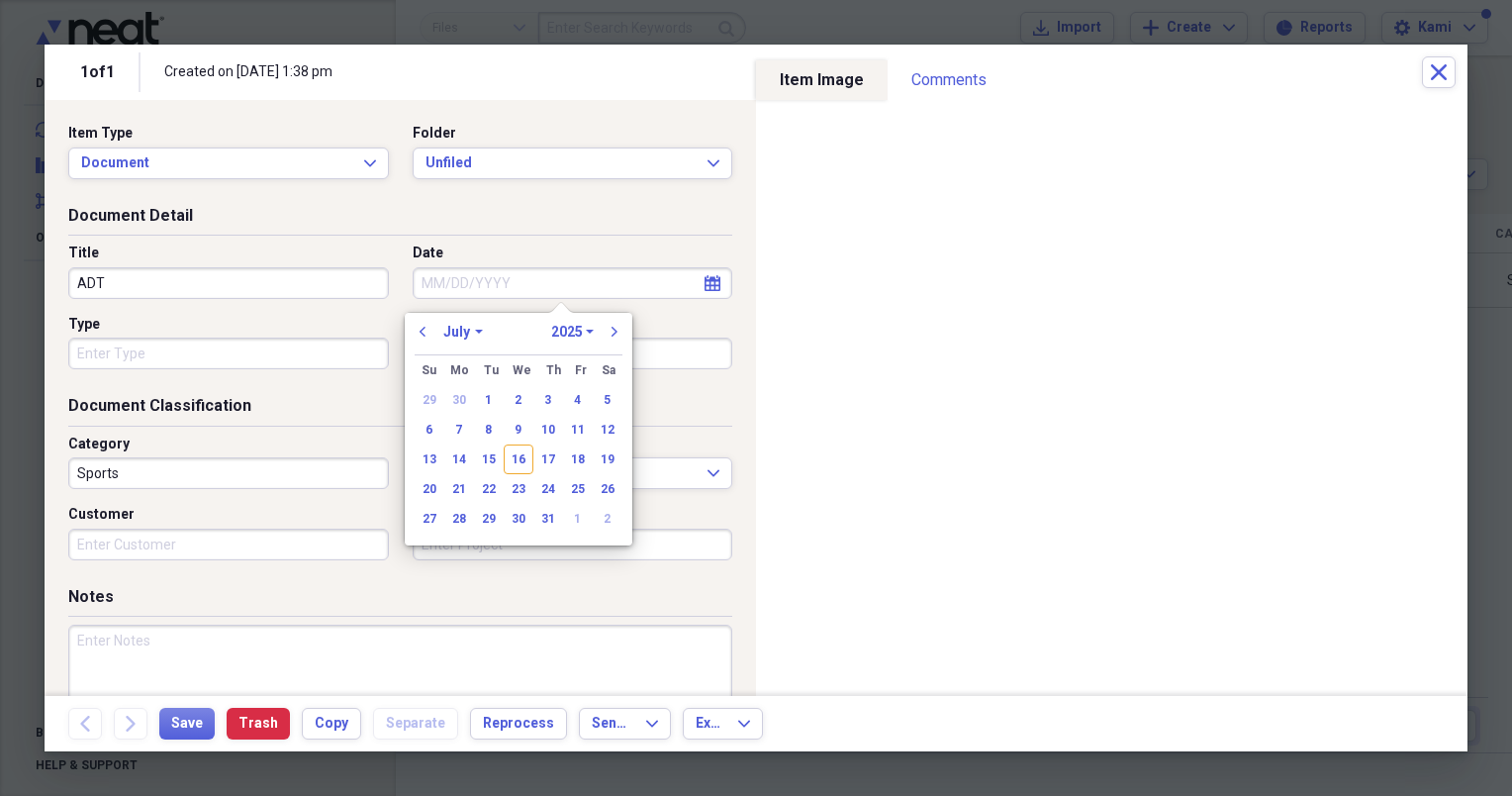 click on "Date" at bounding box center (573, 283) 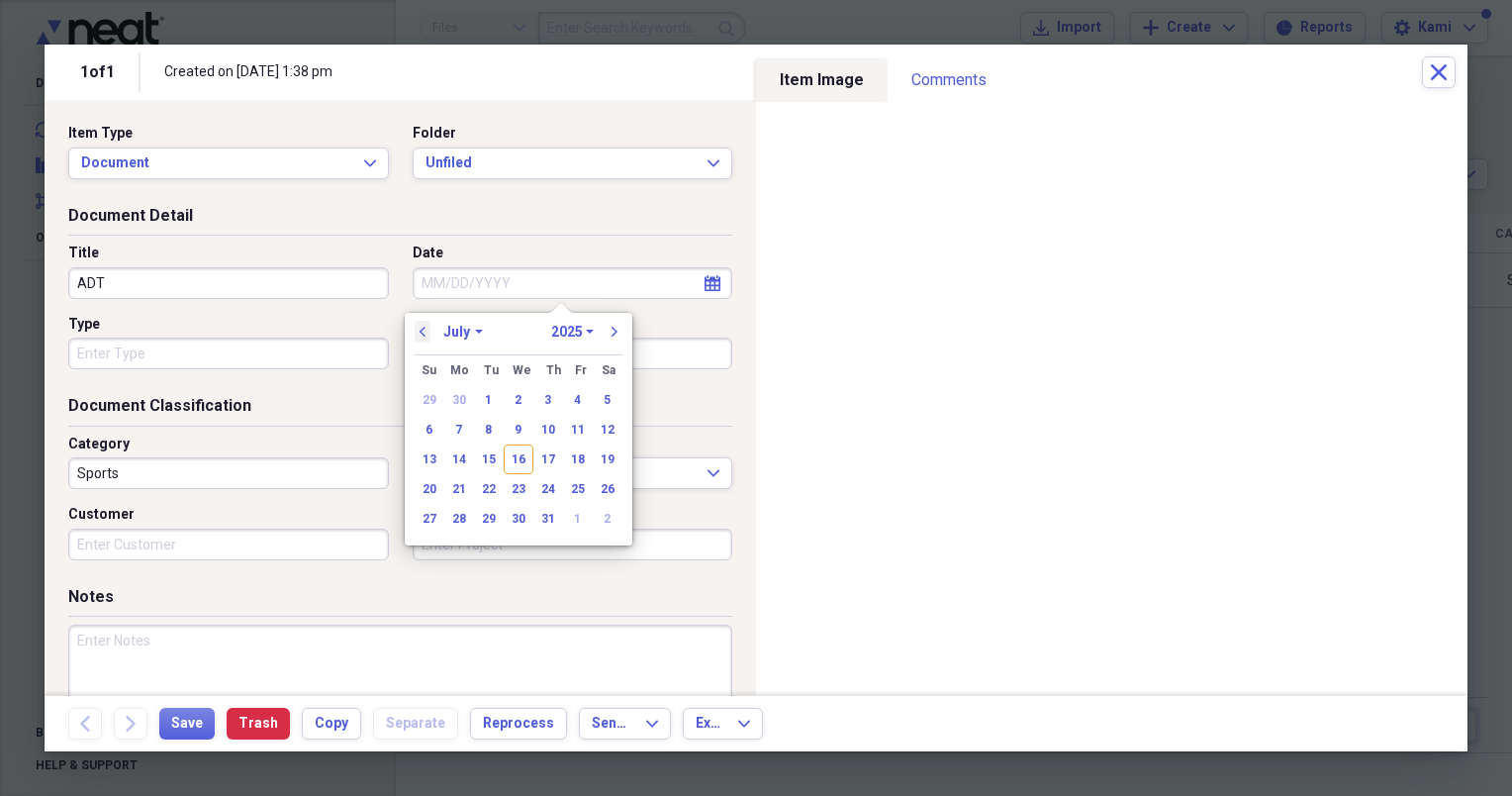 click on "previous" at bounding box center (423, 332) 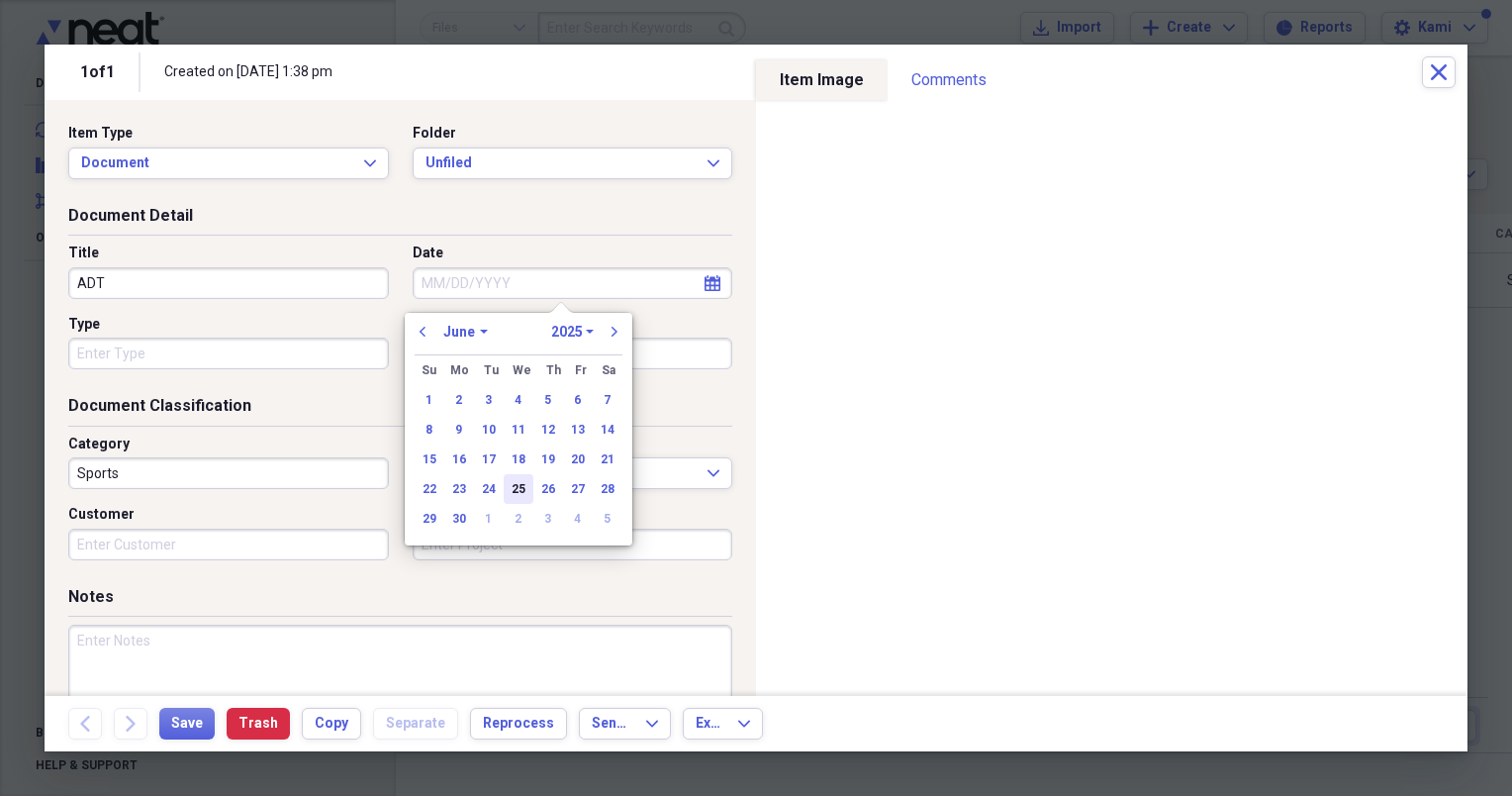 click on "25" at bounding box center (519, 489) 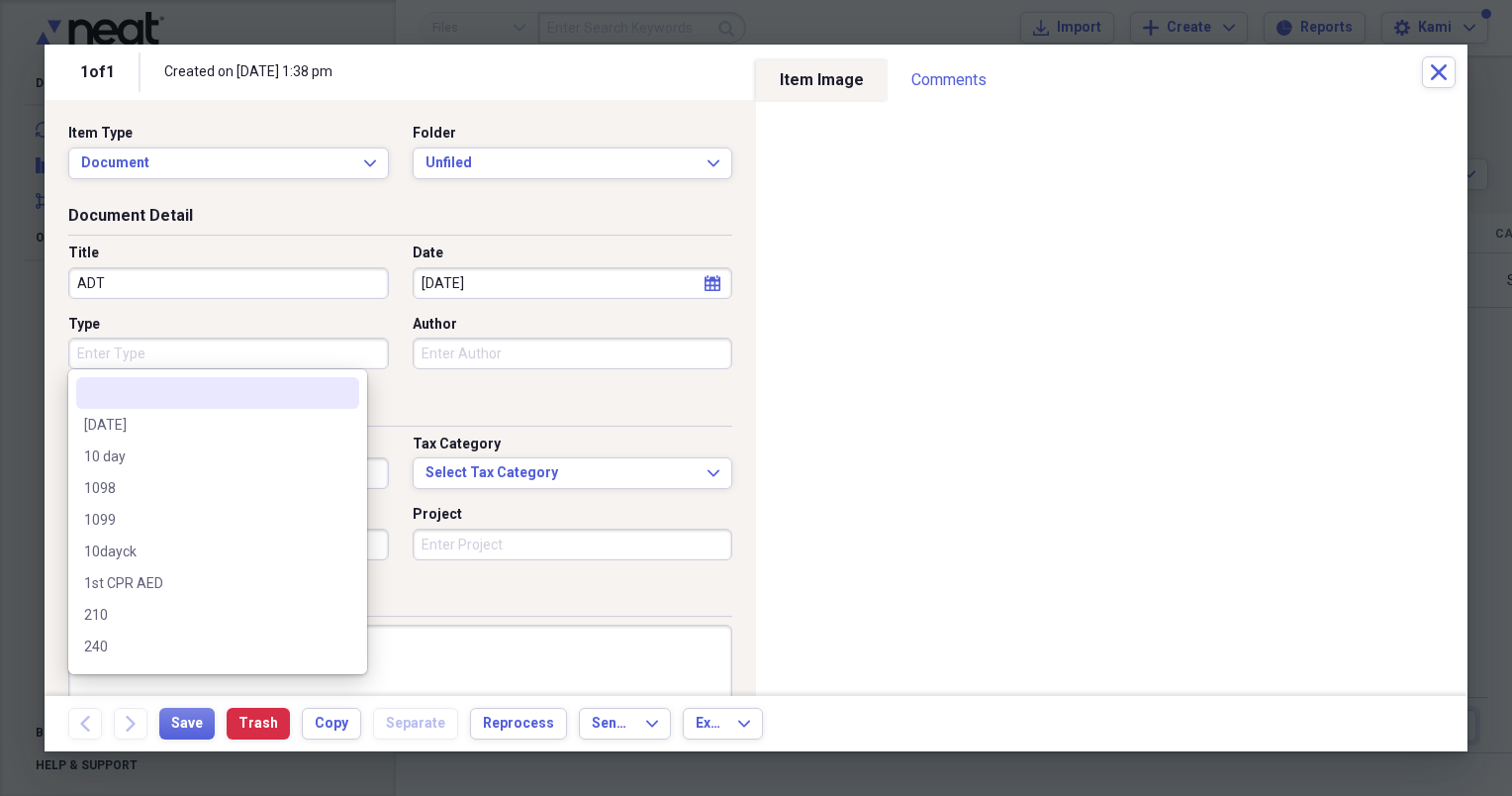 click on "Type" at bounding box center (229, 353) 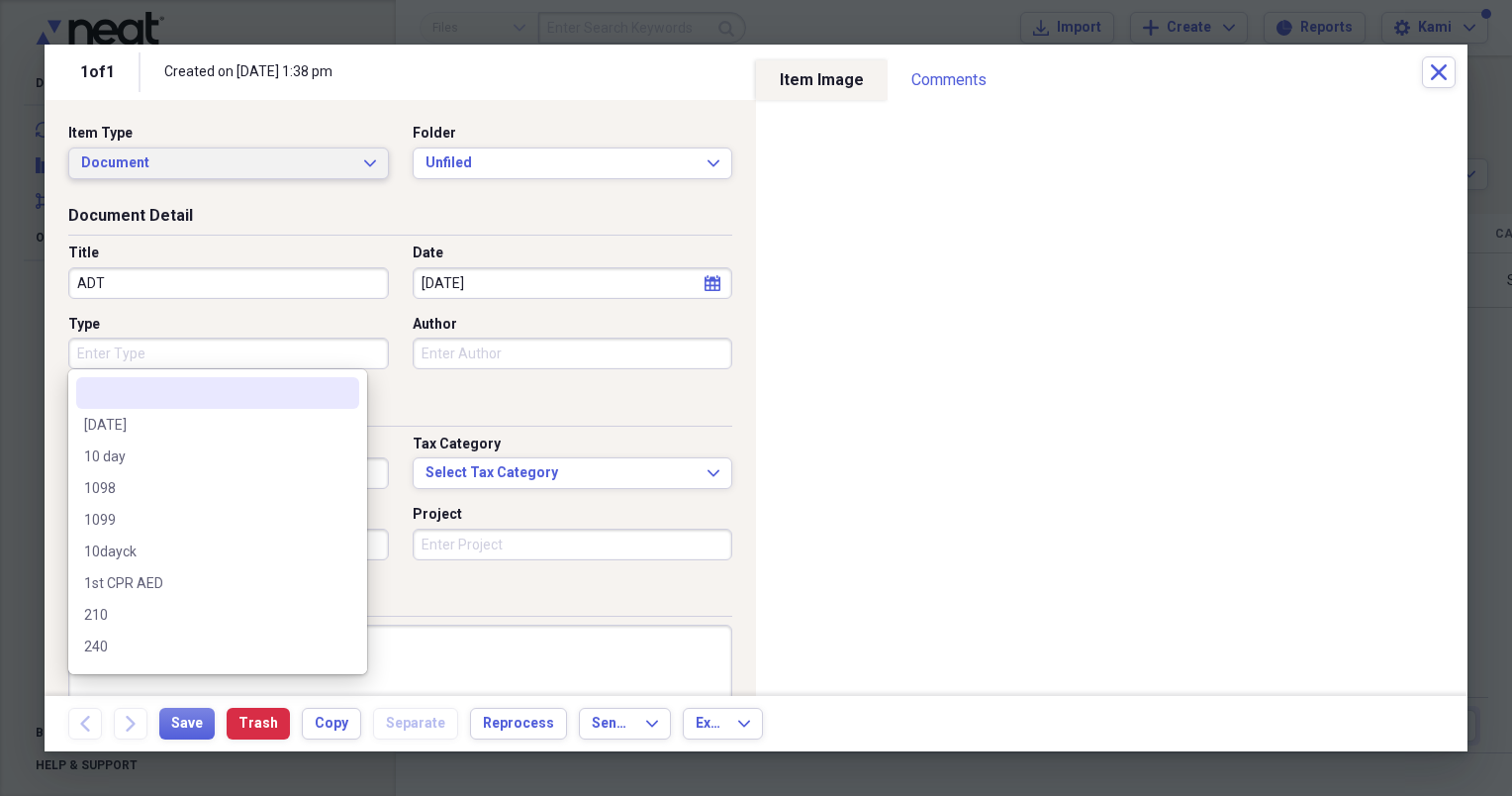 click on "Document" at bounding box center (217, 163) 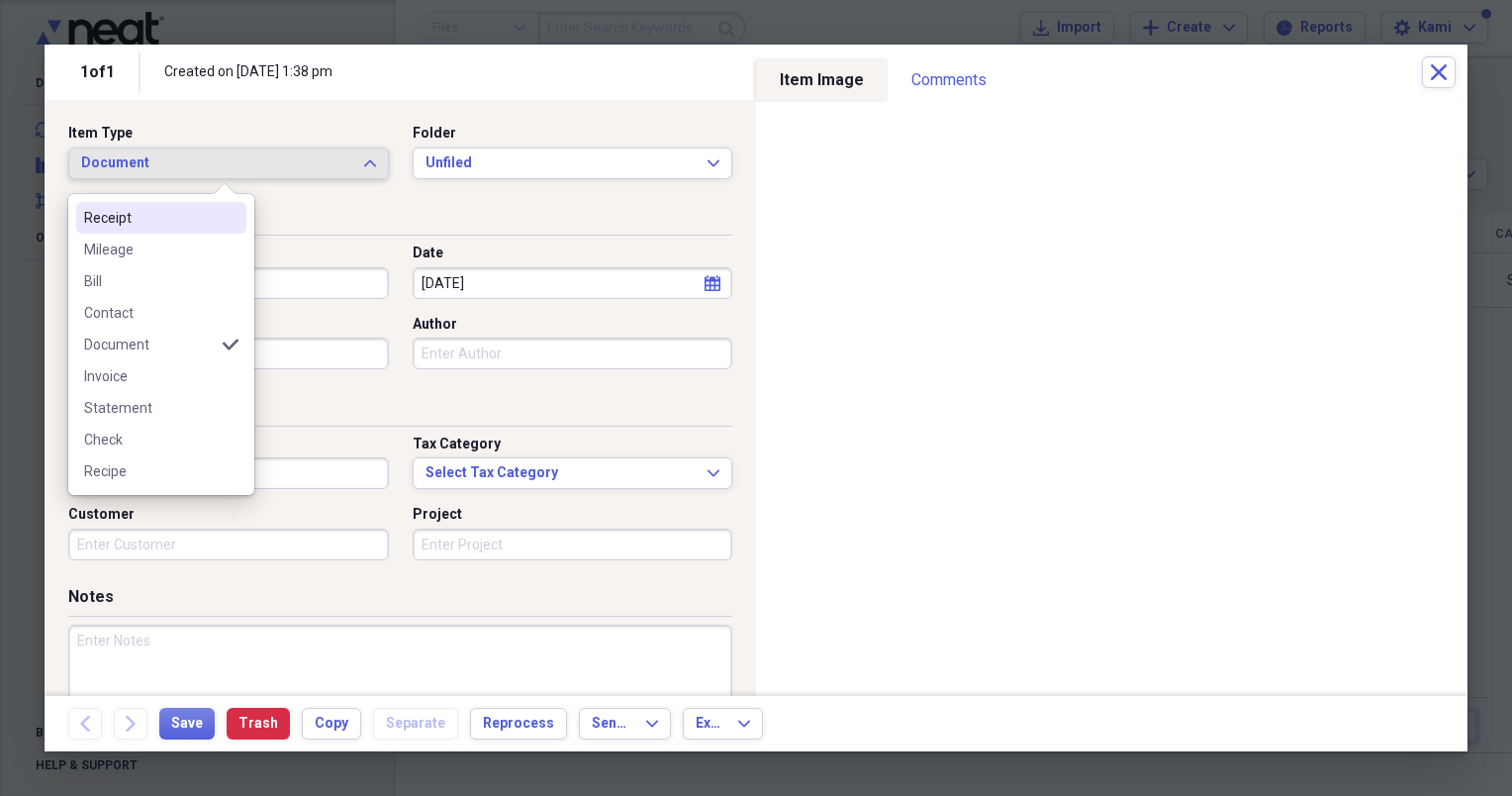 click on "Receipt" at bounding box center (149, 218) 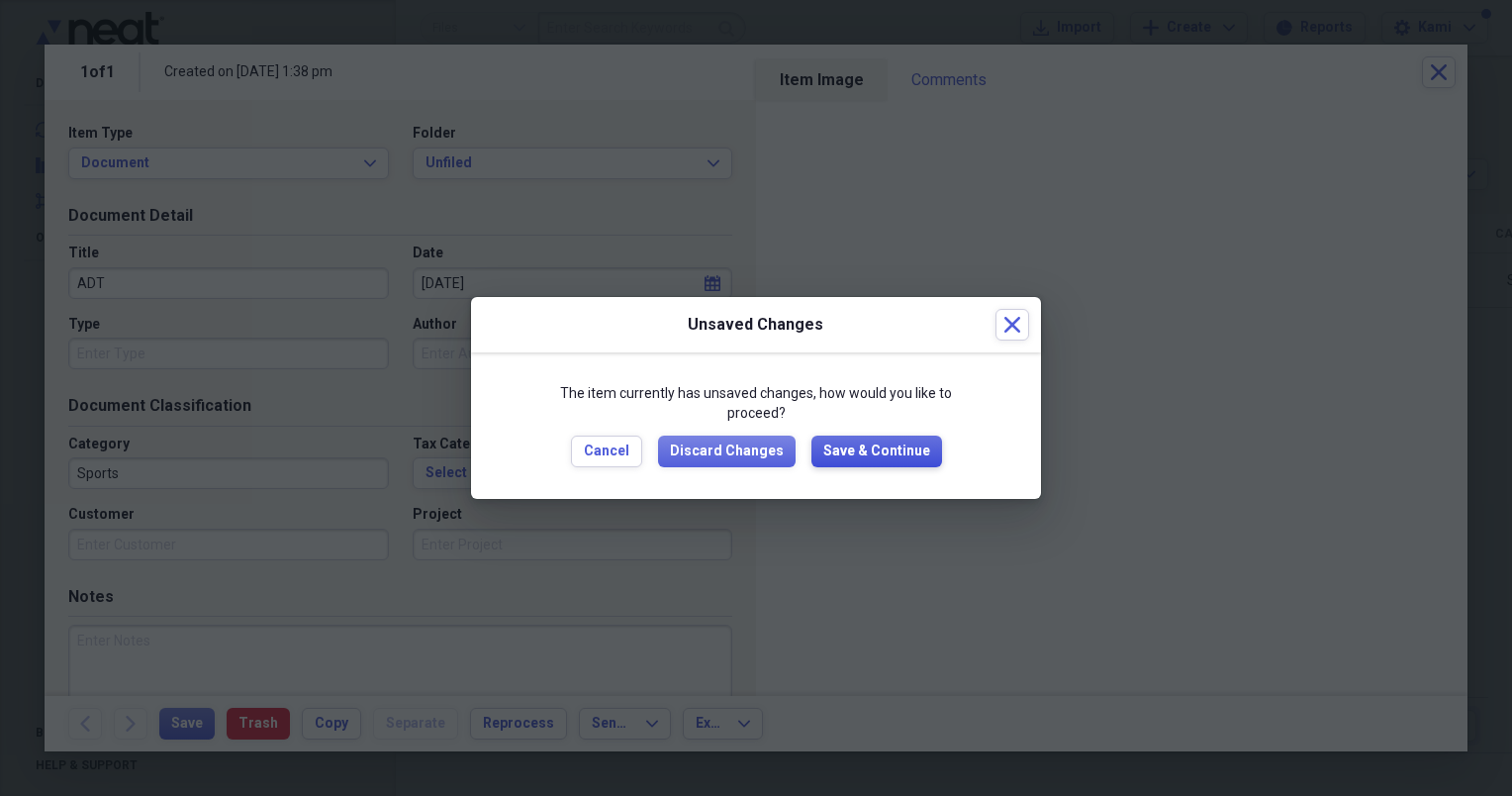 click on "Save & Continue" at bounding box center [877, 451] 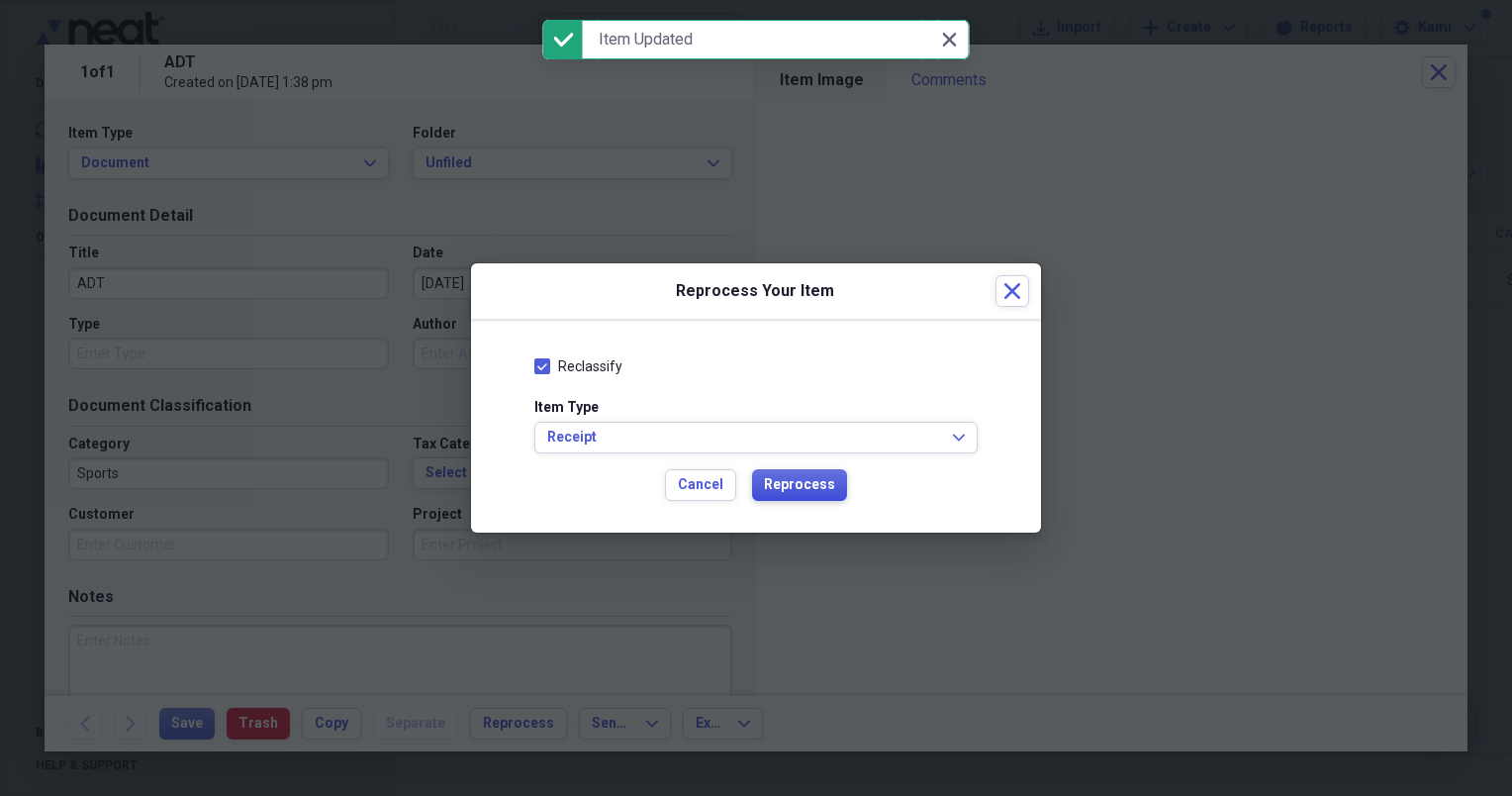 click on "Reprocess" at bounding box center (800, 485) 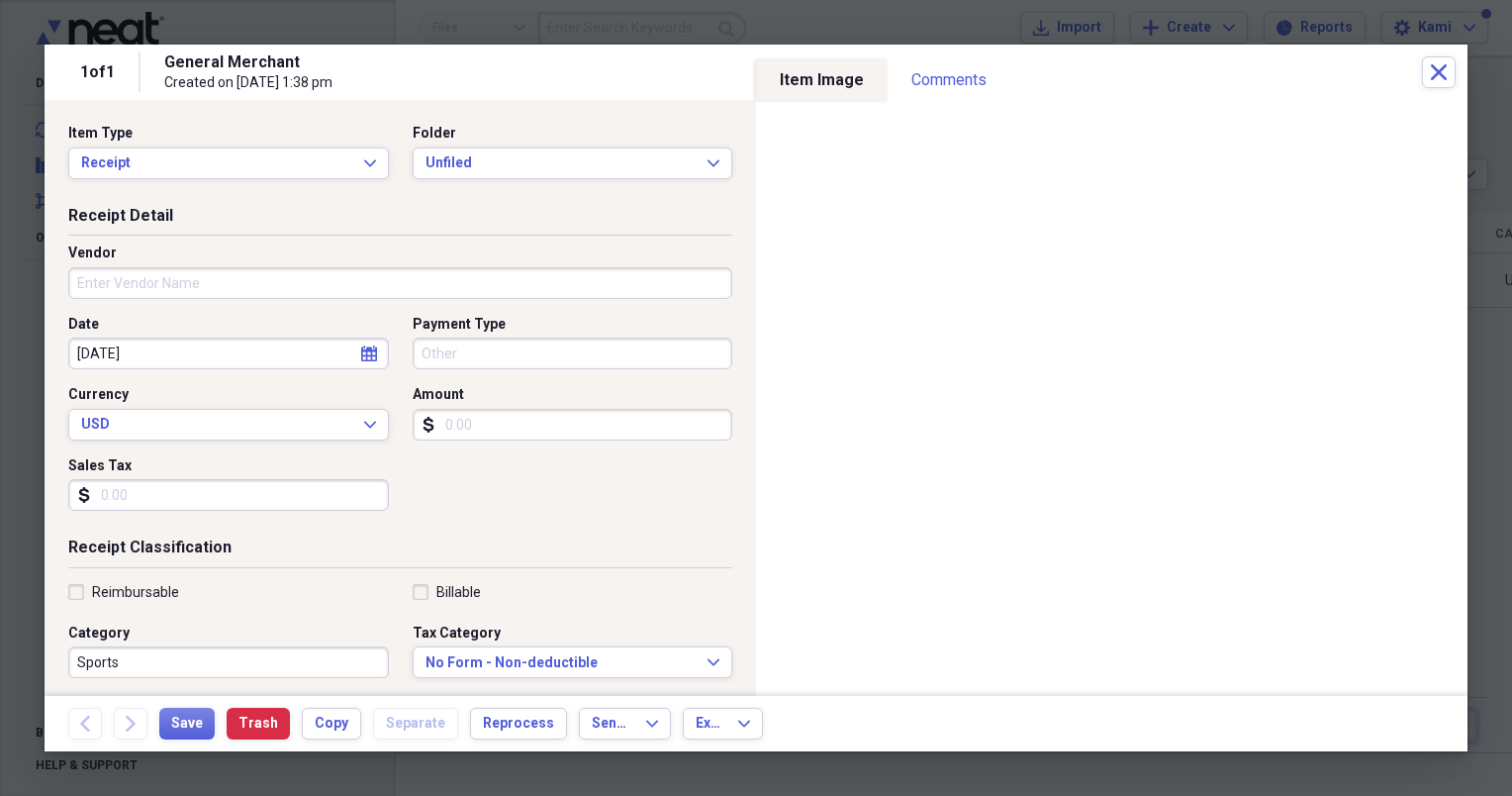 type on "General Merchant" 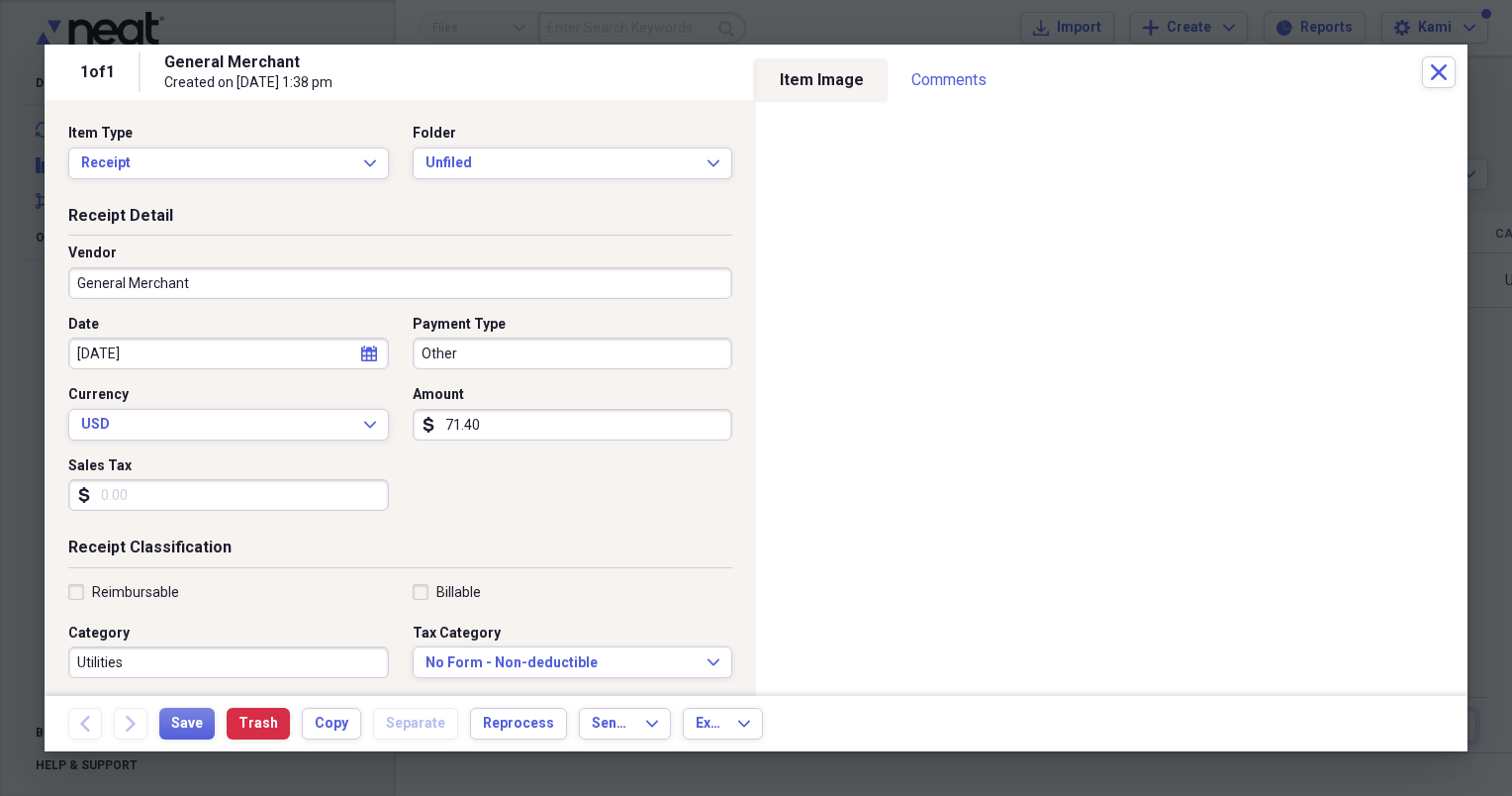 click on "Vendor General Merchant" at bounding box center (400, 279) 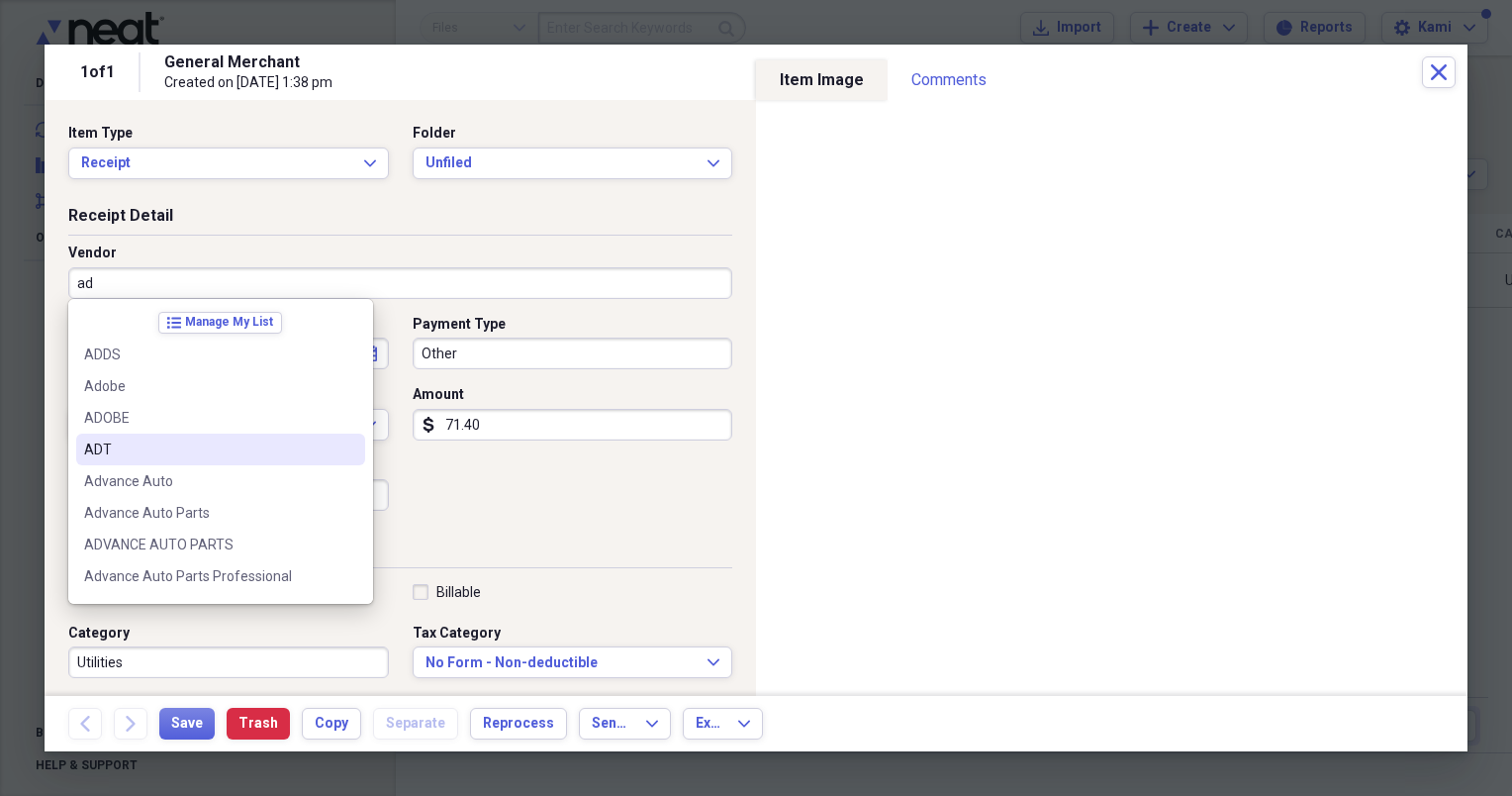 click on "ADT" at bounding box center [209, 449] 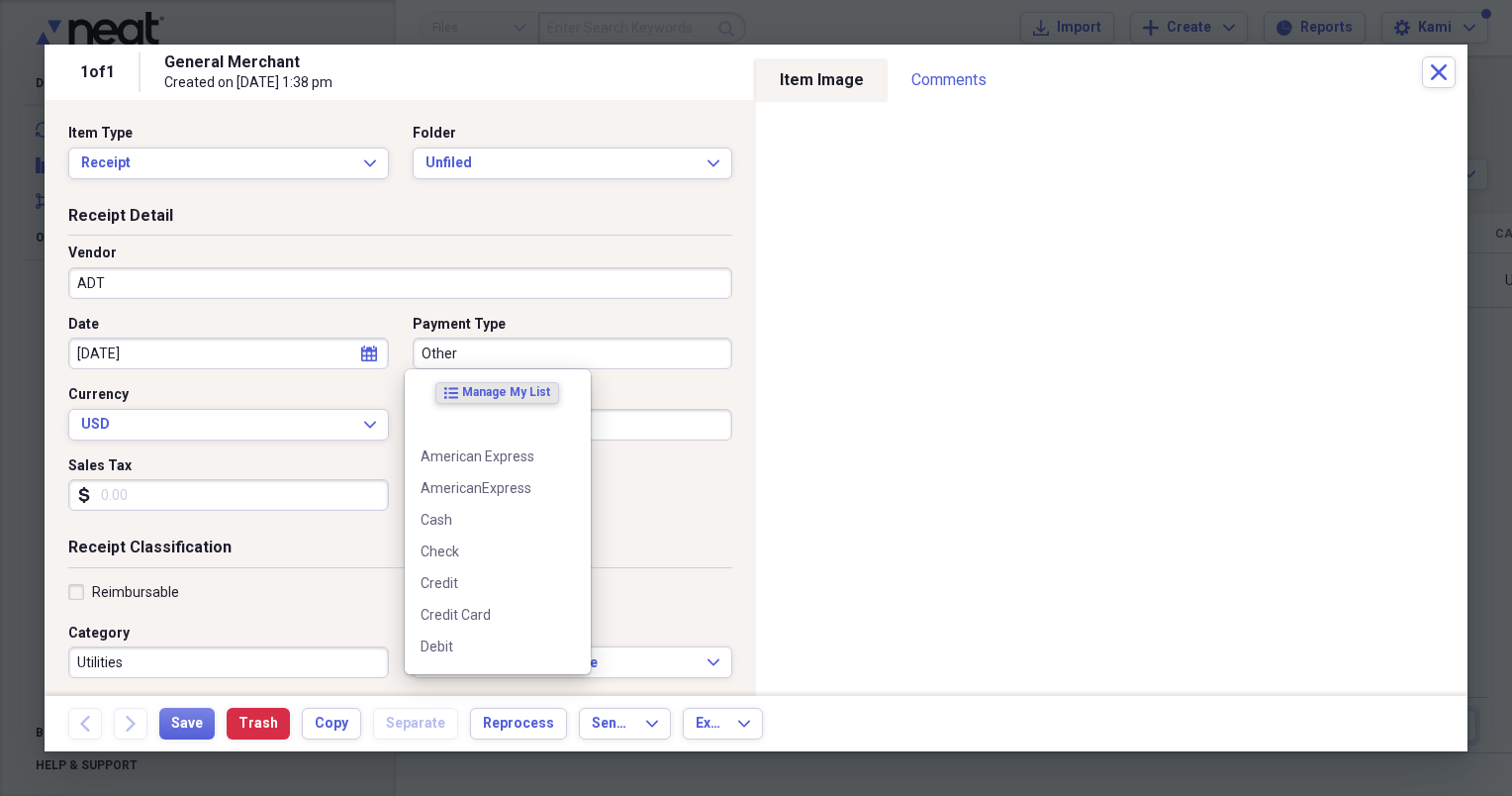 click on "Other" at bounding box center [573, 353] 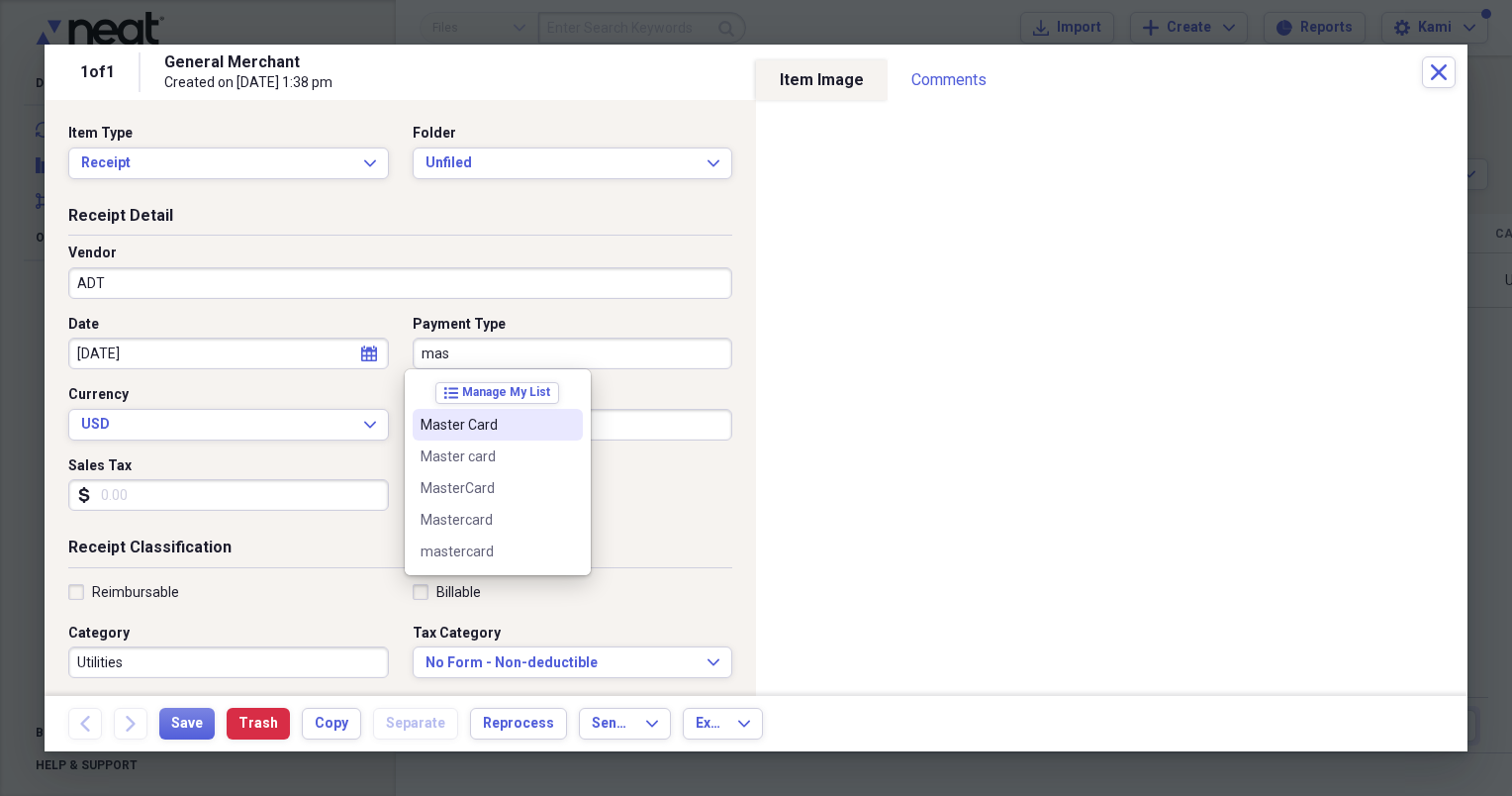 click on "Master Card" at bounding box center (486, 425) 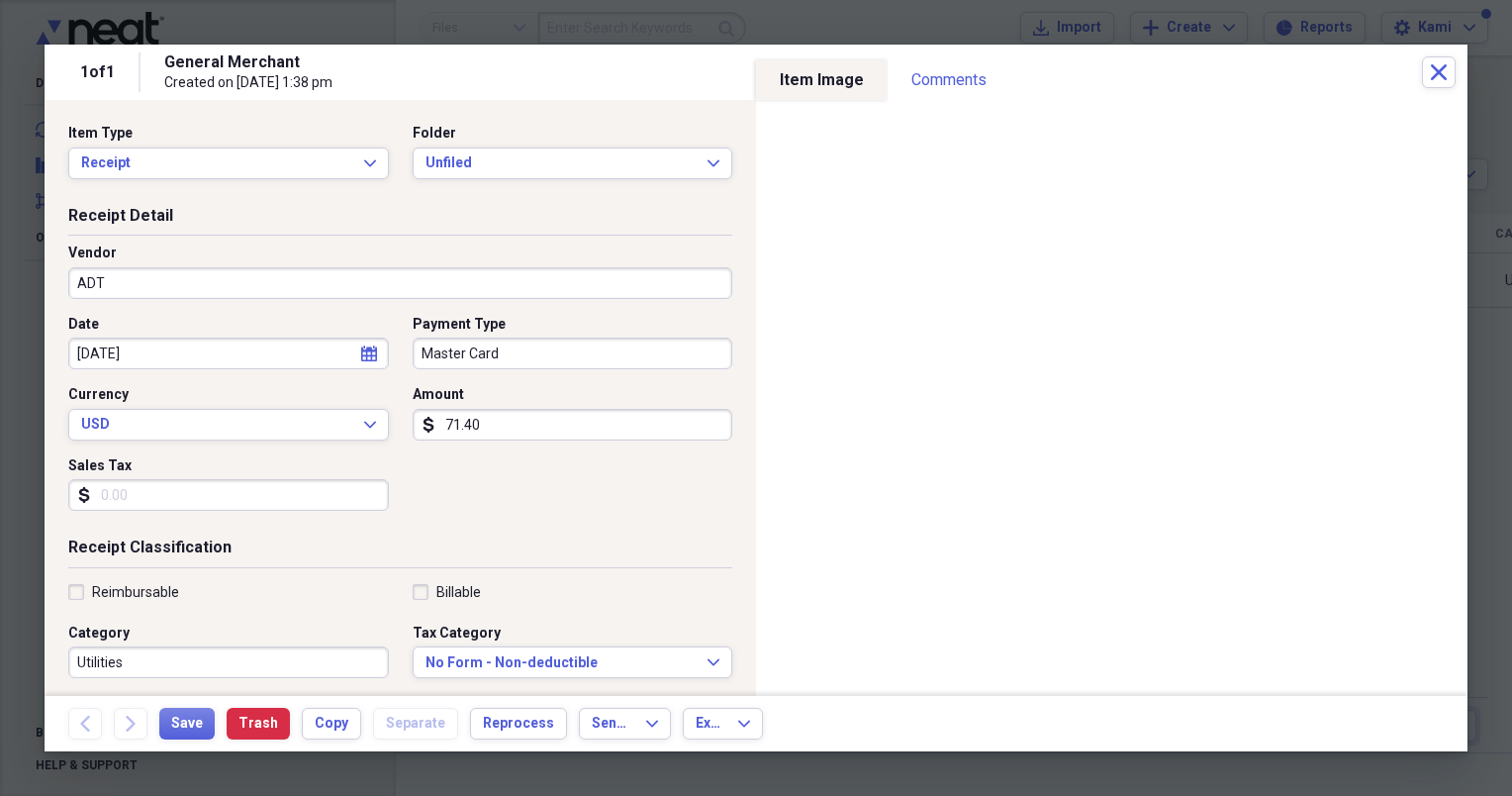 click on "calendar Calendar" at bounding box center (369, 353) 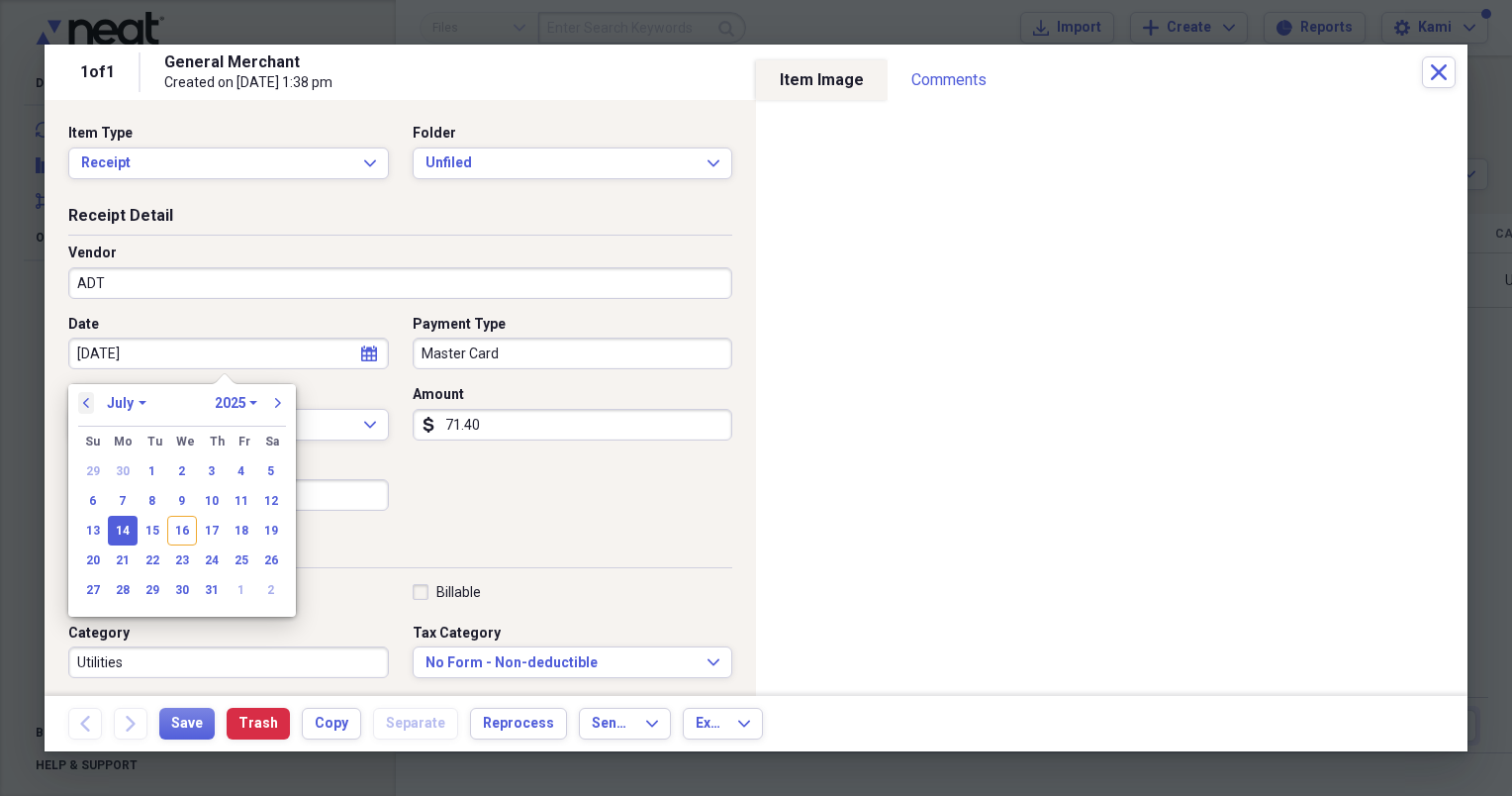 click on "previous" at bounding box center (86, 403) 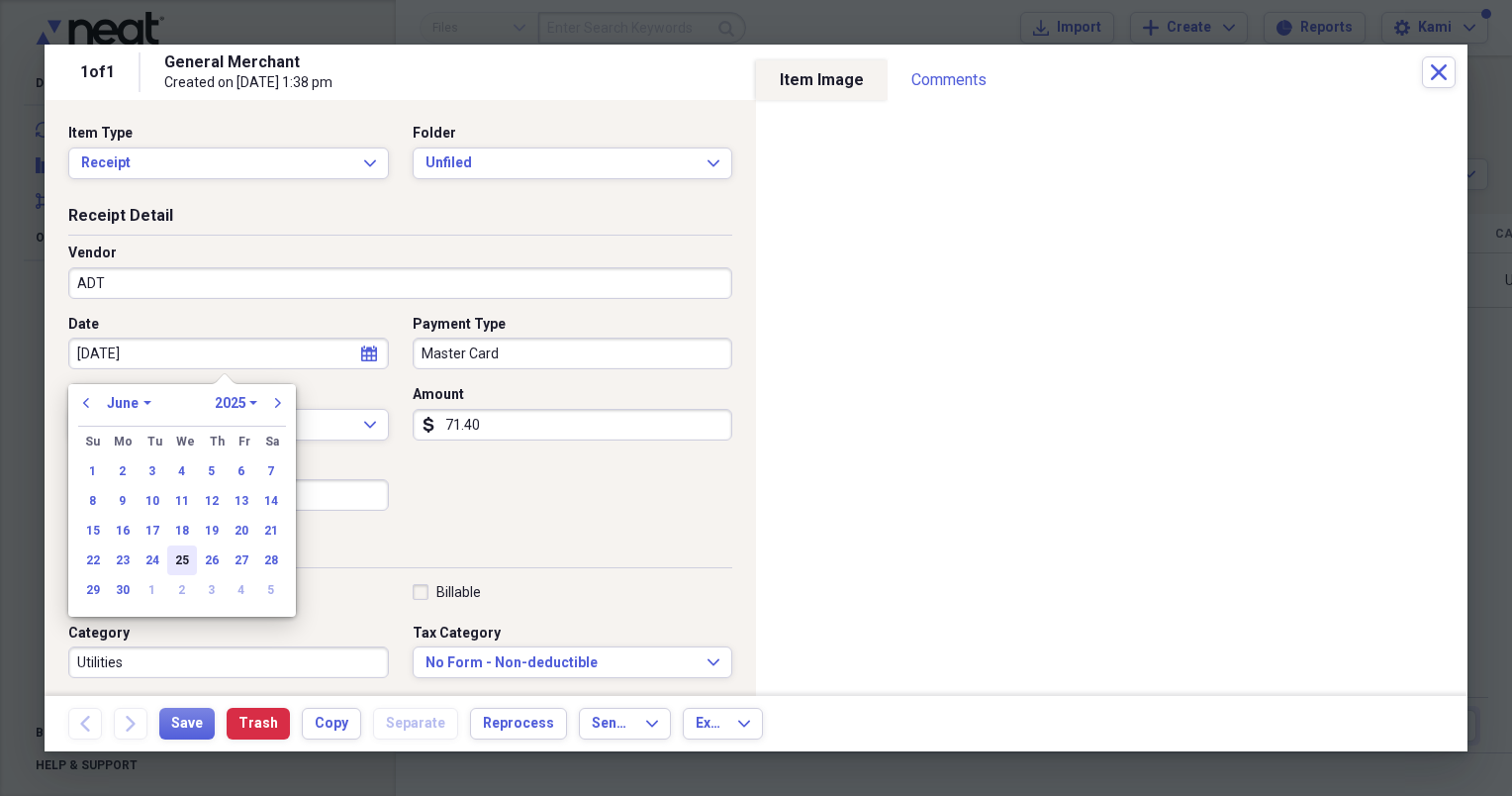 click on "25" at bounding box center (182, 560) 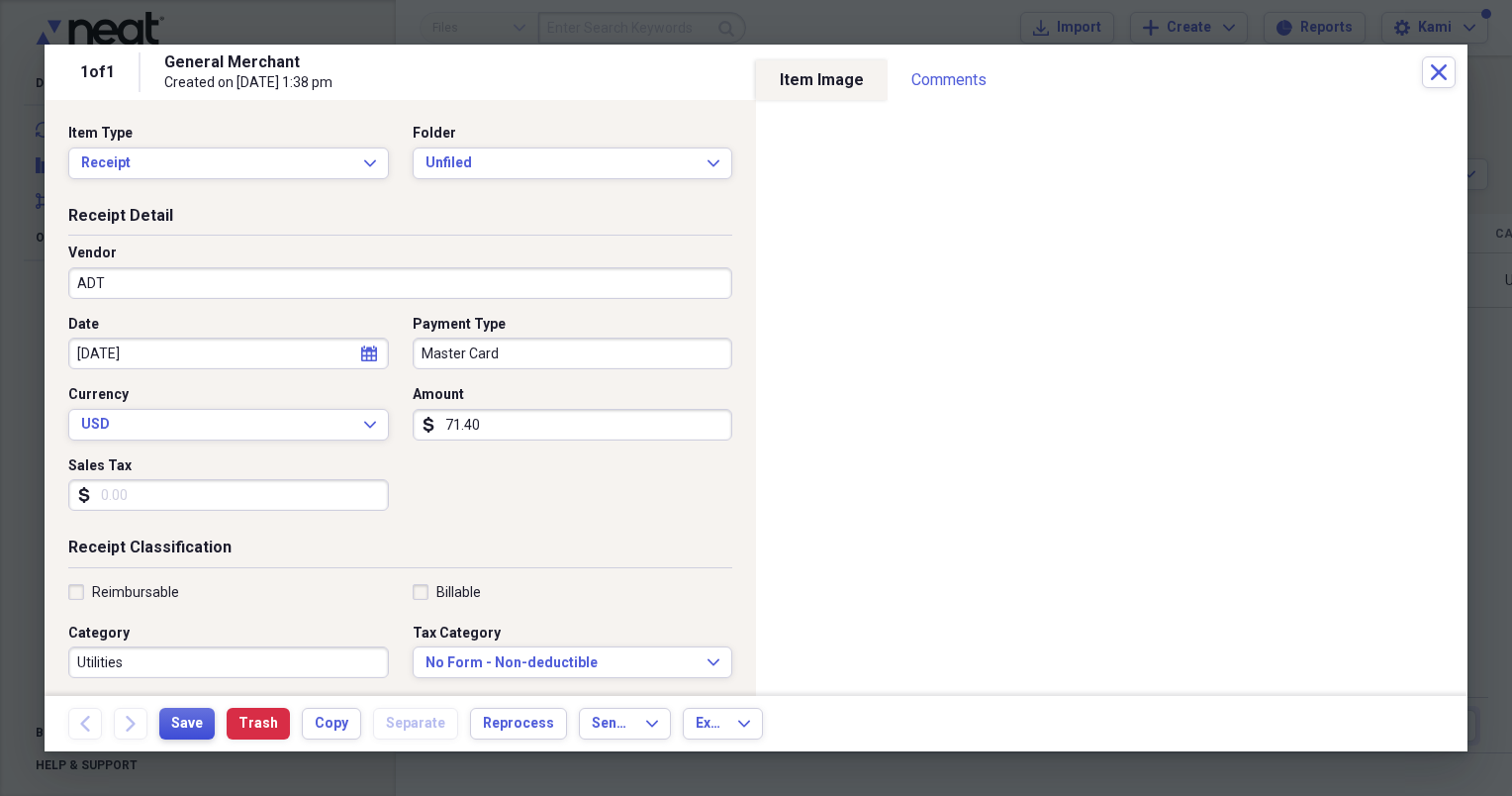 click on "Save" at bounding box center [187, 724] 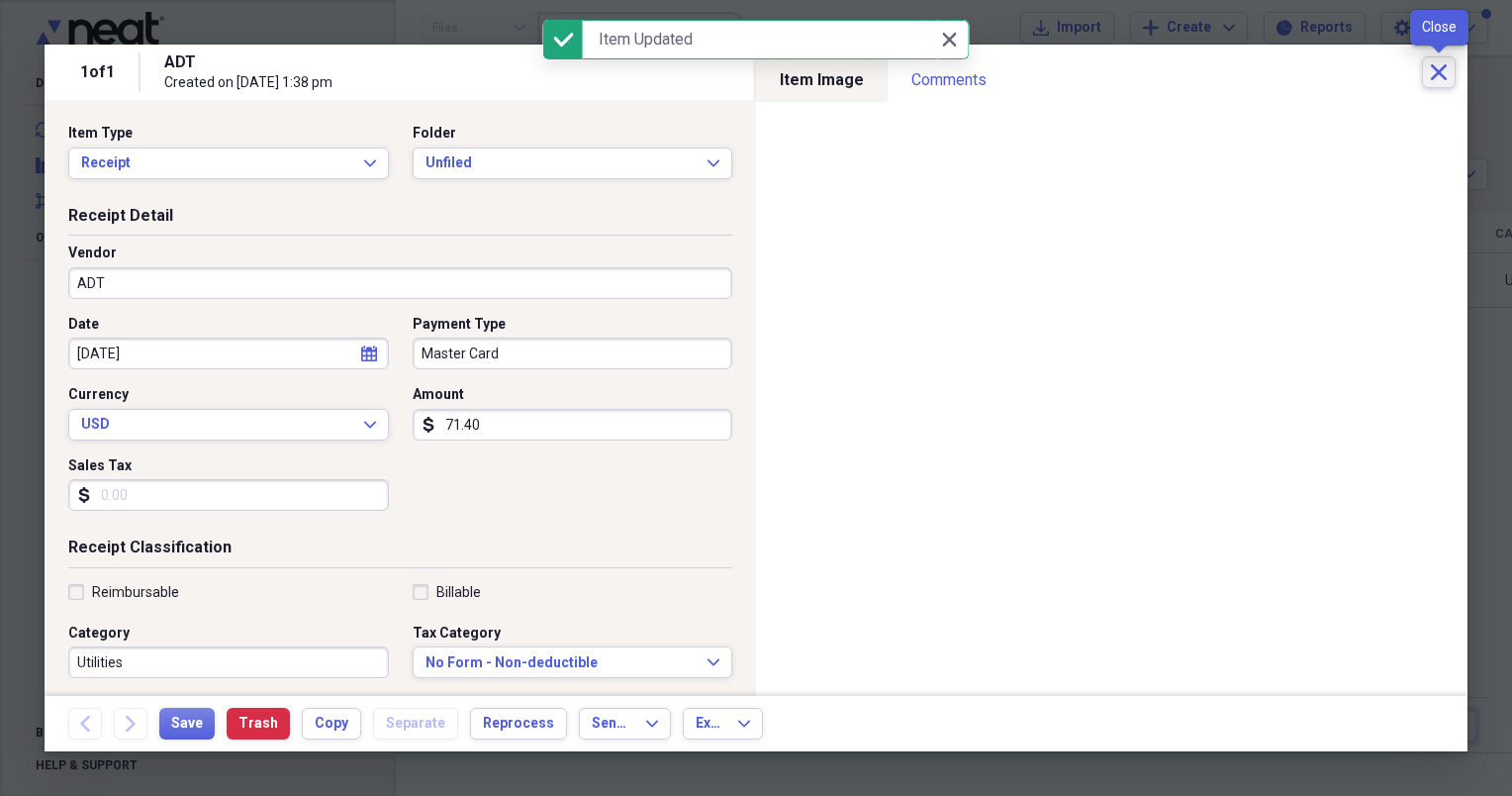 click on "Close" 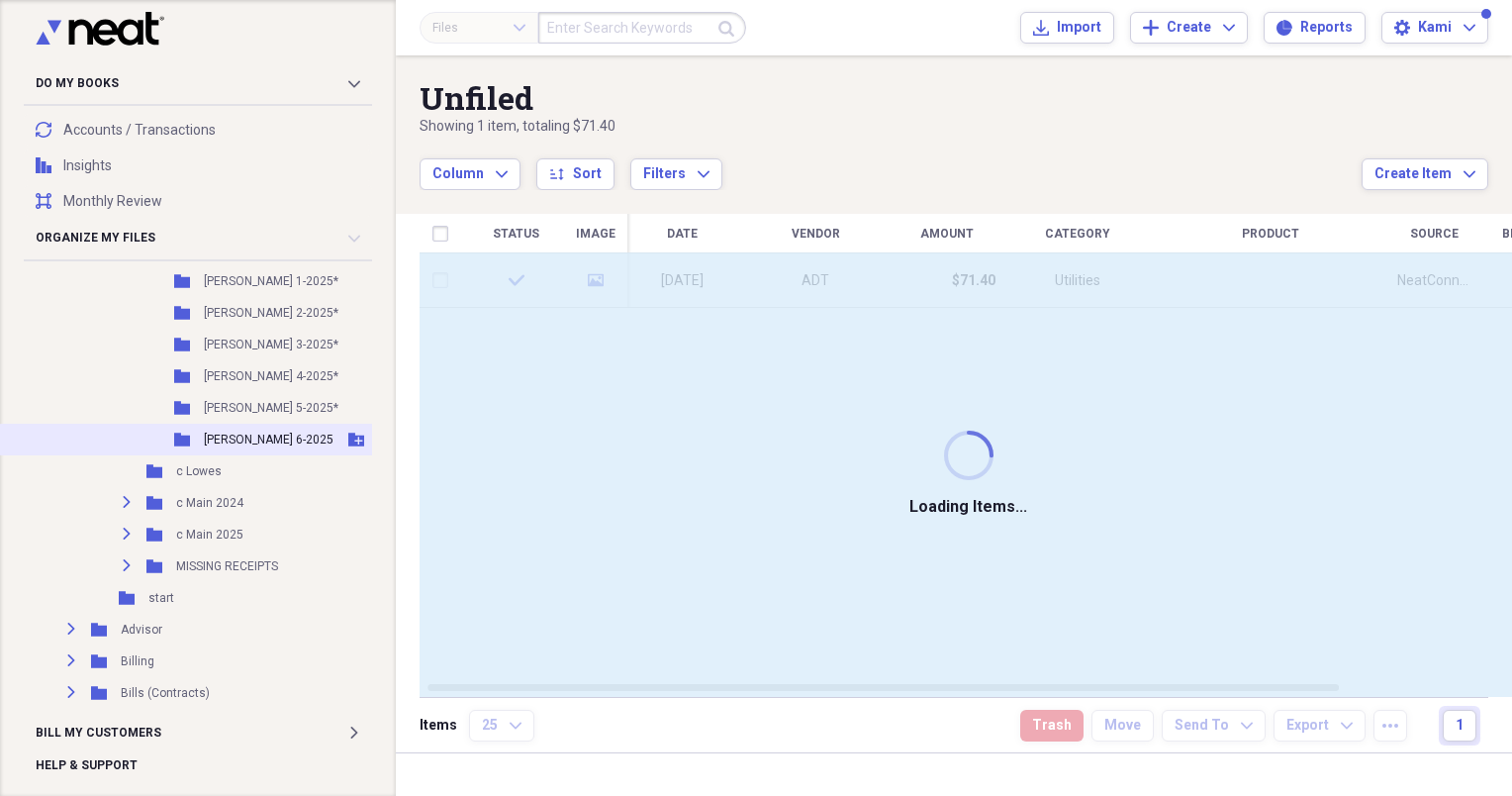 click on "[PERSON_NAME] 6-2025" at bounding box center (268, 440) 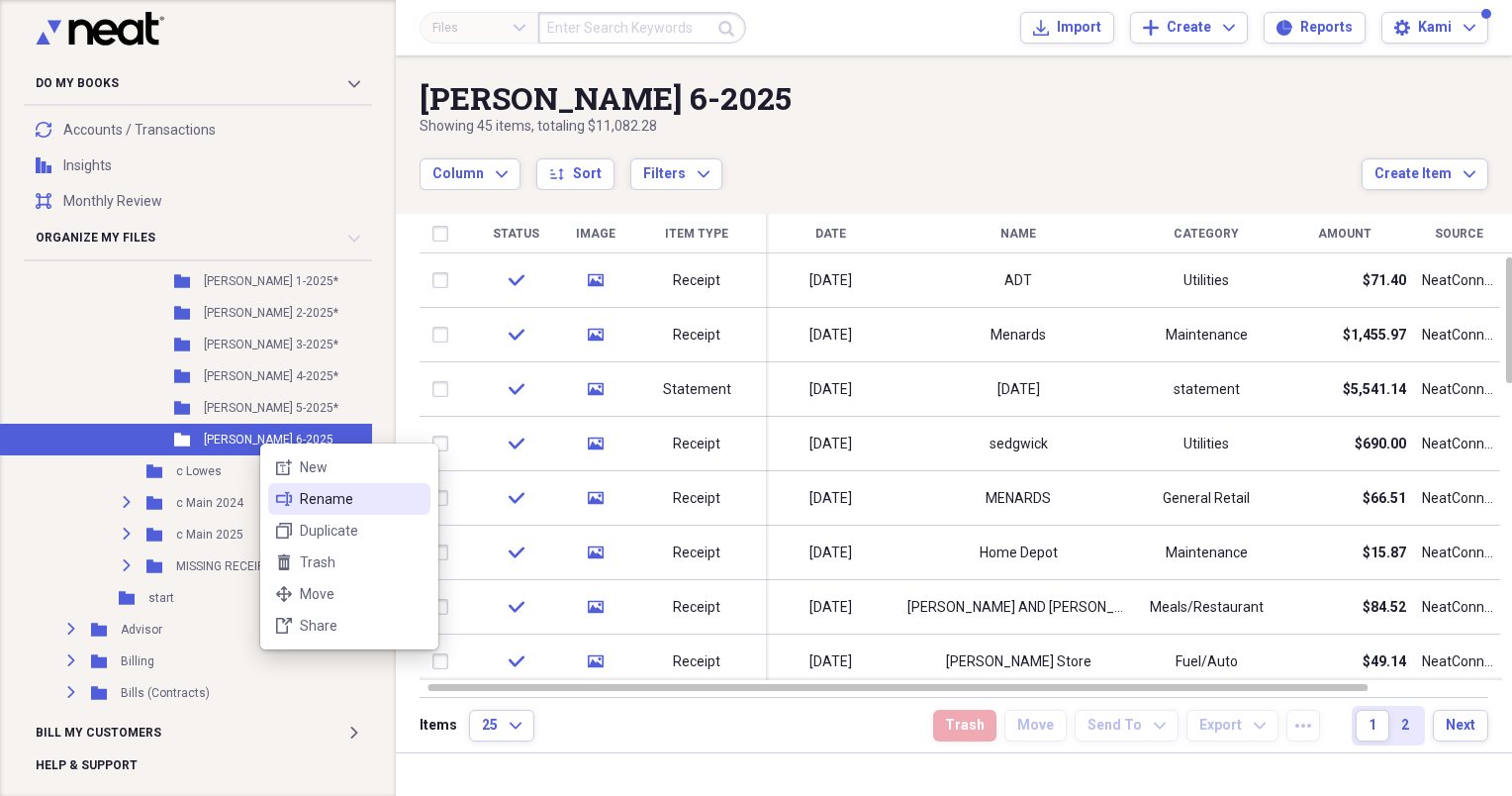 click on "Rename" at bounding box center (361, 499) 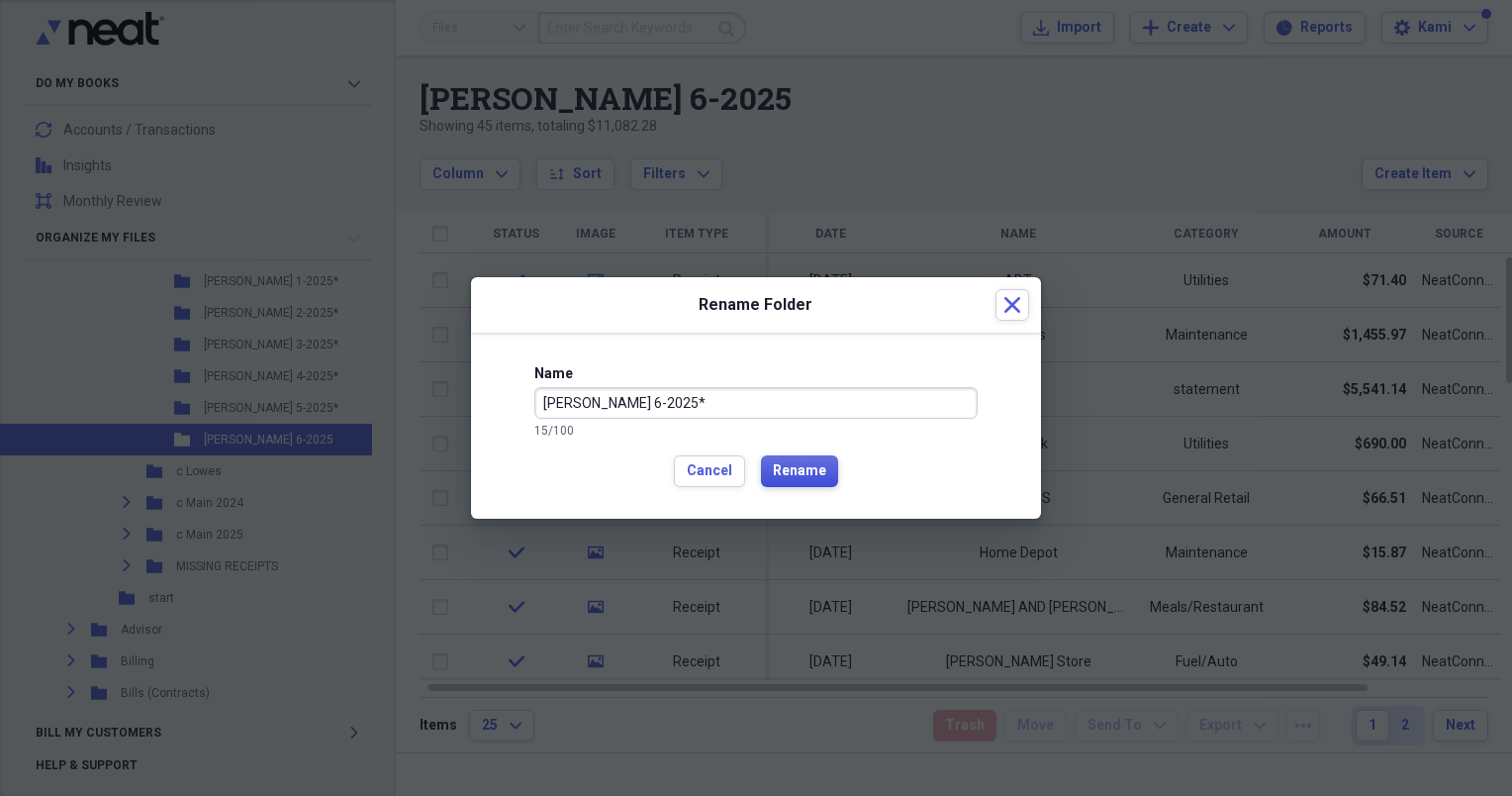 type on "[PERSON_NAME] 6-2025*" 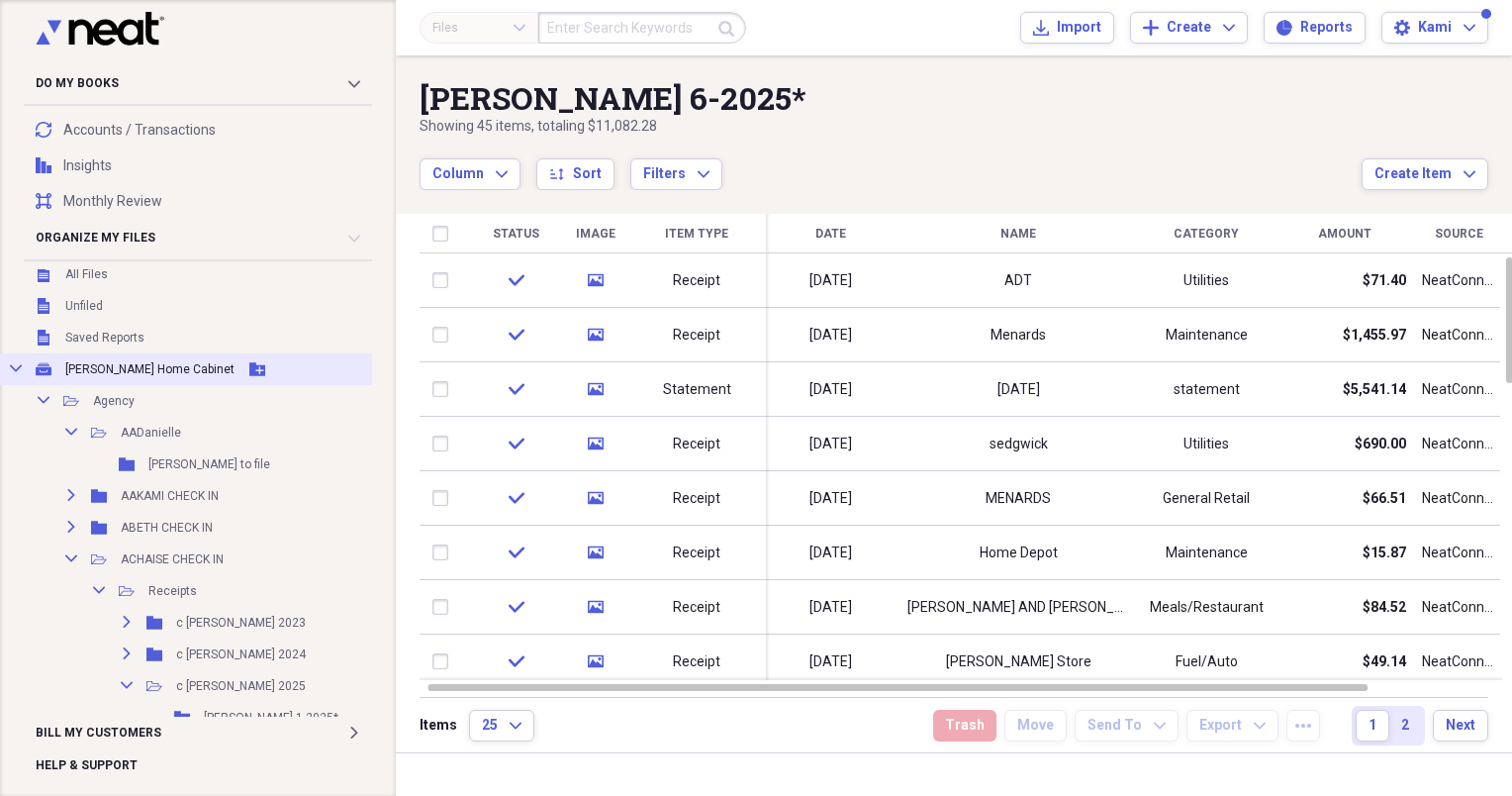 scroll, scrollTop: 0, scrollLeft: 0, axis: both 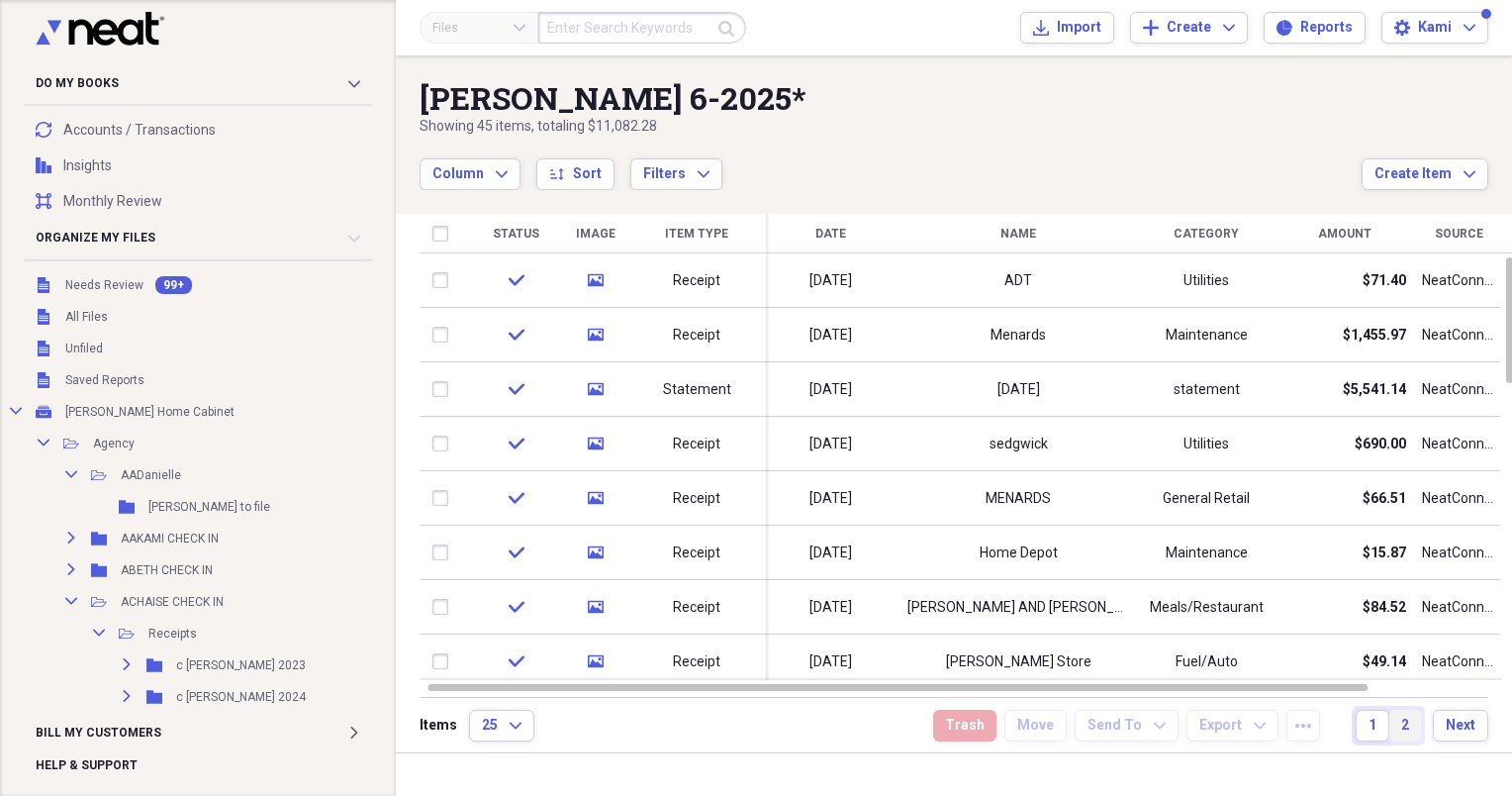 click on "2" at bounding box center [1405, 726] 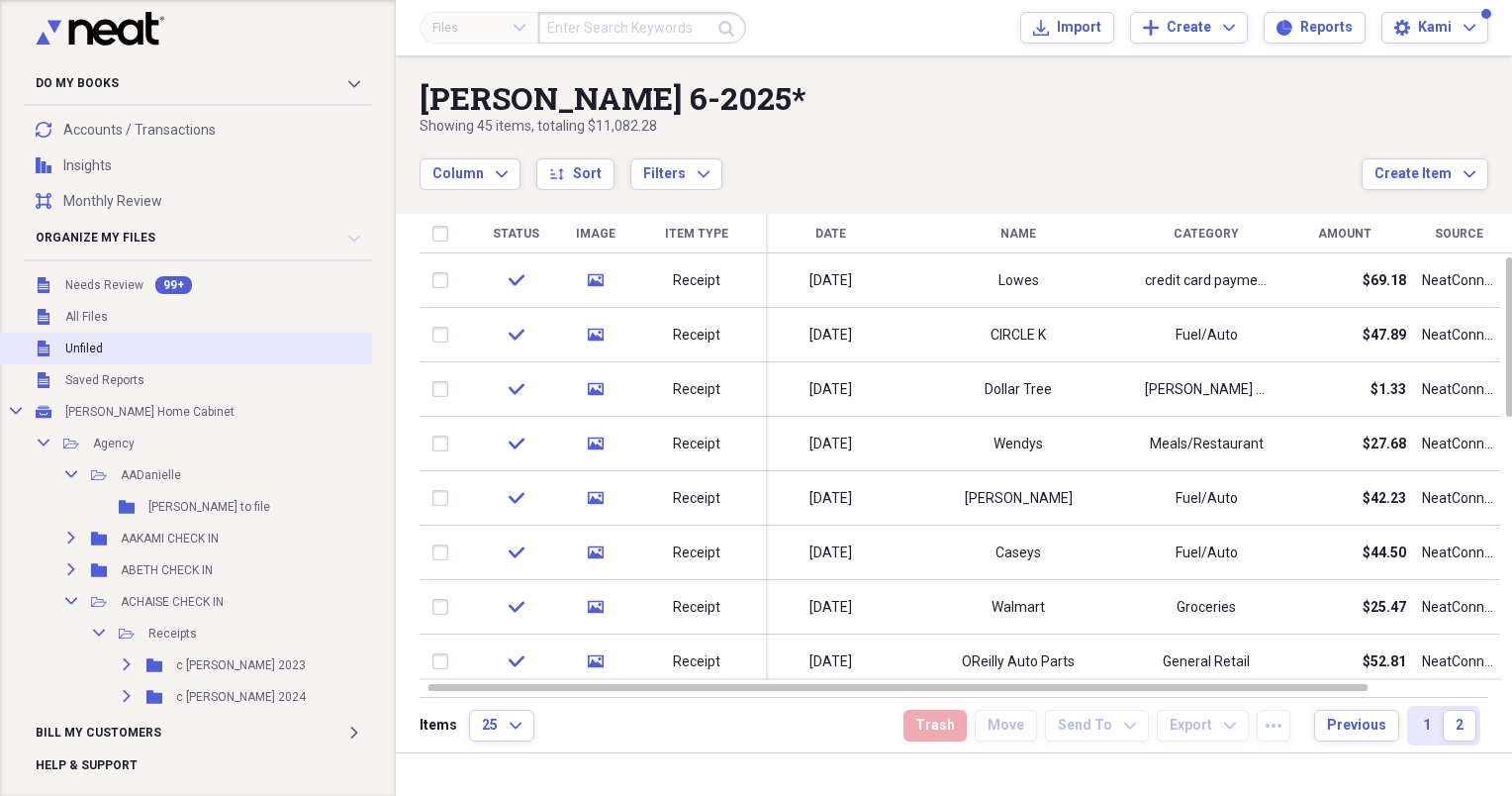 click on "Unfiled Unfiled" at bounding box center (199, 348) 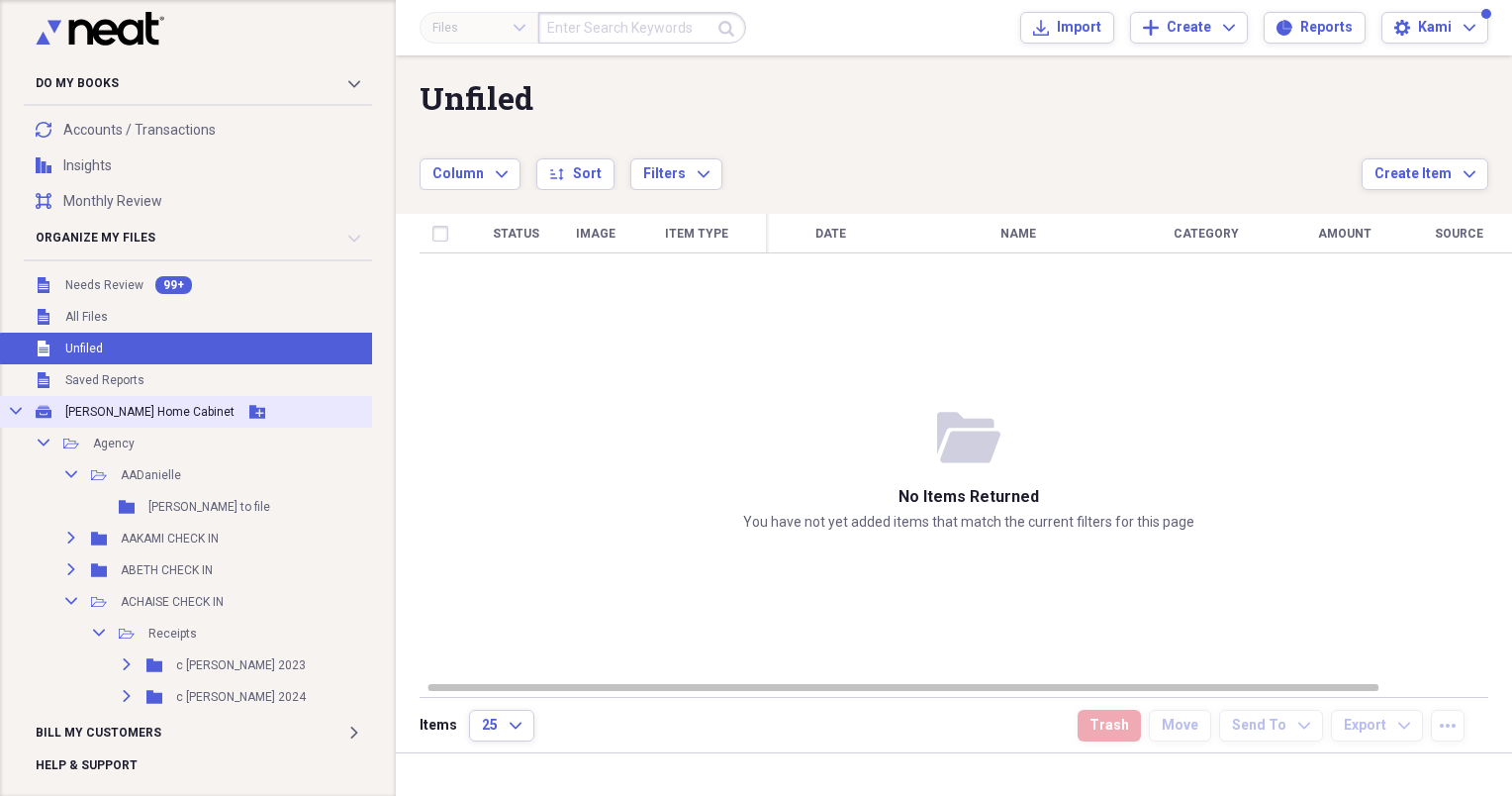 click 